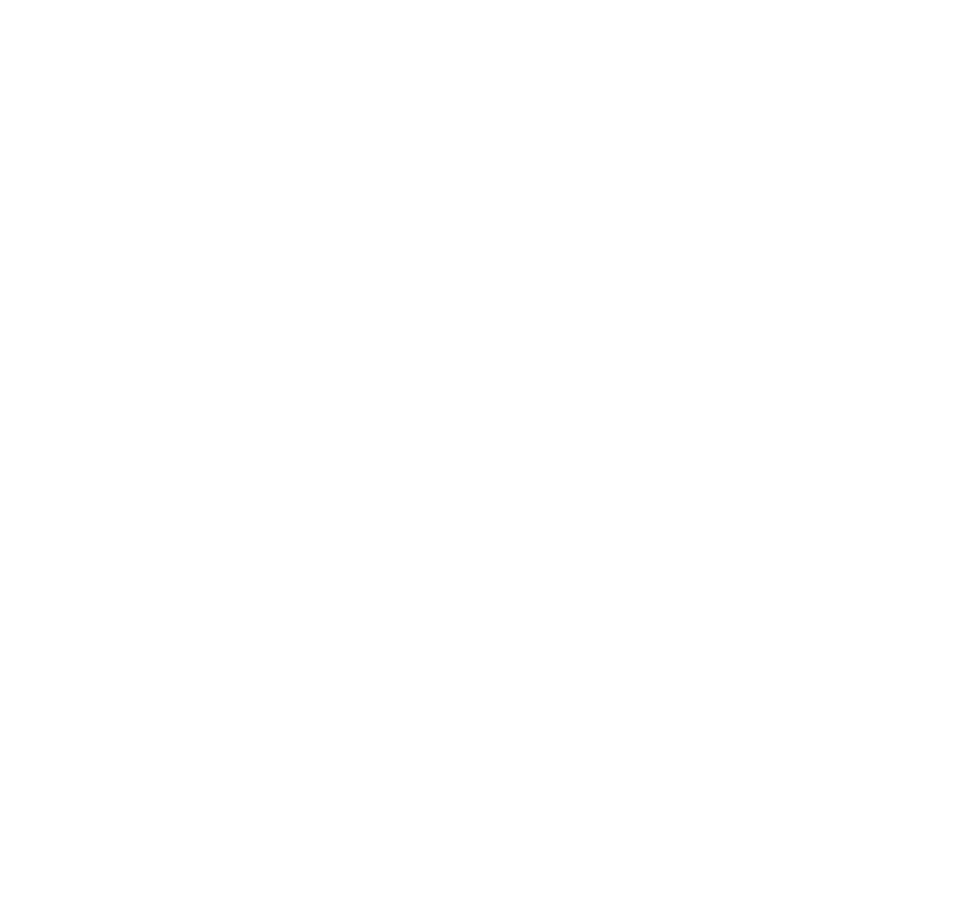 scroll, scrollTop: 0, scrollLeft: 0, axis: both 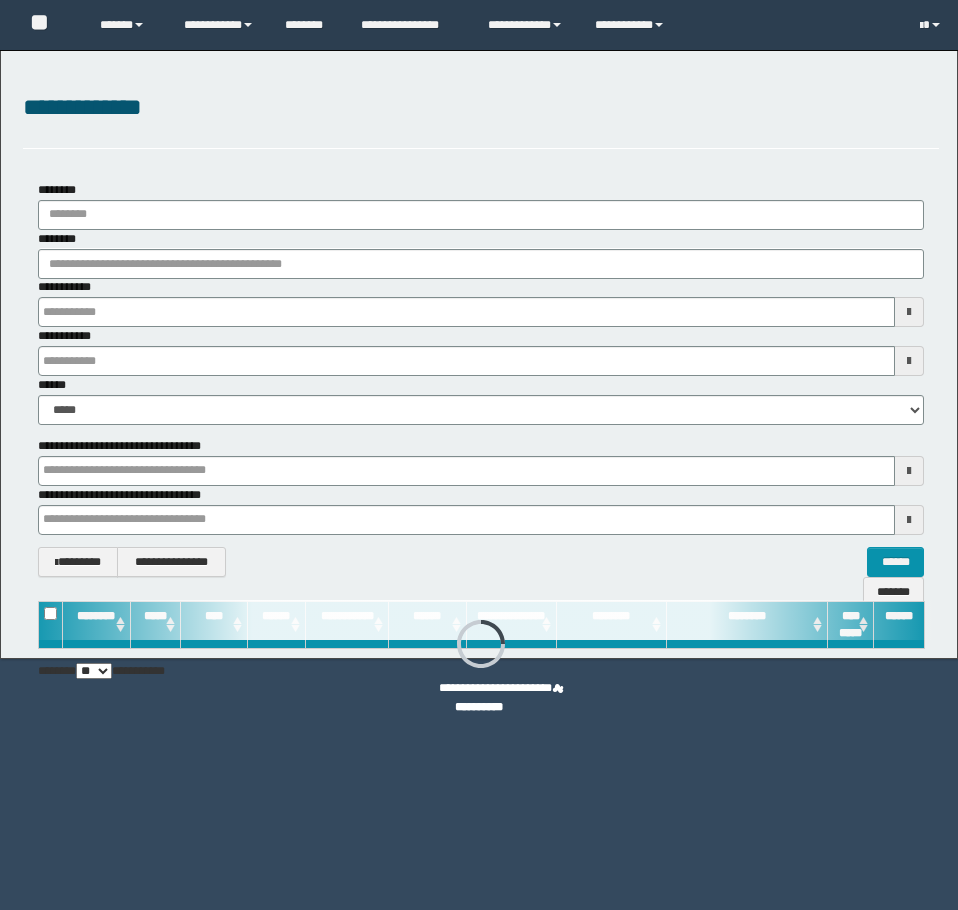 type on "**********" 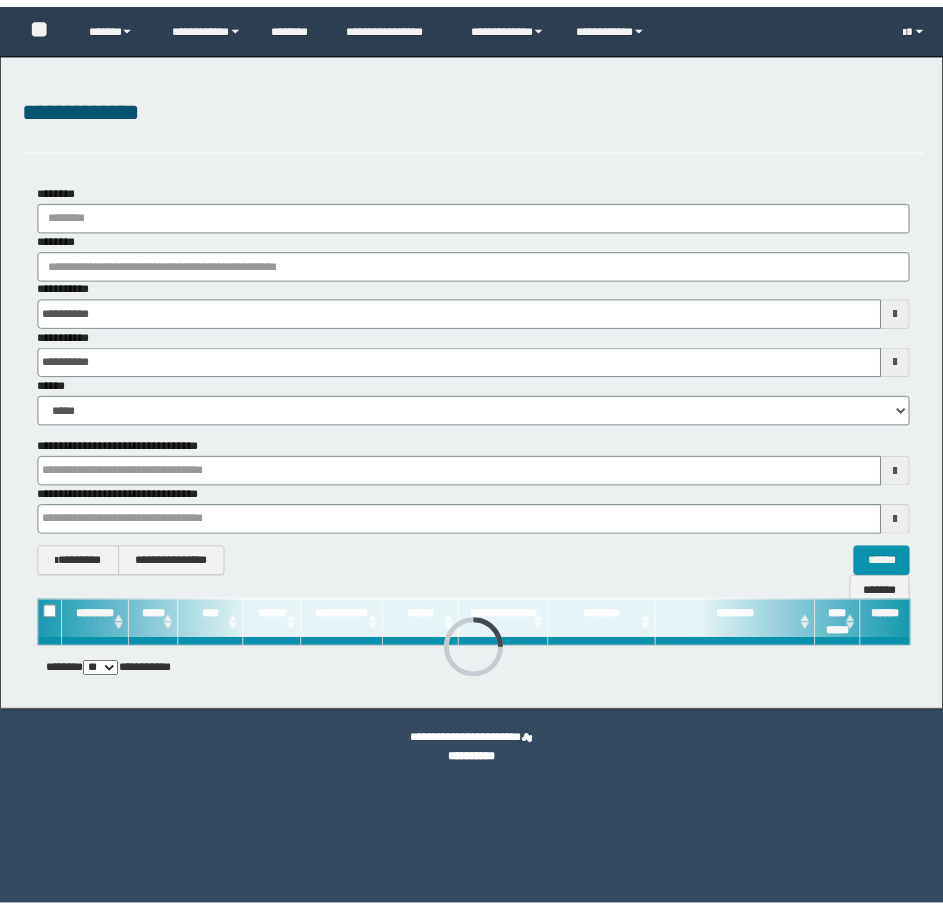 scroll, scrollTop: 0, scrollLeft: 0, axis: both 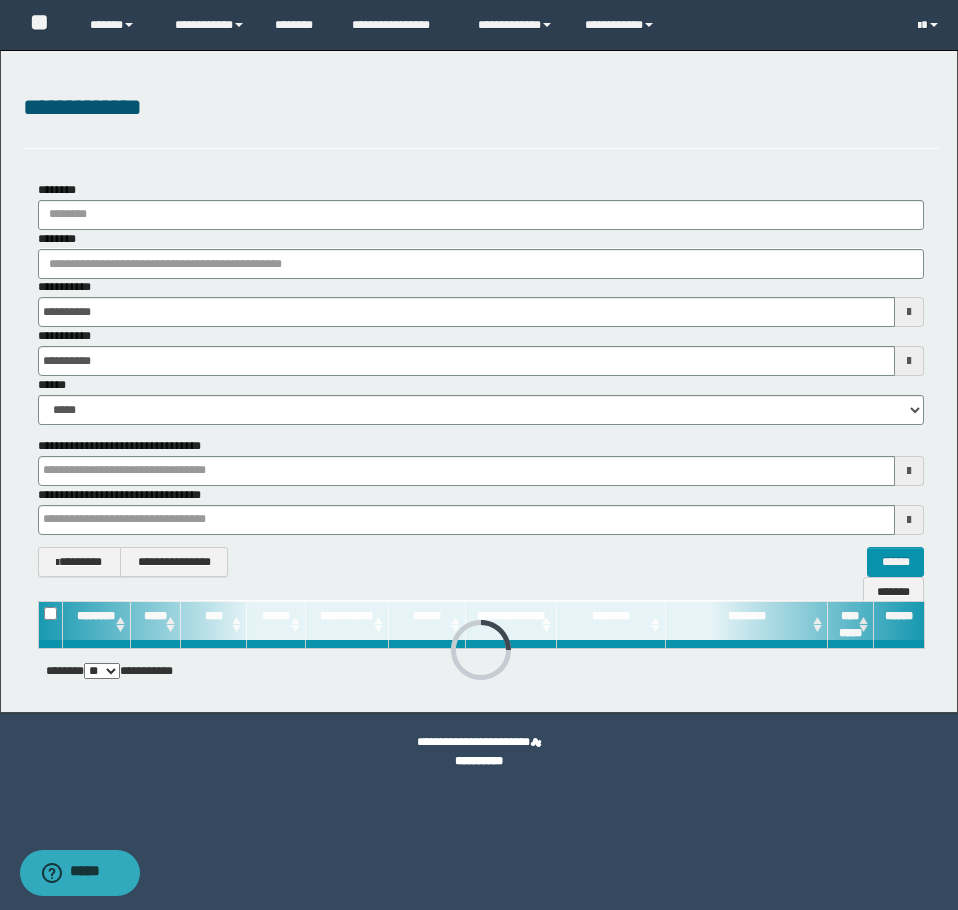 click on "********" at bounding box center (481, 254) 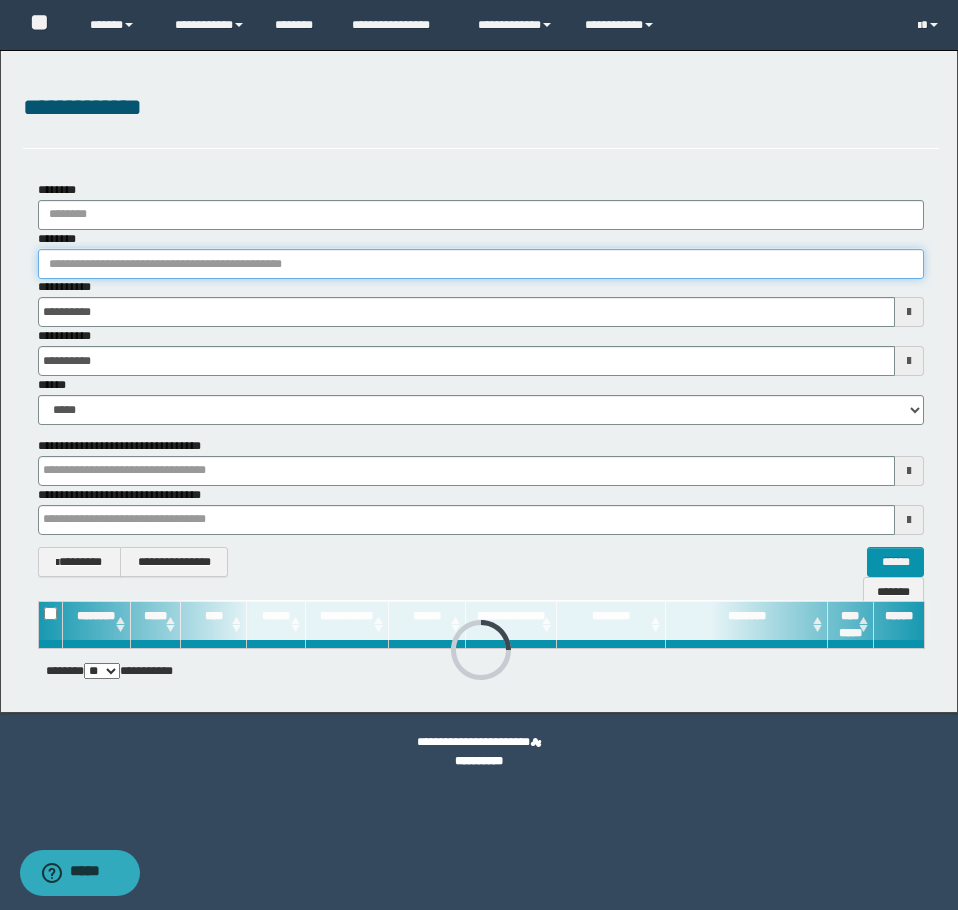 click on "********" at bounding box center (481, 264) 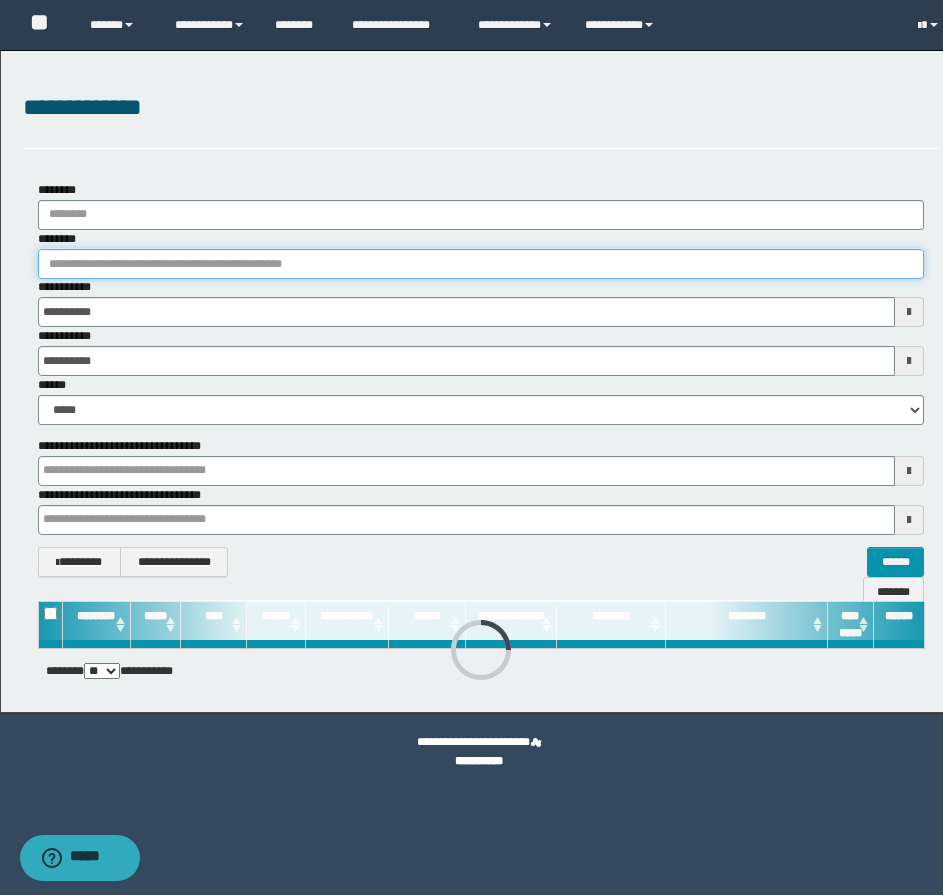 click on "********" at bounding box center [481, 264] 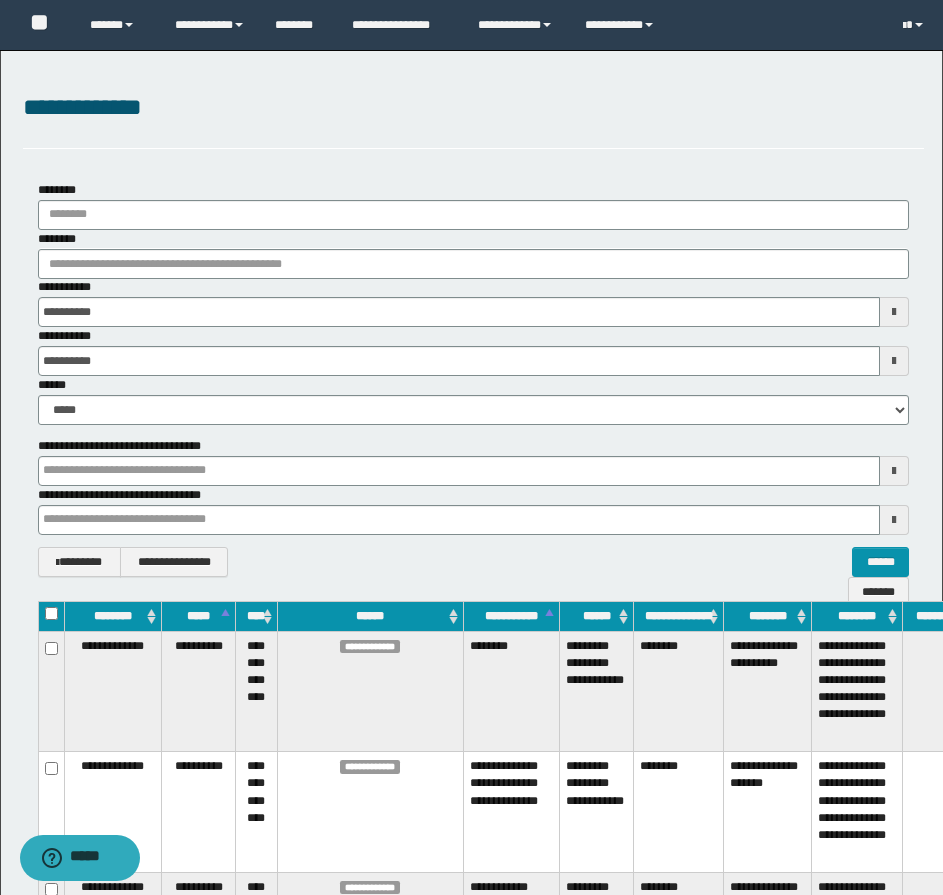 drag, startPoint x: 243, startPoint y: 177, endPoint x: 235, endPoint y: 231, distance: 54.589375 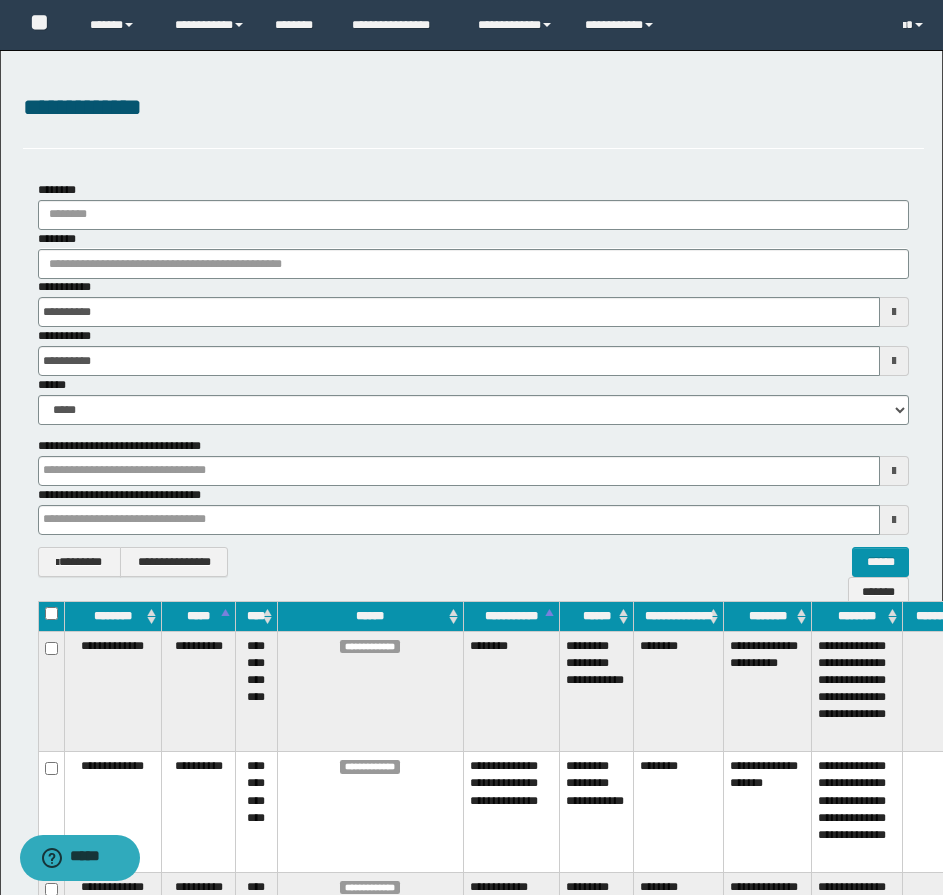 click on "**********" at bounding box center (473, 379) 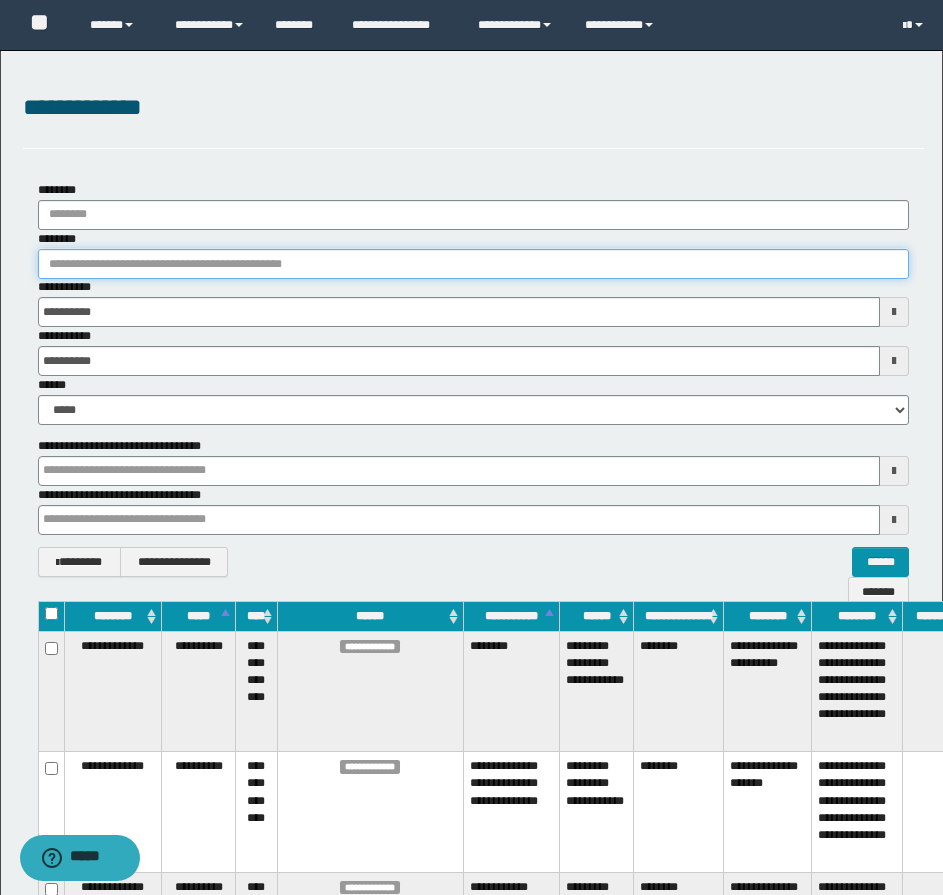 click on "********" at bounding box center [473, 264] 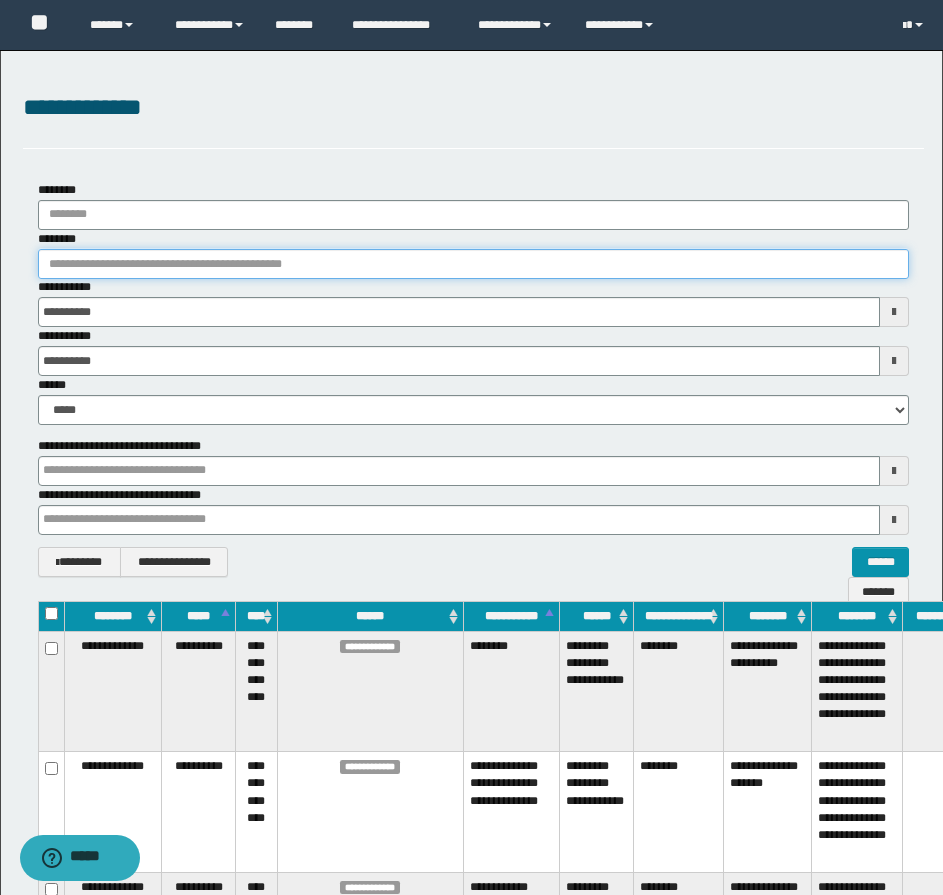paste on "*******" 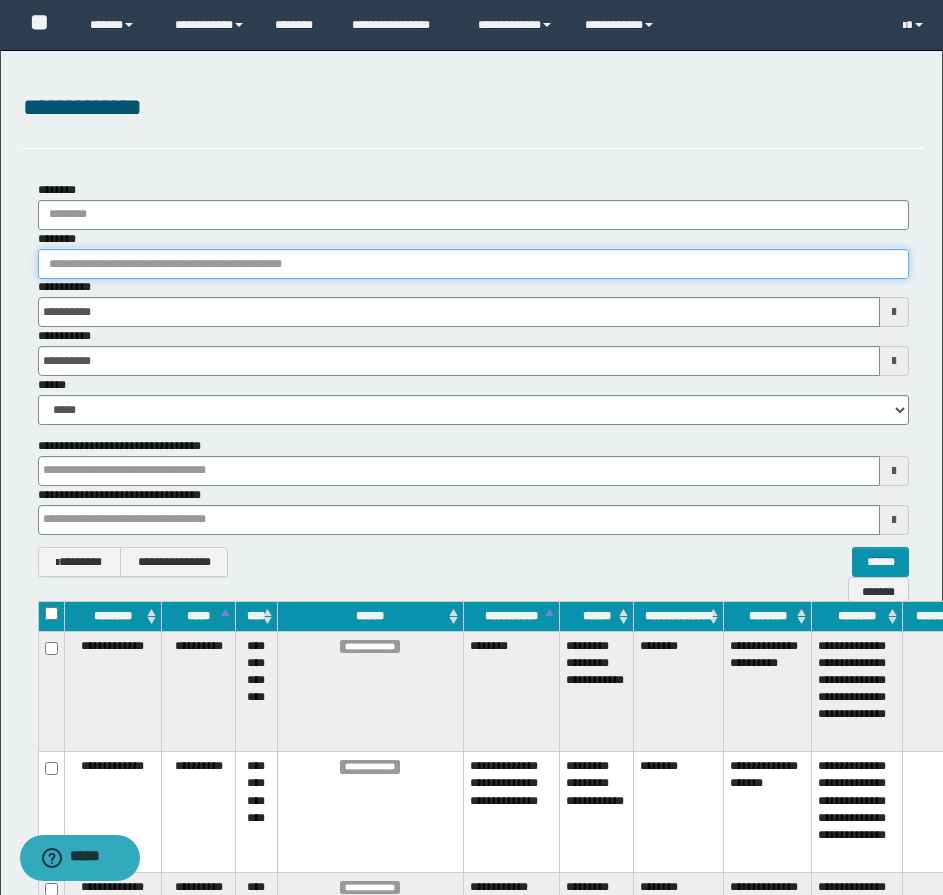 type on "*******" 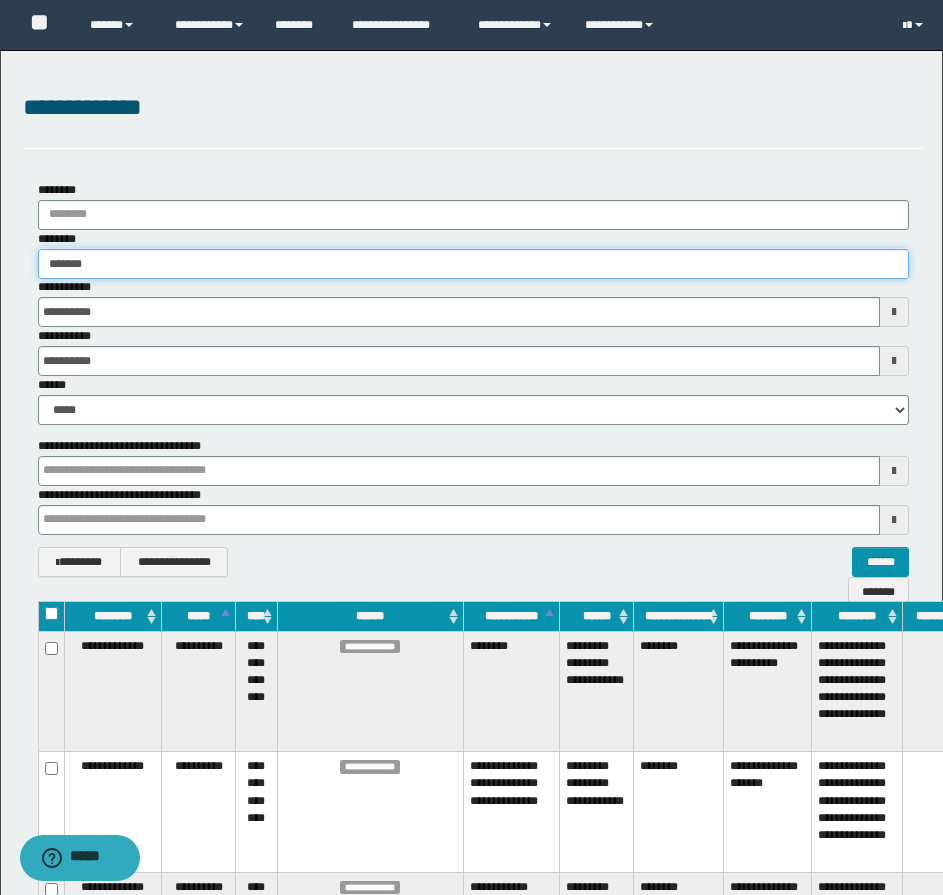 type on "*******" 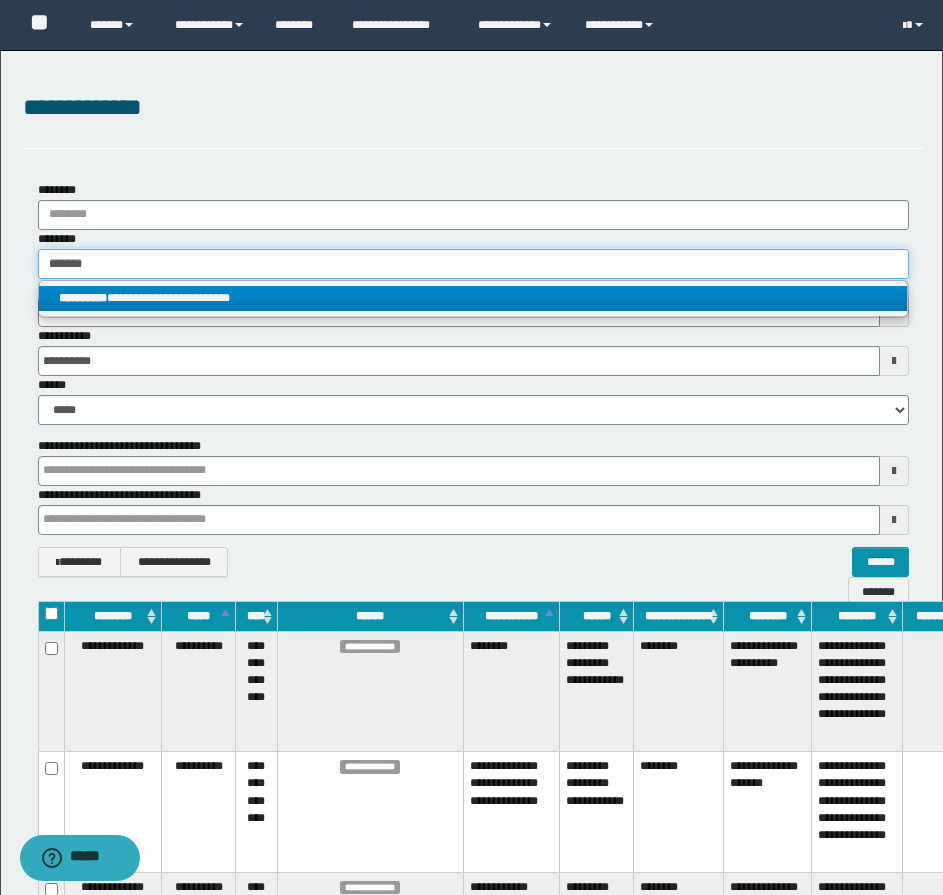 type on "*******" 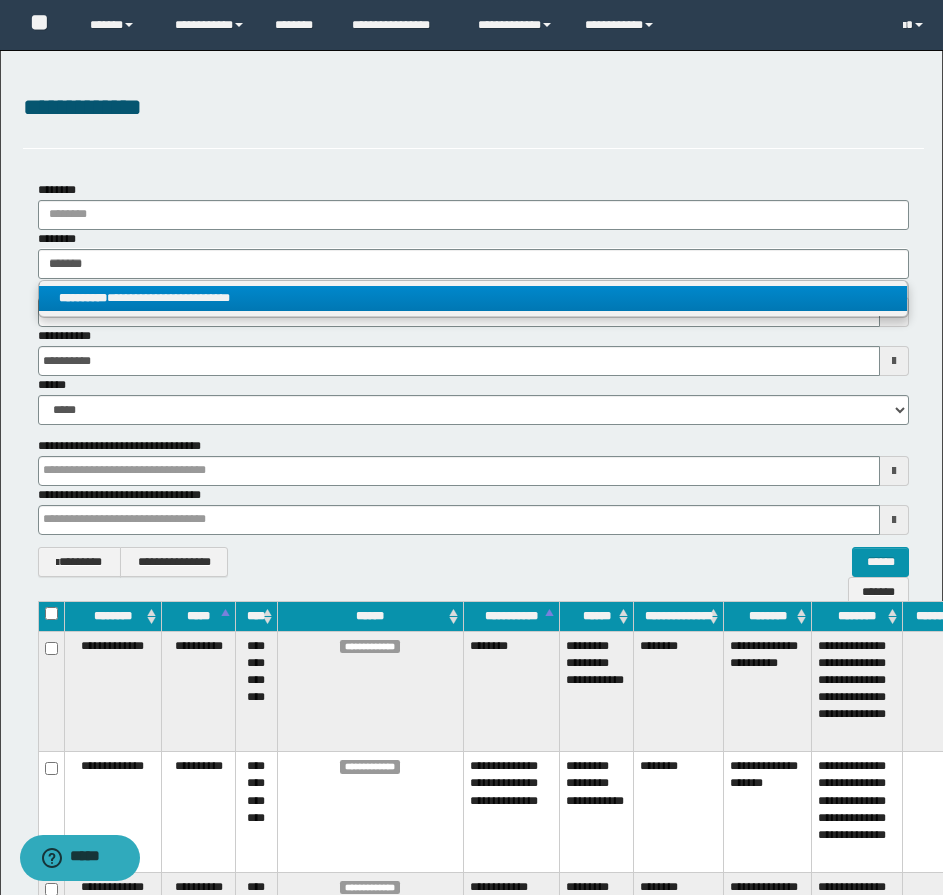 click on "**********" at bounding box center (473, 298) 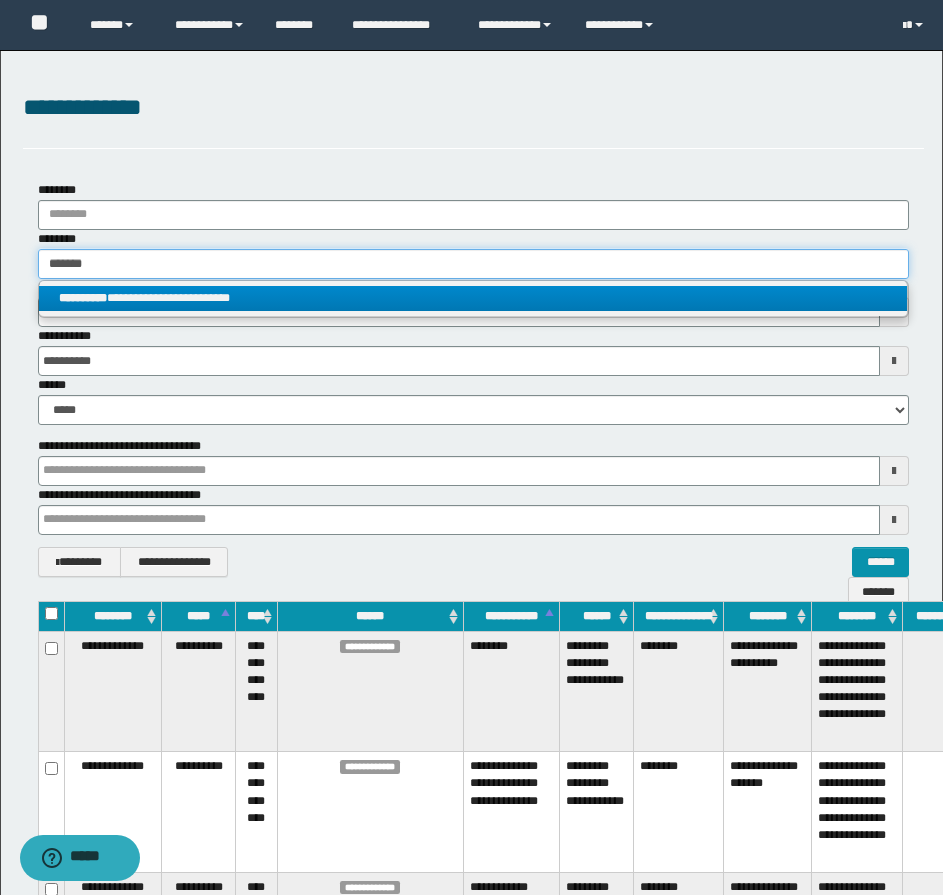 type 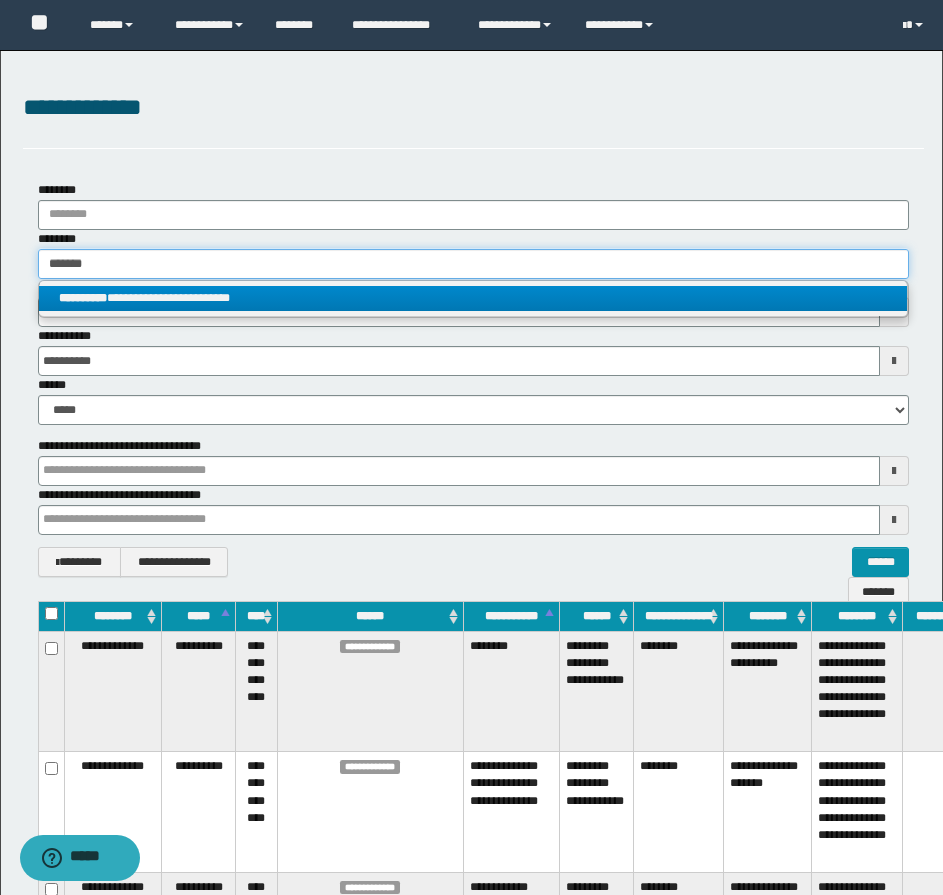 type 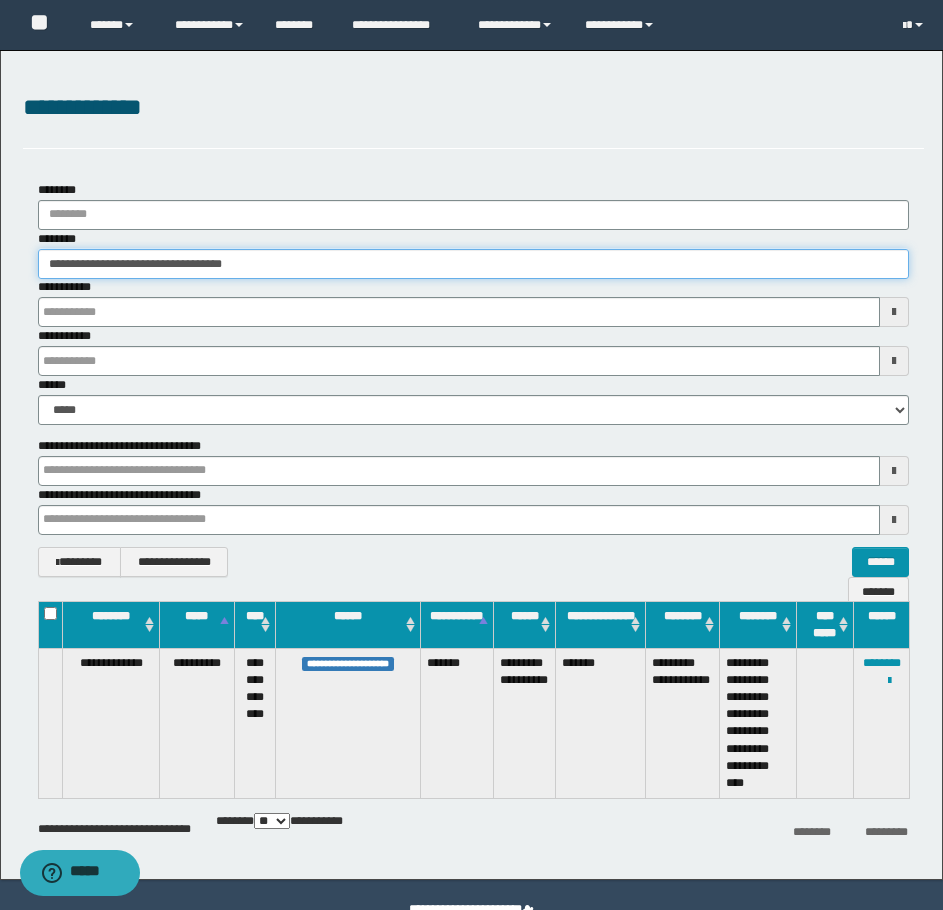 type 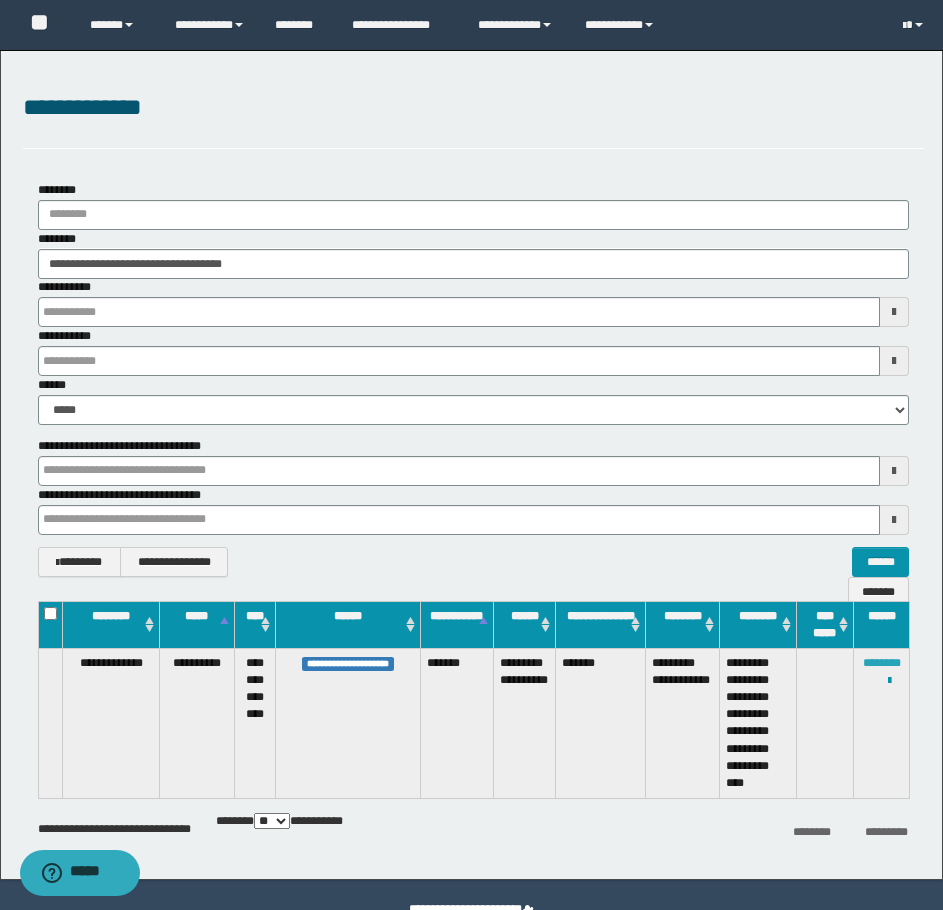 click on "********" at bounding box center [882, 663] 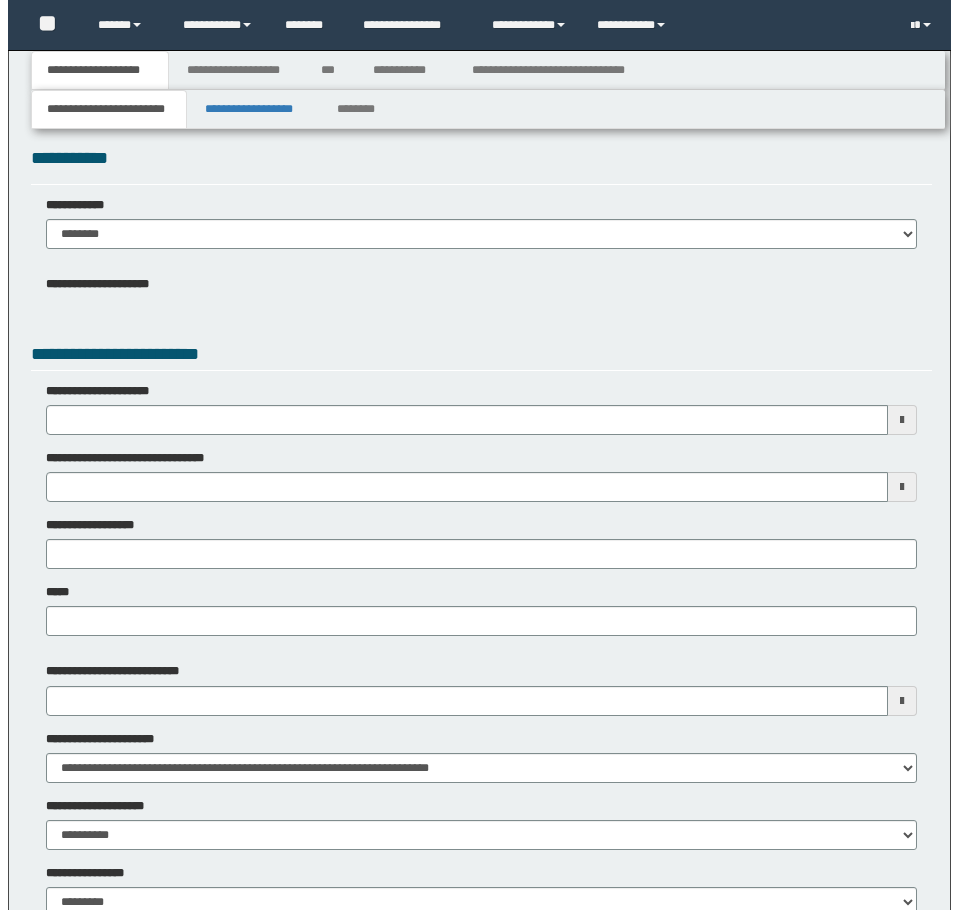 scroll, scrollTop: 0, scrollLeft: 0, axis: both 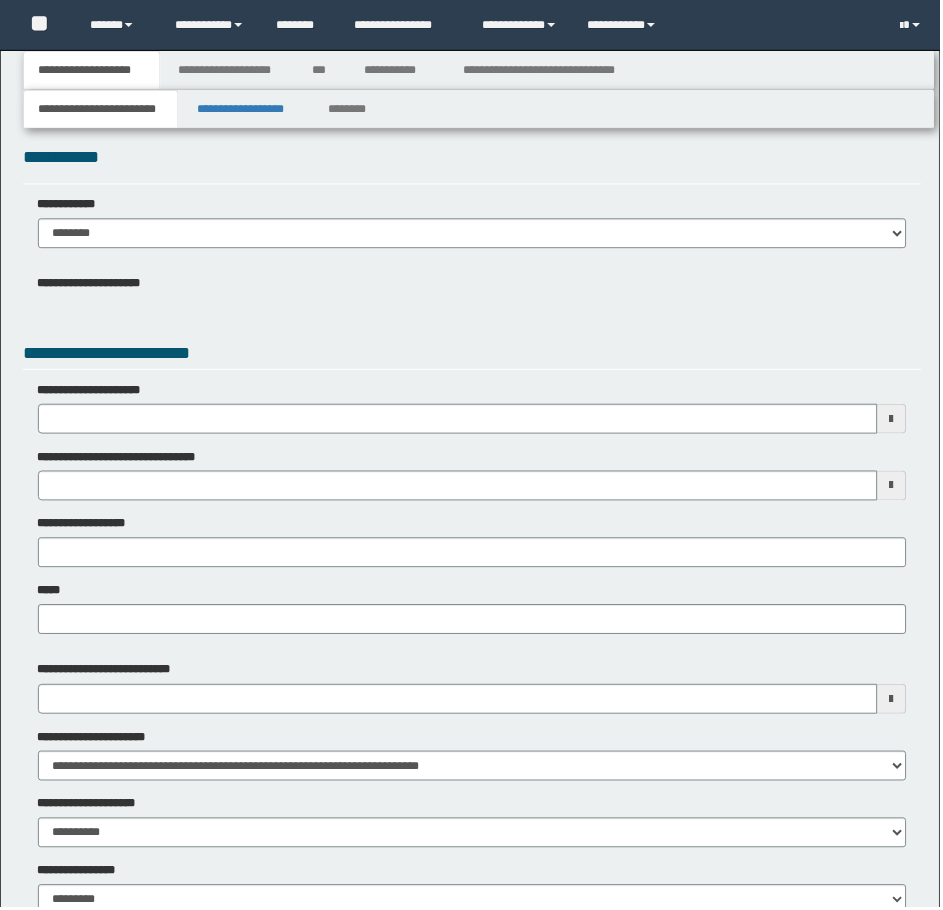 type 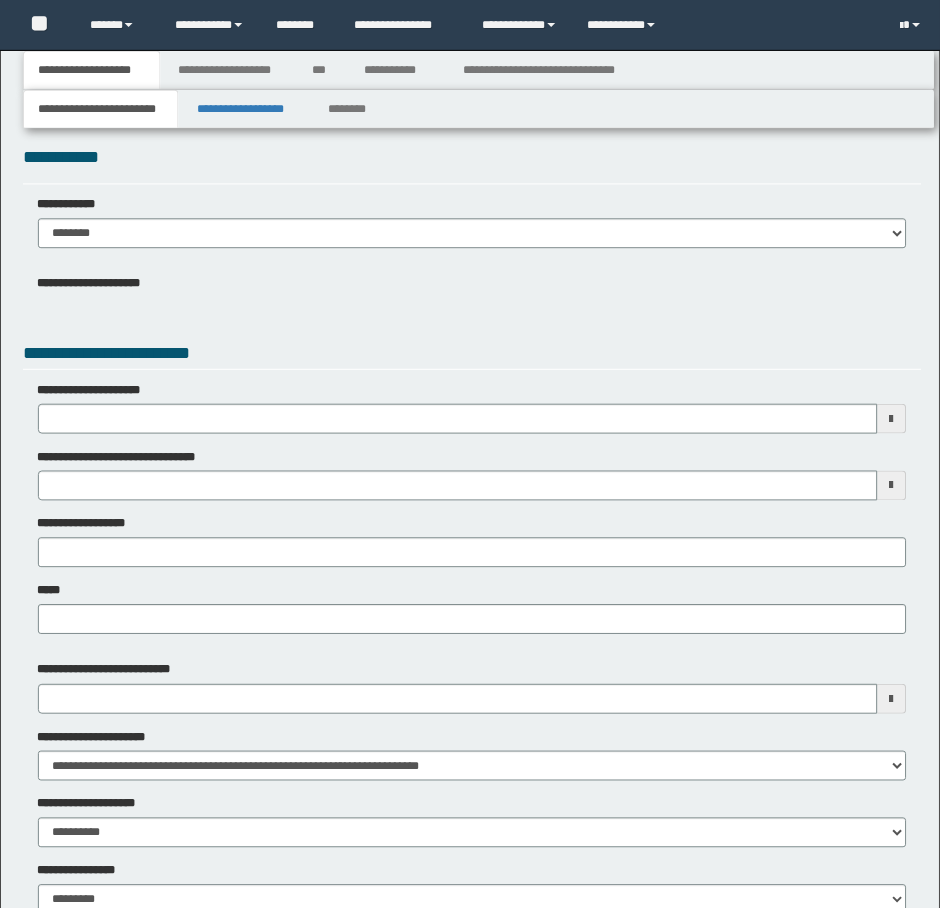 type 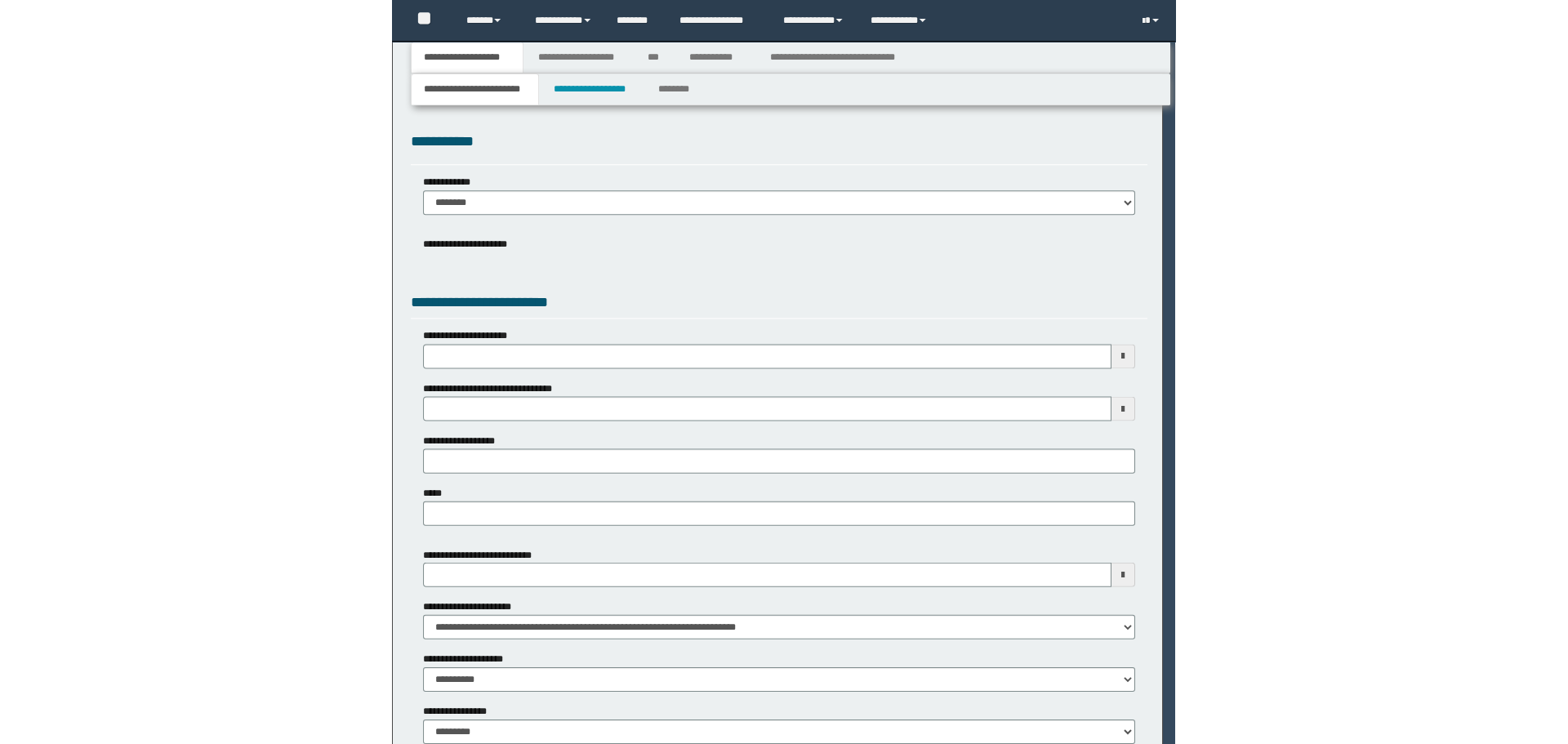 scroll, scrollTop: 0, scrollLeft: 0, axis: both 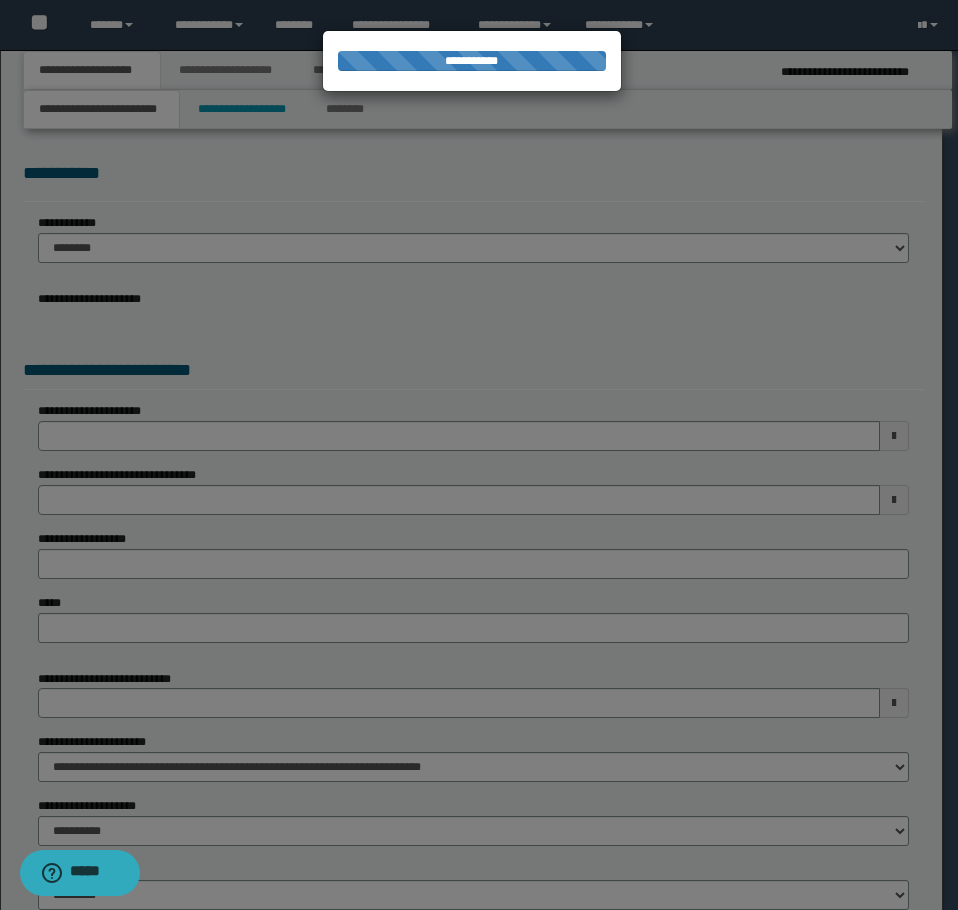 type on "**********" 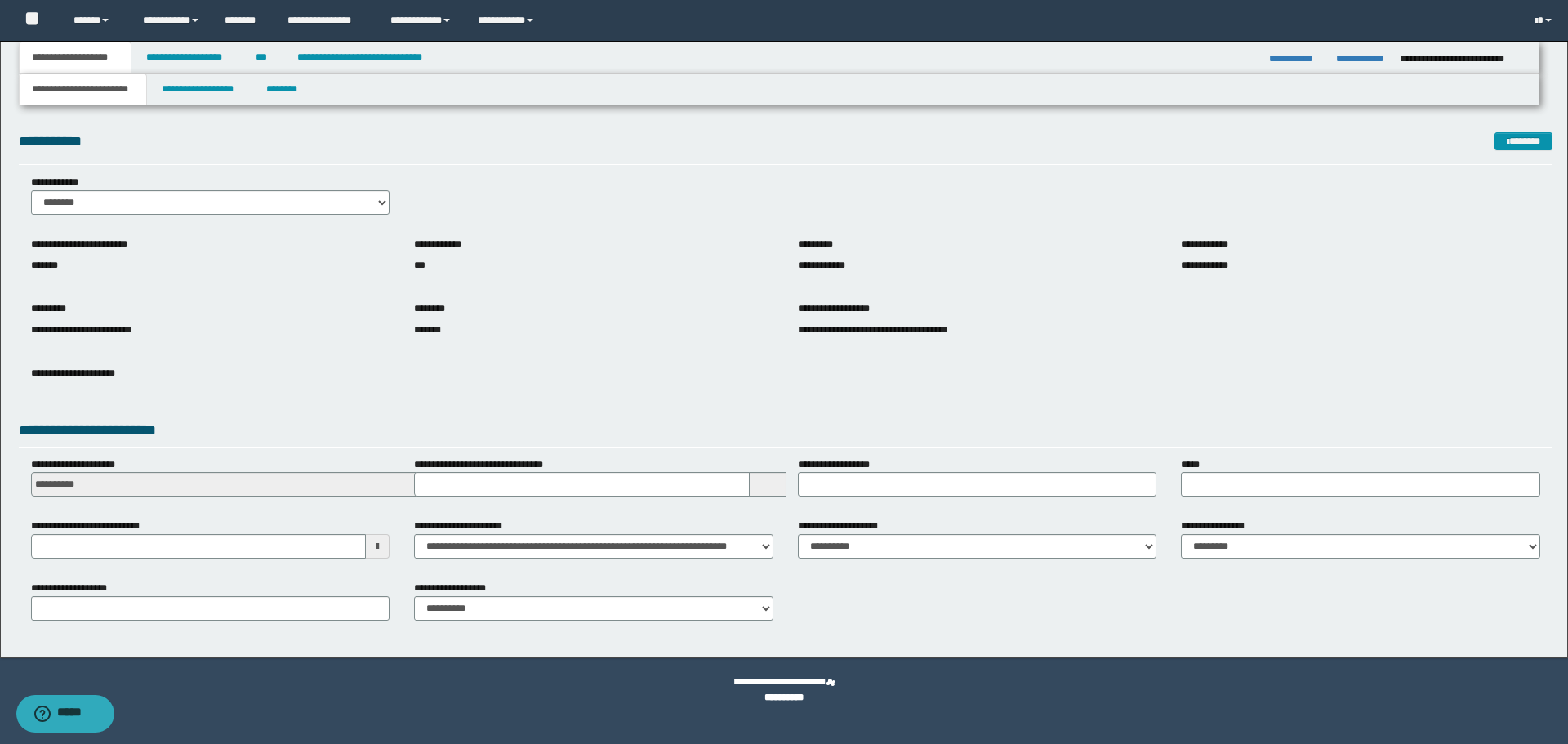 type 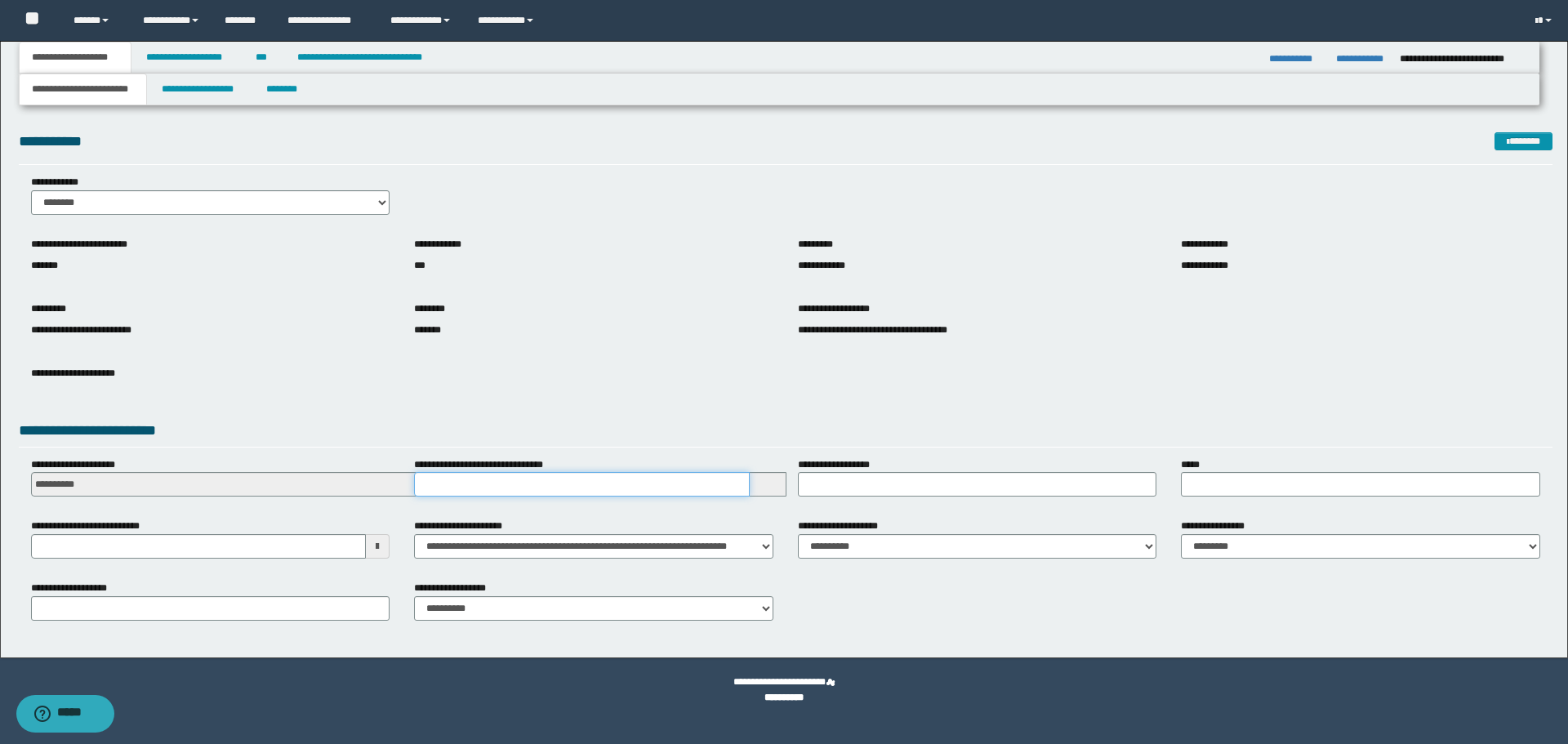 click on "**********" at bounding box center [581, 484] 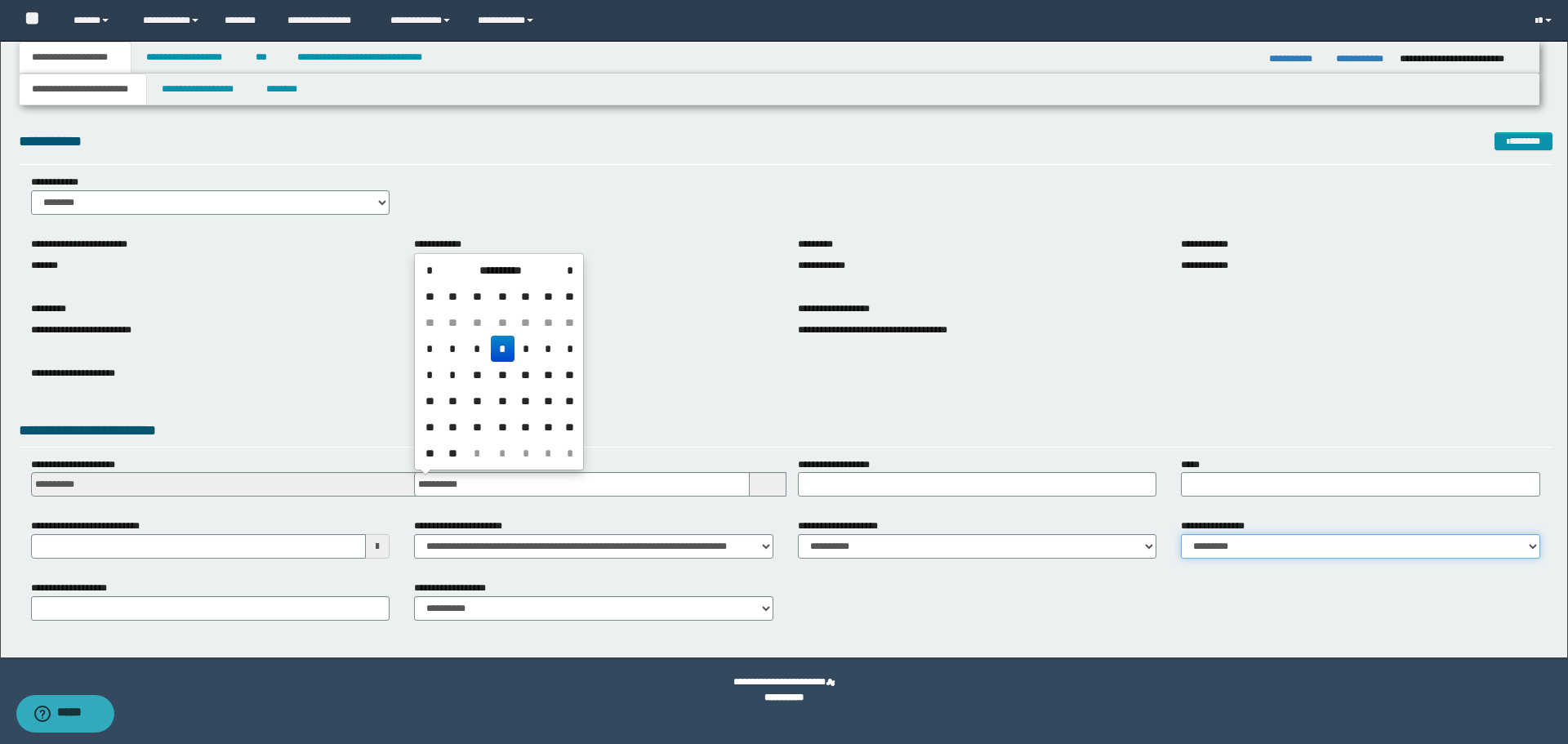 type on "**********" 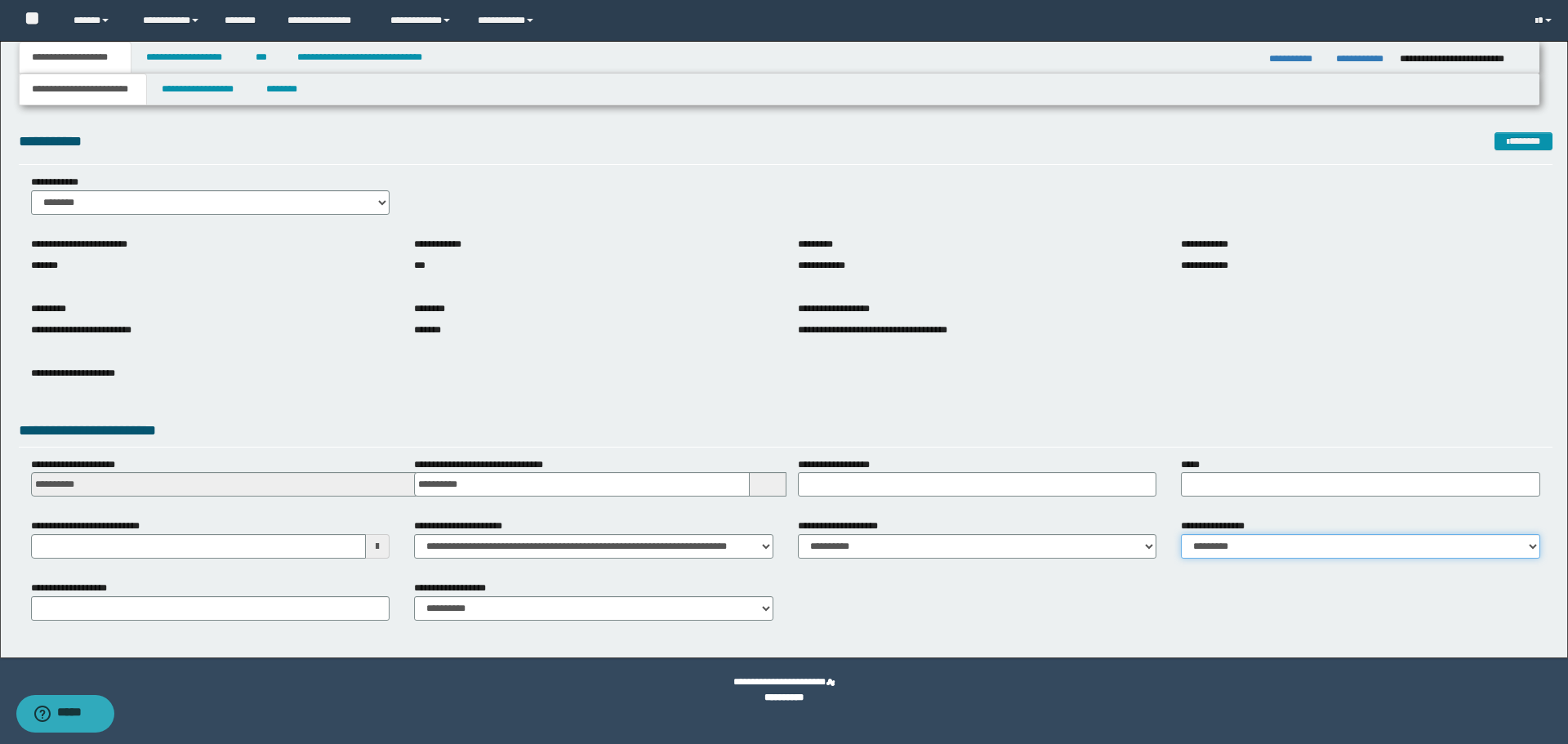 drag, startPoint x: 1289, startPoint y: 544, endPoint x: 1285, endPoint y: 556, distance: 12.649111 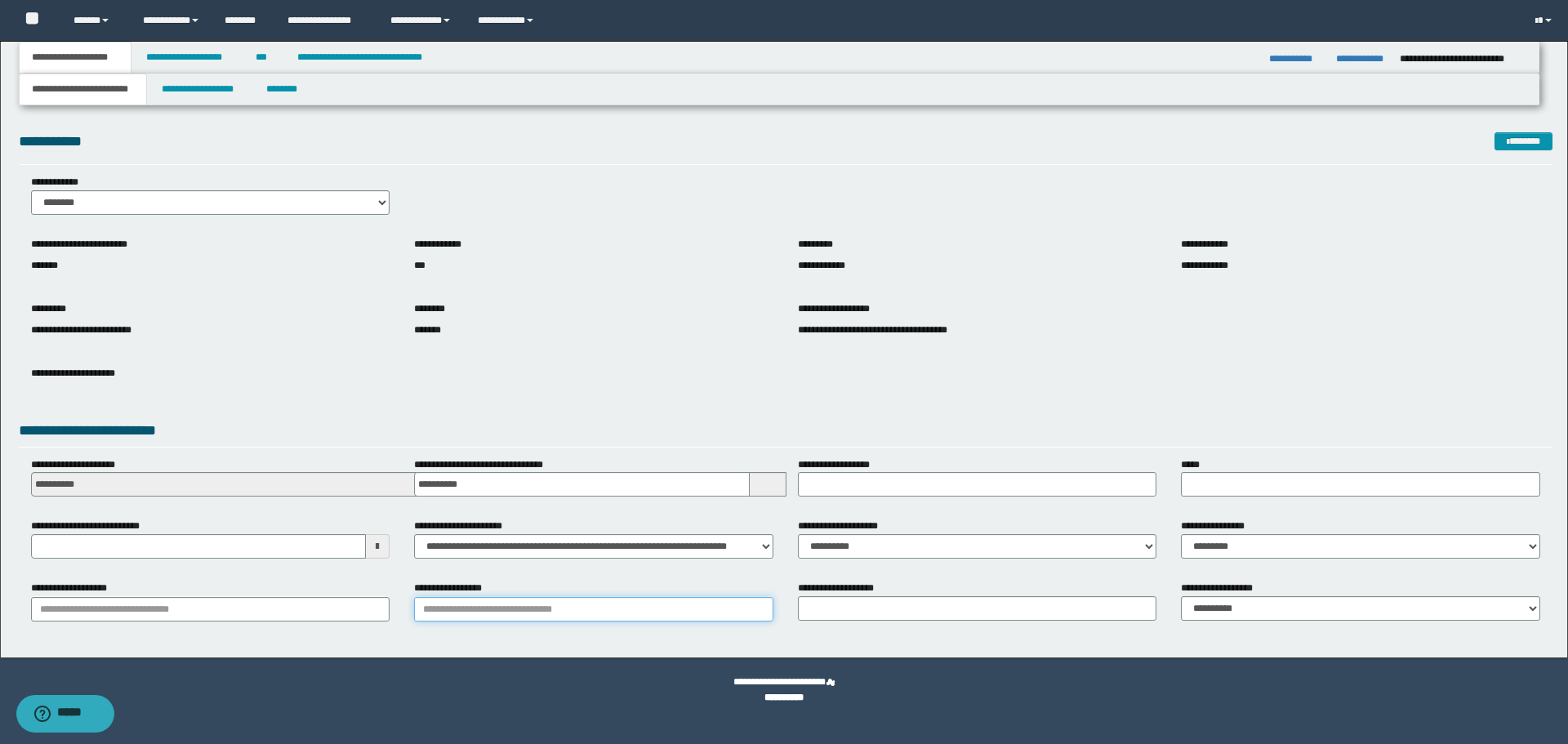 click on "**********" at bounding box center [594, 609] 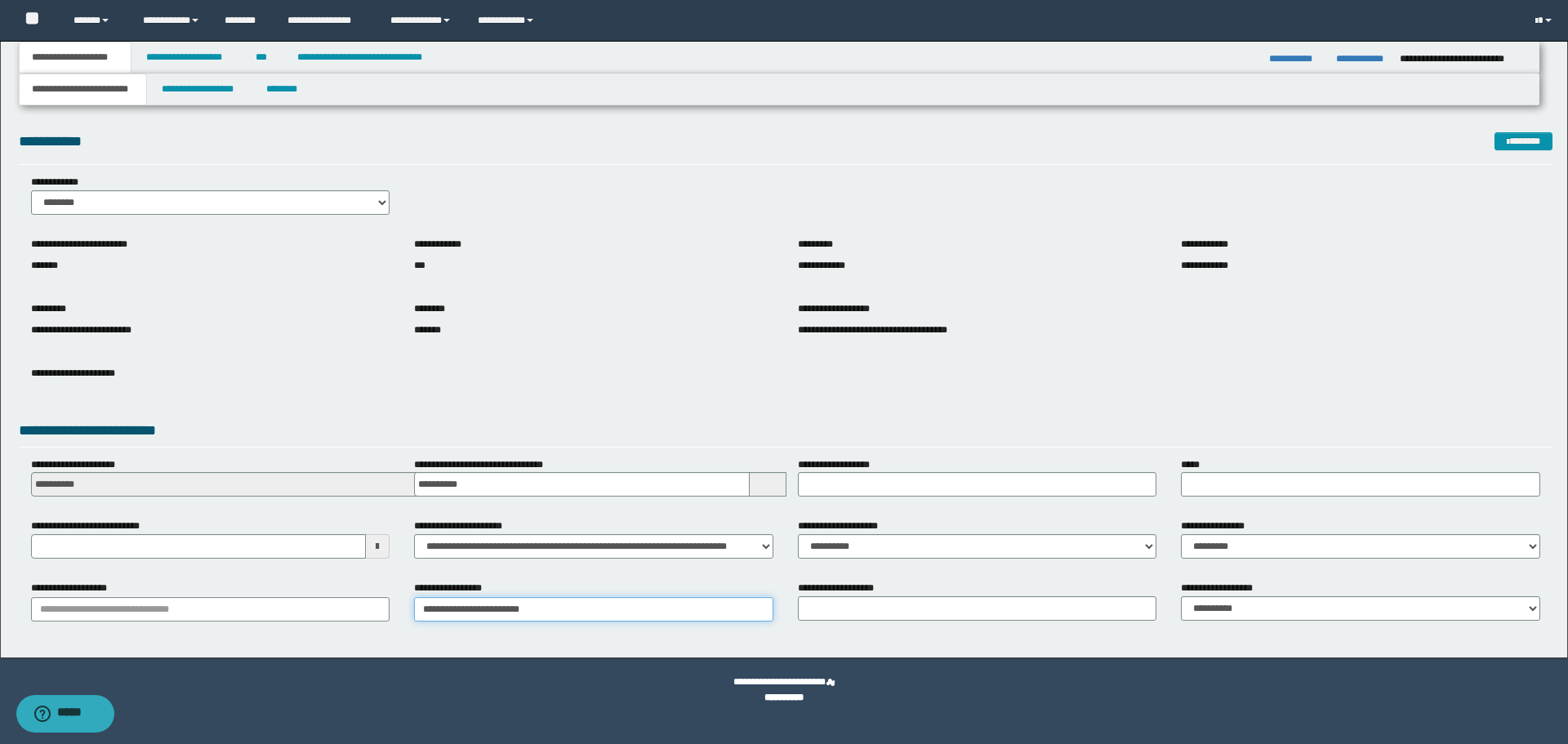 type on "**********" 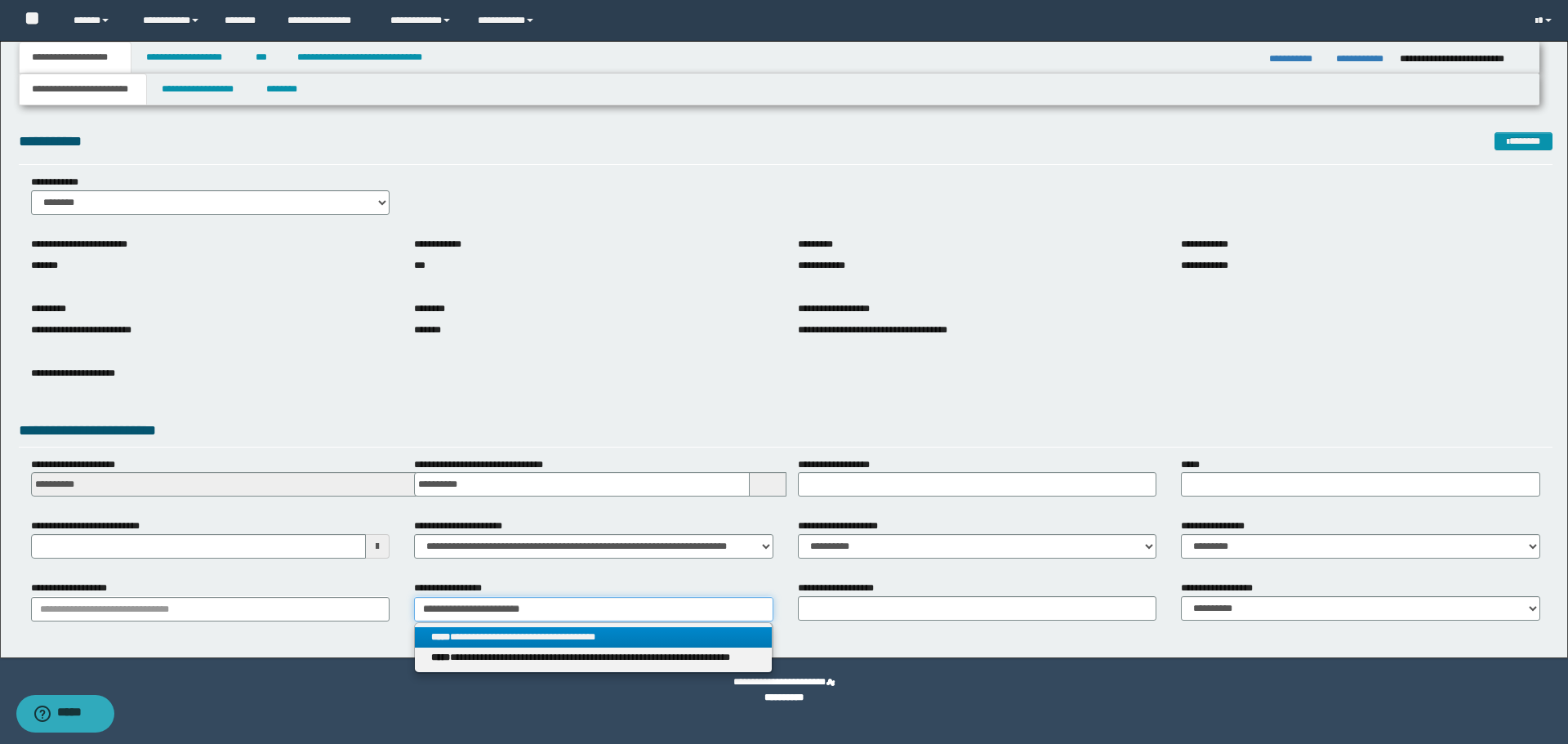 type on "**********" 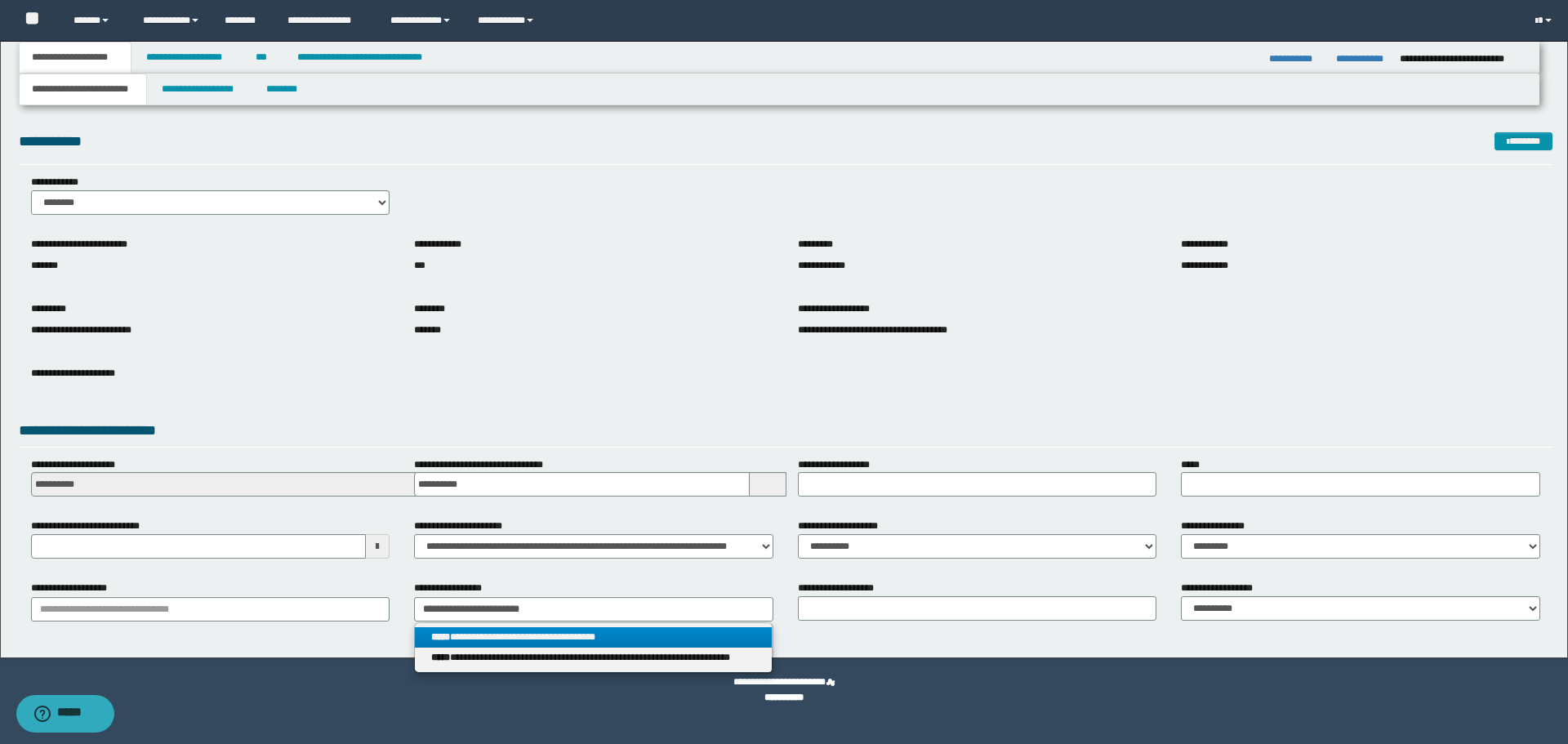 click on "**********" at bounding box center [593, 637] 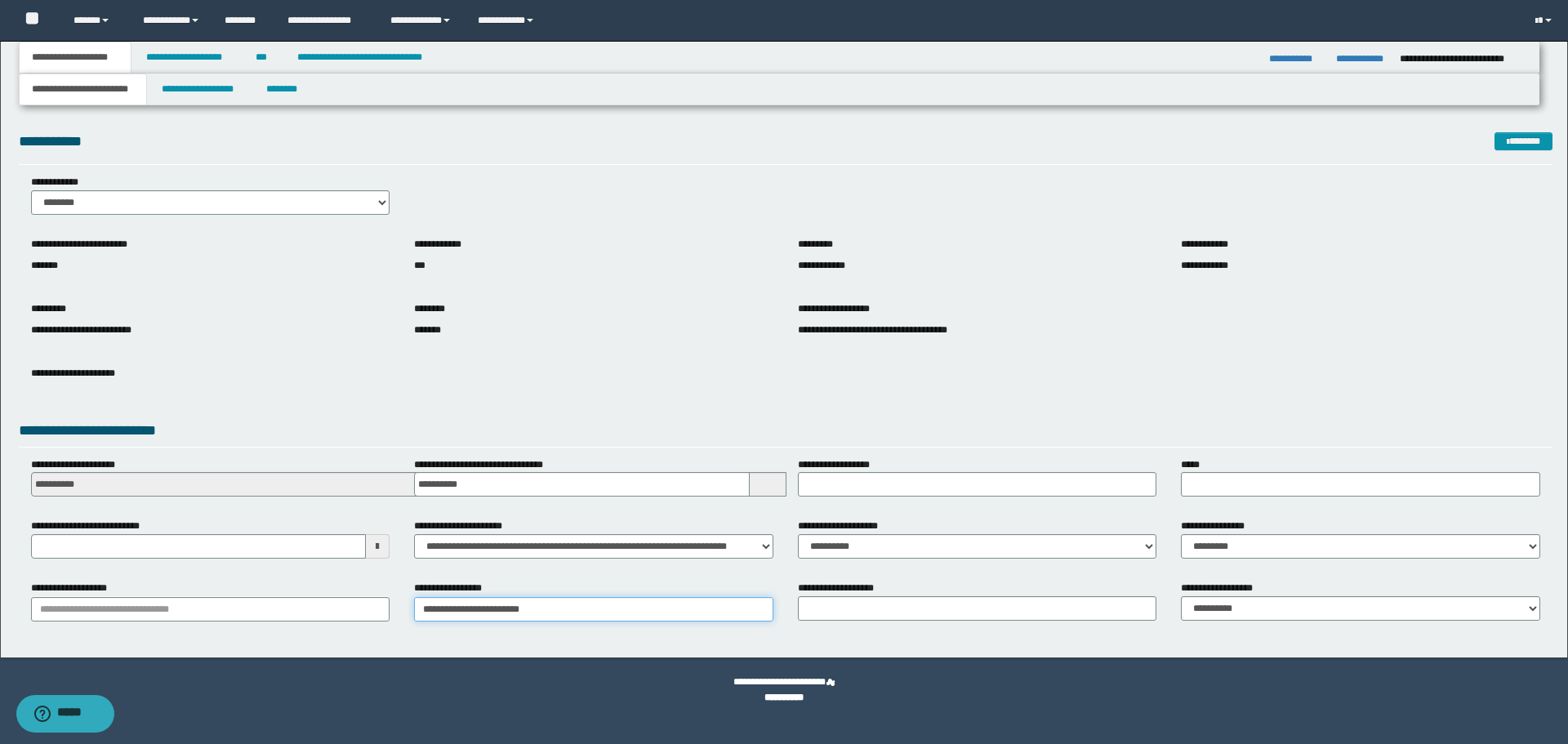 type on "**********" 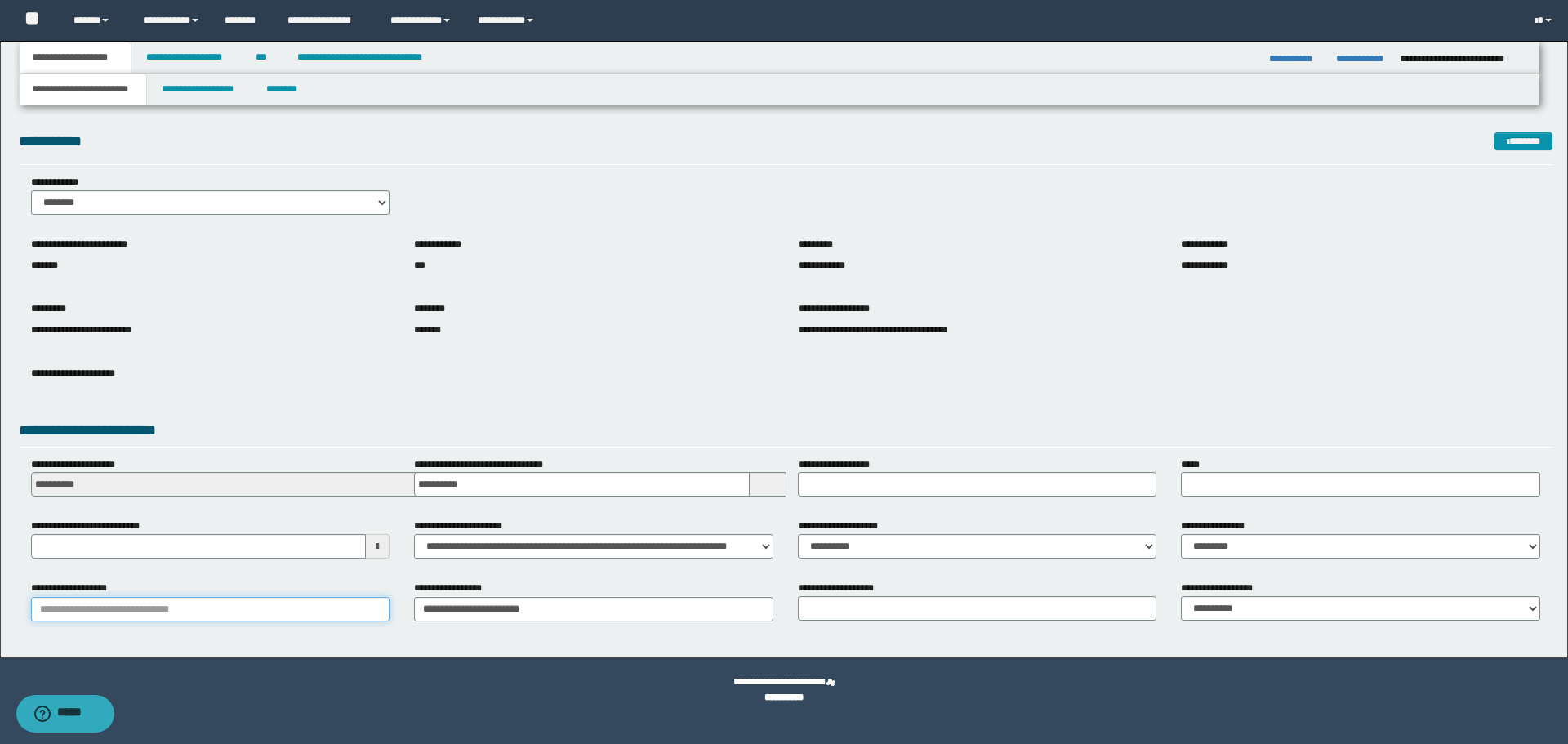 type 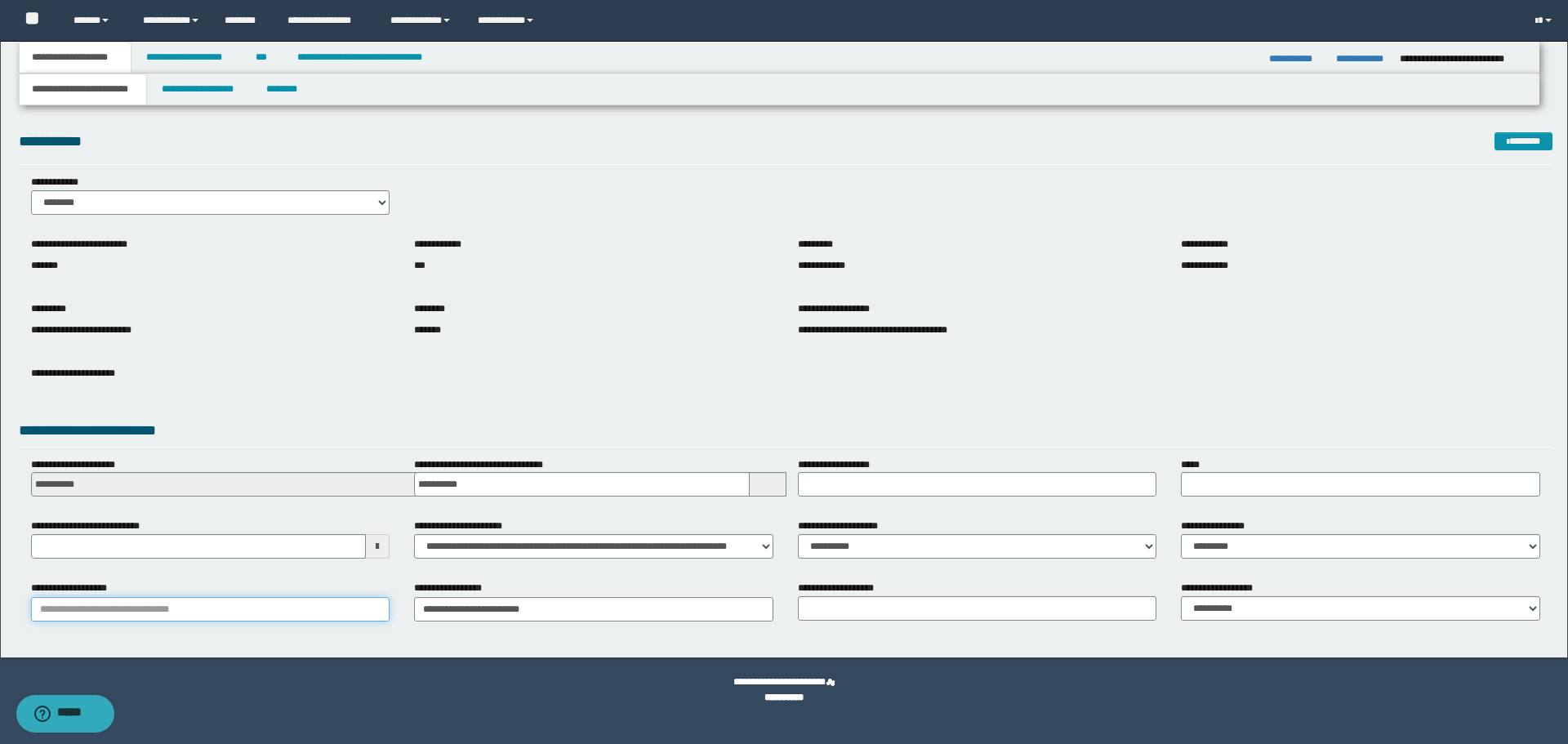 click on "**********" at bounding box center (211, 609) 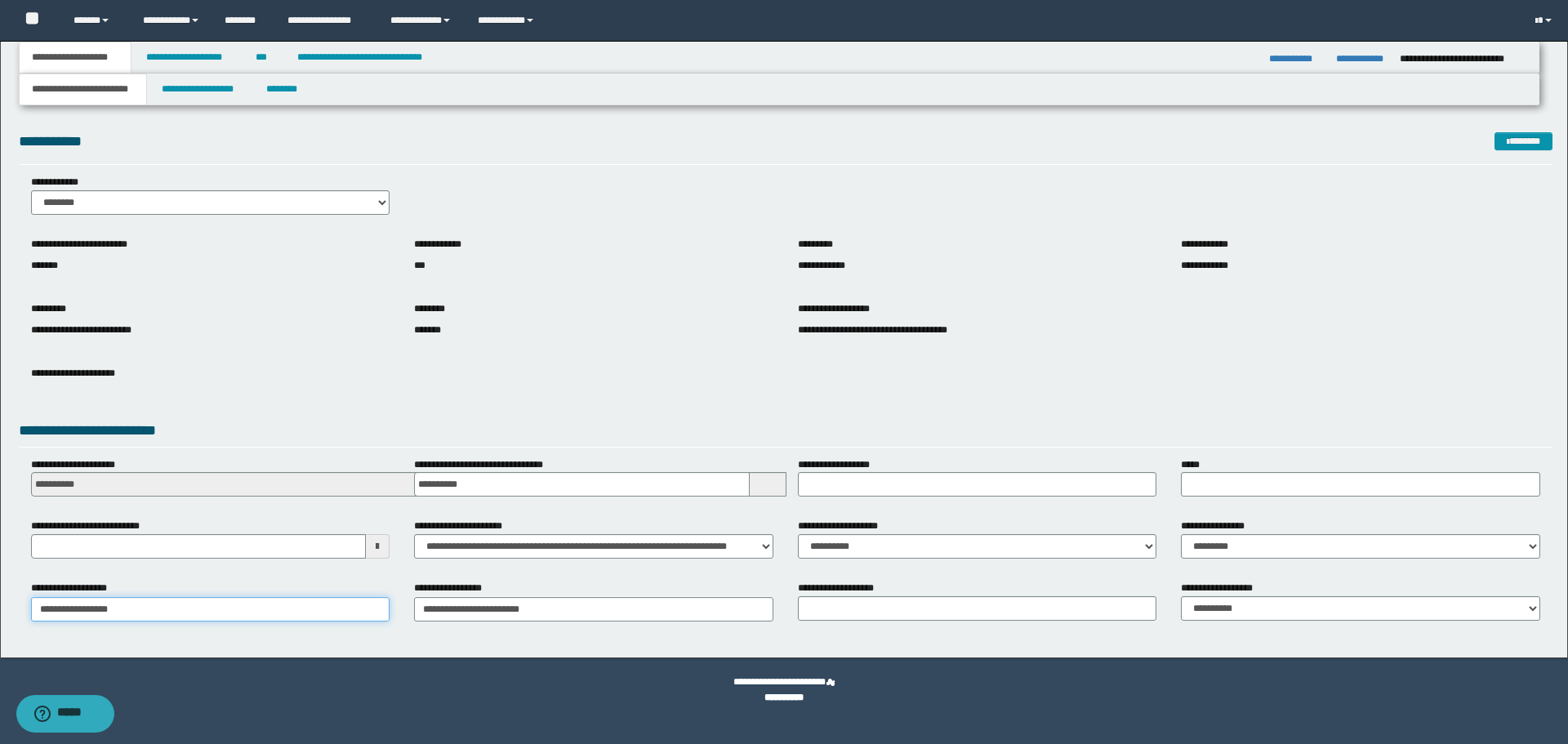 type on "**********" 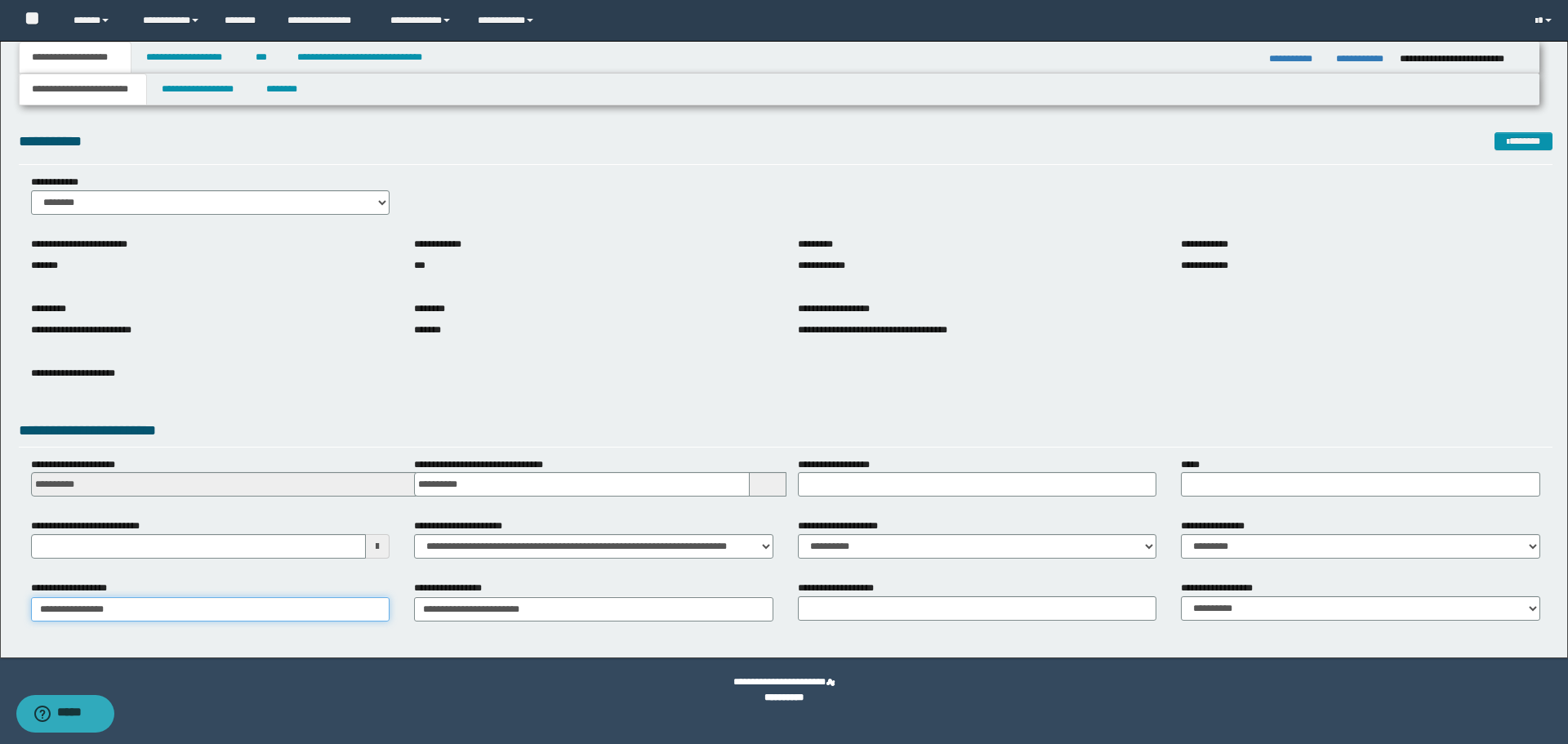 type on "**********" 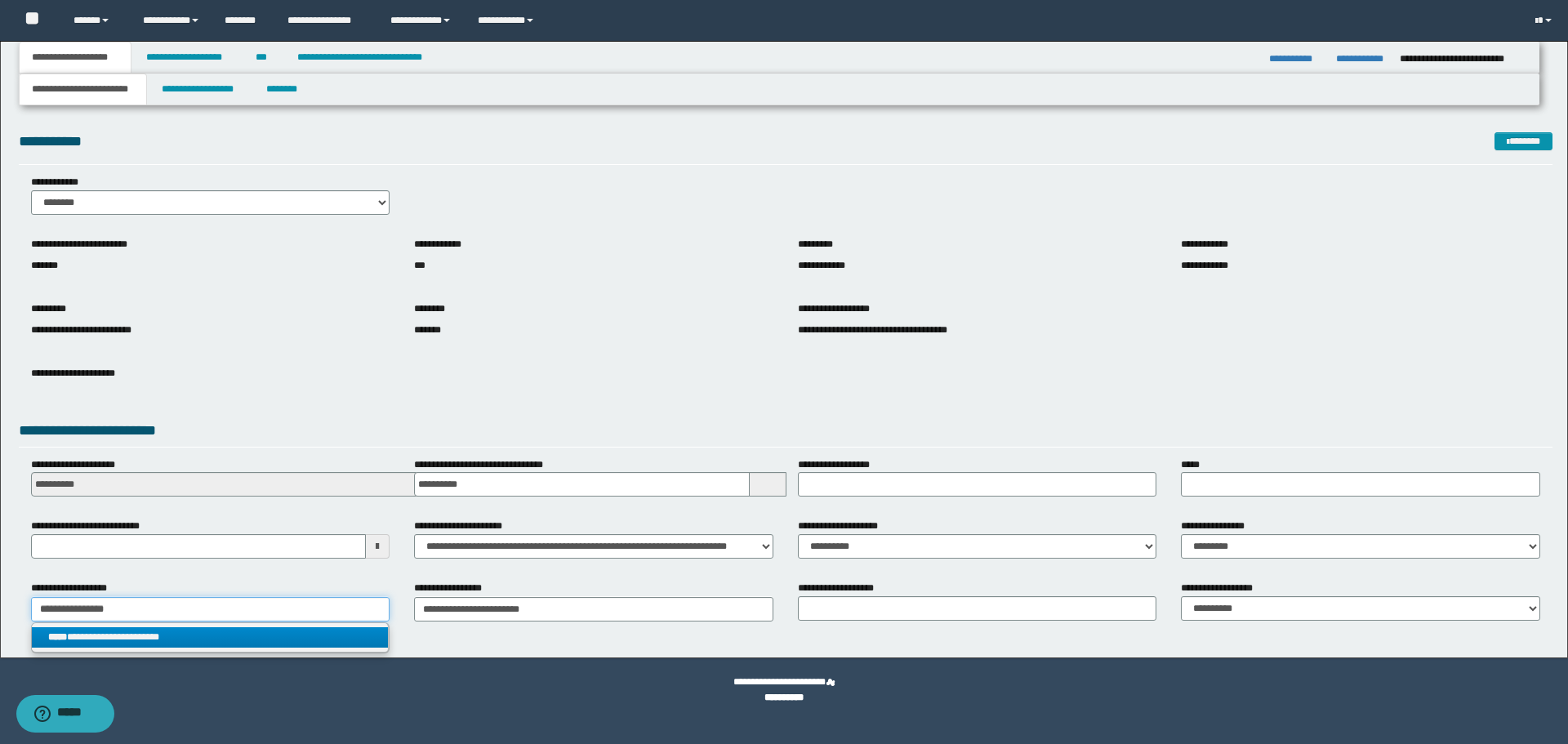 type on "**********" 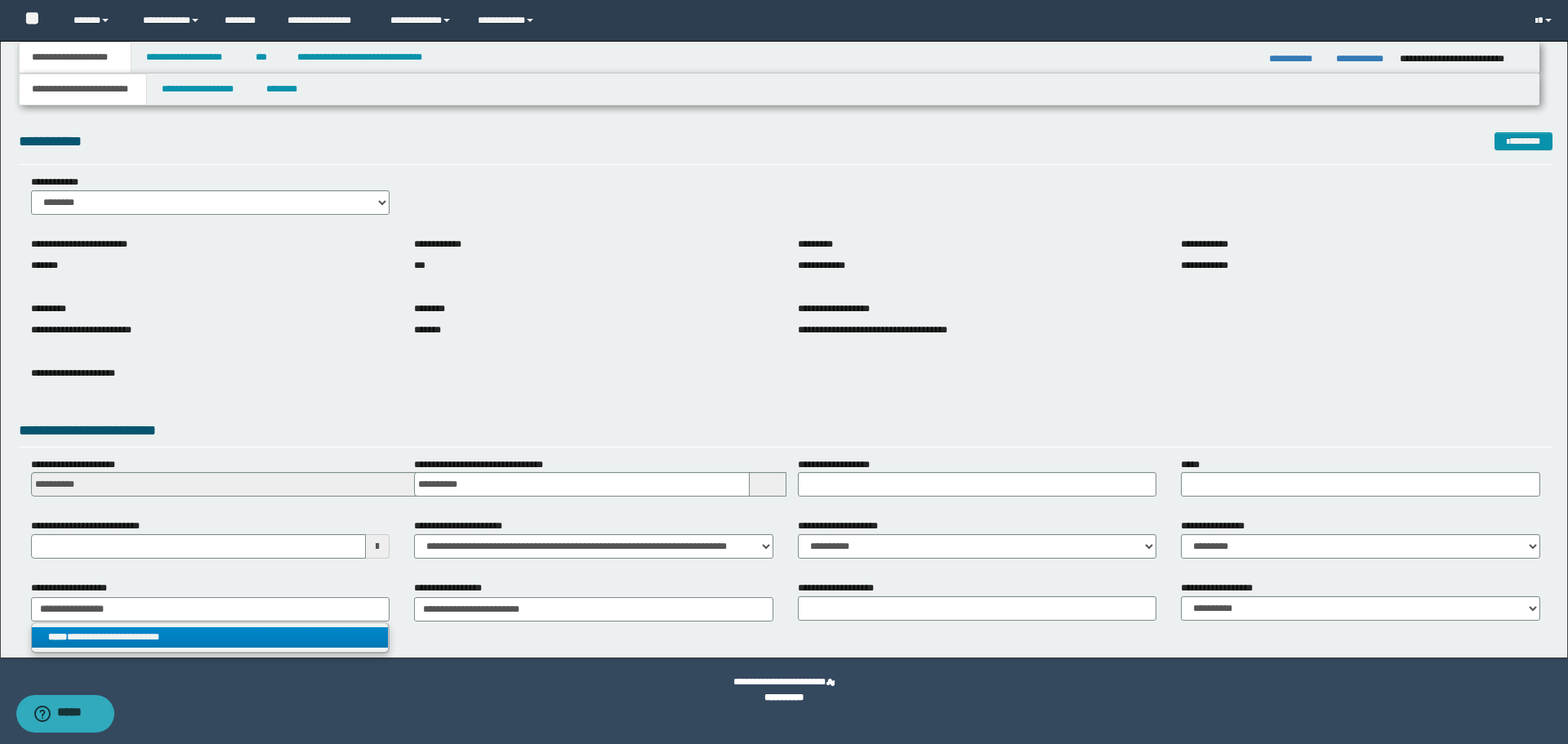 click on "**********" at bounding box center (210, 637) 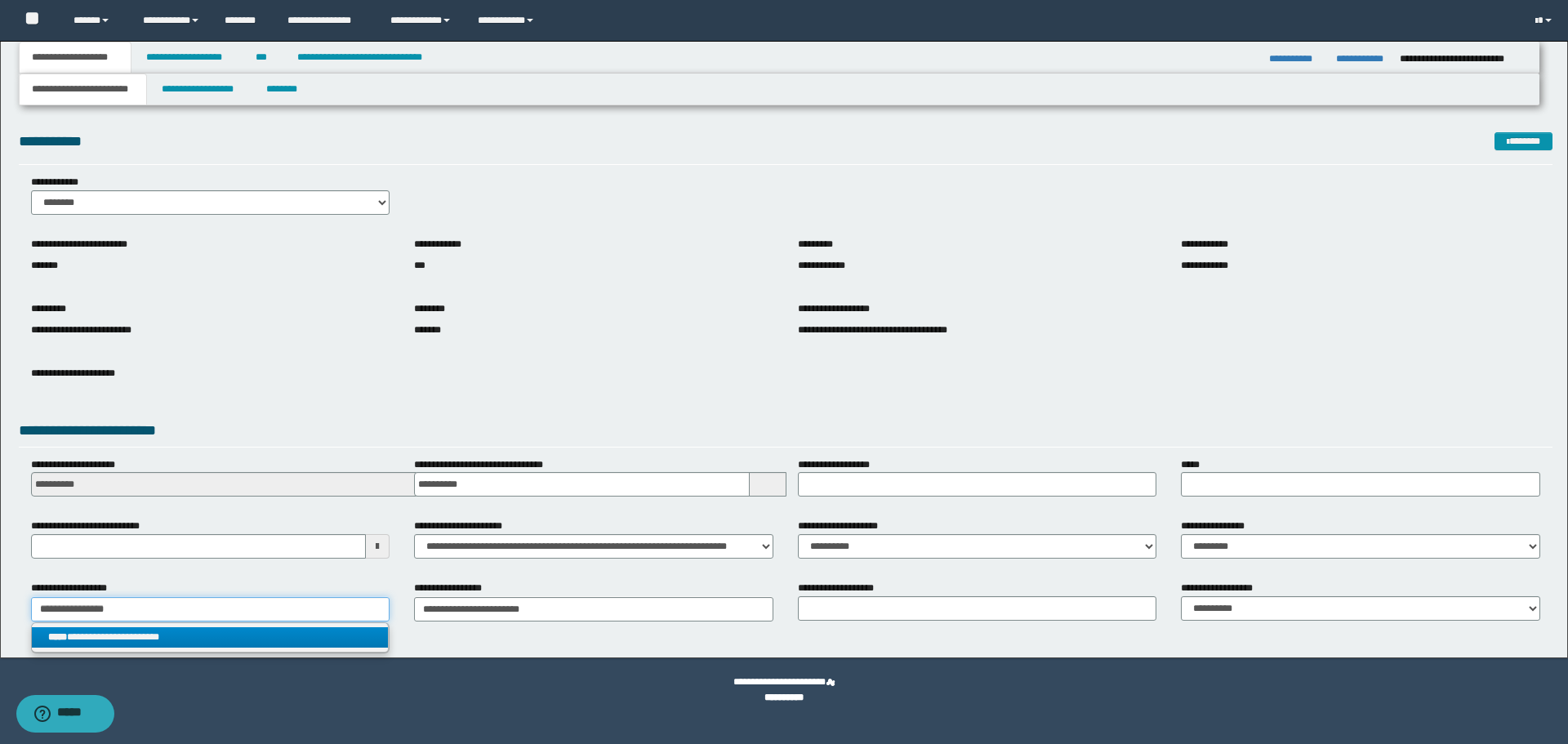 type 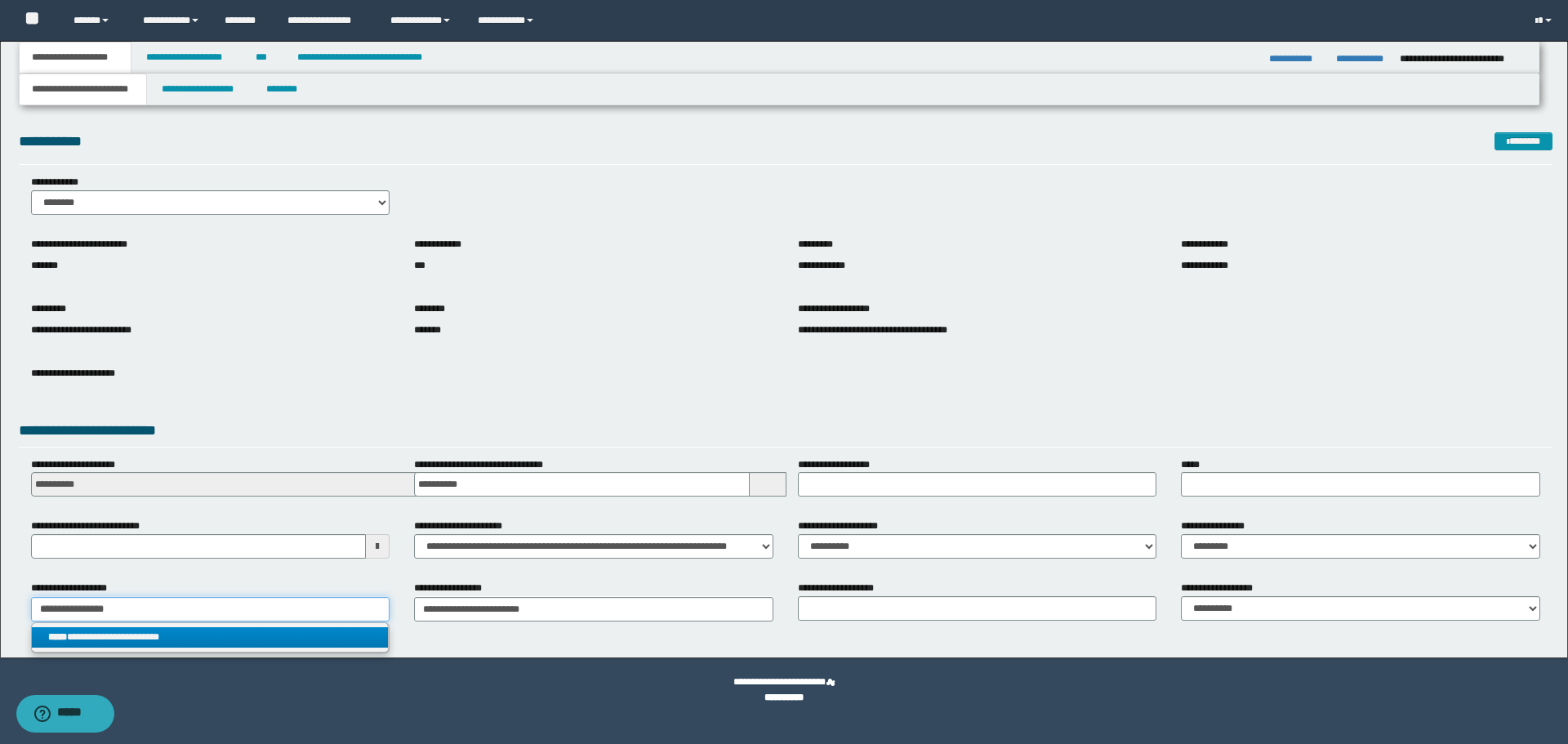 type on "**********" 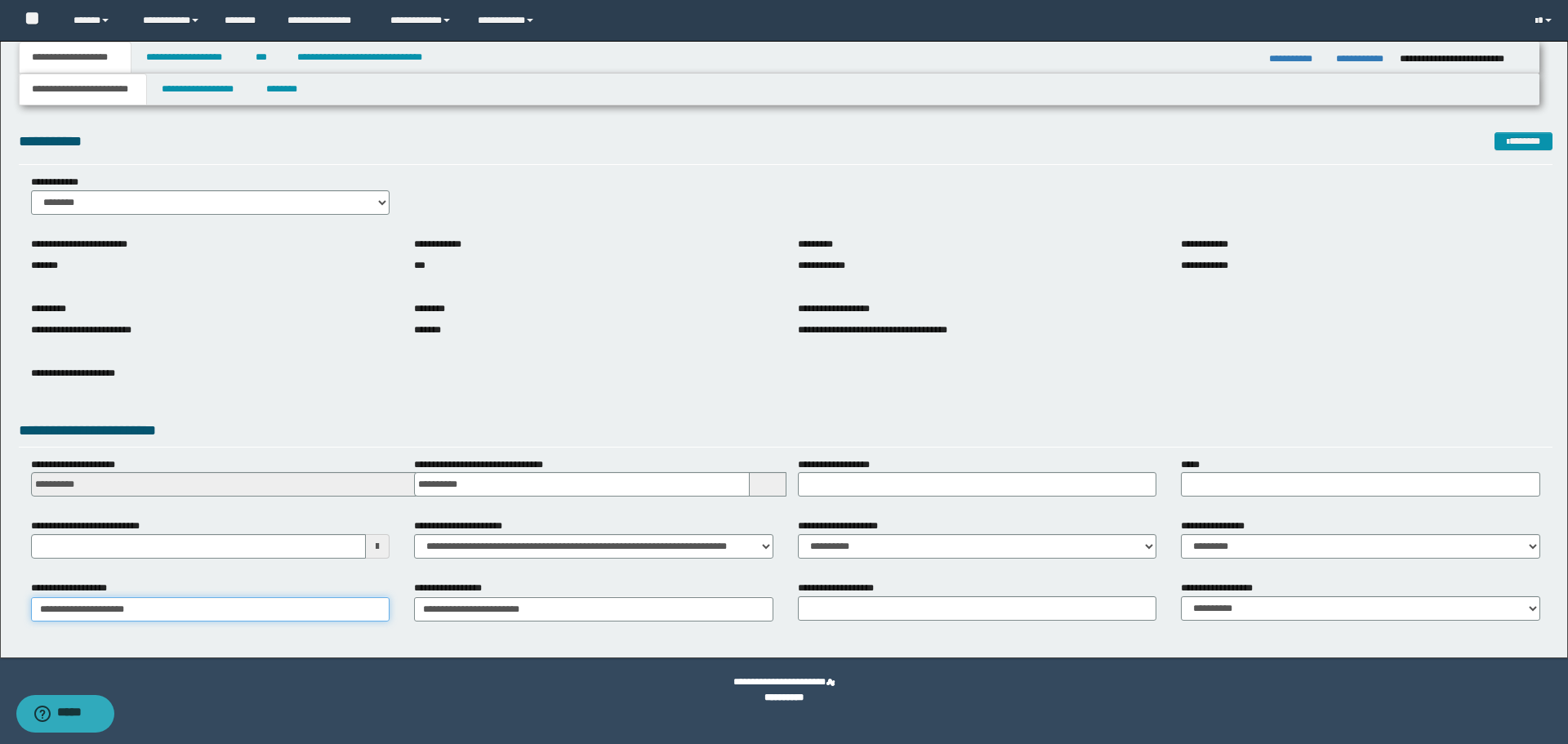type 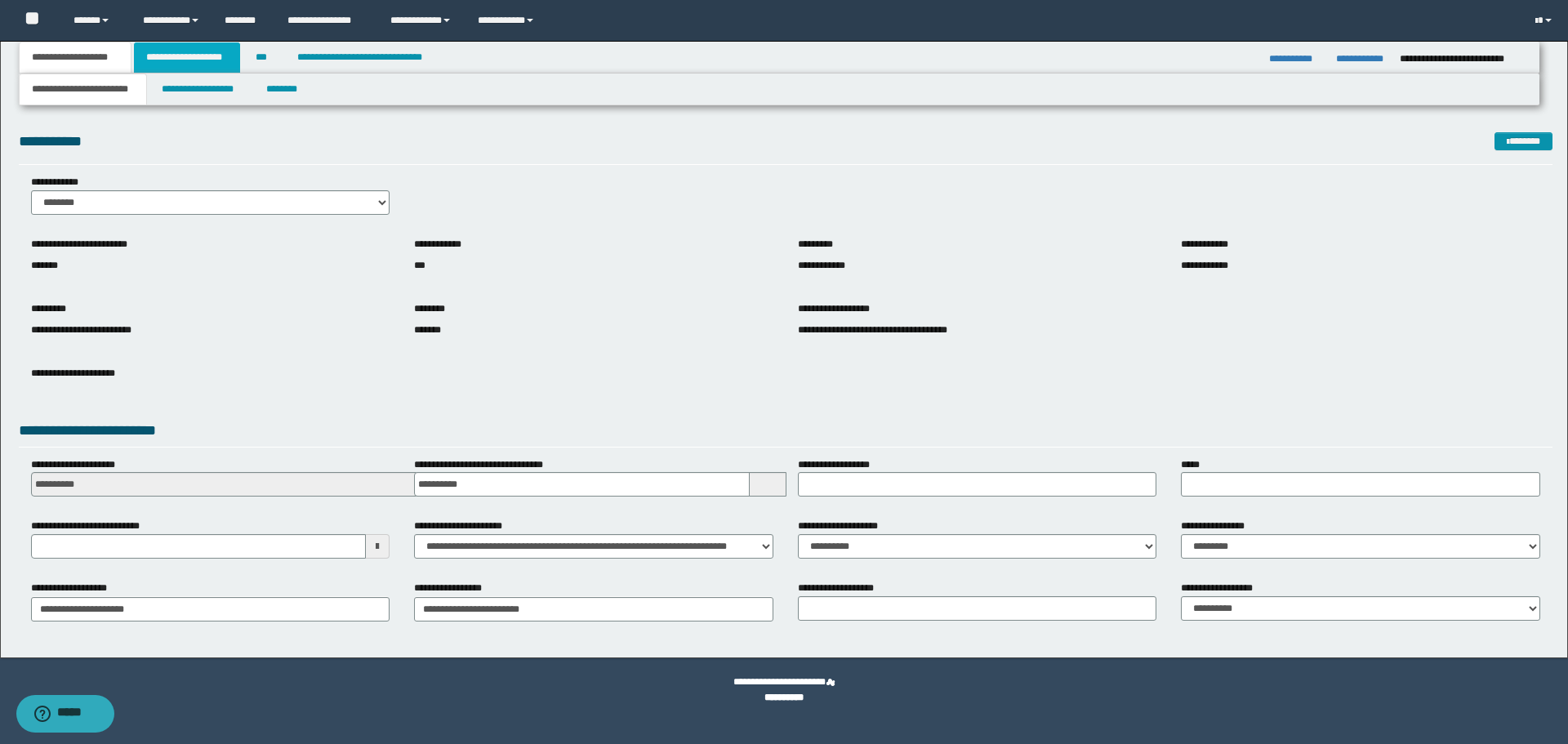 click on "**********" at bounding box center (187, 57) 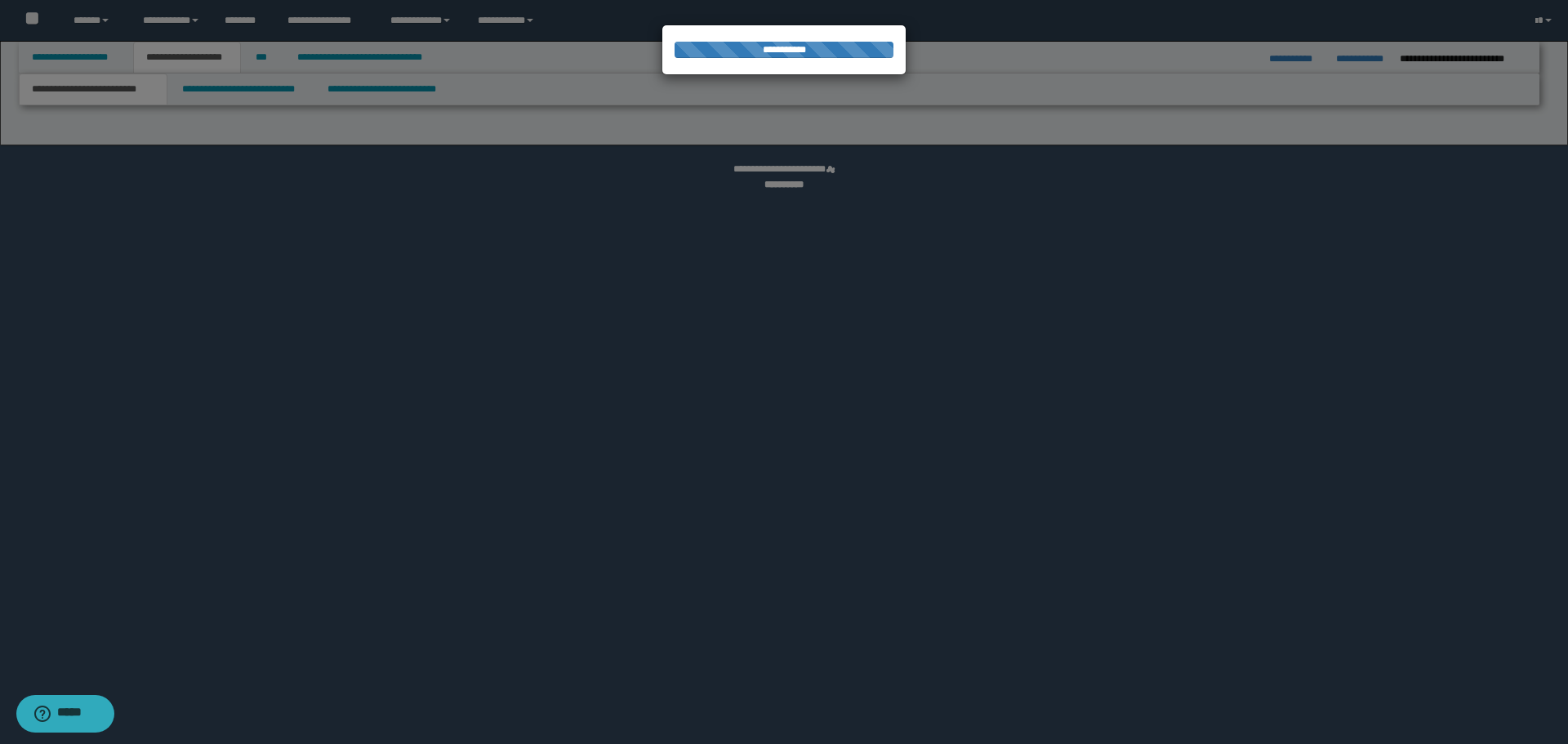 click at bounding box center (784, 372) 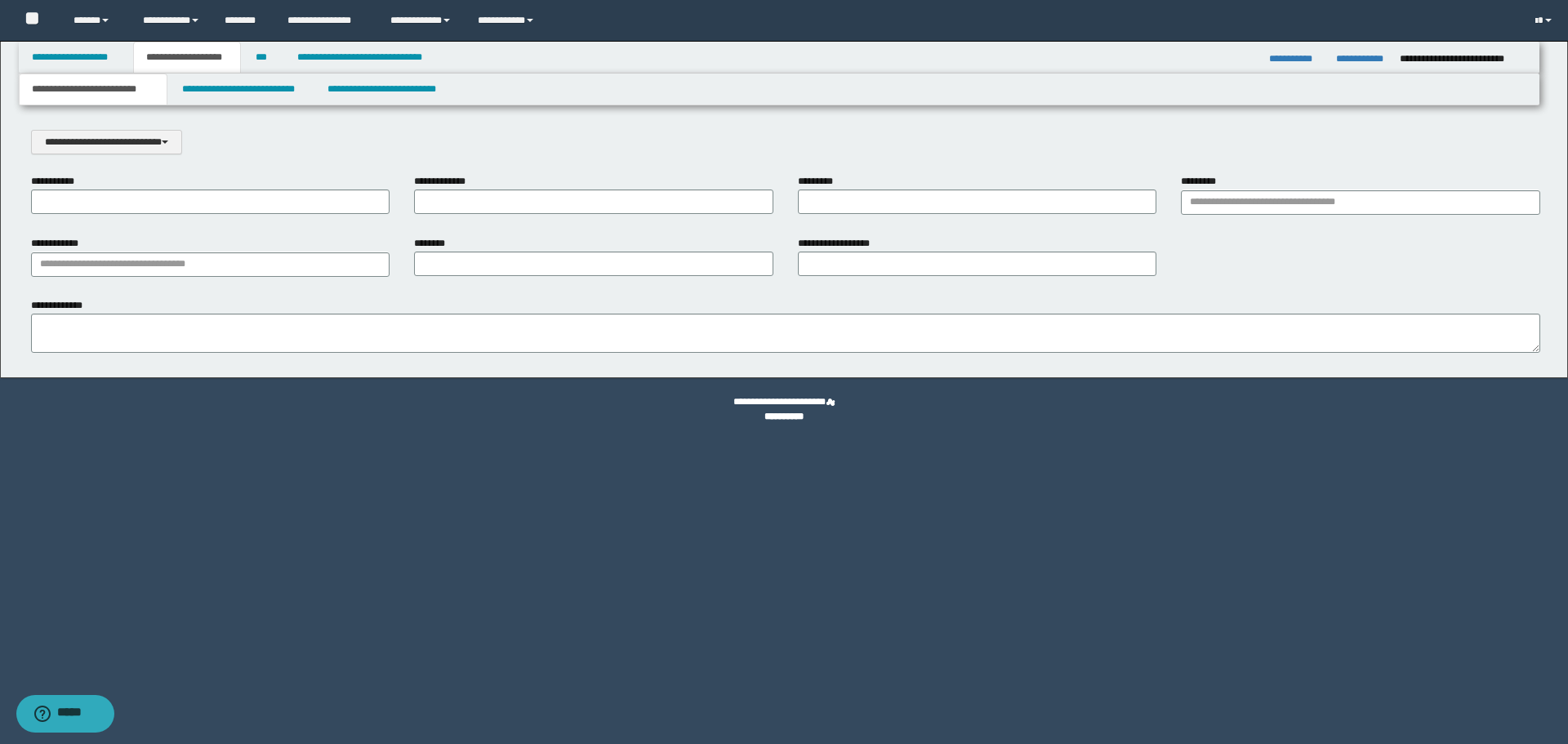 scroll, scrollTop: 0, scrollLeft: 0, axis: both 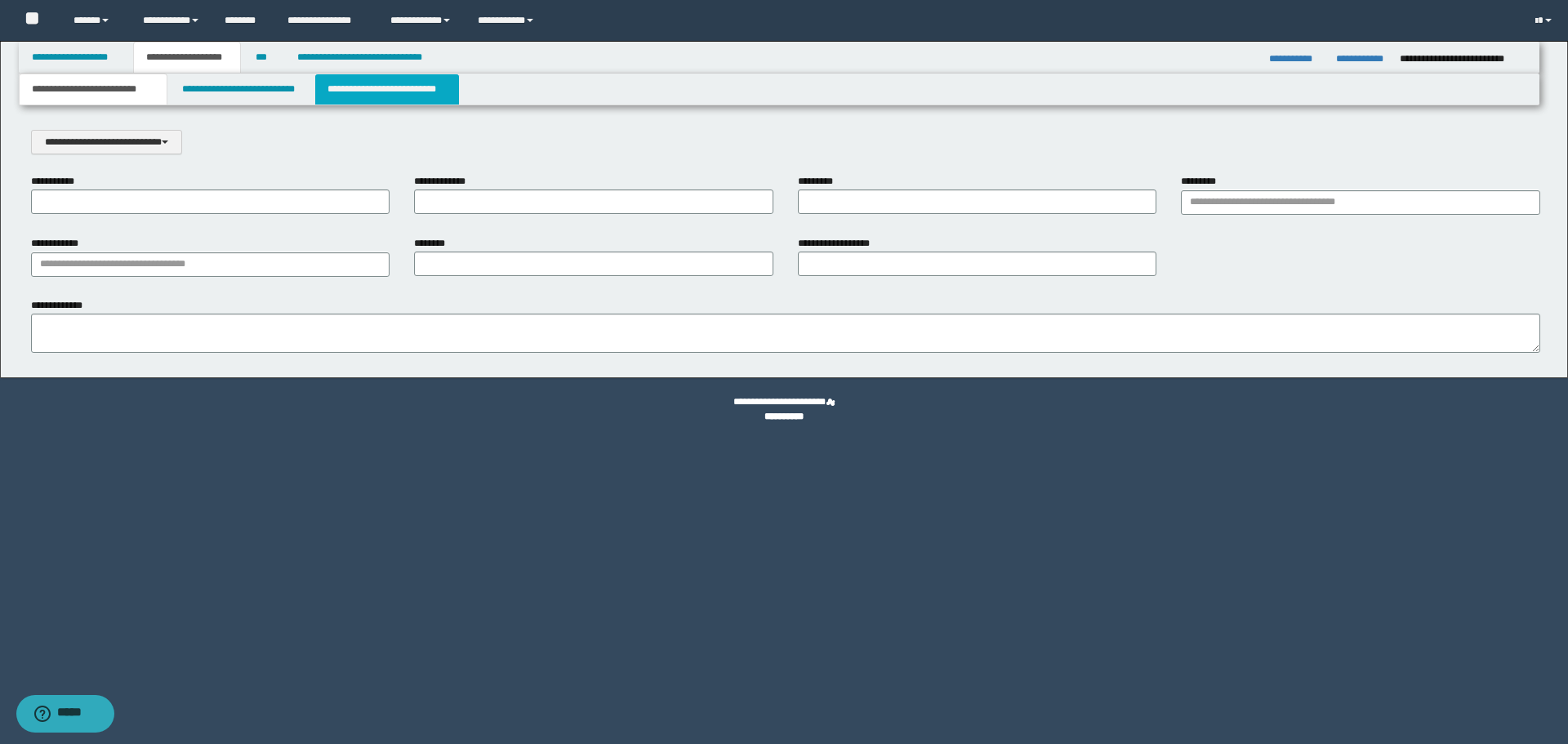 click on "**********" at bounding box center (387, 89) 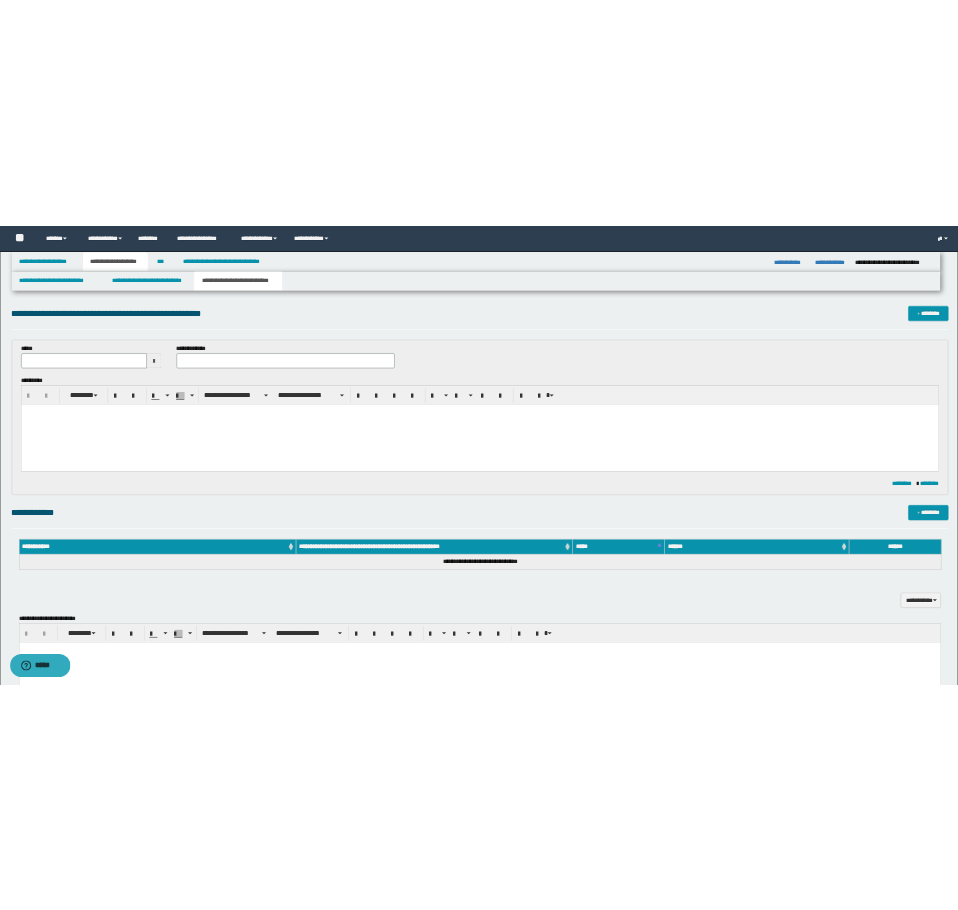 scroll, scrollTop: 0, scrollLeft: 0, axis: both 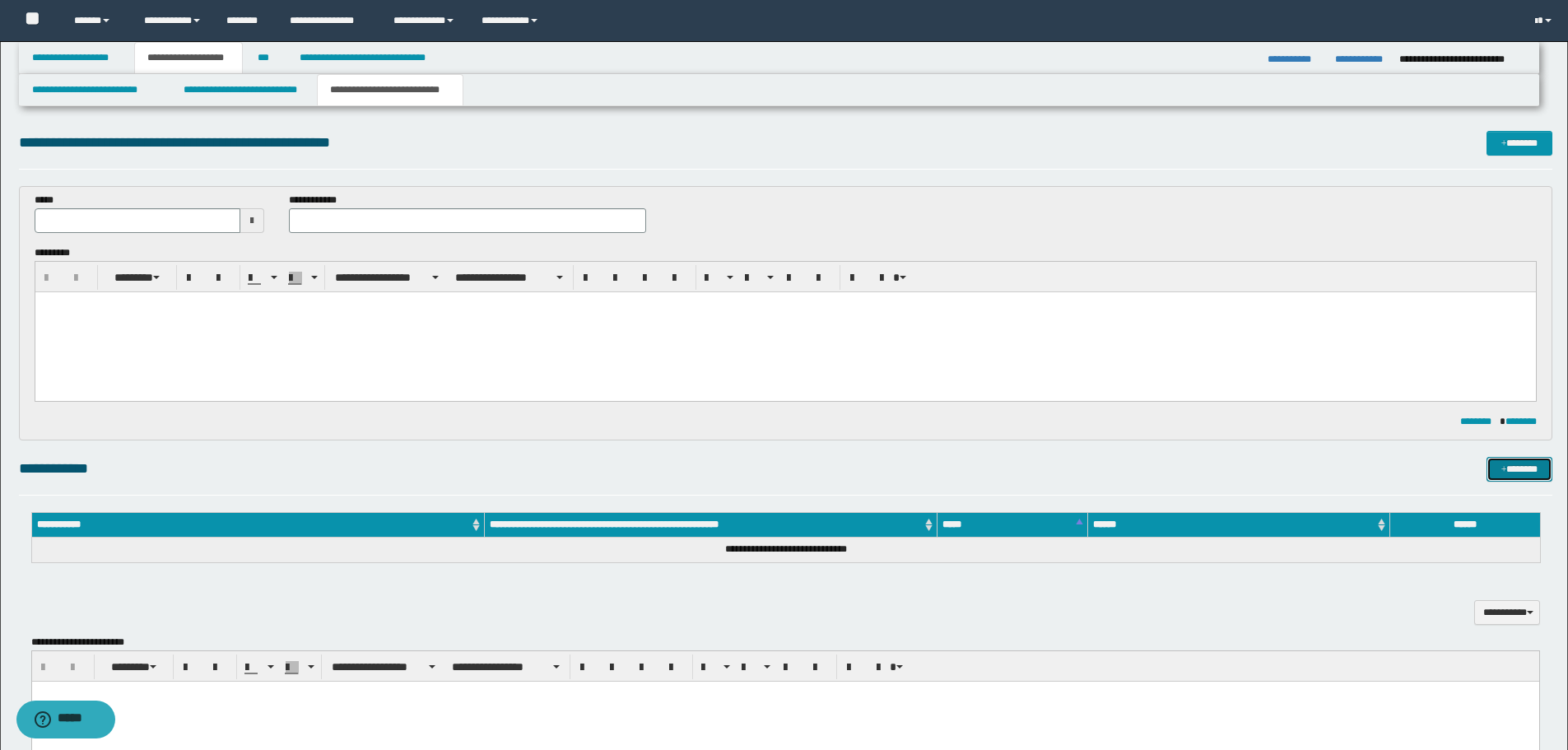 click at bounding box center (1504, 470) 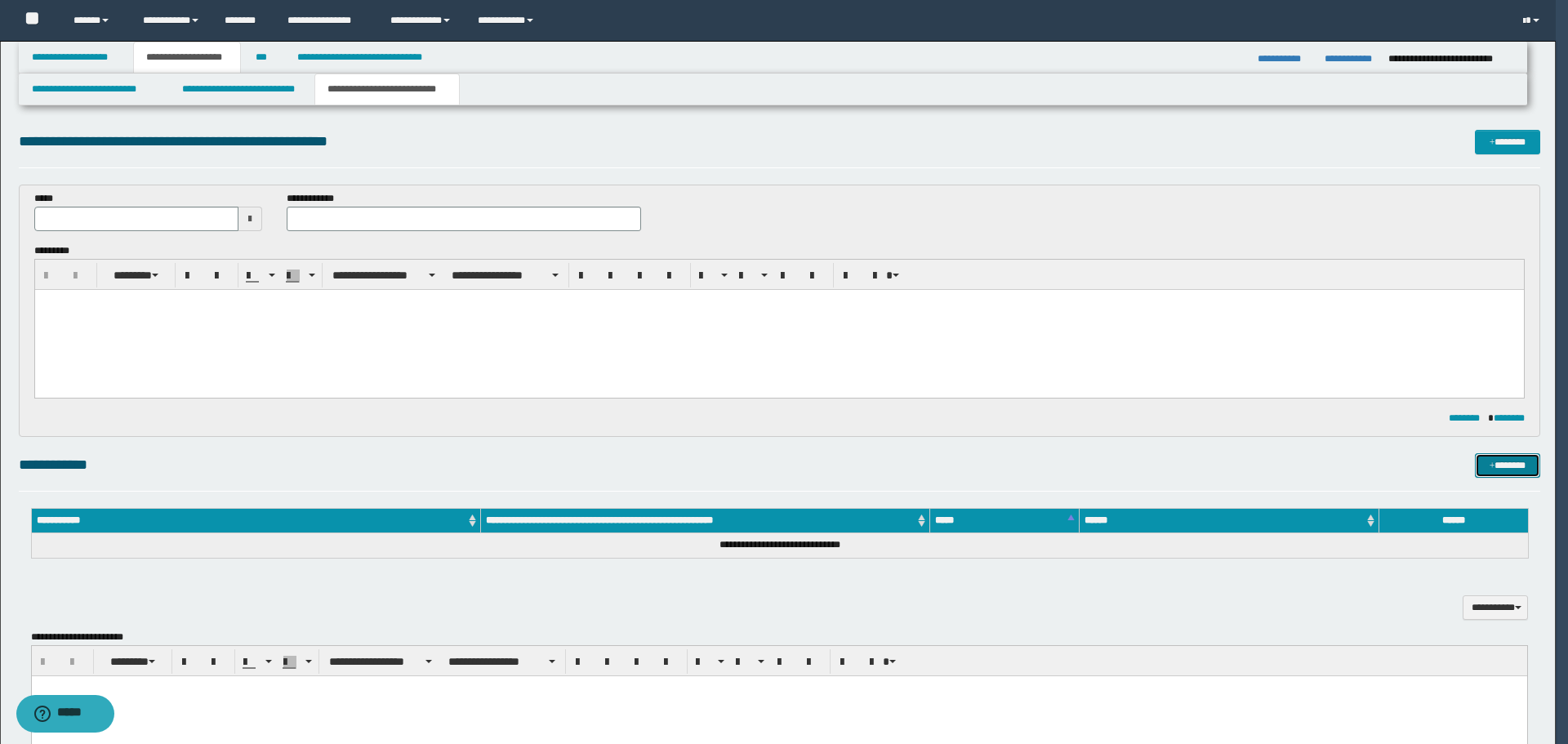 type 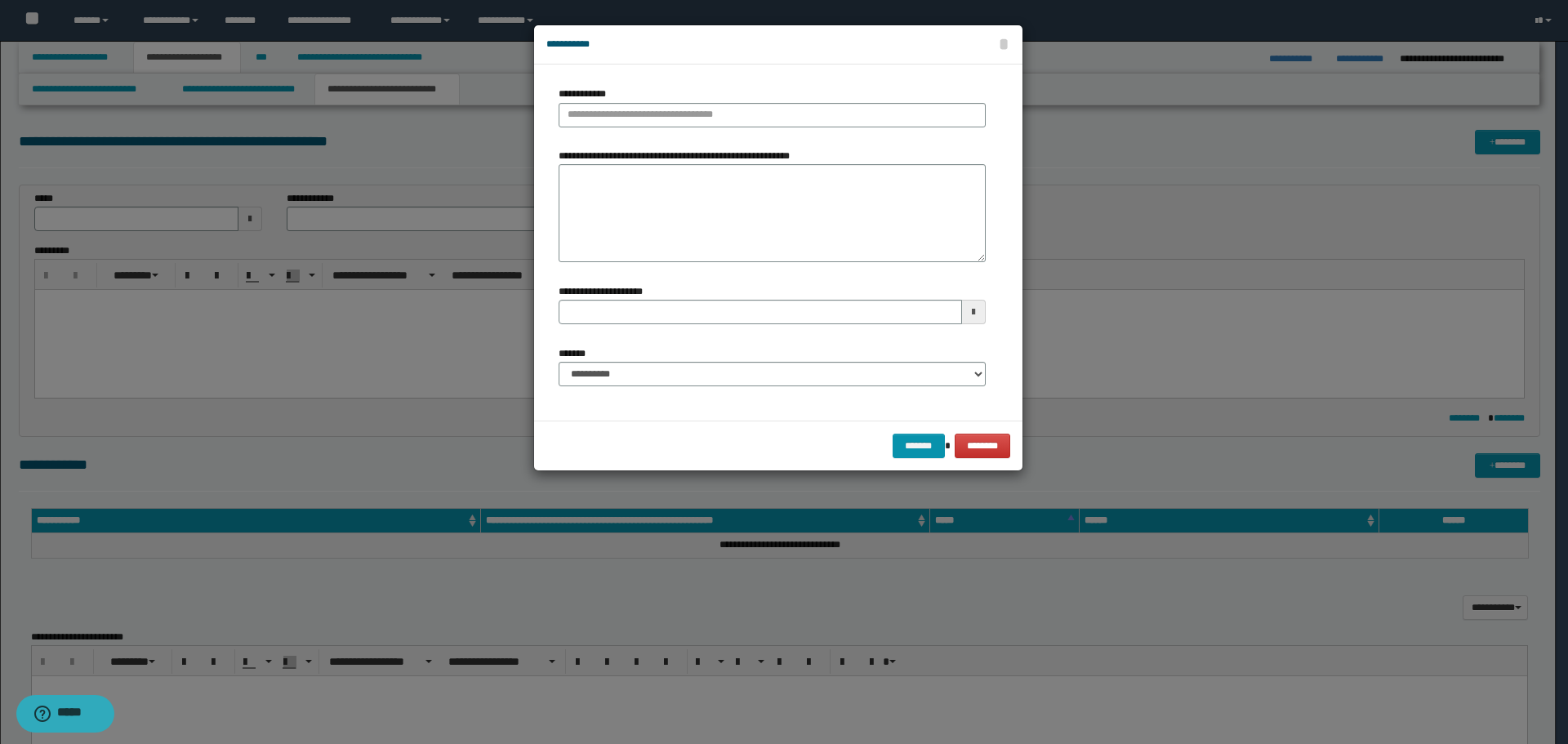 type 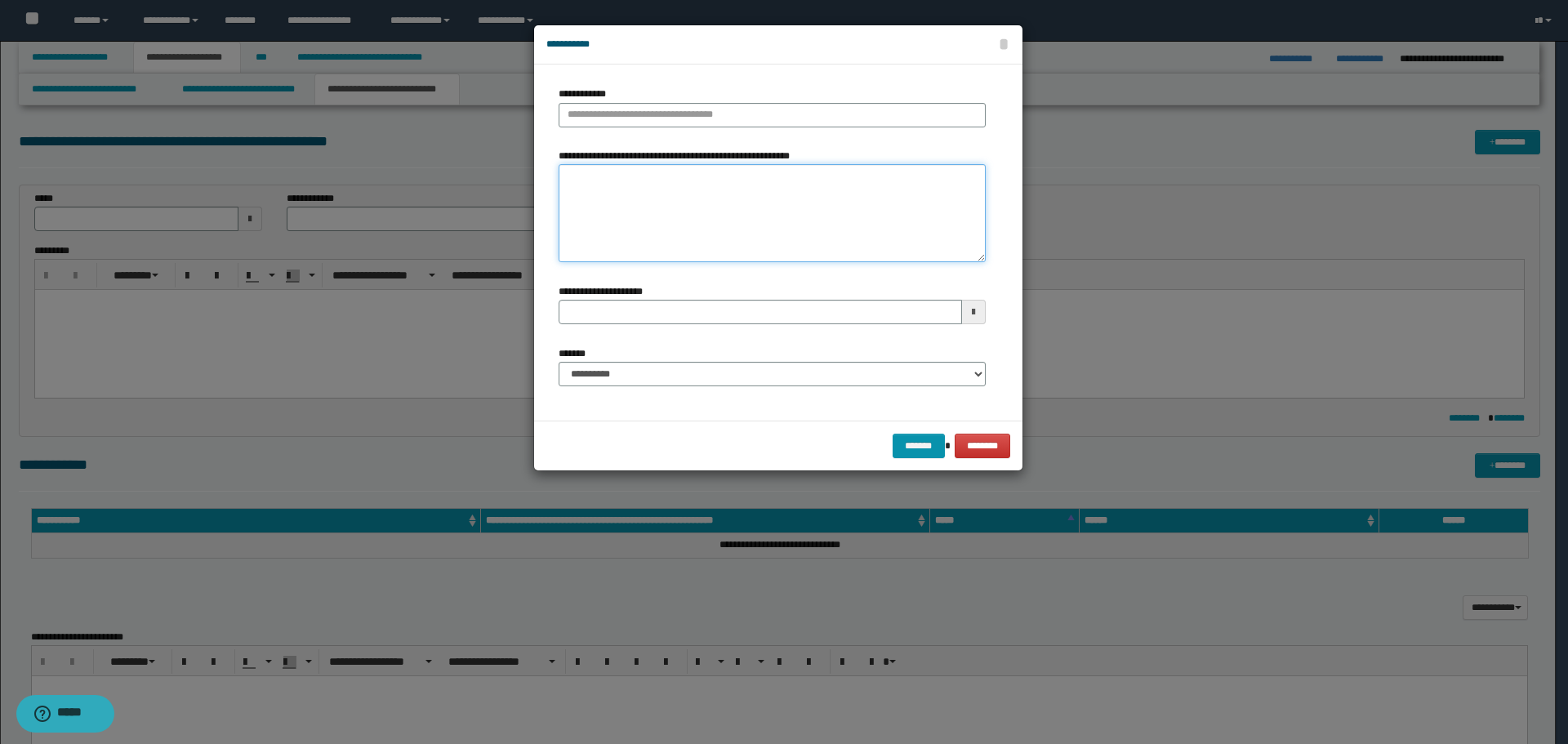 click on "**********" at bounding box center (772, 213) 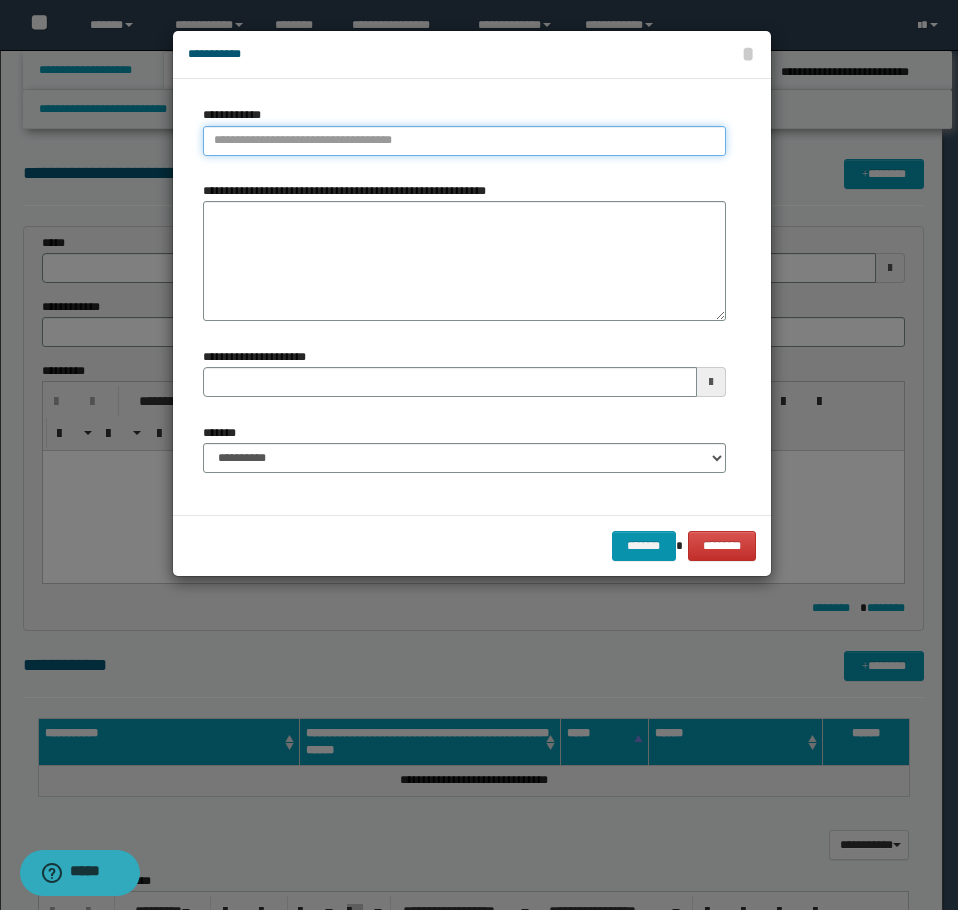 click on "**********" at bounding box center (464, 141) 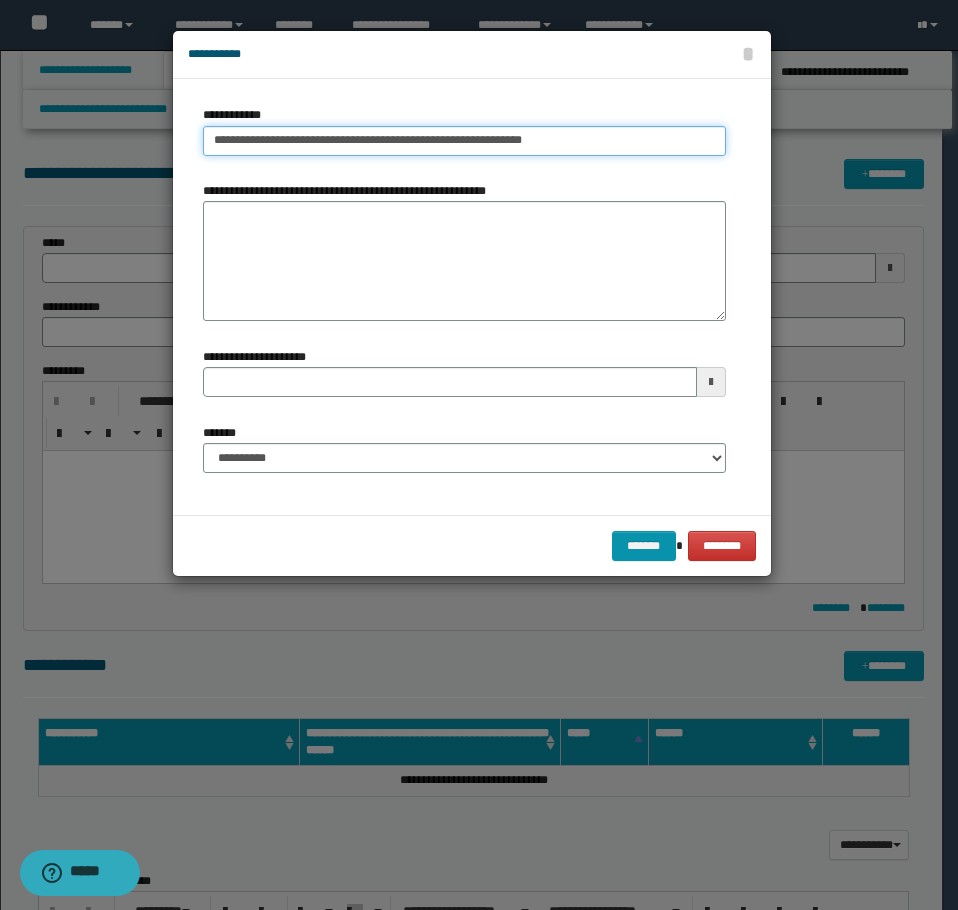 type on "**********" 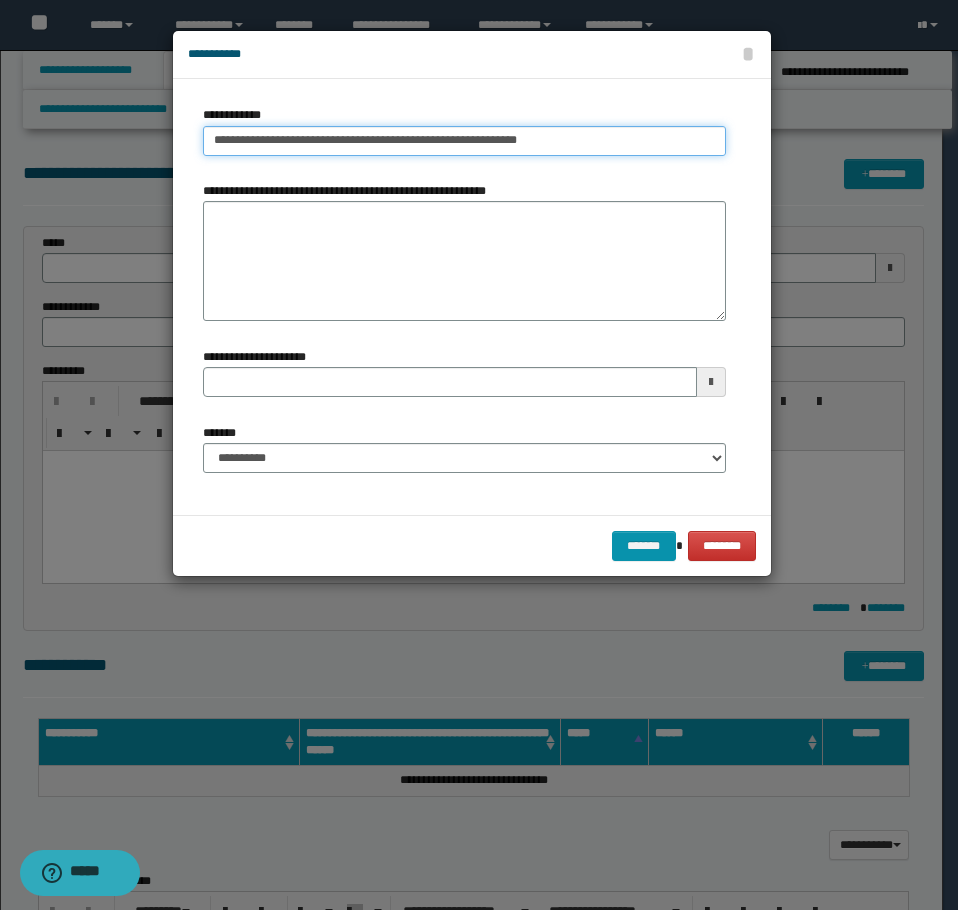 type on "**********" 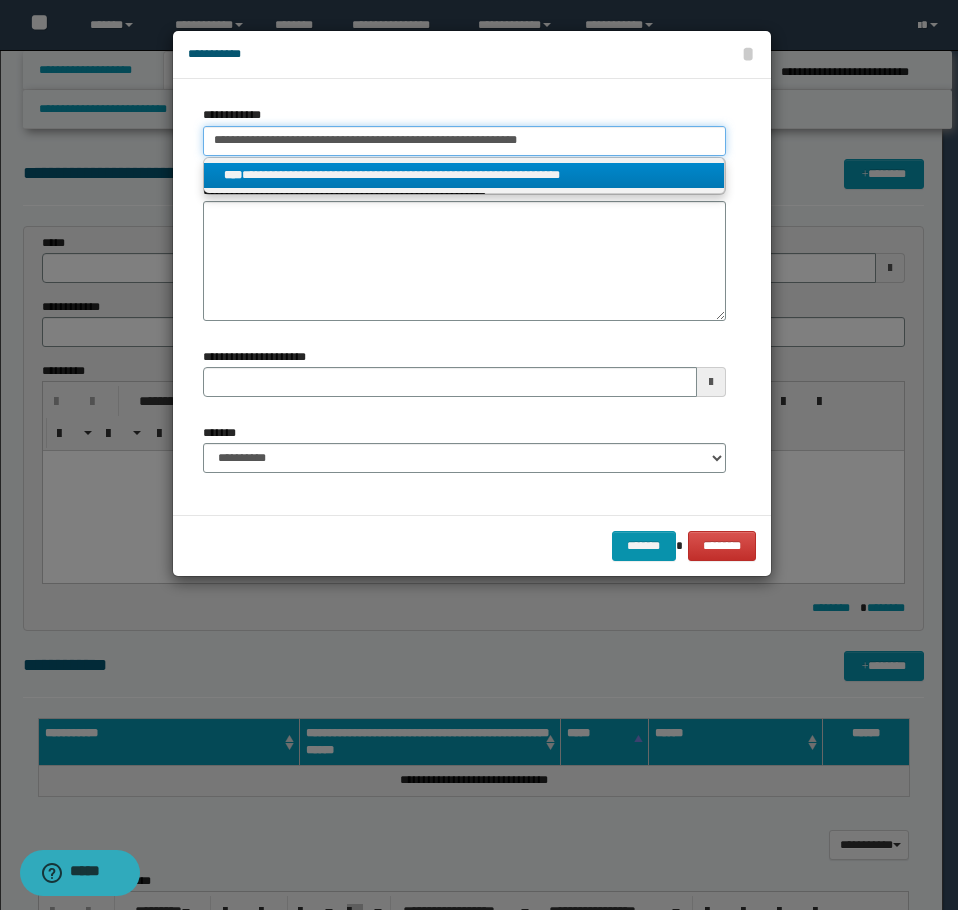 type on "**********" 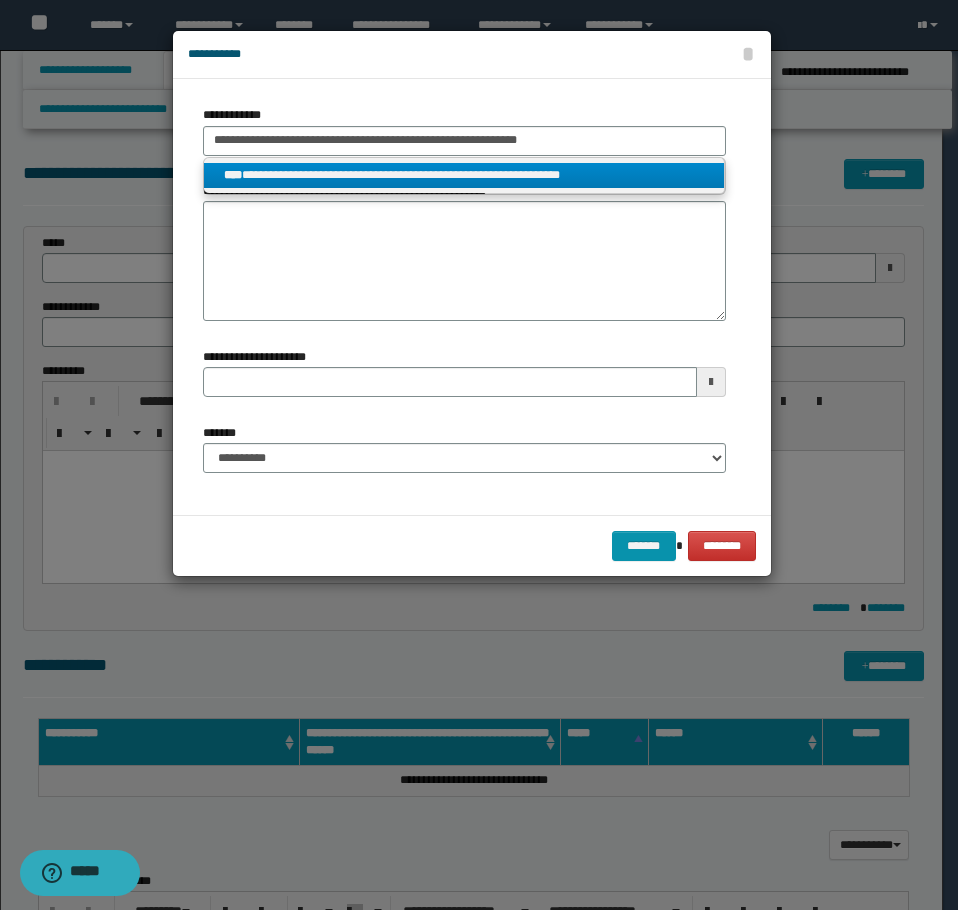 click on "**********" at bounding box center (464, 175) 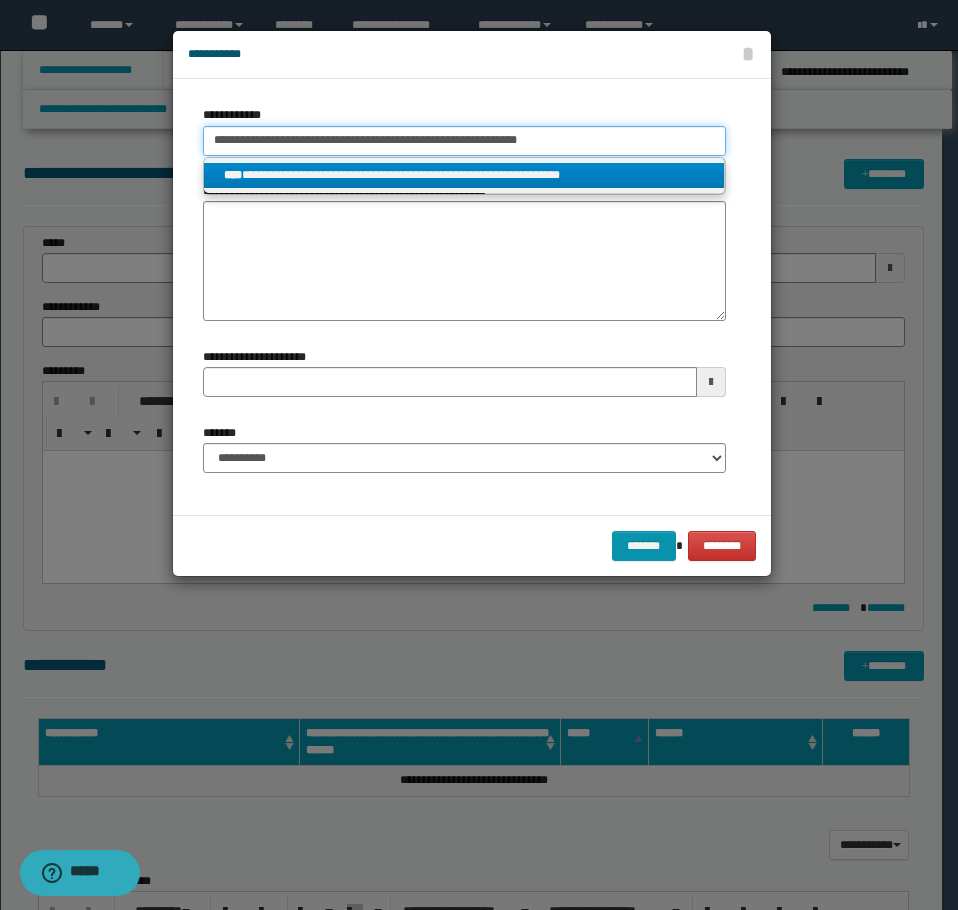 type 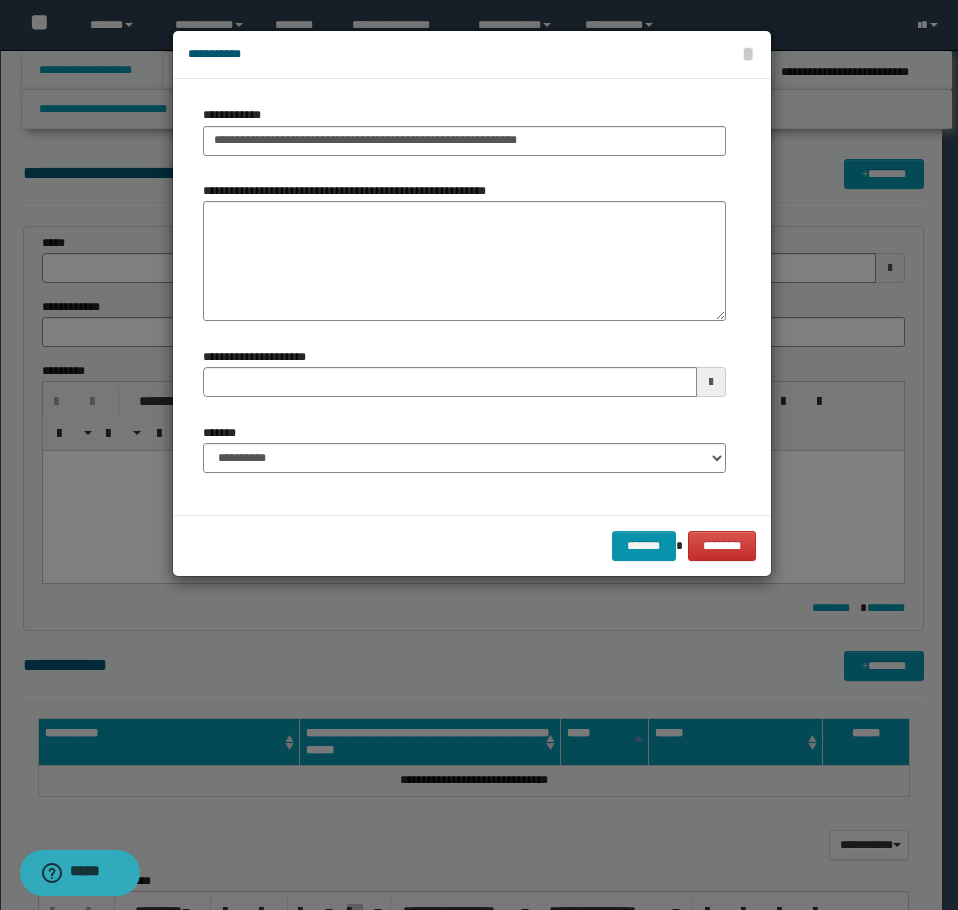 type 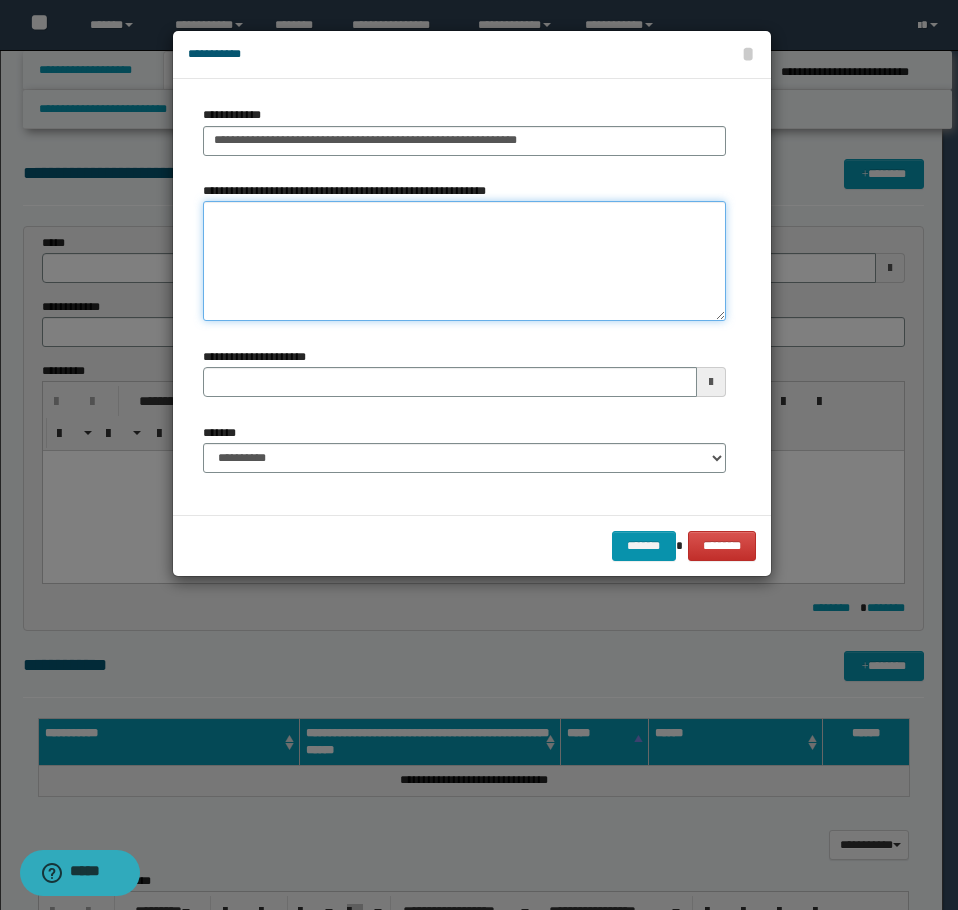 type 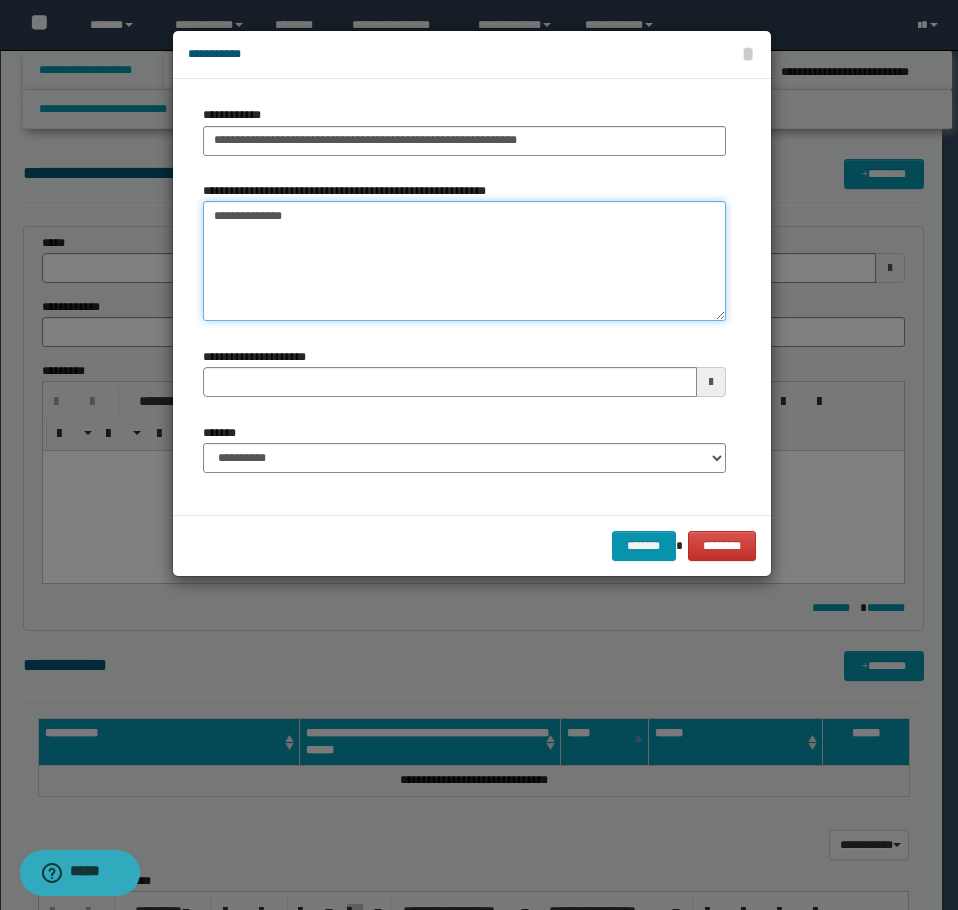 type 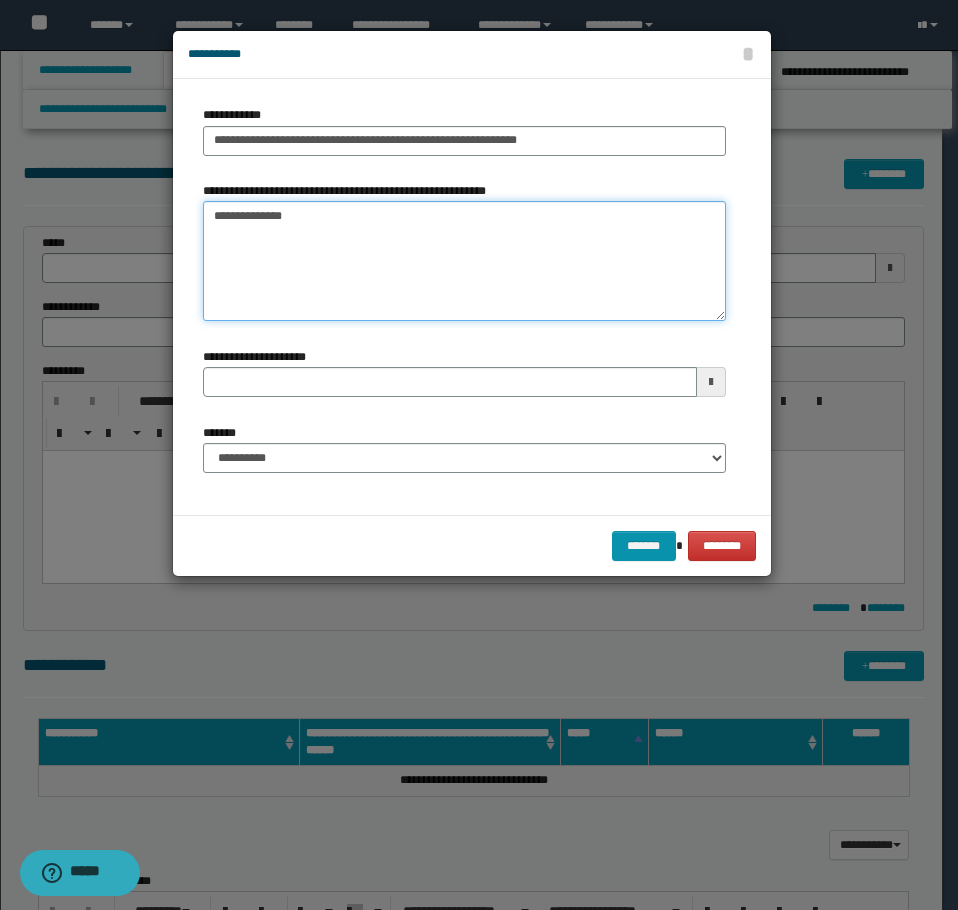type on "**********" 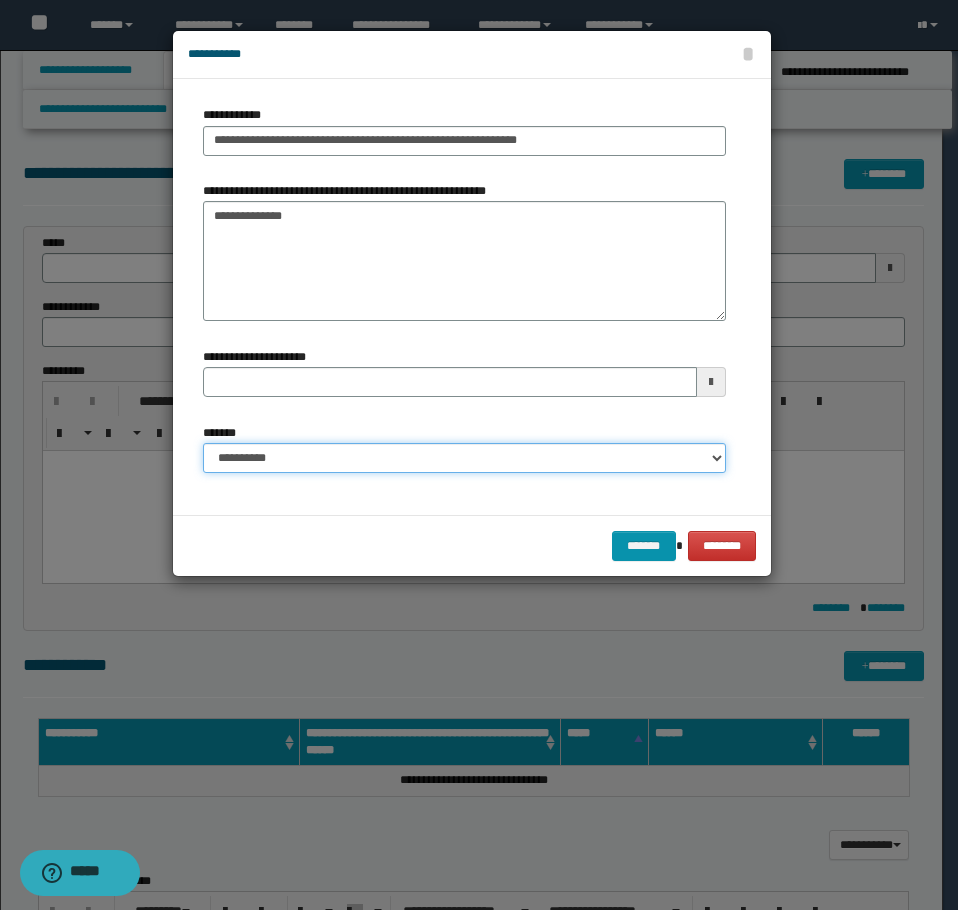 click on "**********" at bounding box center [464, 458] 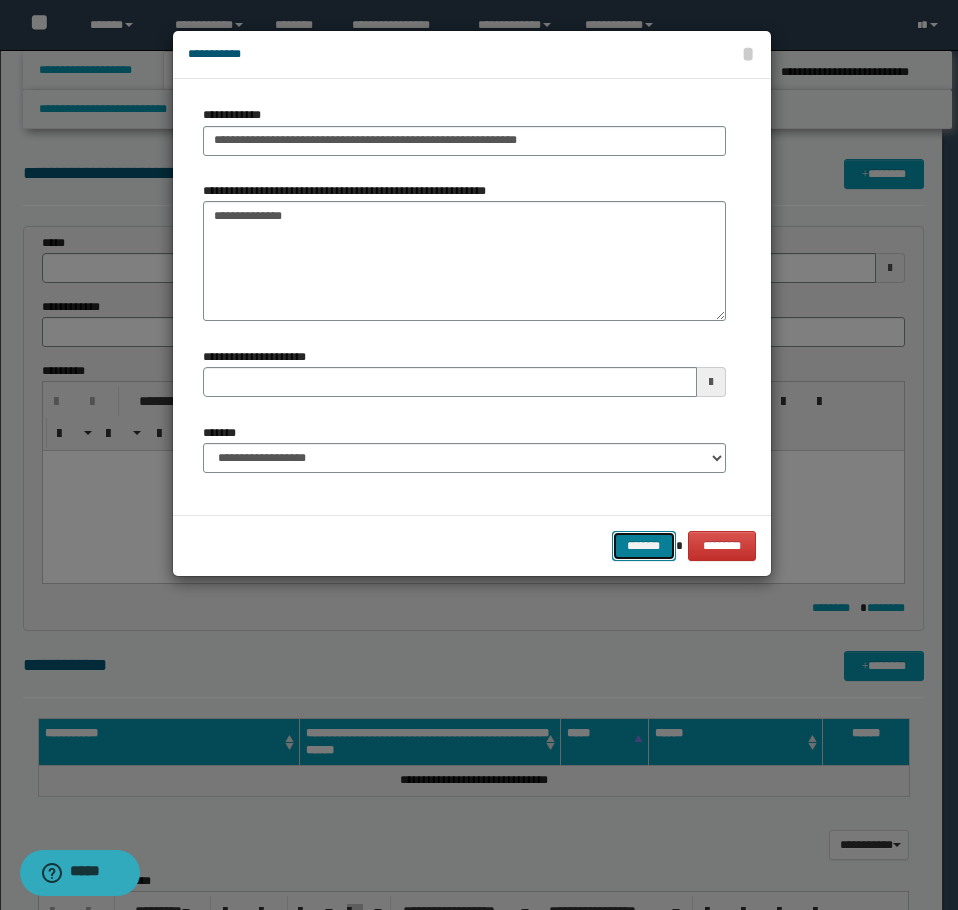 click on "*******" at bounding box center [644, 546] 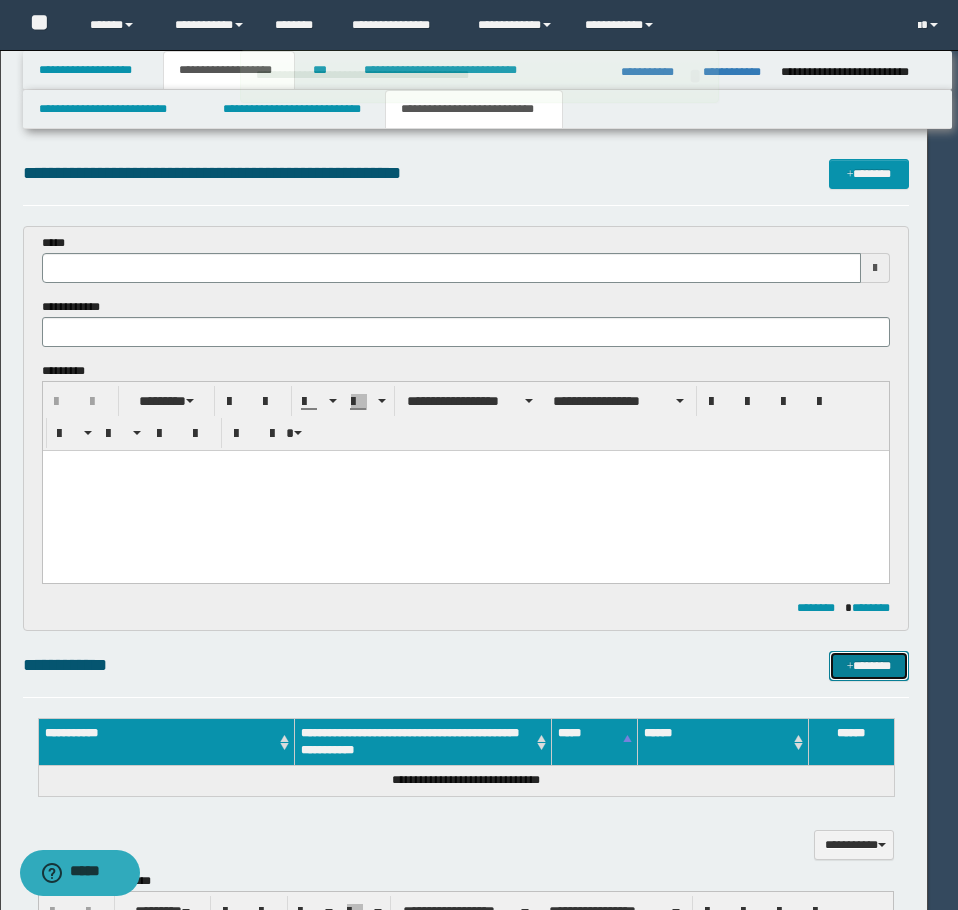 type 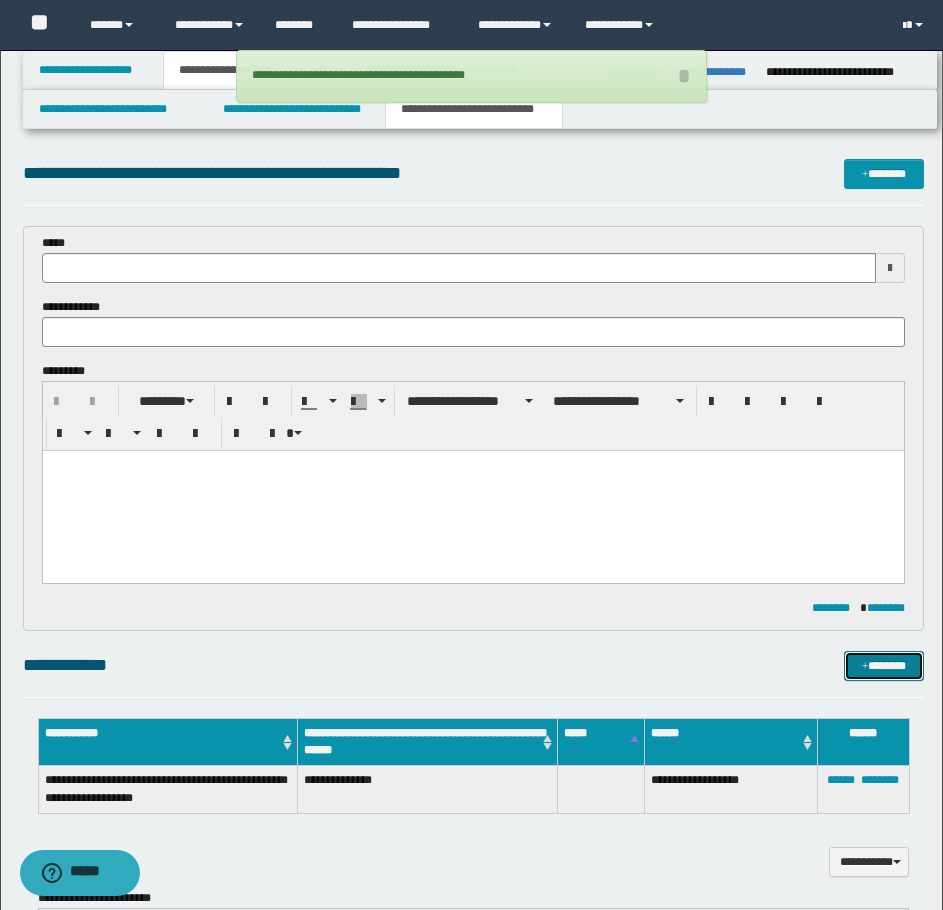 click on "*******" at bounding box center (884, 666) 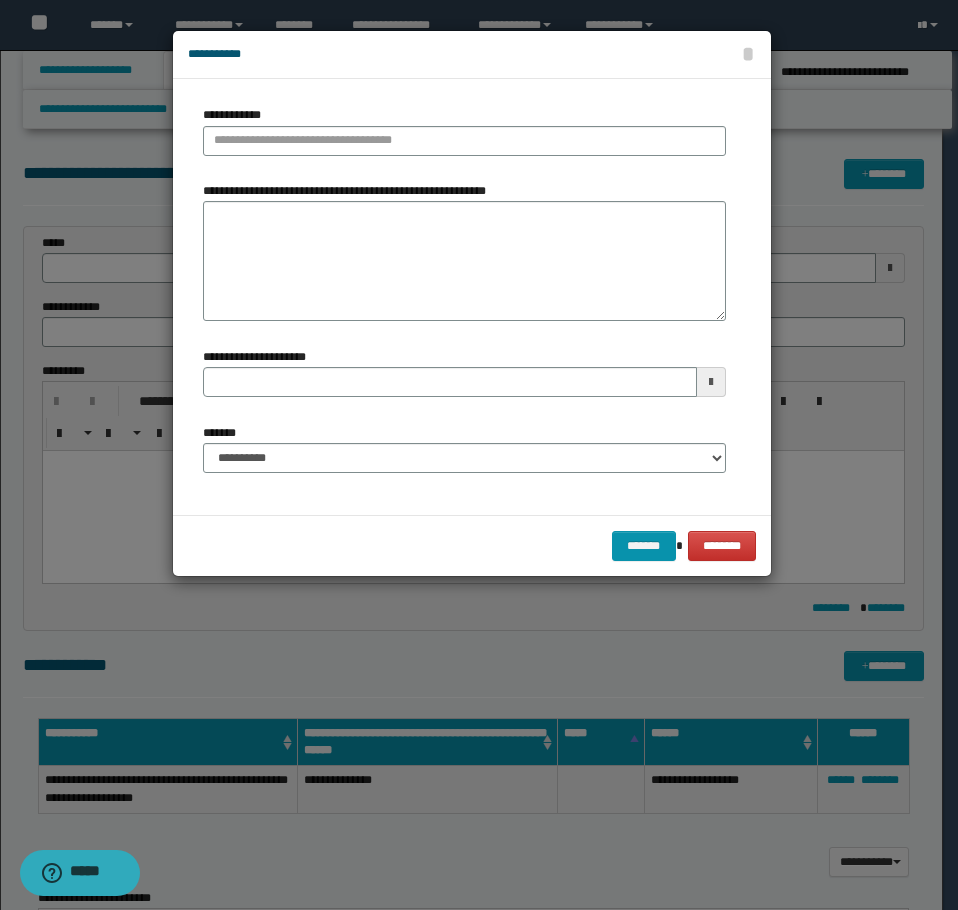 type 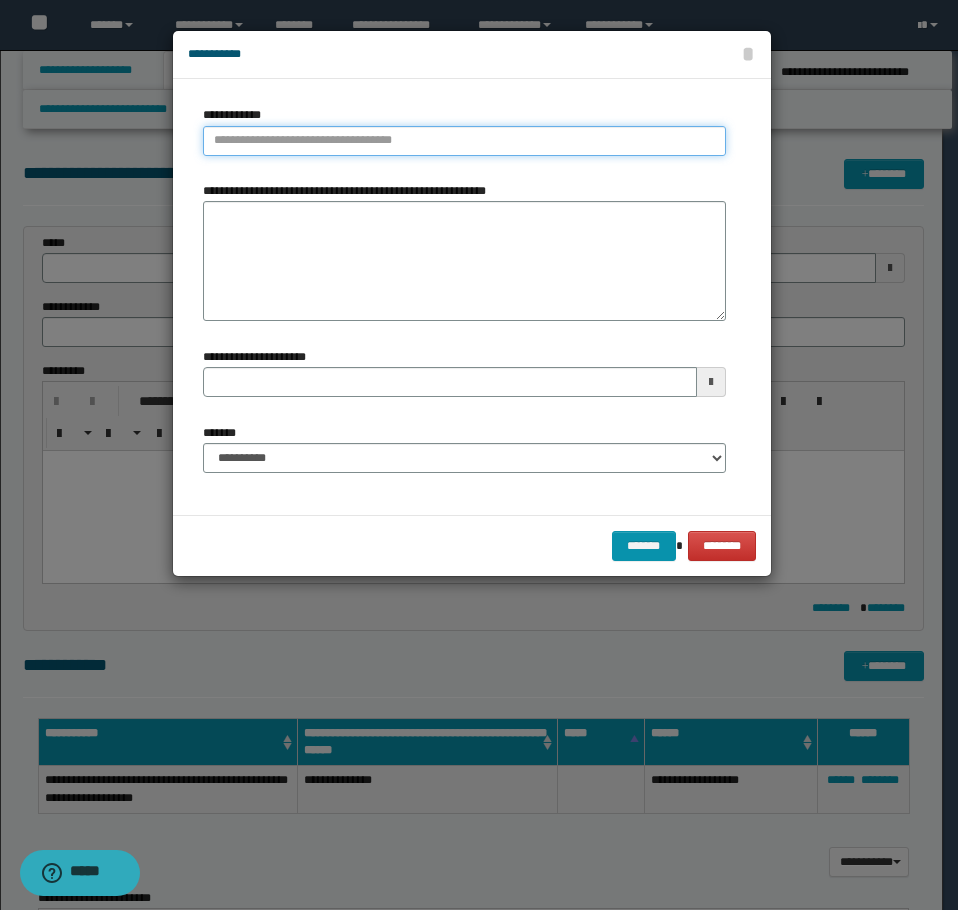 type on "**********" 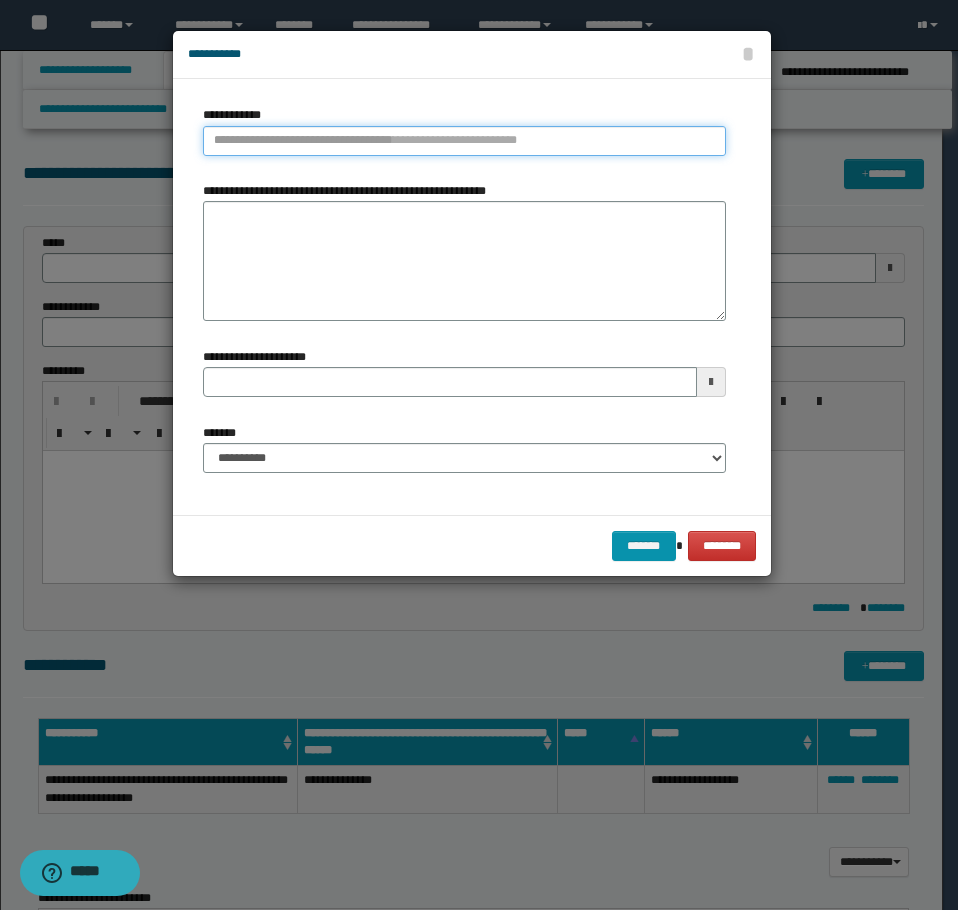click on "**********" at bounding box center [464, 141] 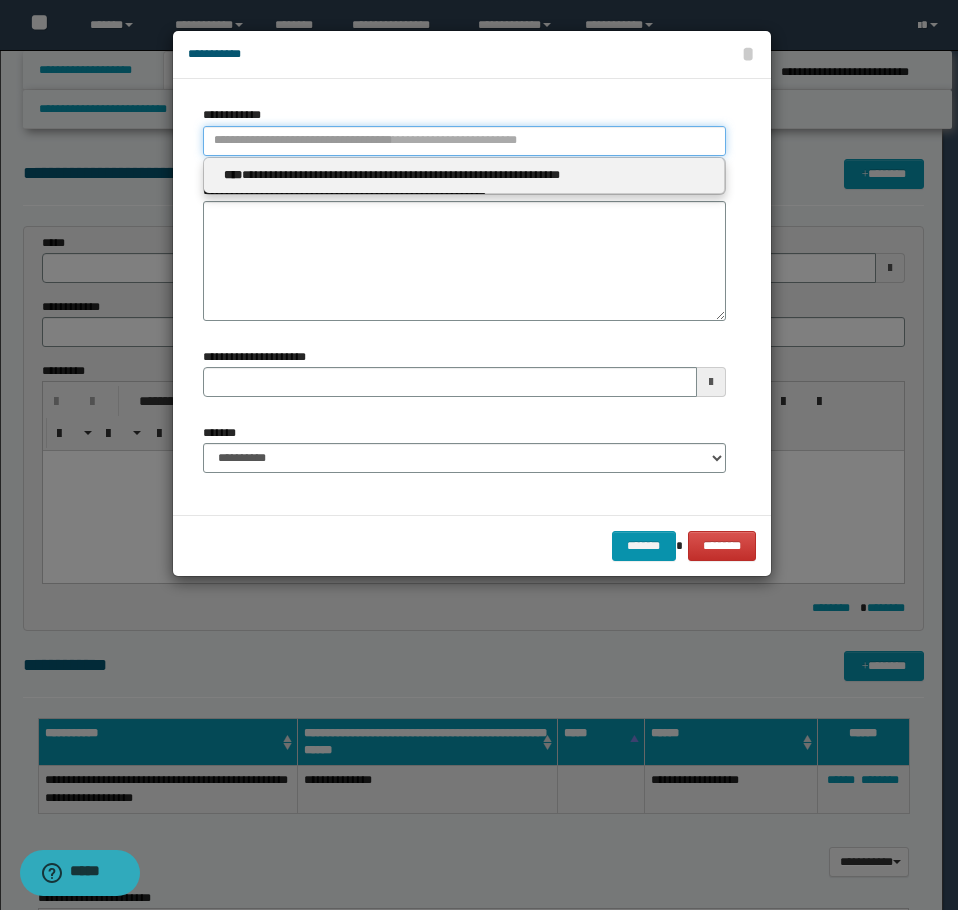 paste on "**********" 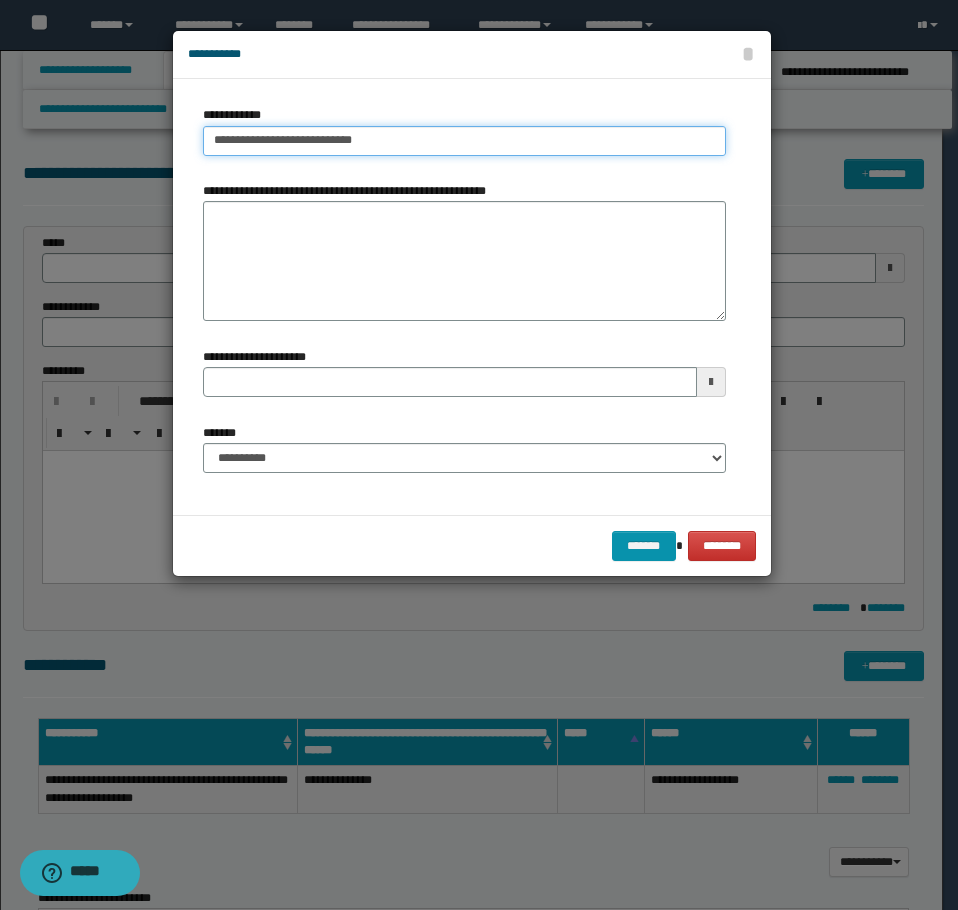 type on "**********" 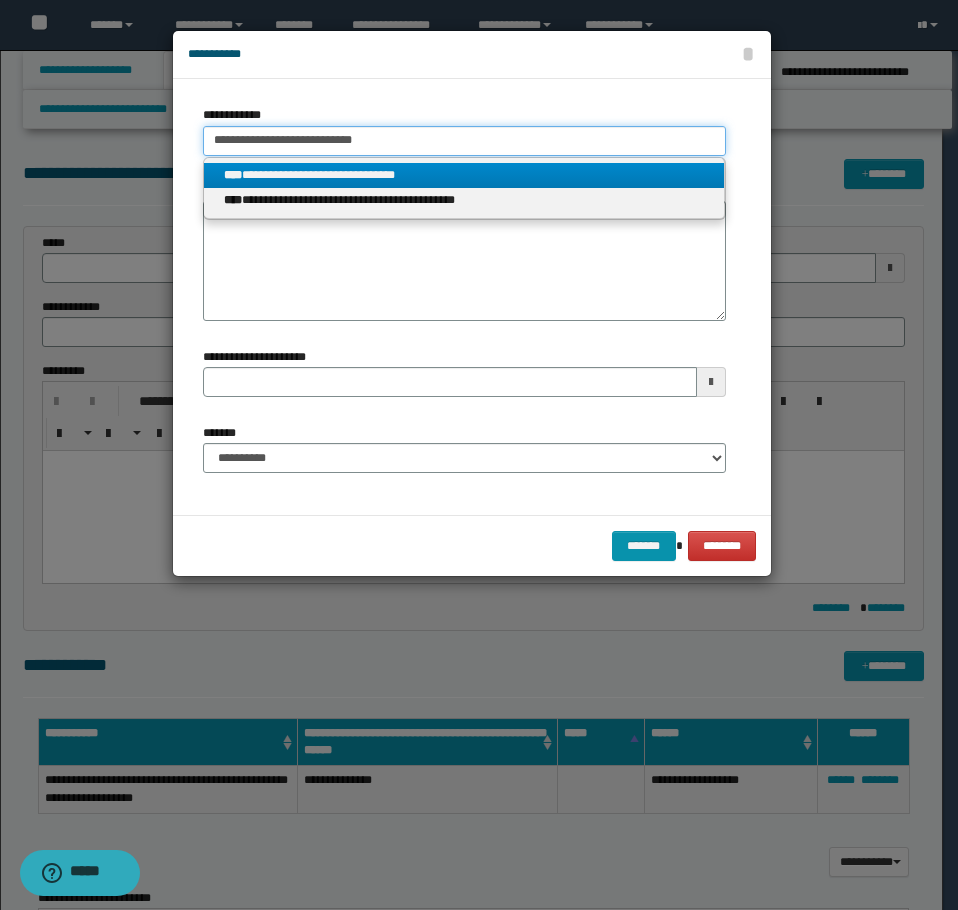 type on "**********" 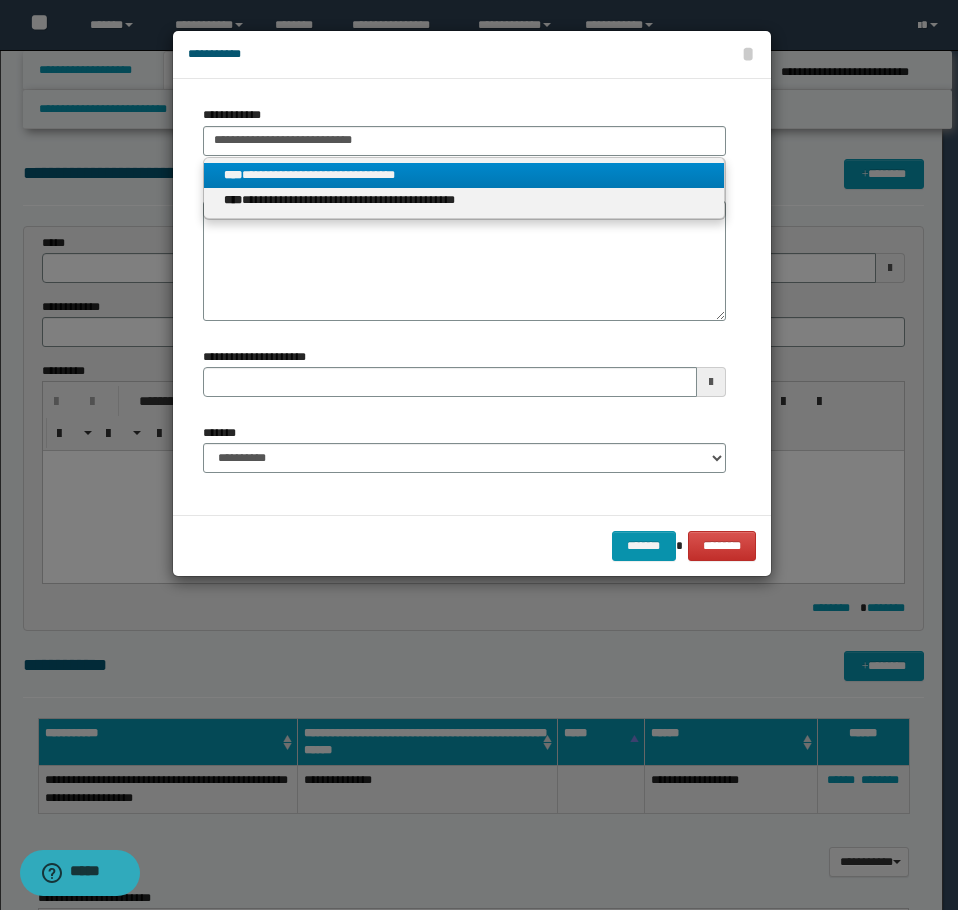 click on "**********" at bounding box center [464, 175] 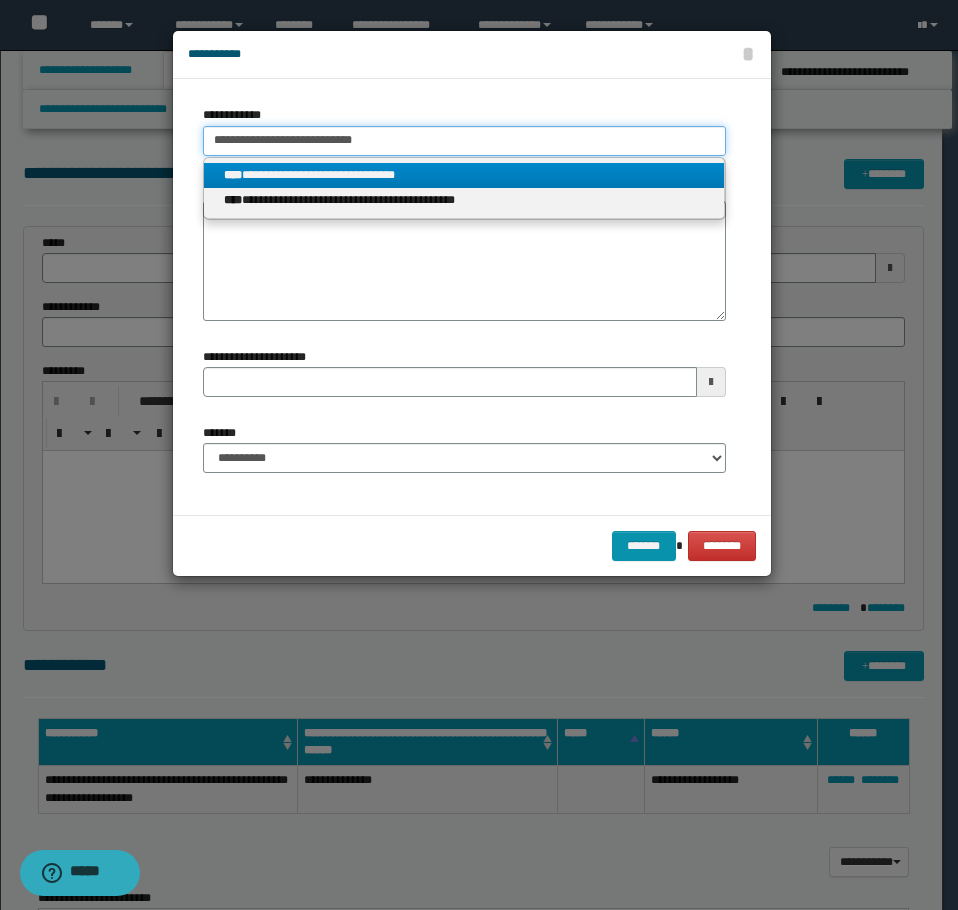 type 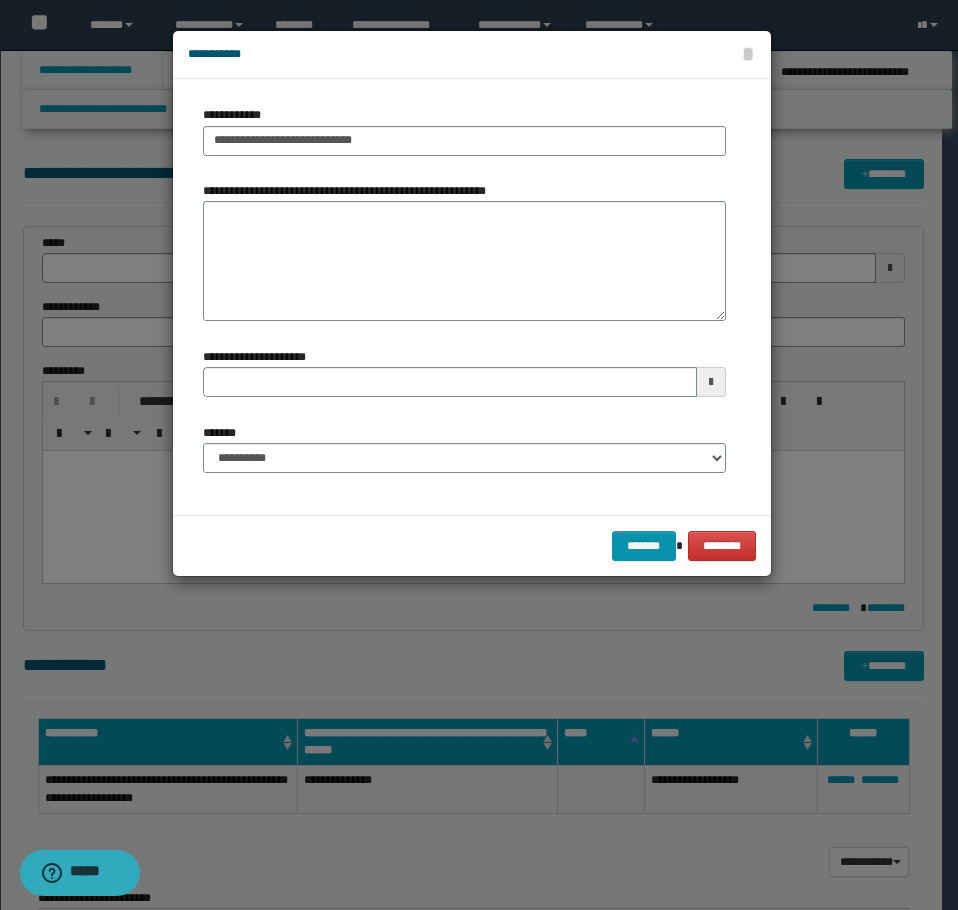 type 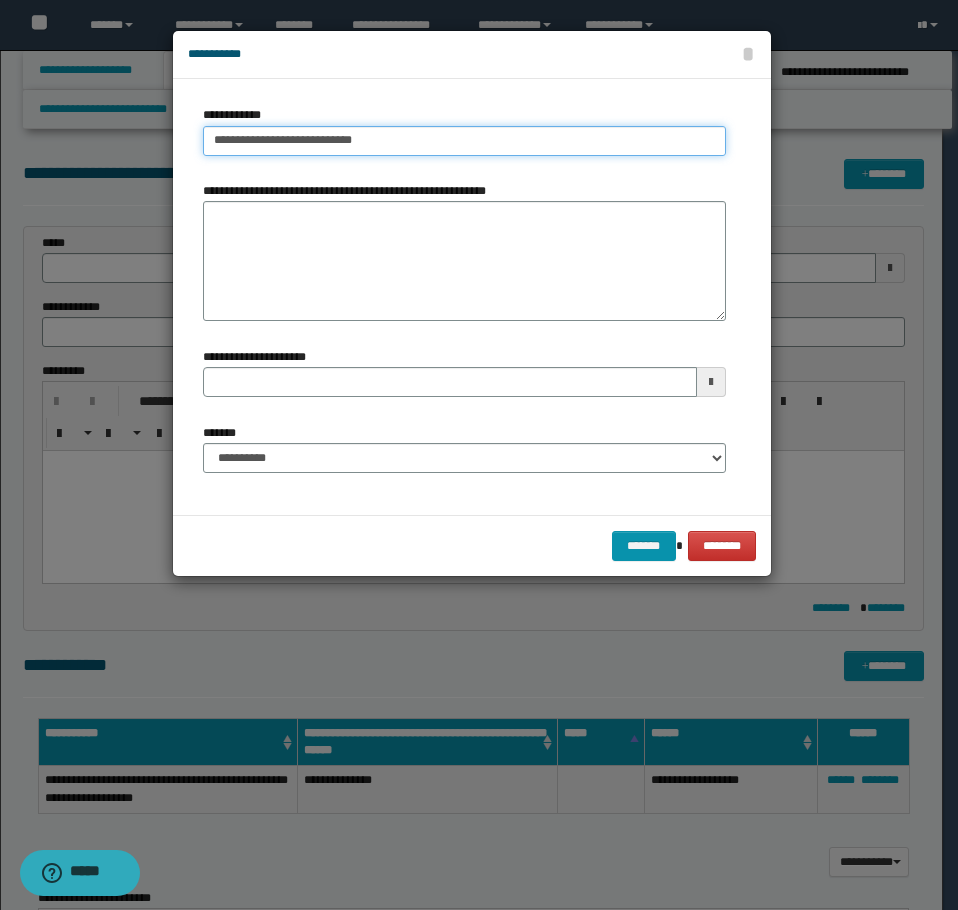 type on "**********" 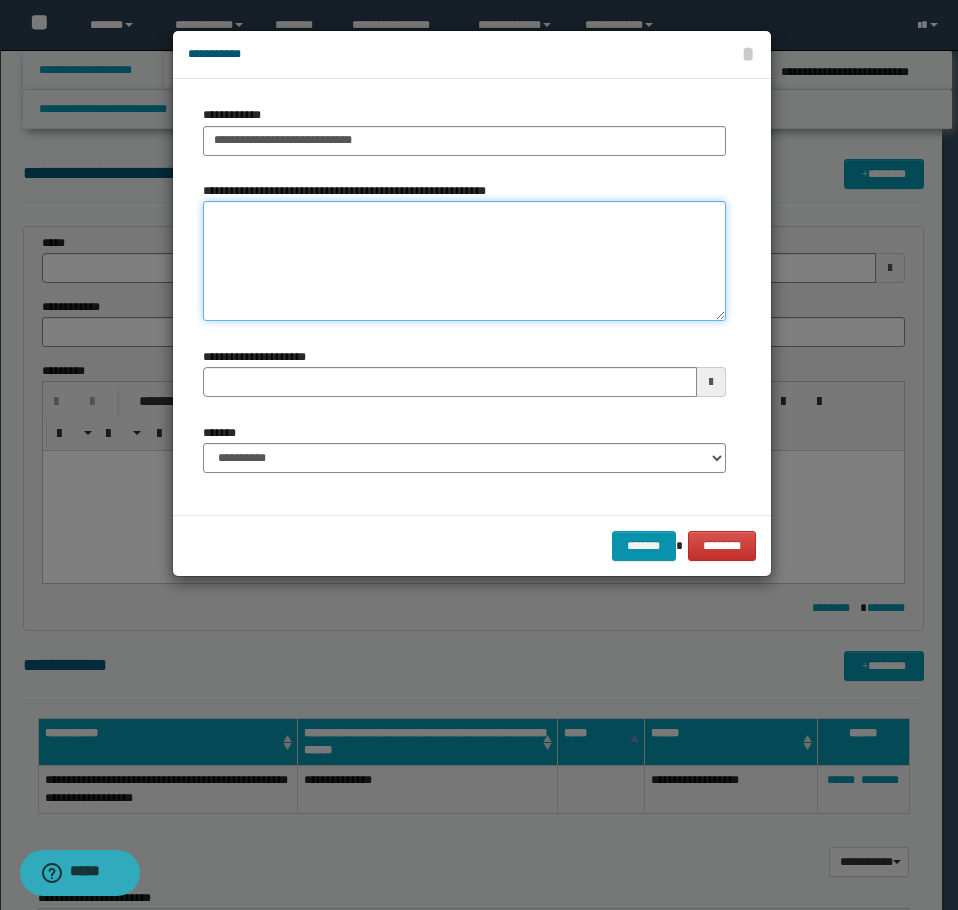 type 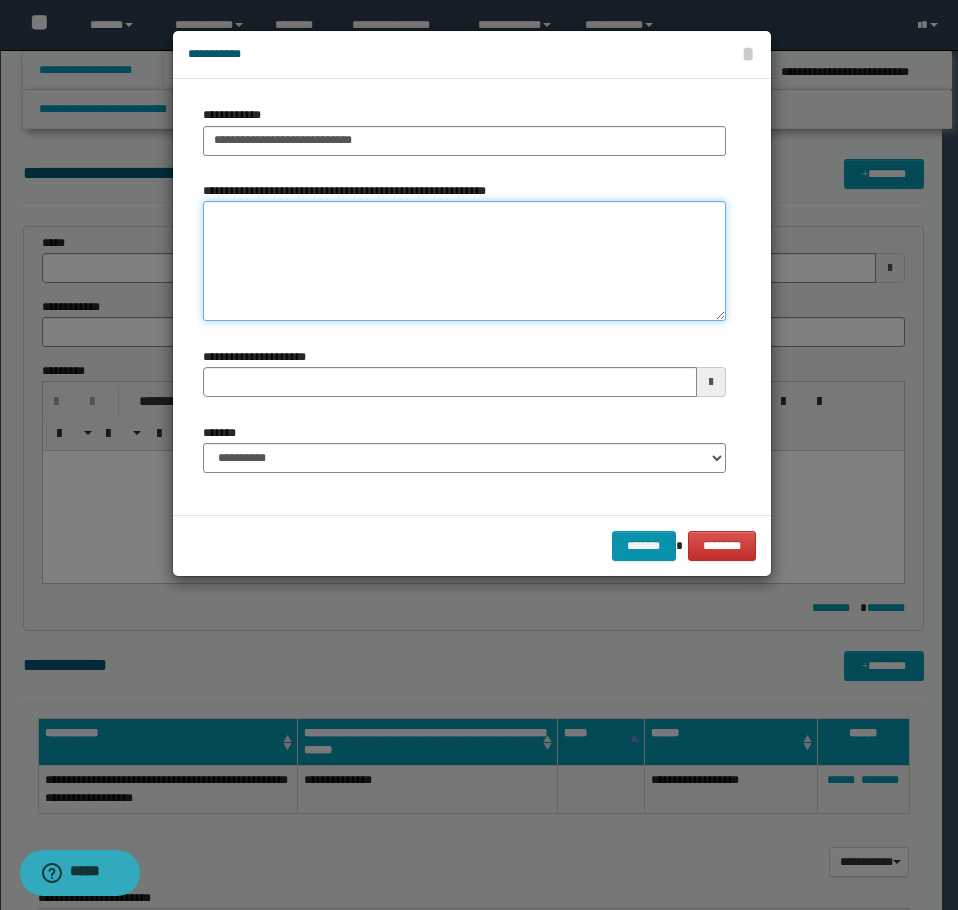 click on "**********" at bounding box center [464, 261] 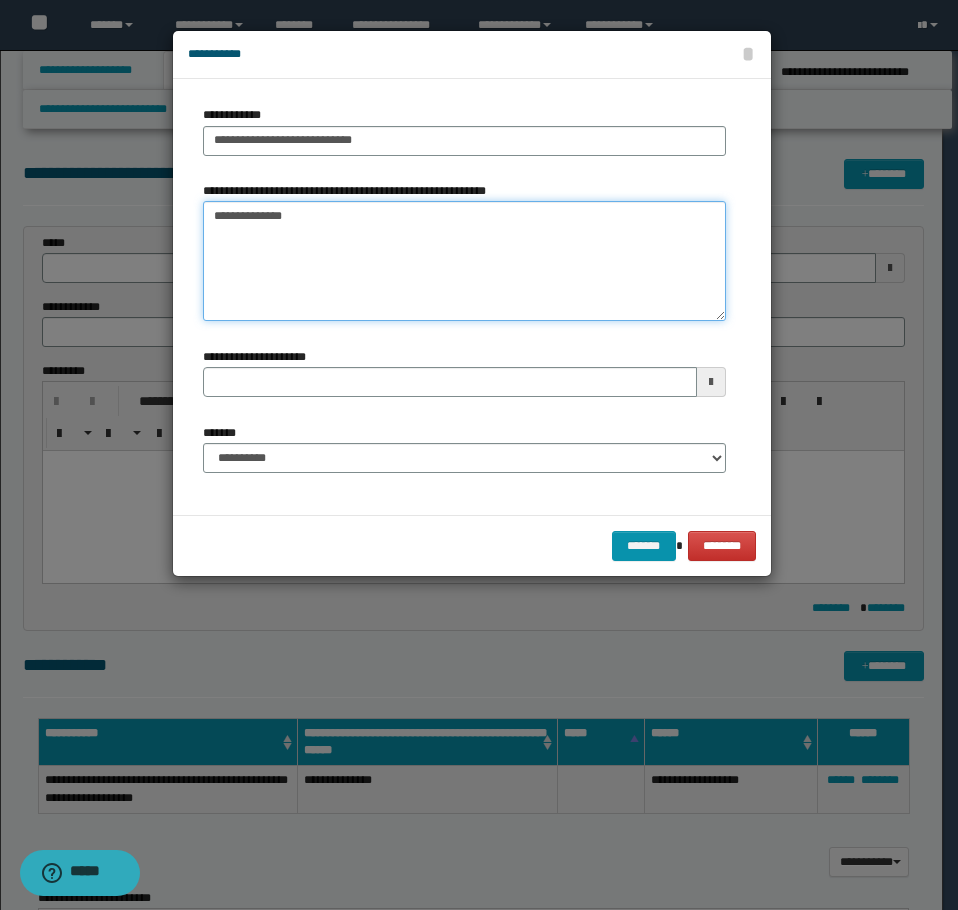 type 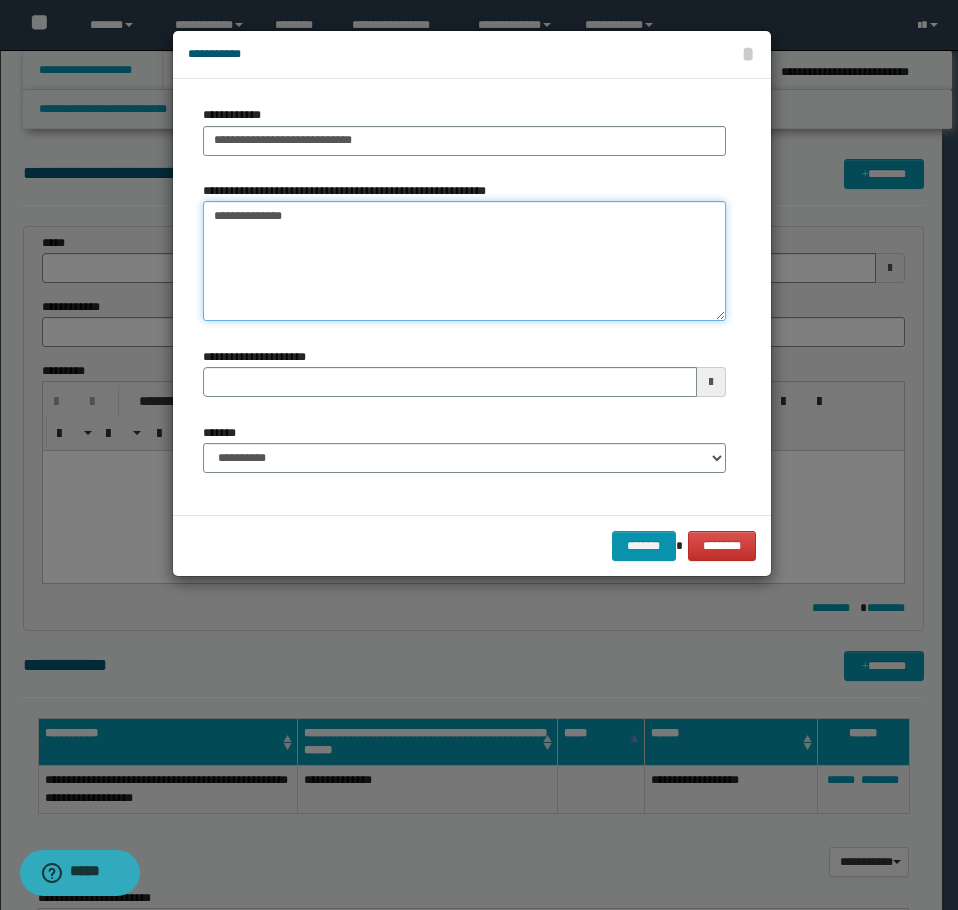 type on "**********" 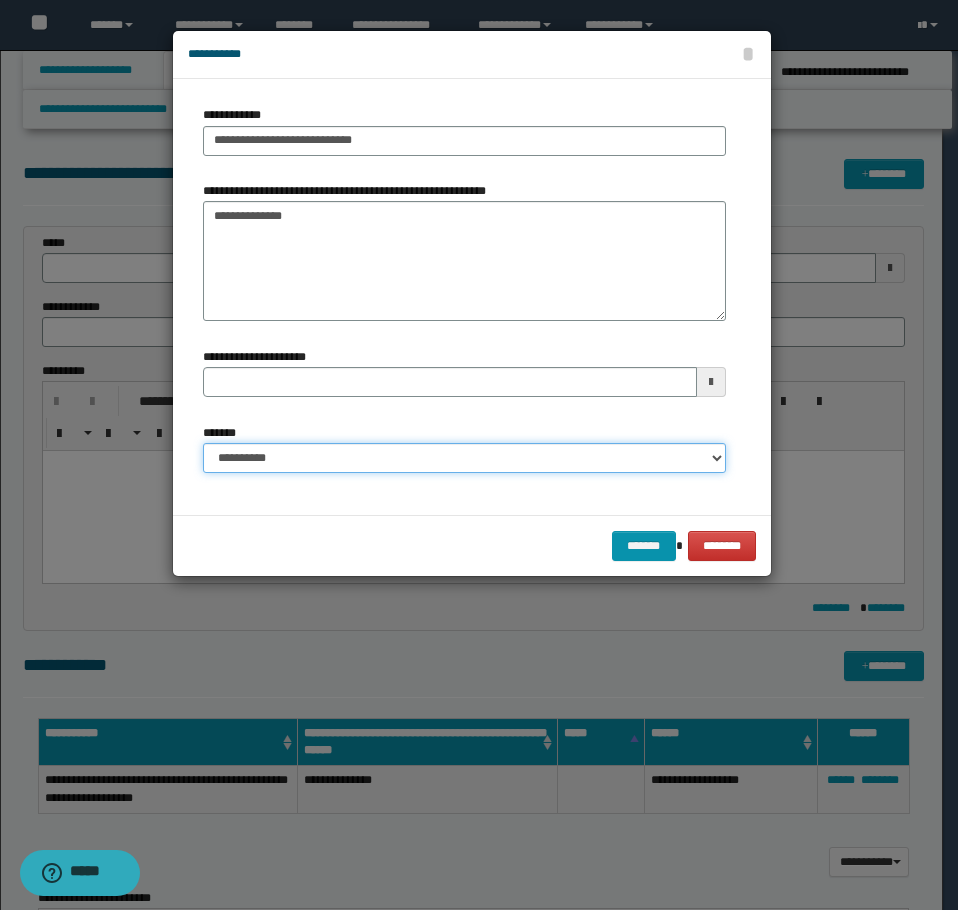 click on "**********" at bounding box center (464, 458) 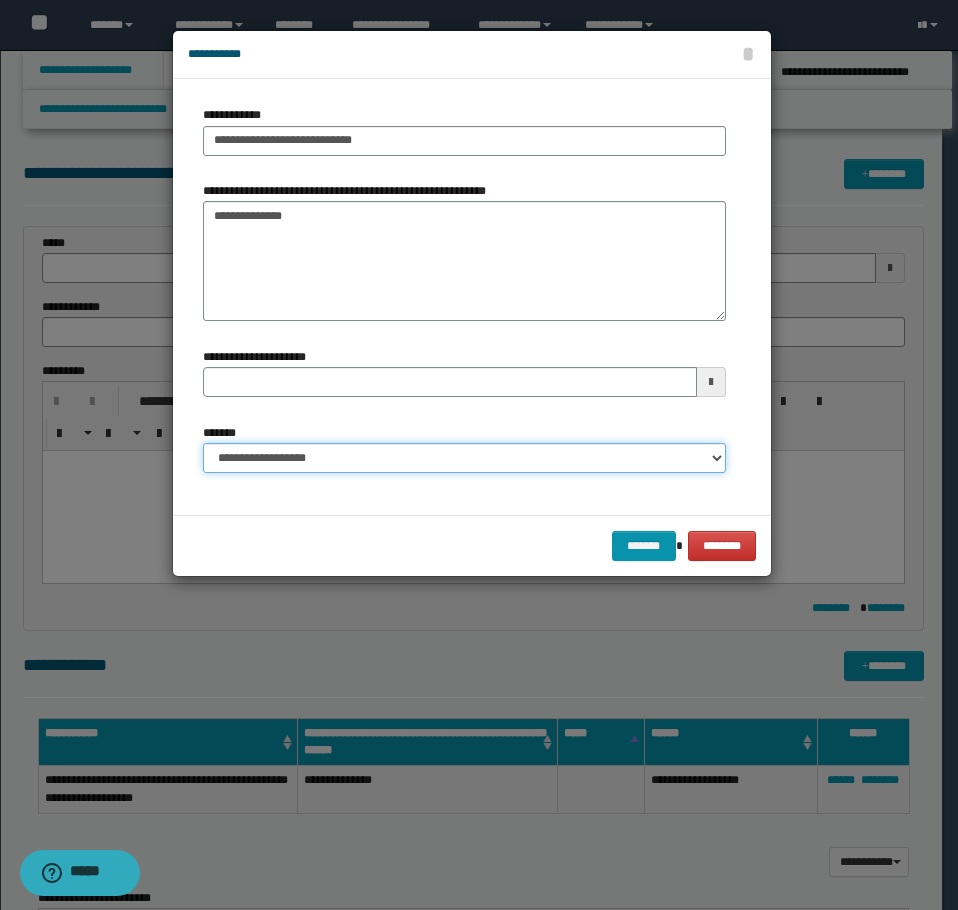 click on "**********" at bounding box center [464, 458] 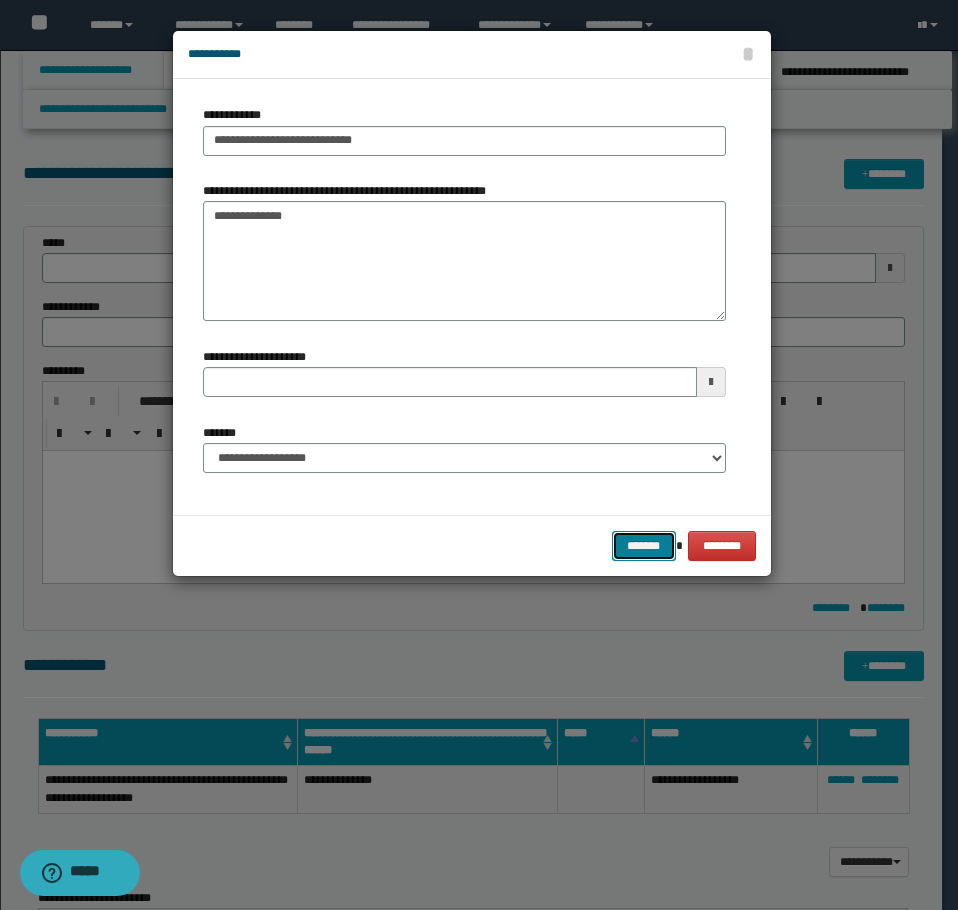 click on "*******" at bounding box center (644, 546) 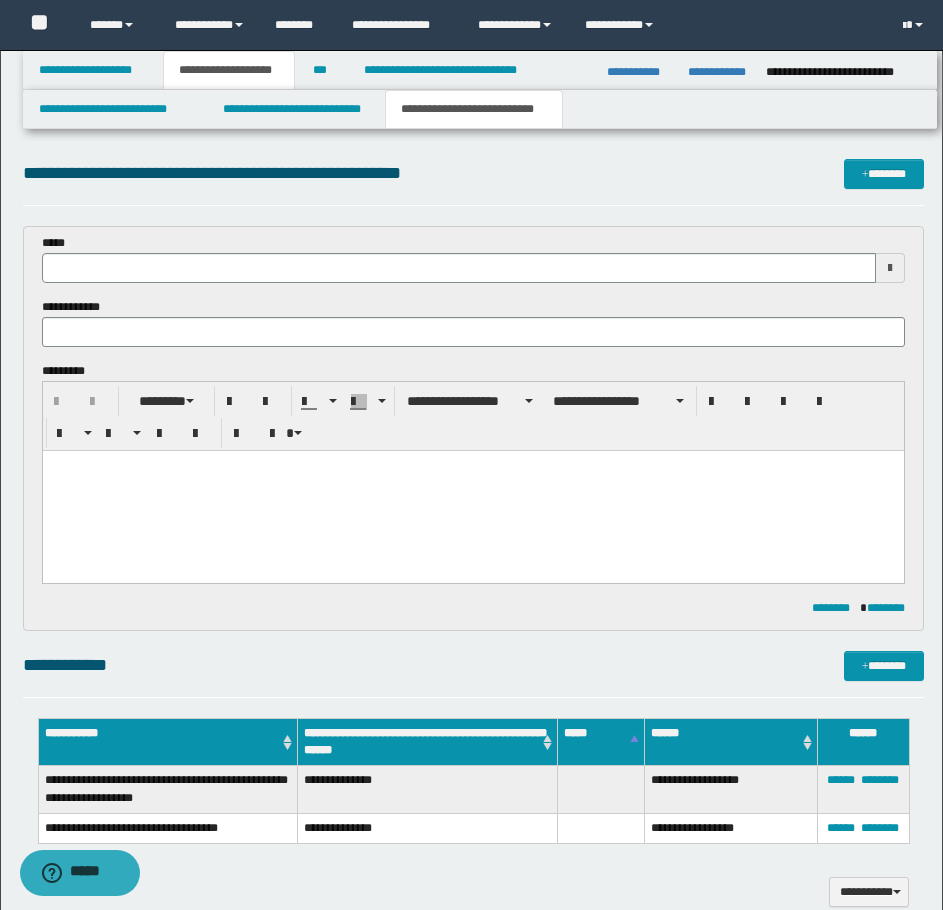 type 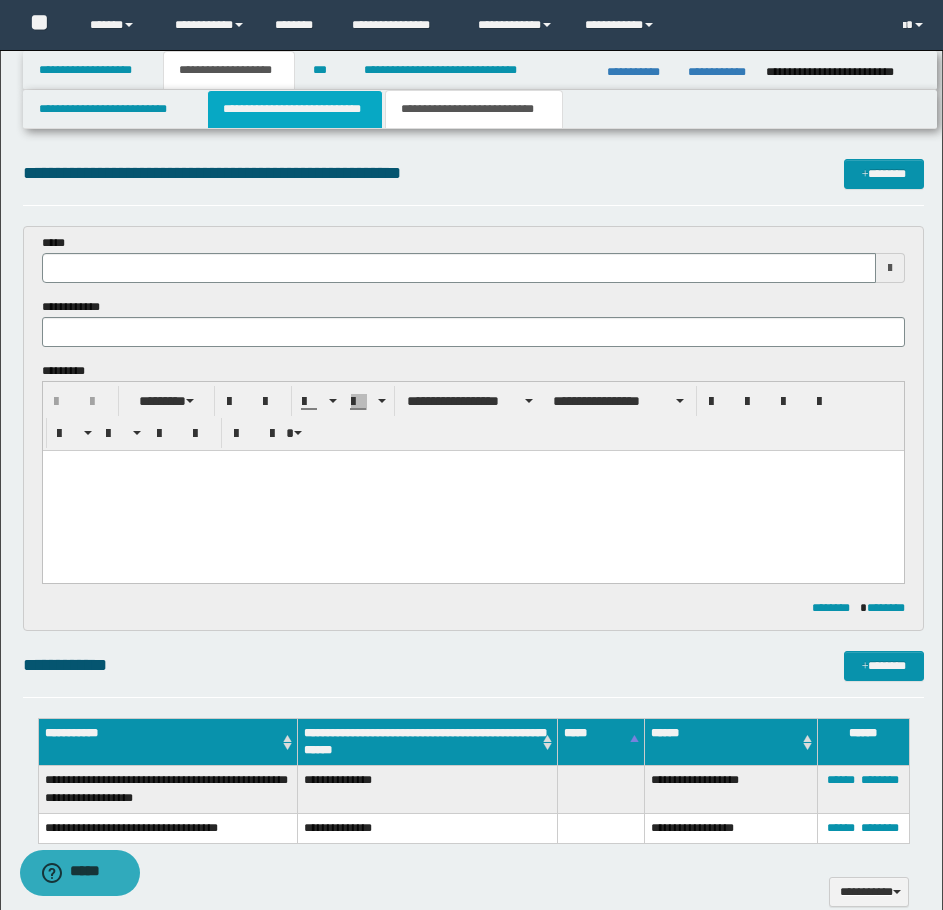click on "**********" at bounding box center (295, 109) 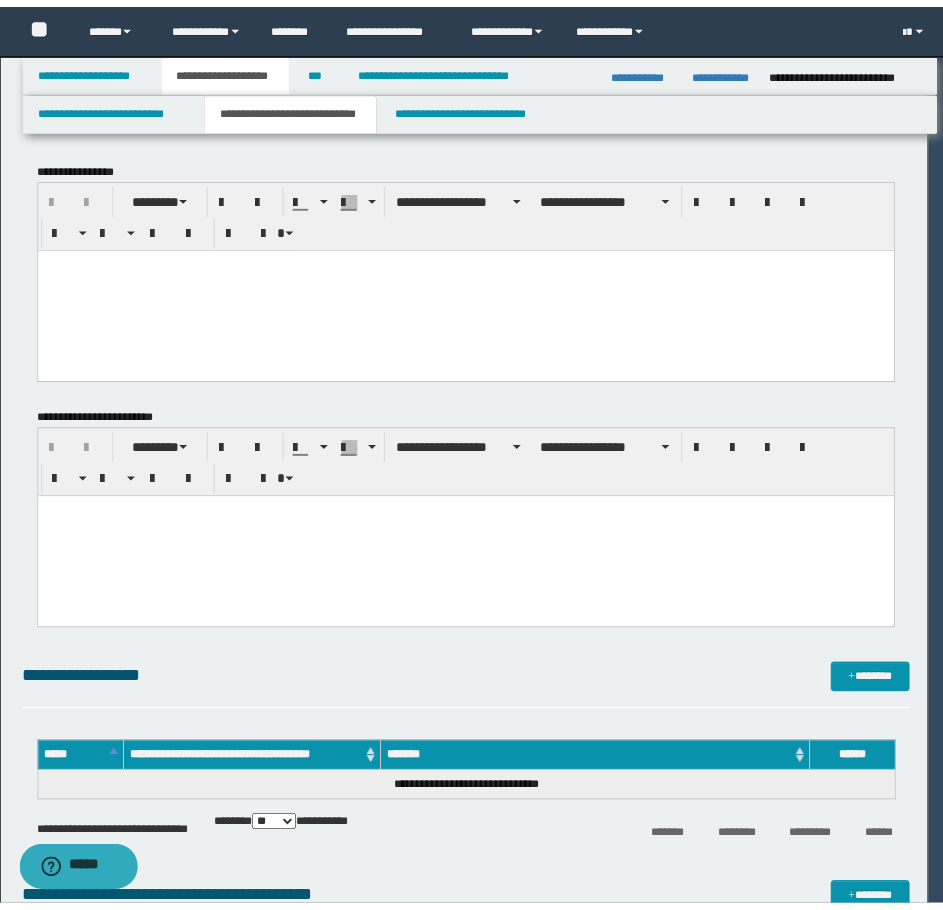 scroll, scrollTop: 0, scrollLeft: 0, axis: both 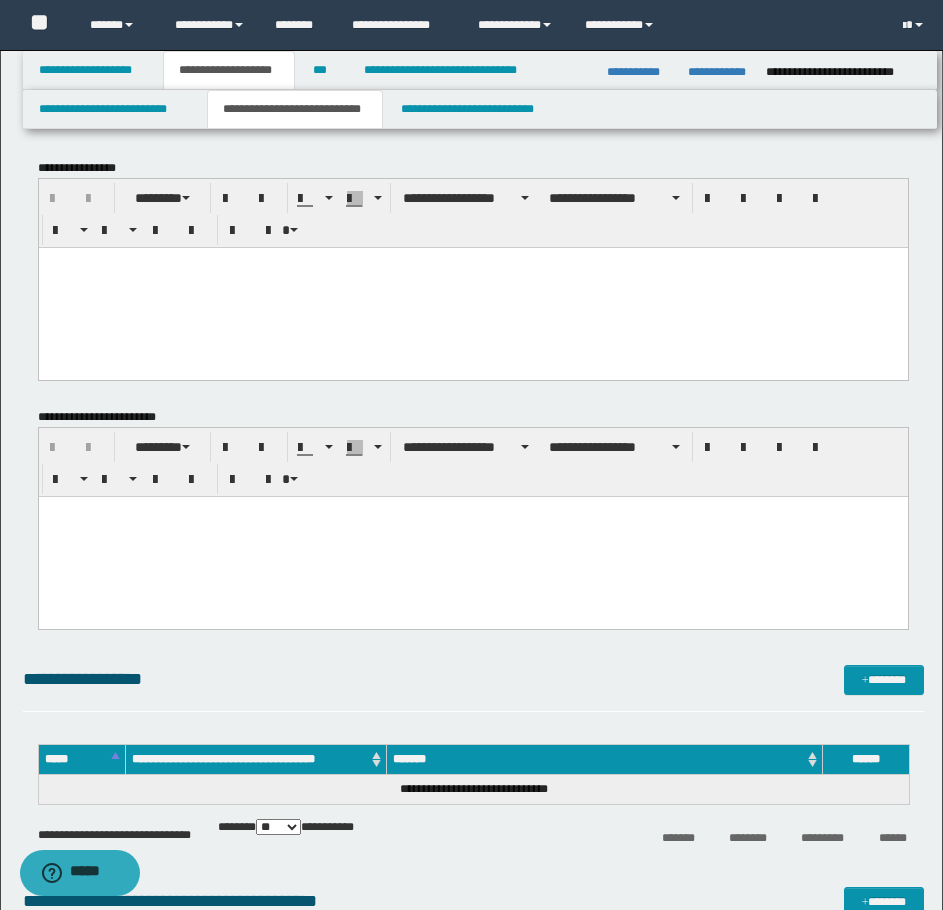 click at bounding box center (472, 287) 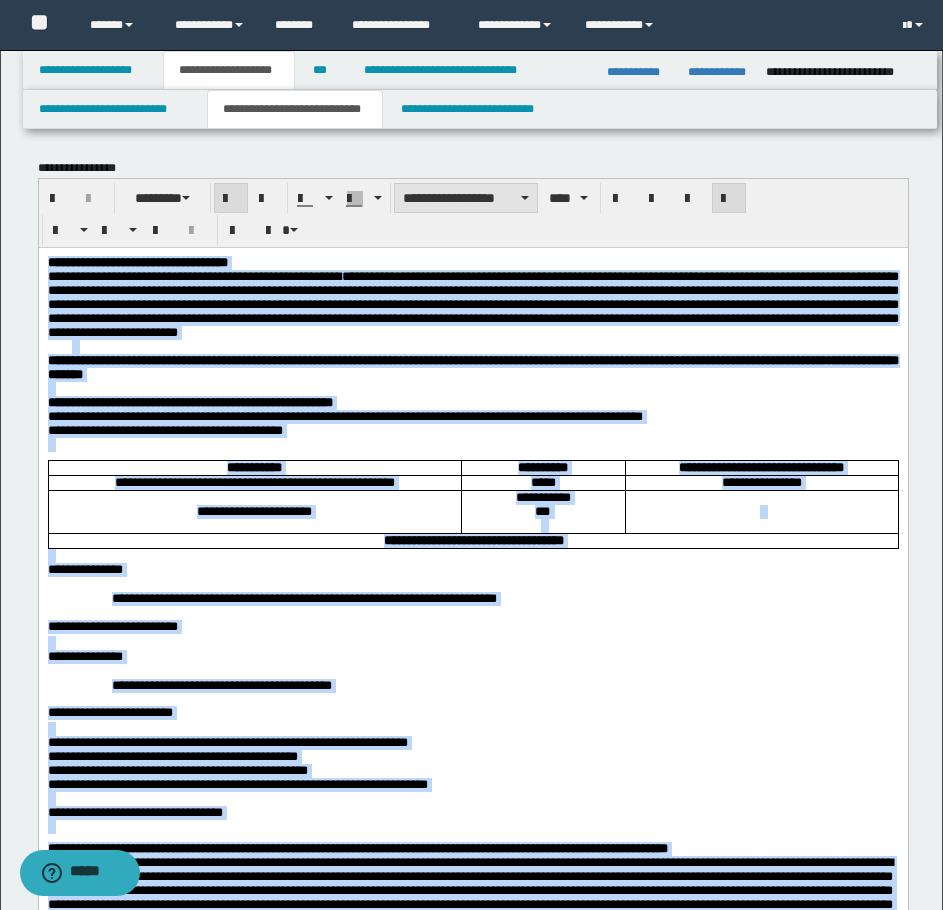 click on "**********" at bounding box center [466, 198] 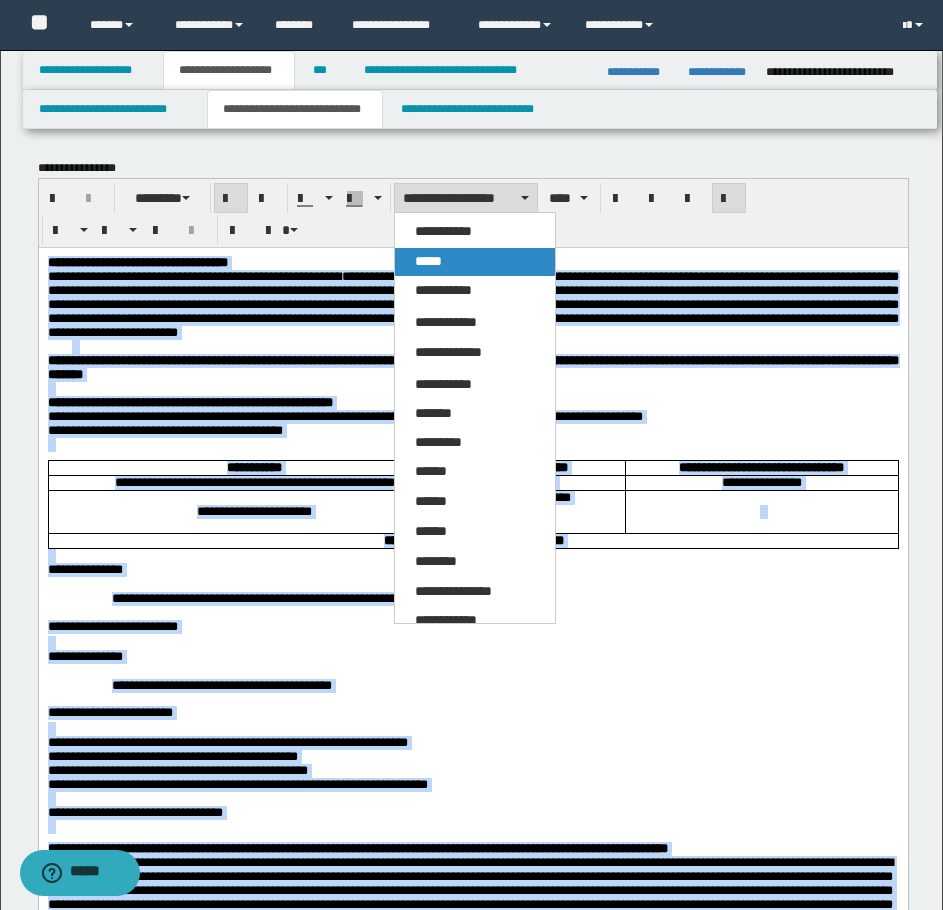 drag, startPoint x: 453, startPoint y: 259, endPoint x: 420, endPoint y: 9, distance: 252.1686 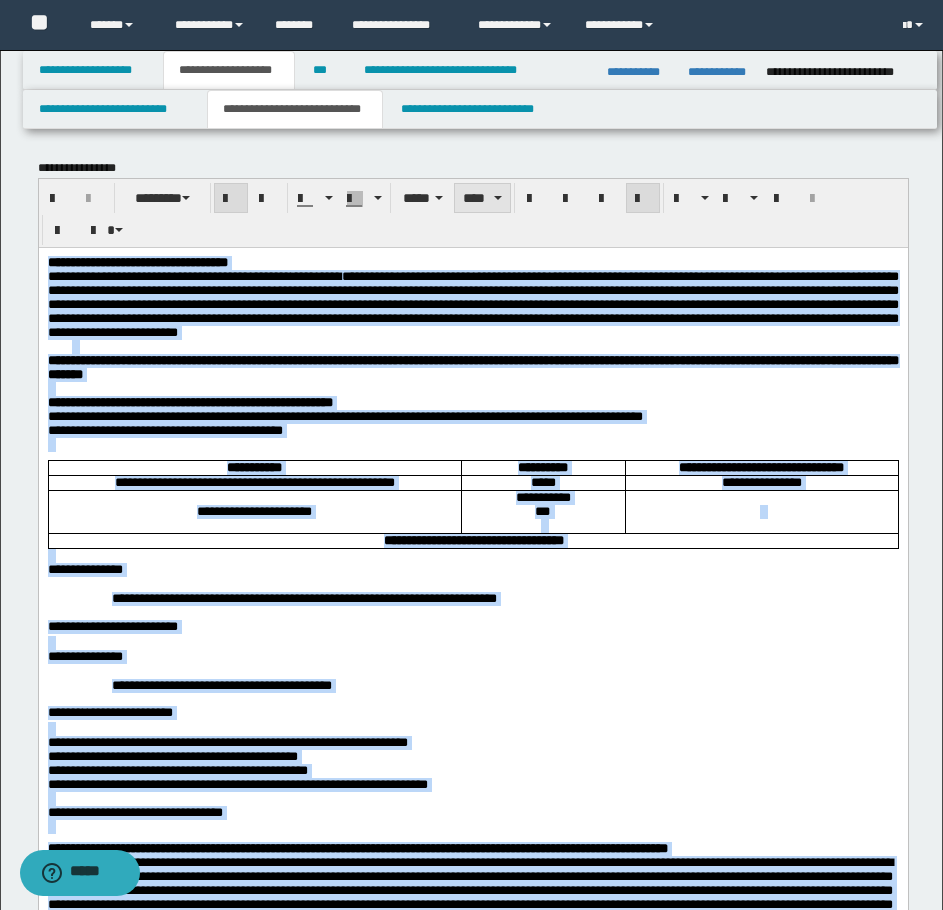 click on "****" at bounding box center (482, 198) 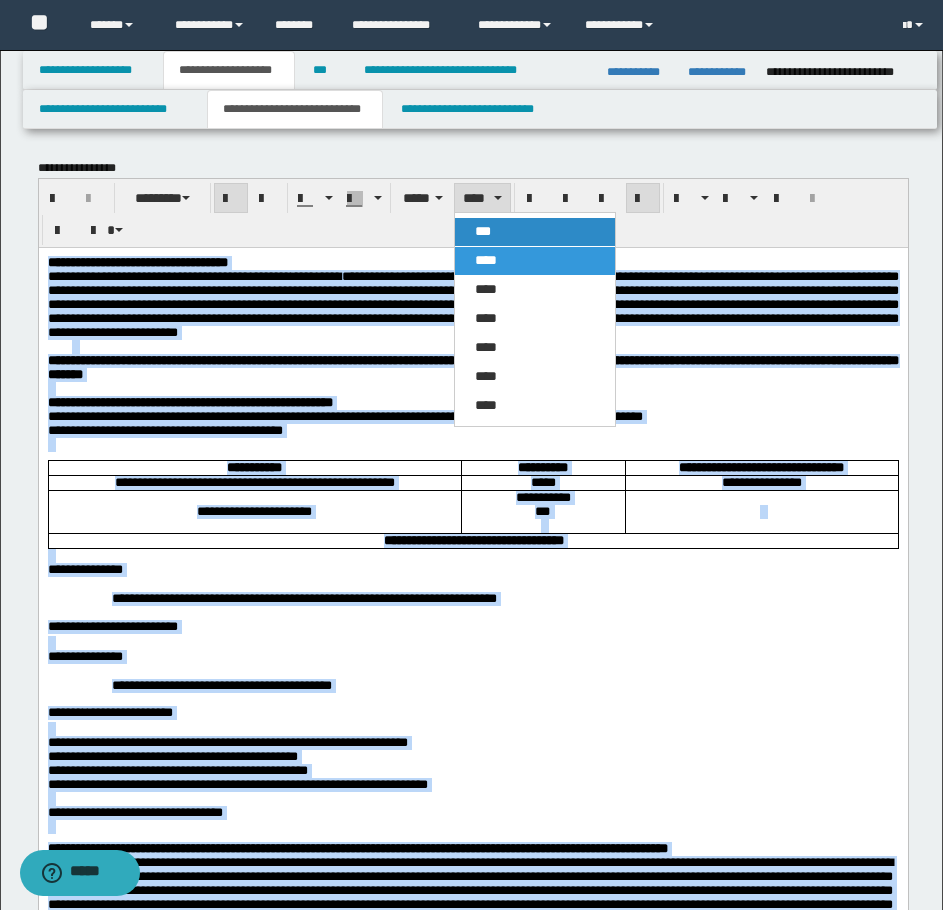 click on "***" at bounding box center [535, 232] 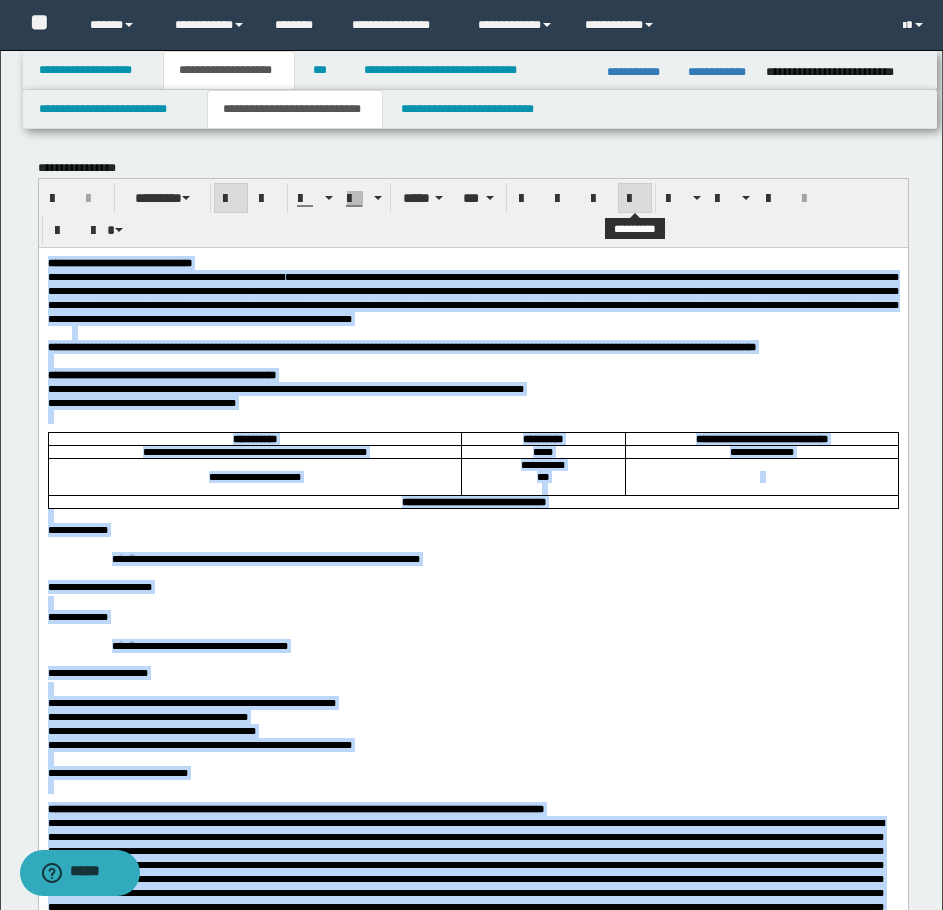 click at bounding box center (635, 199) 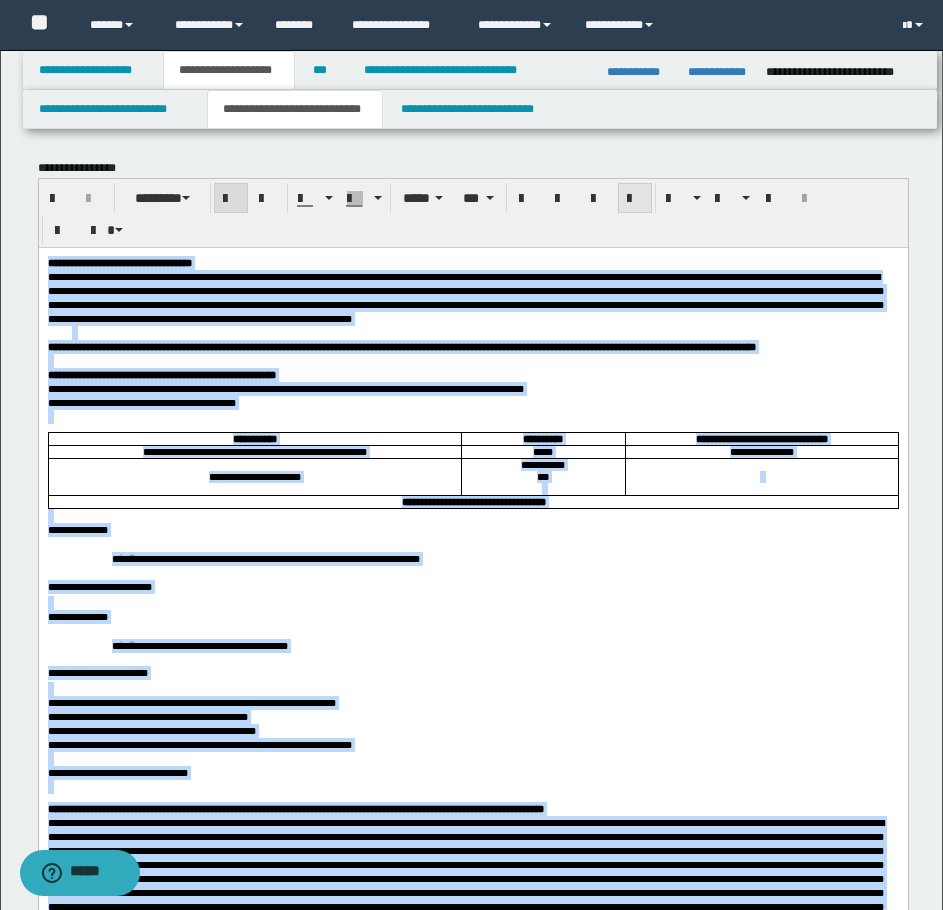 click at bounding box center (635, 199) 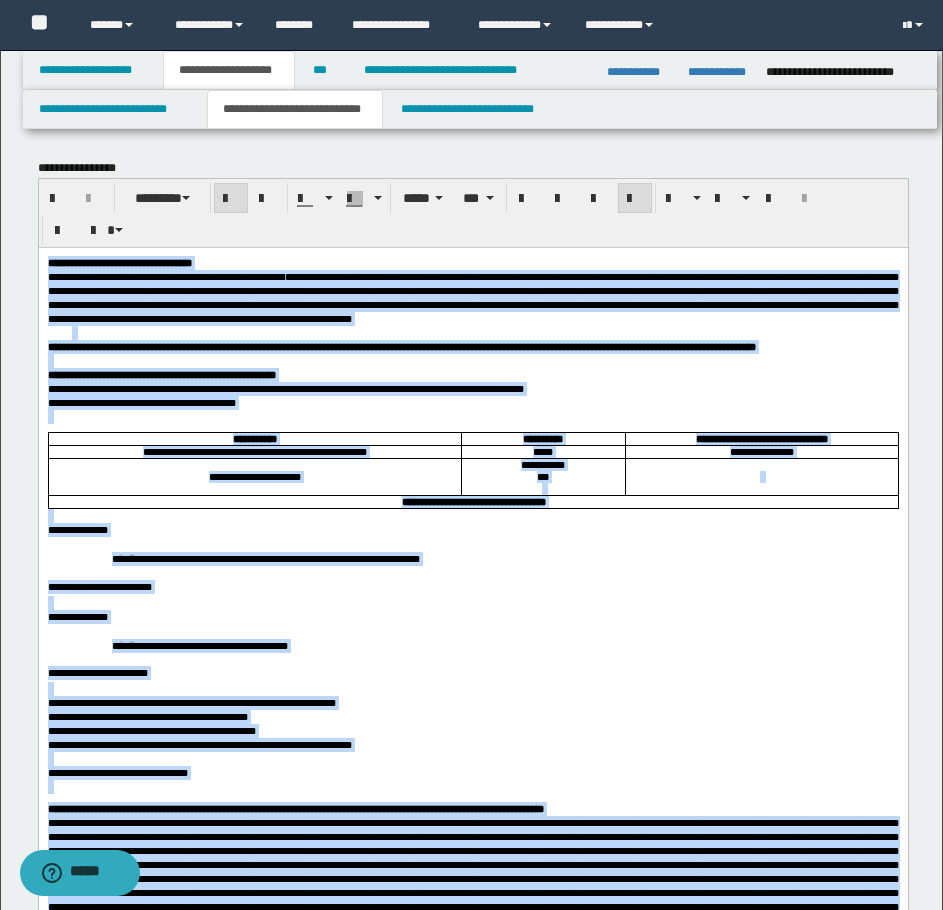 click on "**********" at bounding box center [265, 558] 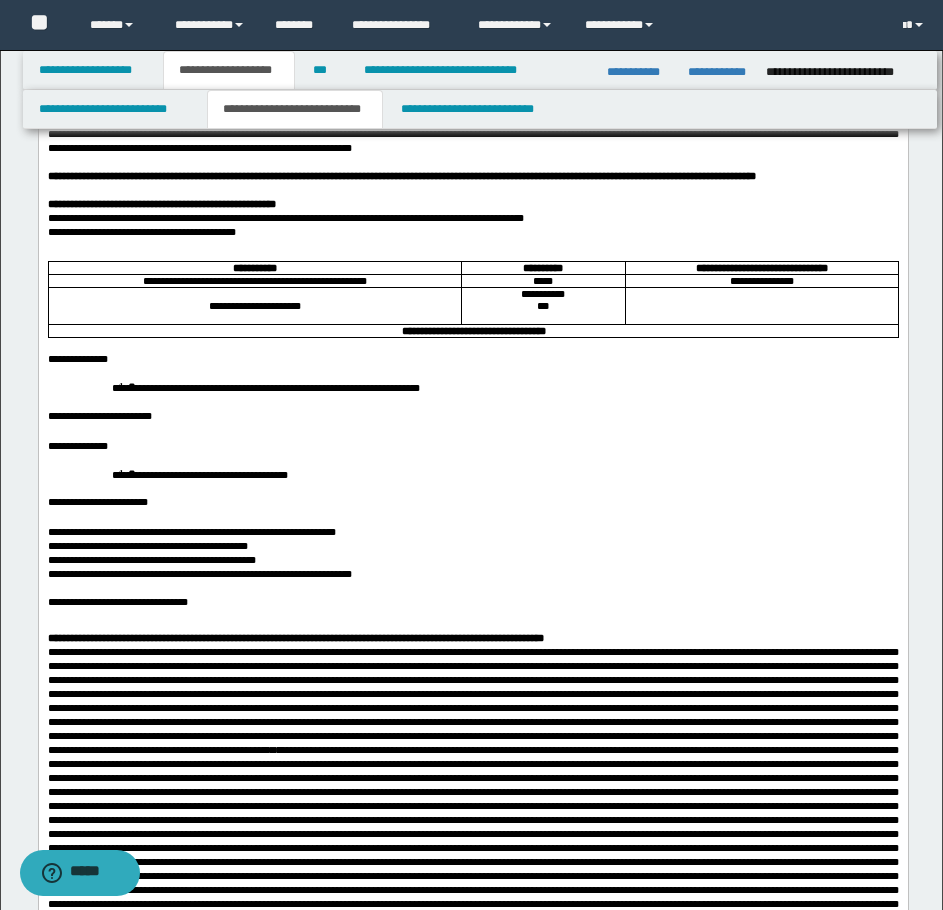 scroll, scrollTop: 200, scrollLeft: 0, axis: vertical 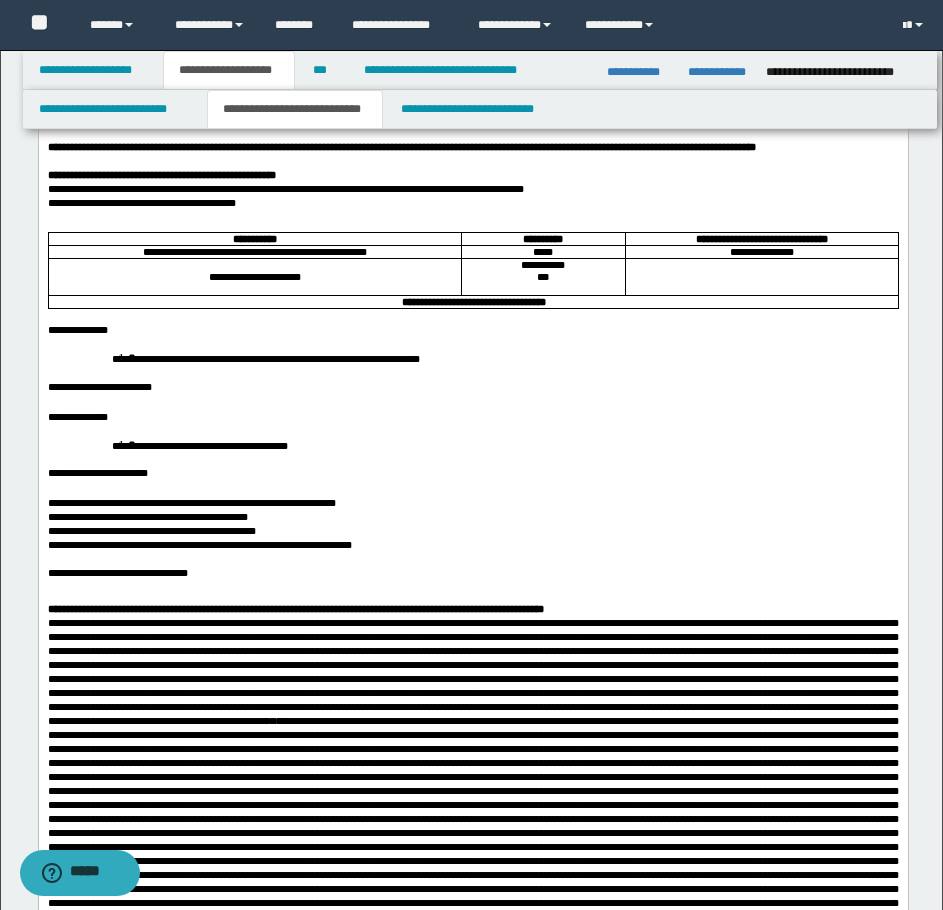 click on "**********" at bounding box center (265, 358) 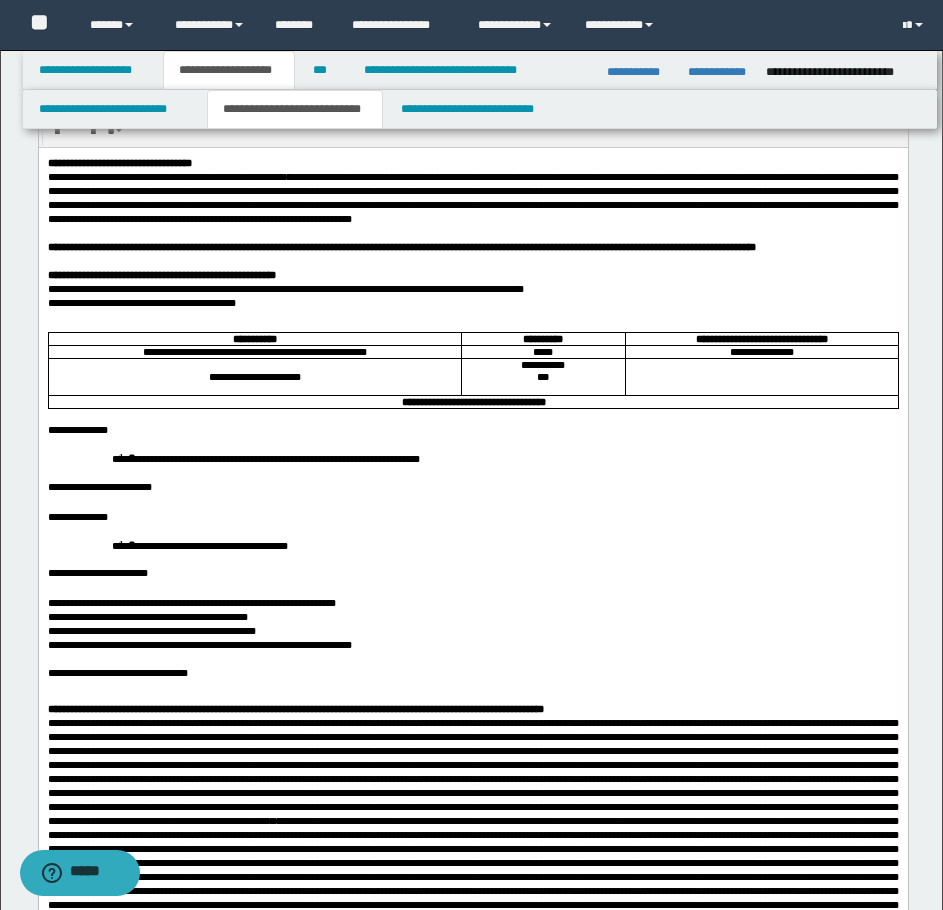 scroll, scrollTop: 0, scrollLeft: 0, axis: both 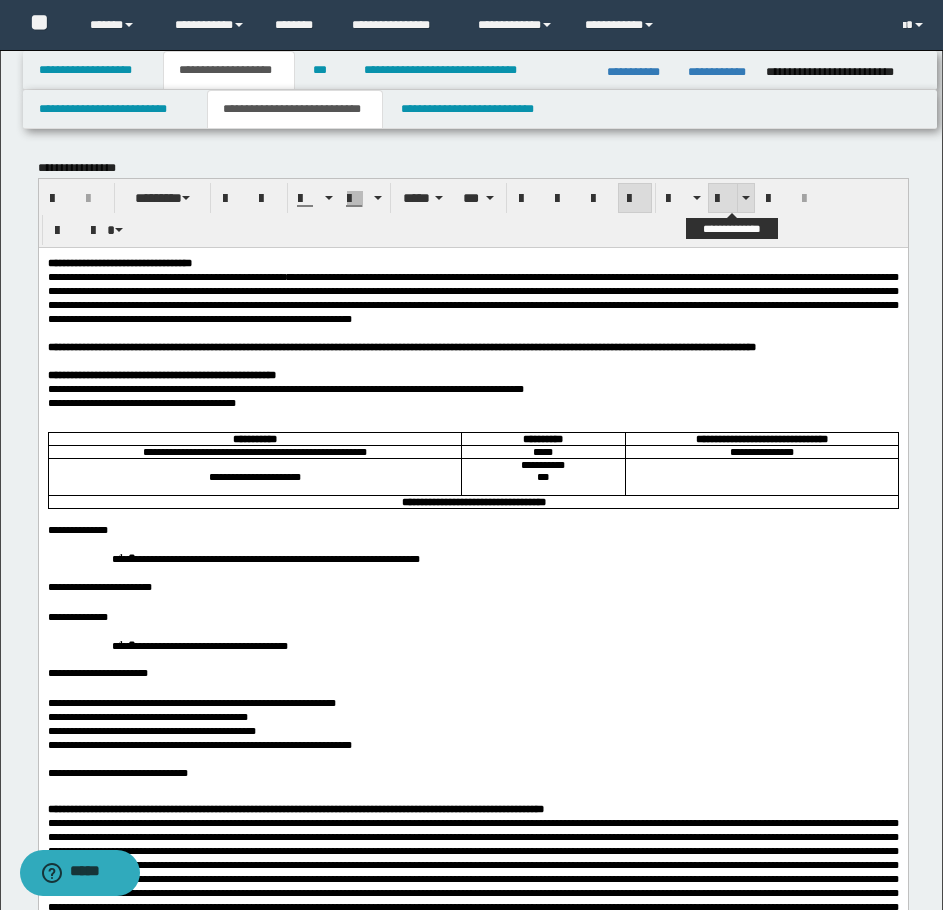 click at bounding box center [723, 199] 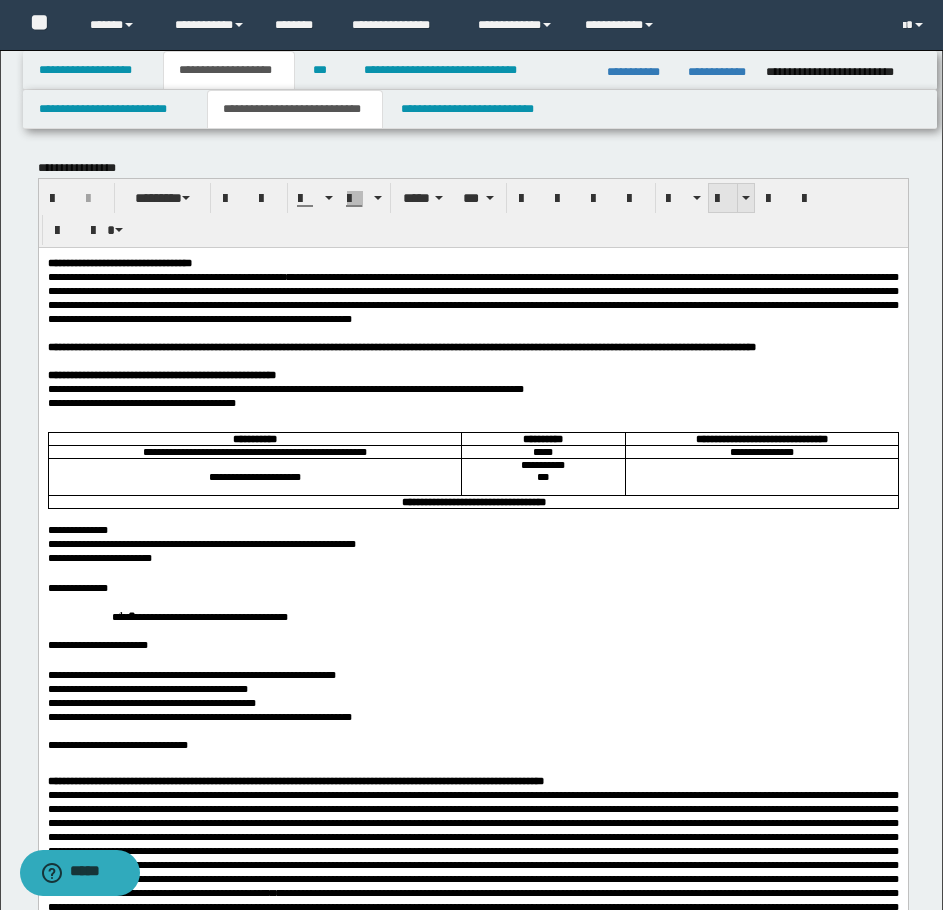 click at bounding box center [723, 199] 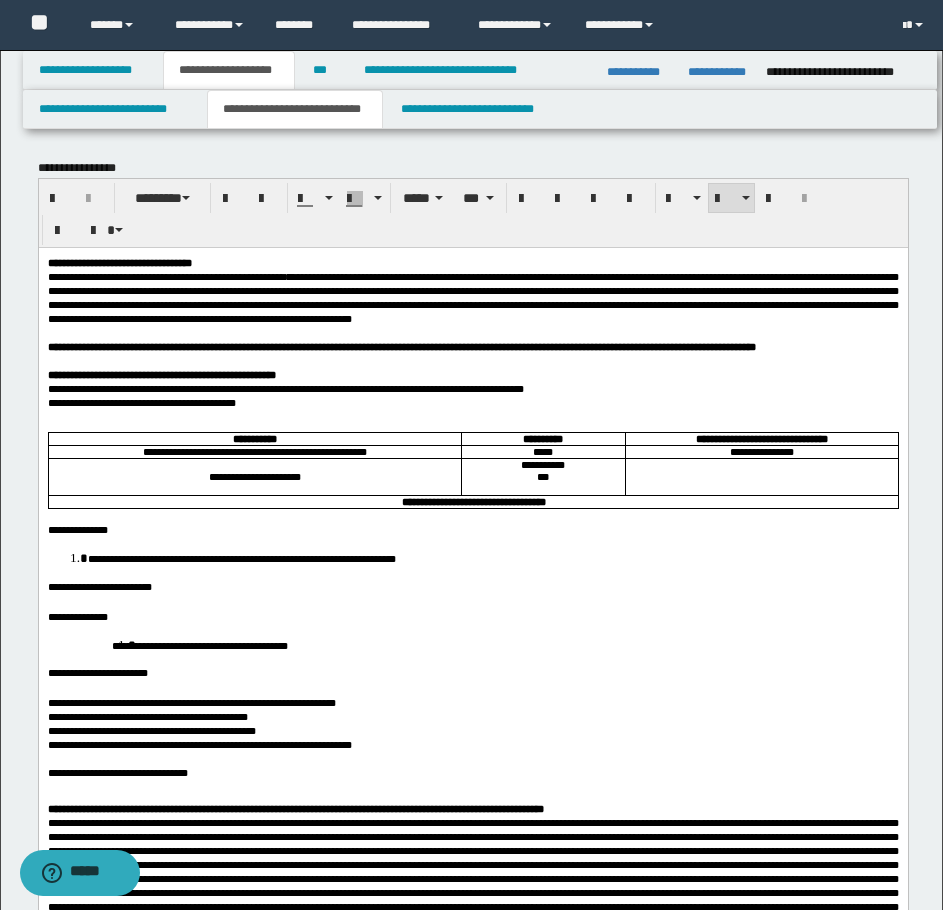click on "**********" at bounding box center (199, 645) 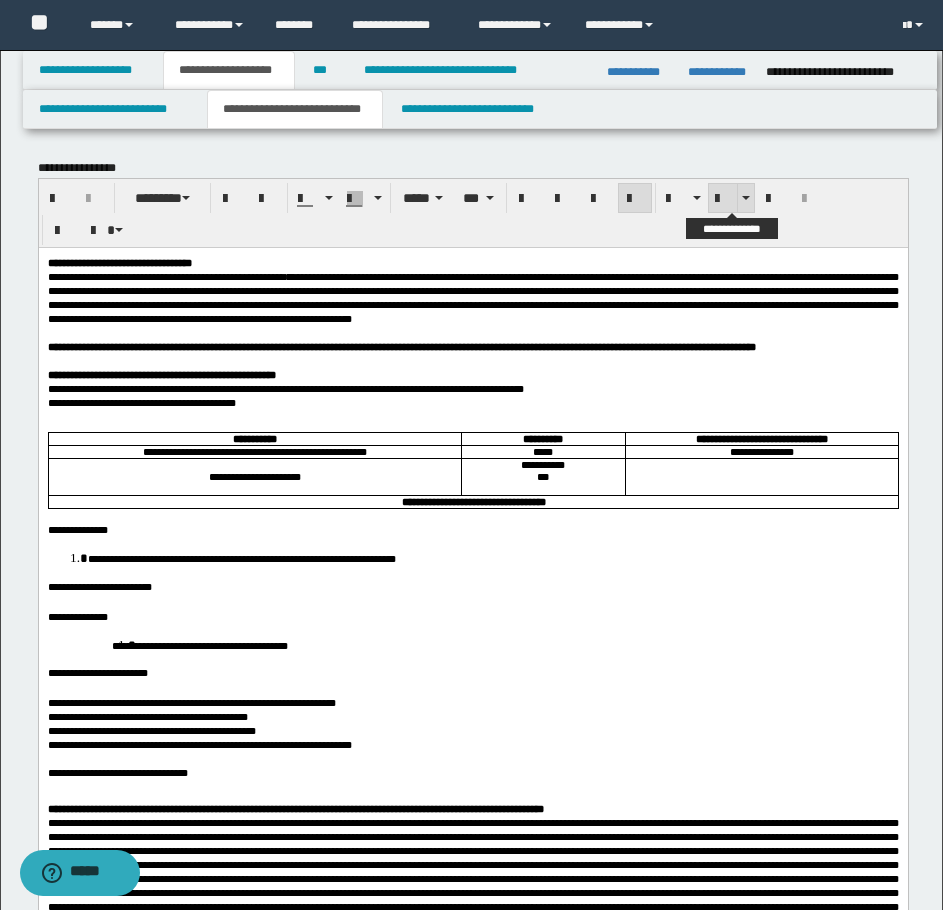 click at bounding box center [723, 199] 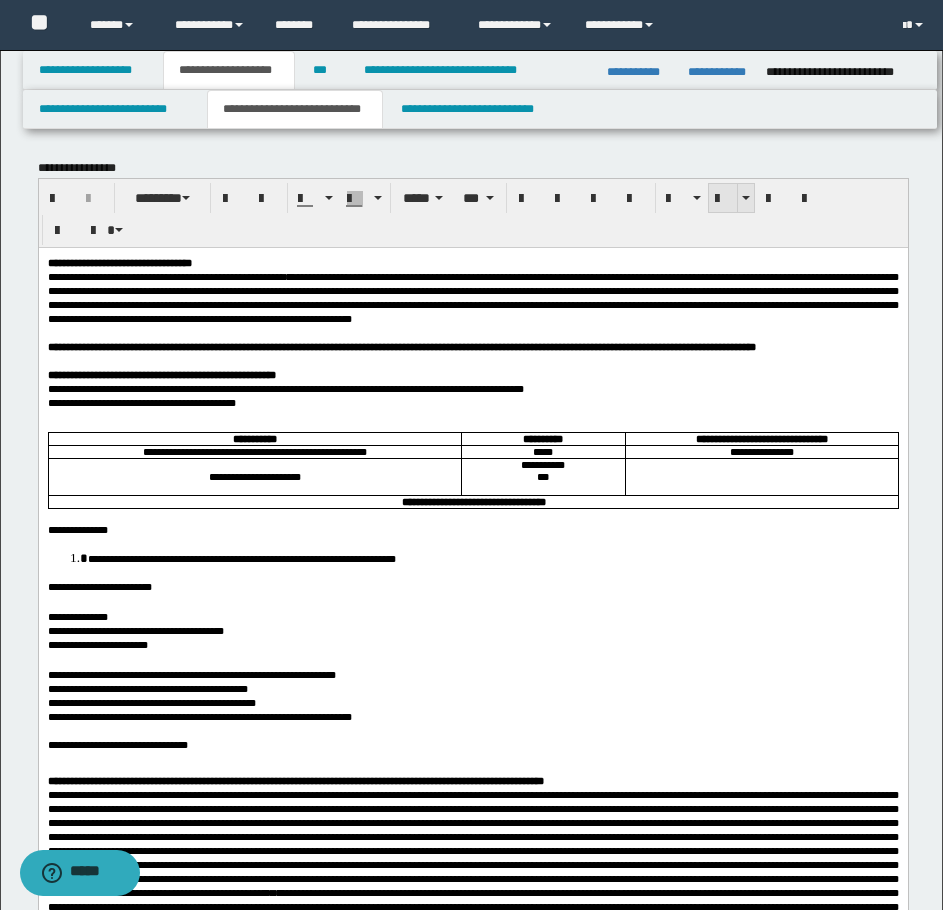 click at bounding box center [723, 199] 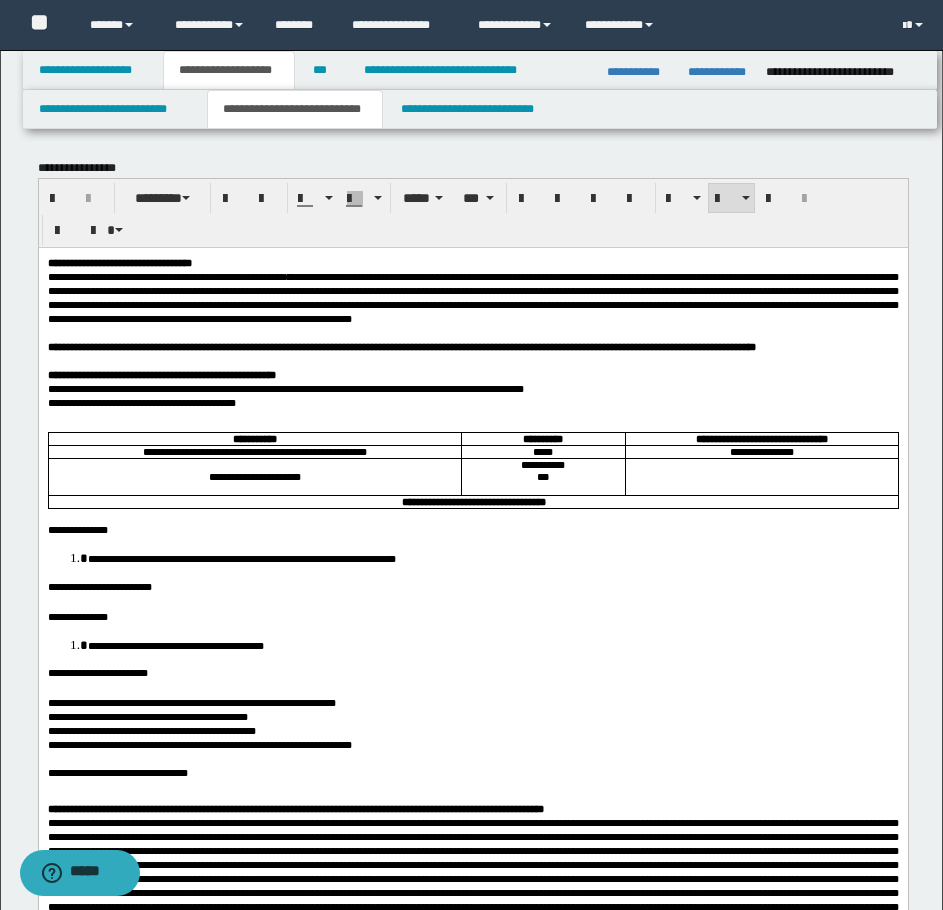 click on "**********" at bounding box center (492, 644) 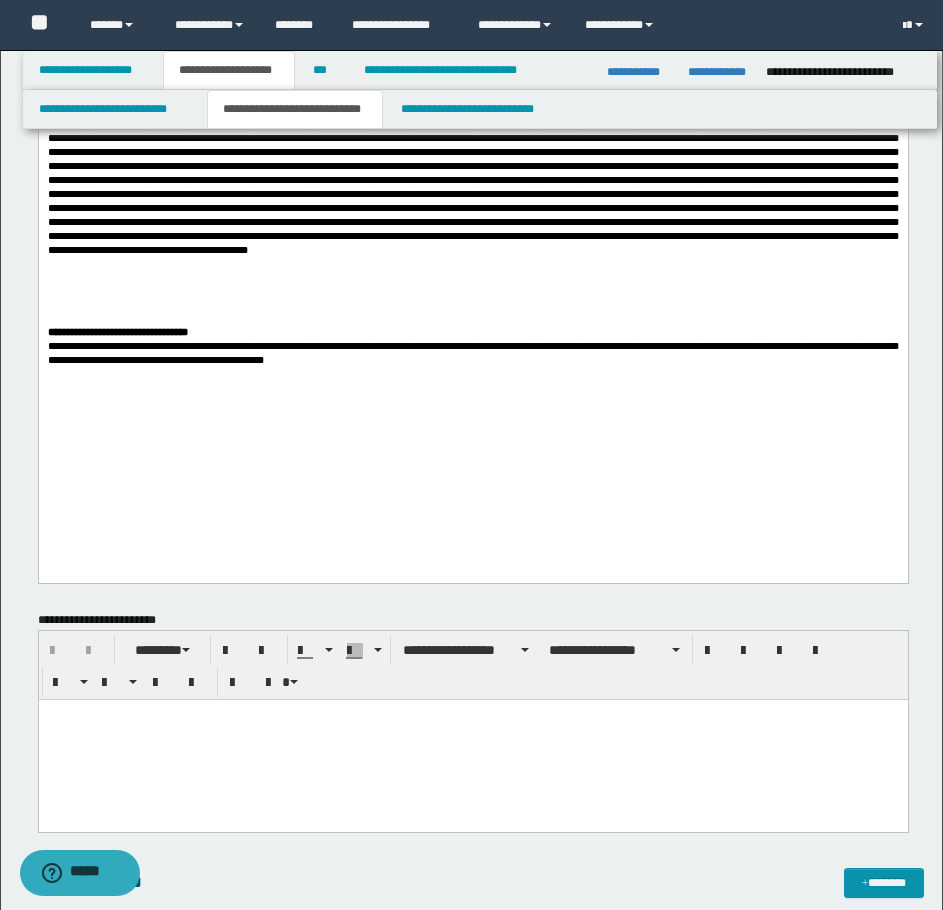 scroll, scrollTop: 2800, scrollLeft: 0, axis: vertical 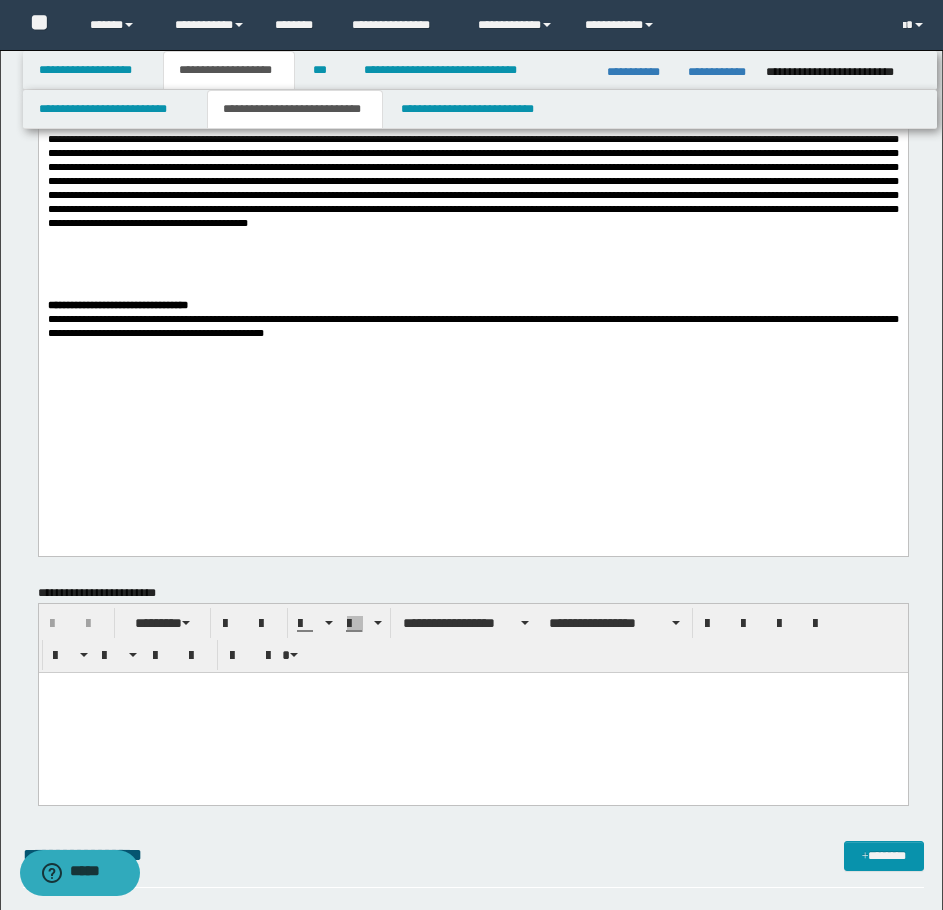 click at bounding box center [472, 712] 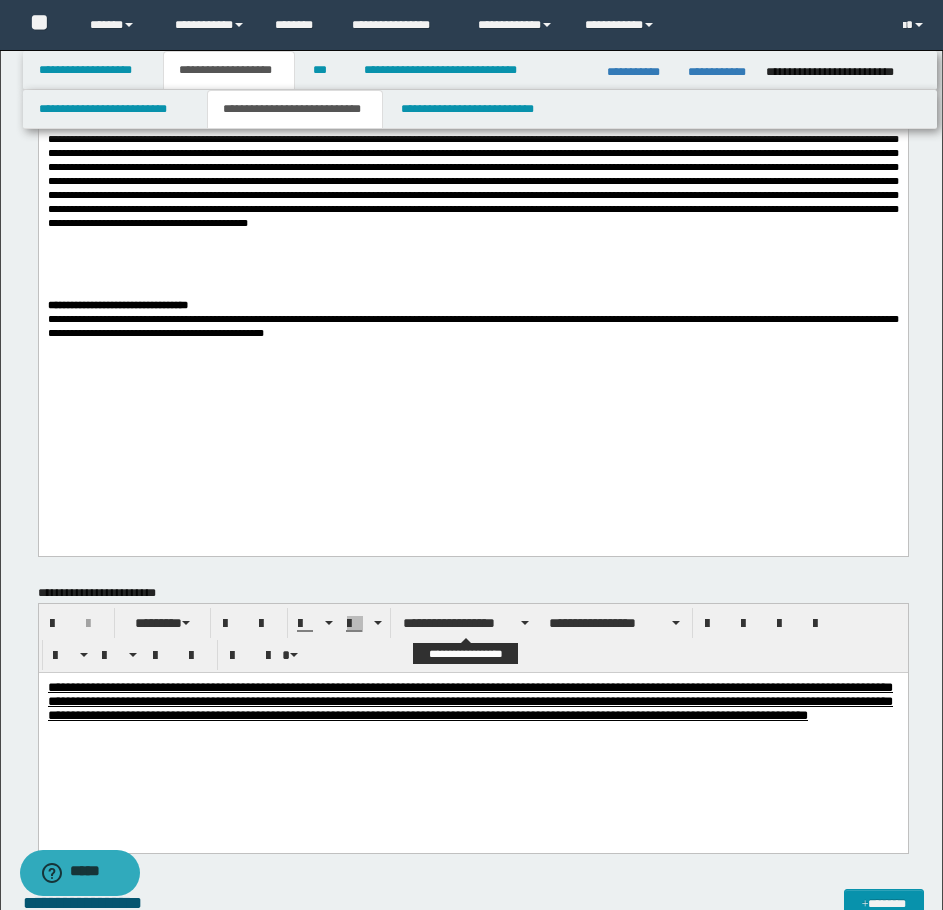 click on "**********" at bounding box center [472, 726] 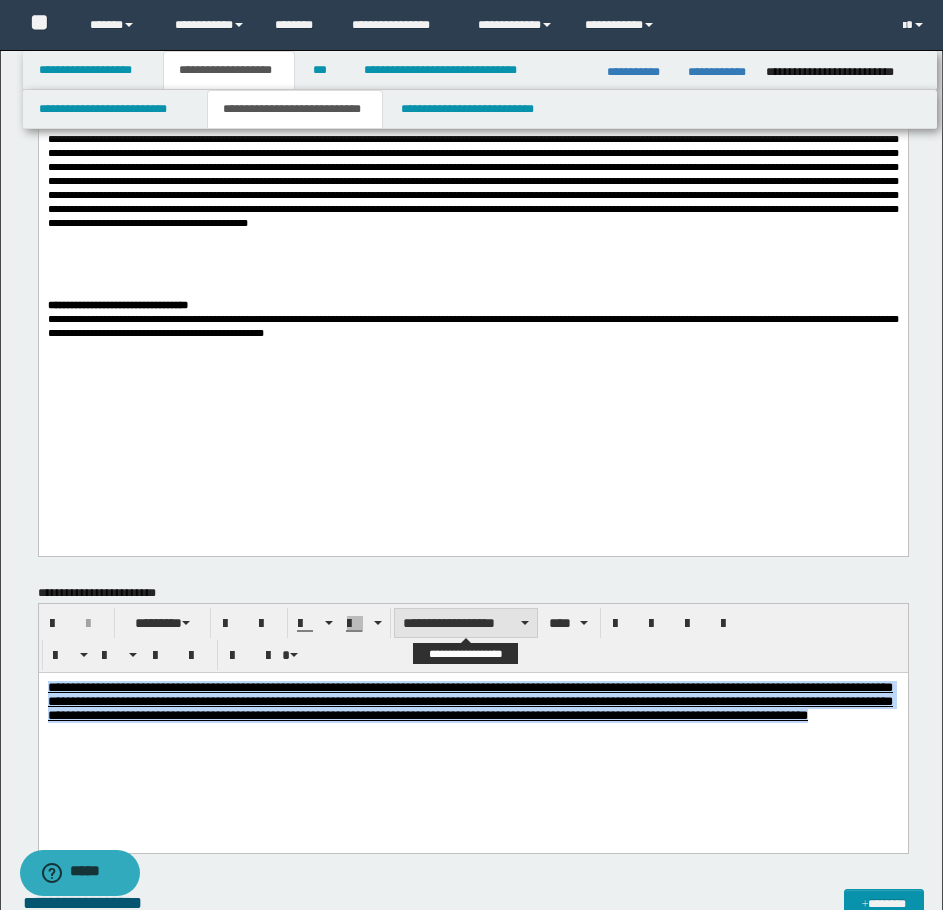 click on "**********" at bounding box center [466, 623] 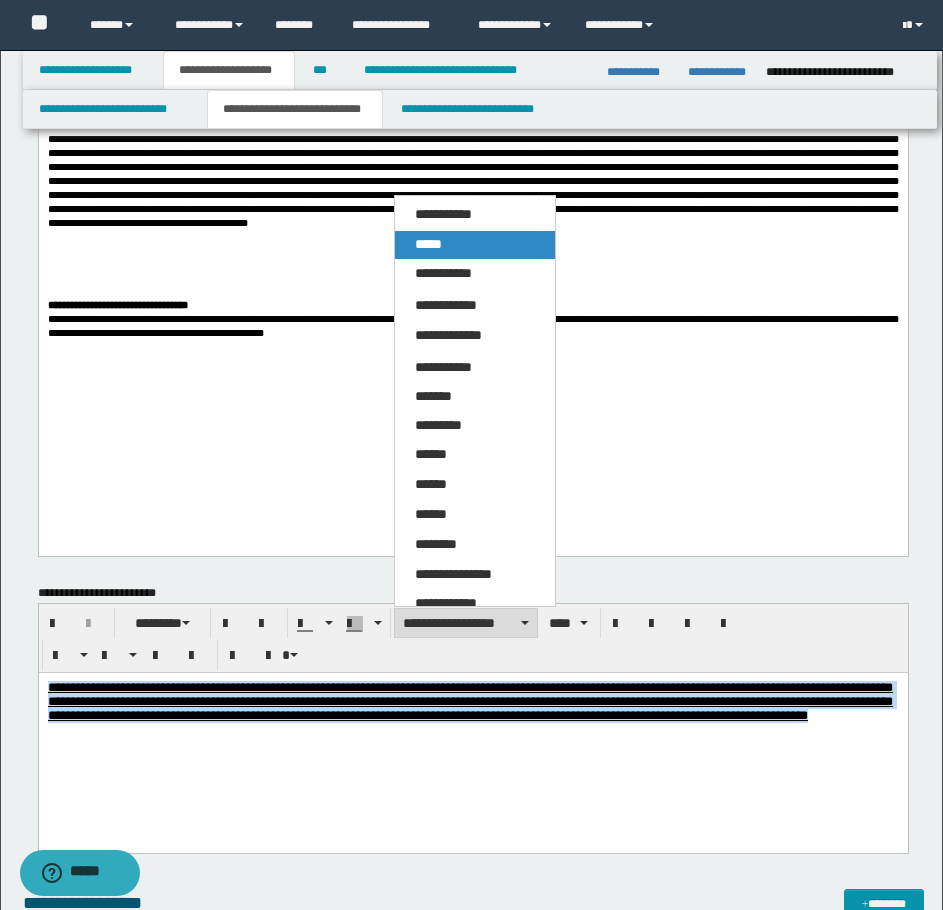 click on "*****" at bounding box center [475, 245] 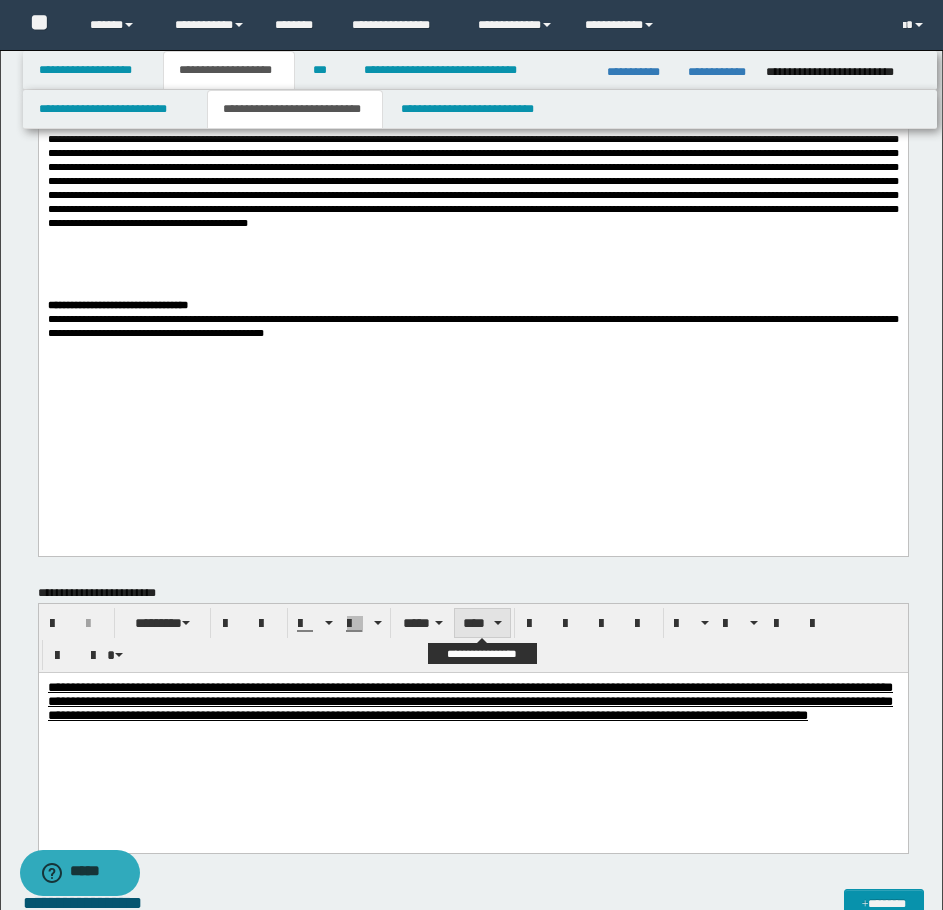 click on "****" at bounding box center (482, 623) 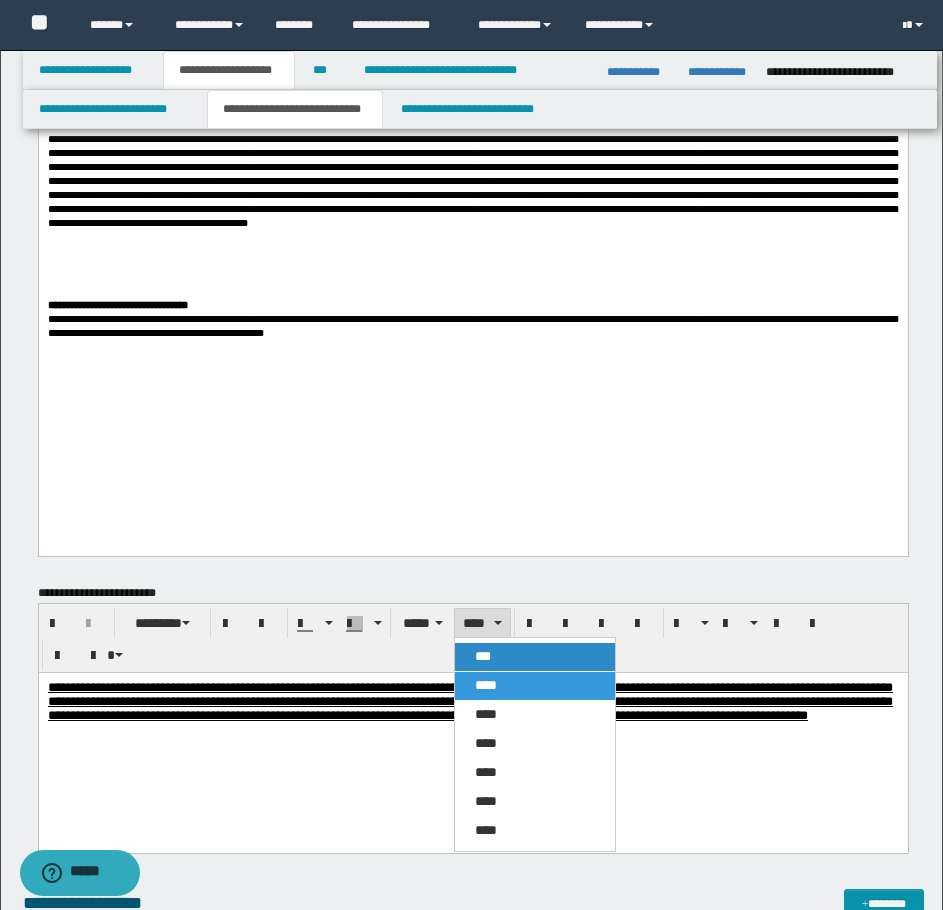 click on "***" at bounding box center [483, 656] 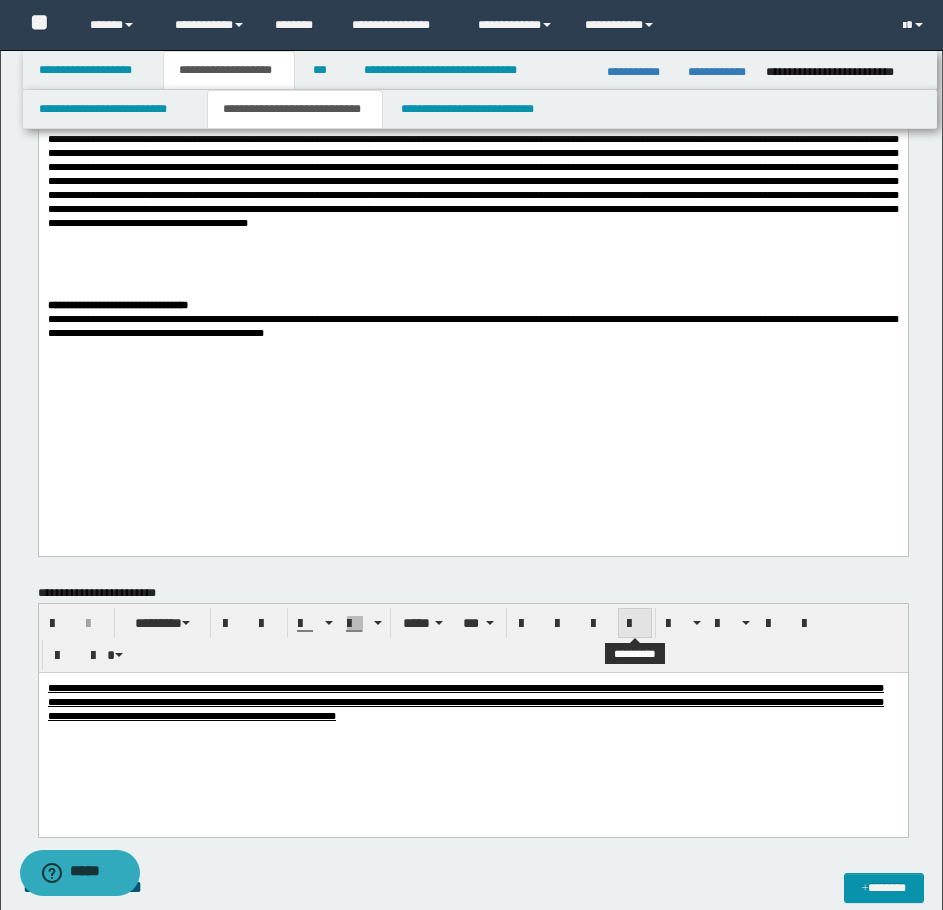 click at bounding box center [635, 624] 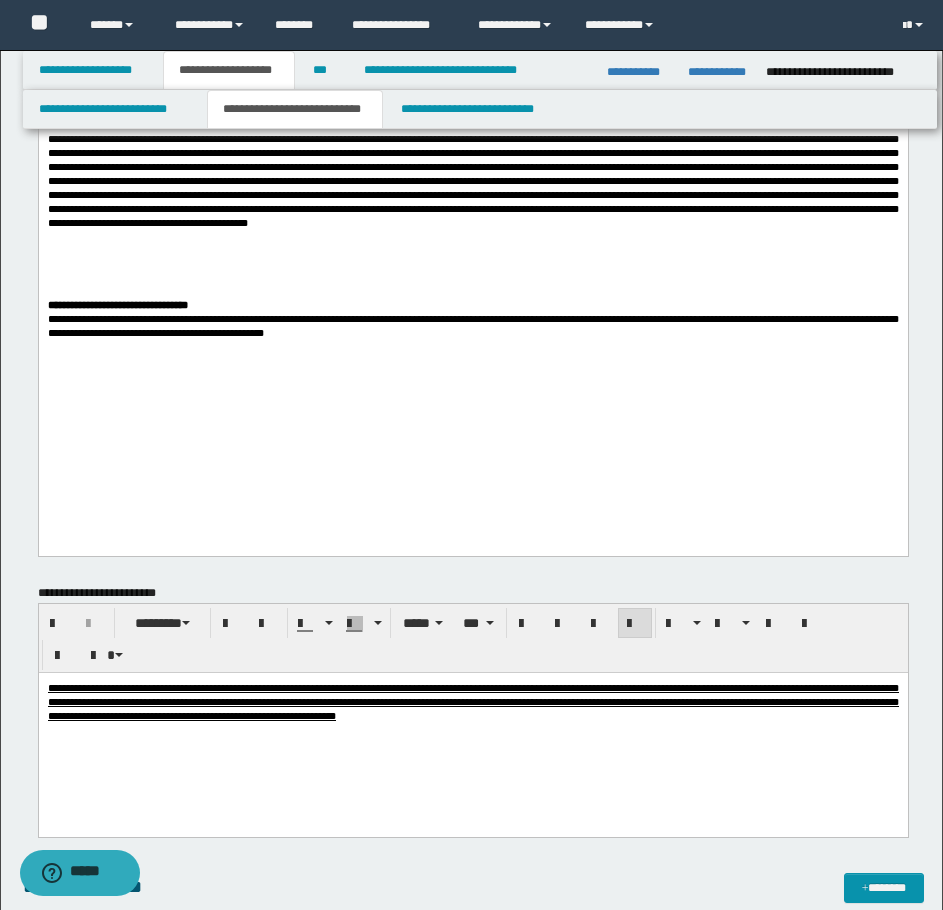 click on "**********" at bounding box center (472, 726) 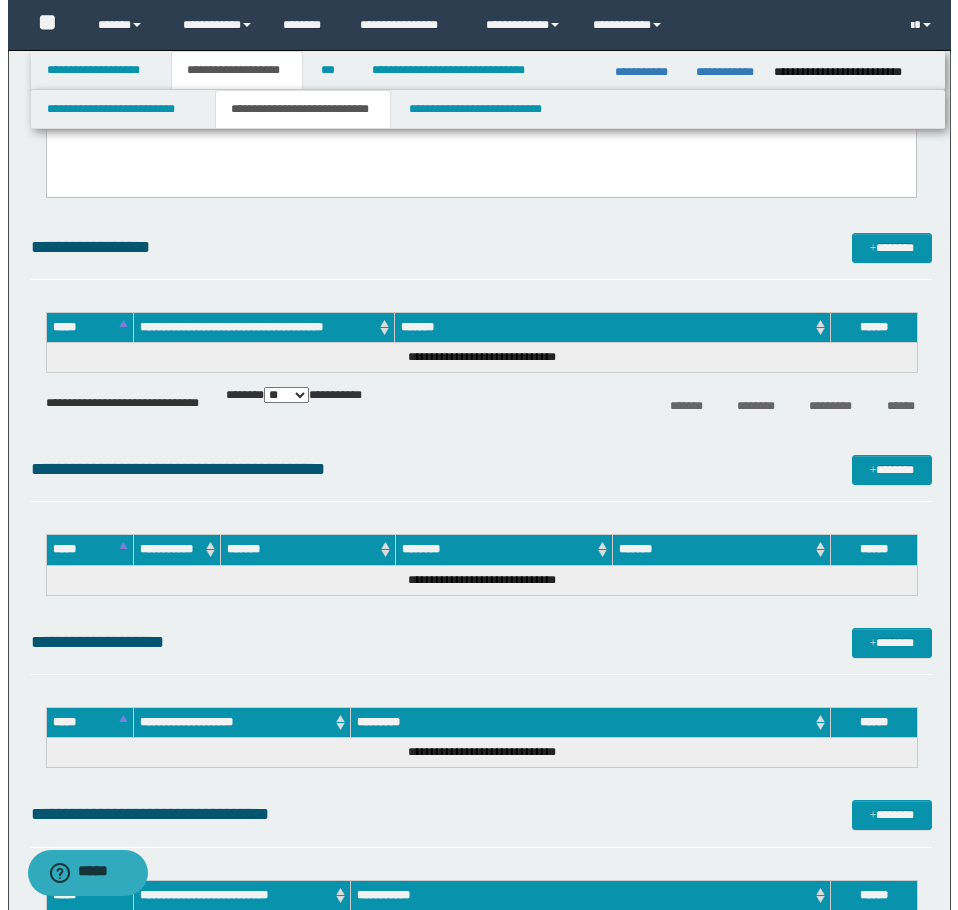 scroll, scrollTop: 3500, scrollLeft: 0, axis: vertical 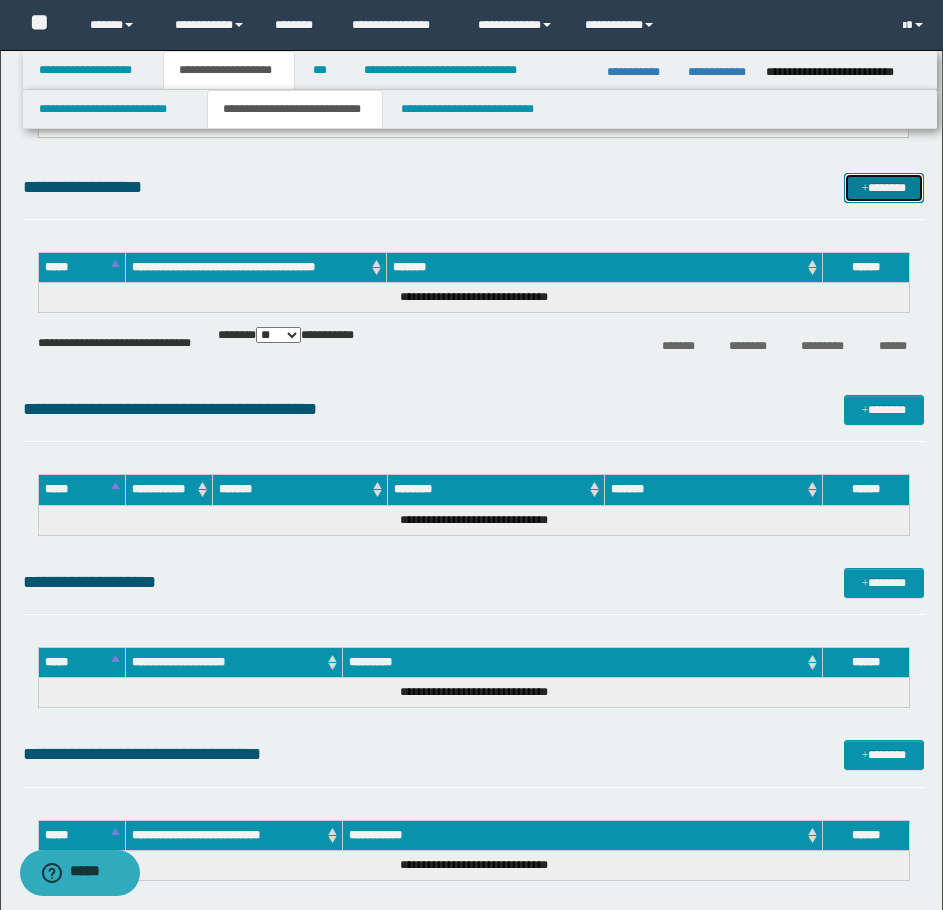 click on "*******" at bounding box center [884, 188] 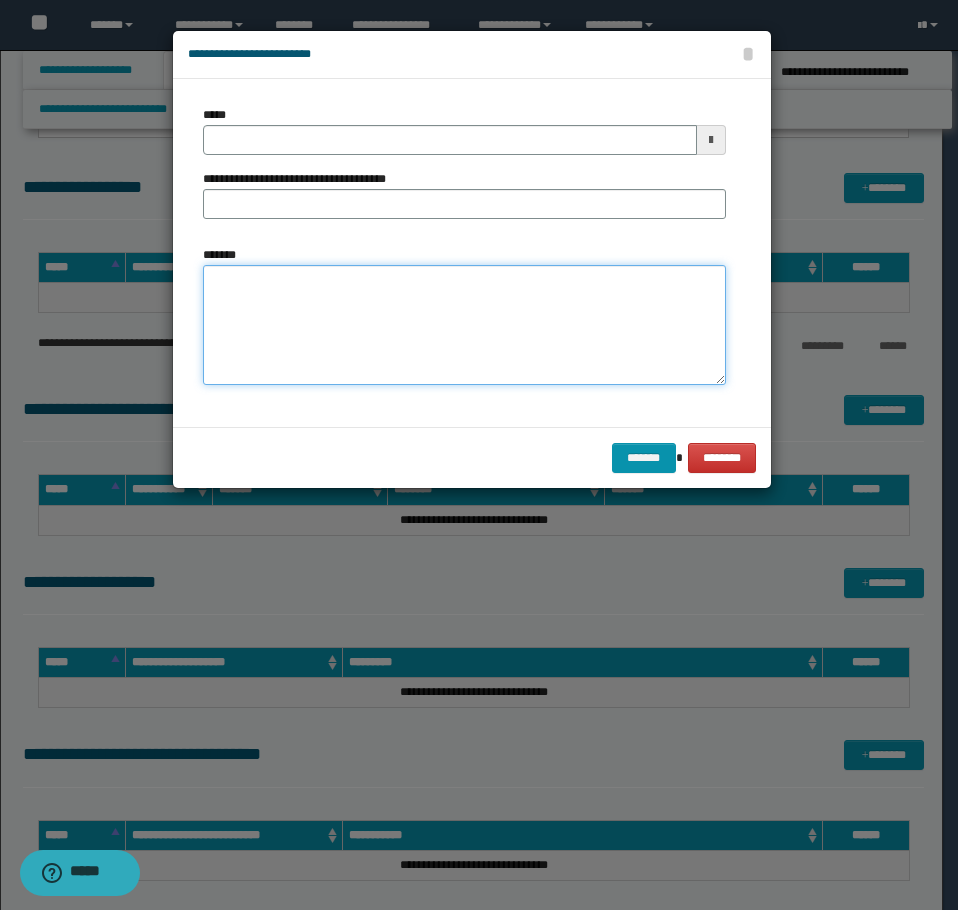click on "*******" at bounding box center [464, 325] 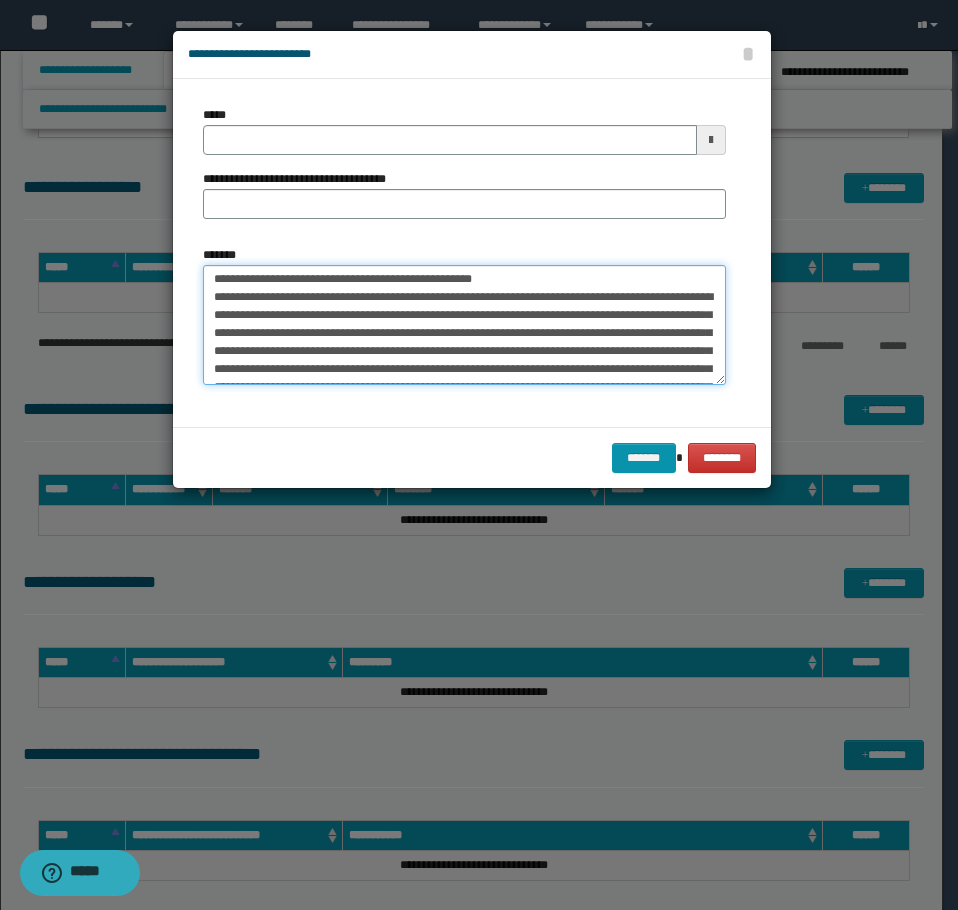scroll, scrollTop: 0, scrollLeft: 0, axis: both 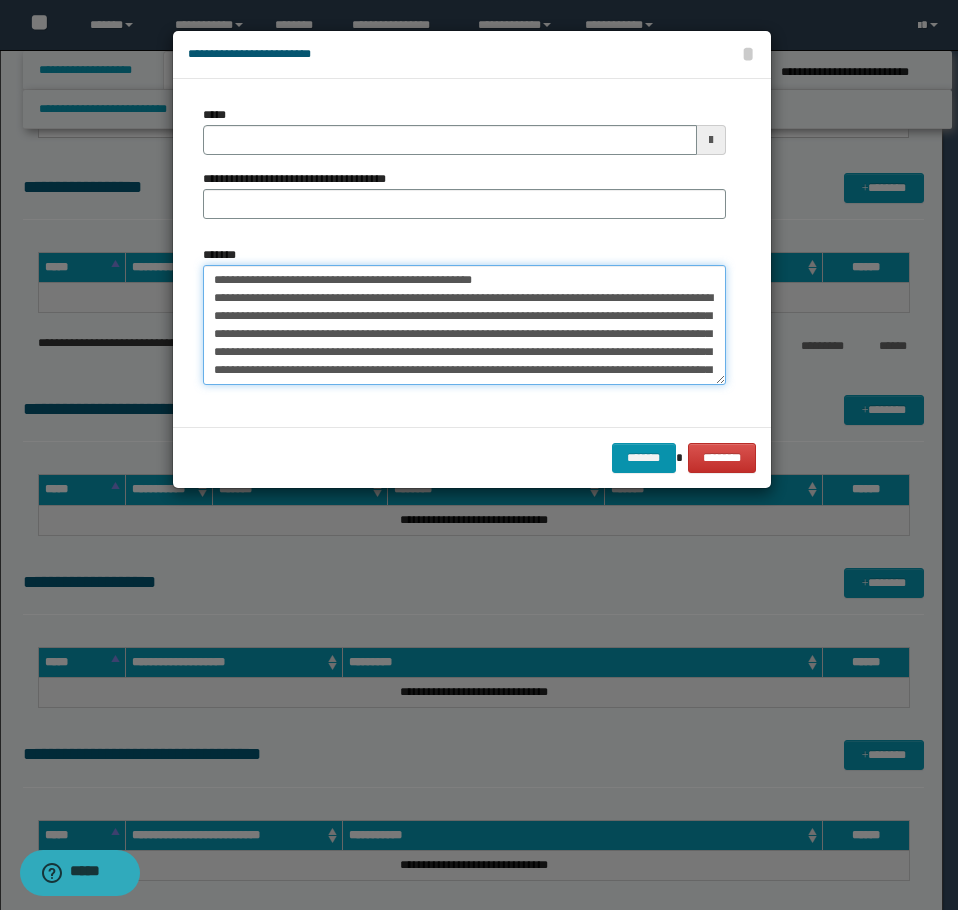 drag, startPoint x: 501, startPoint y: 277, endPoint x: 280, endPoint y: 276, distance: 221.00226 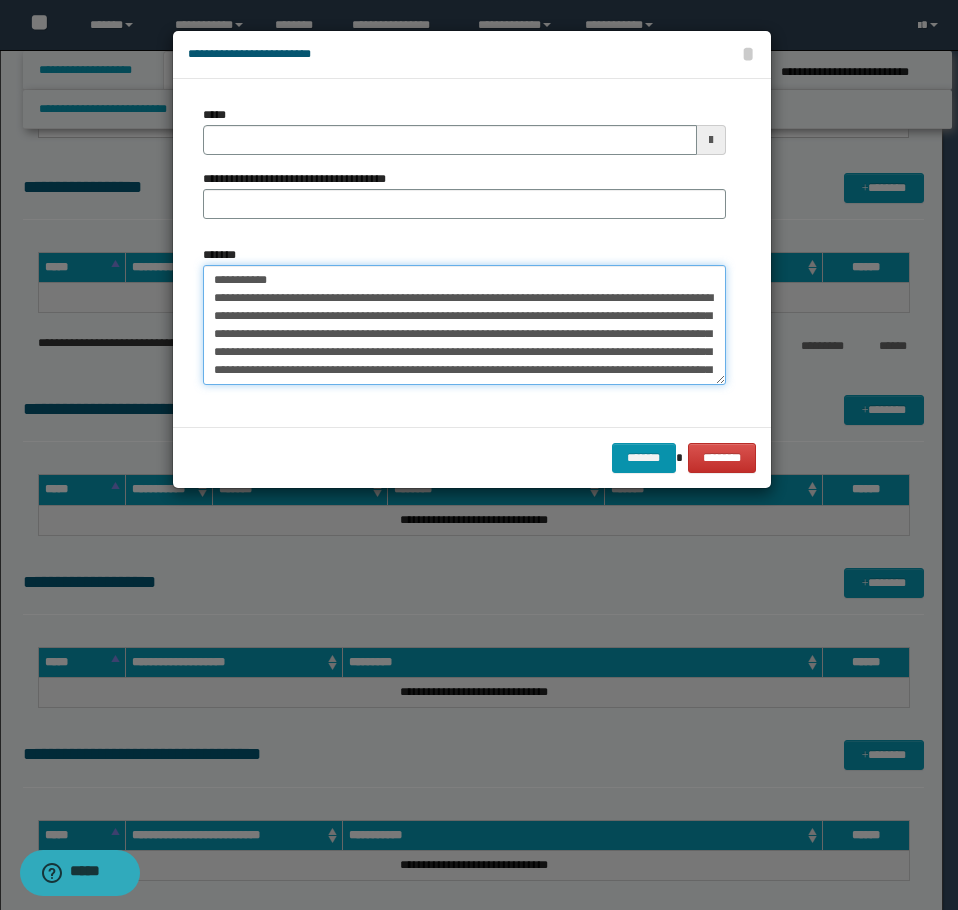 type on "**********" 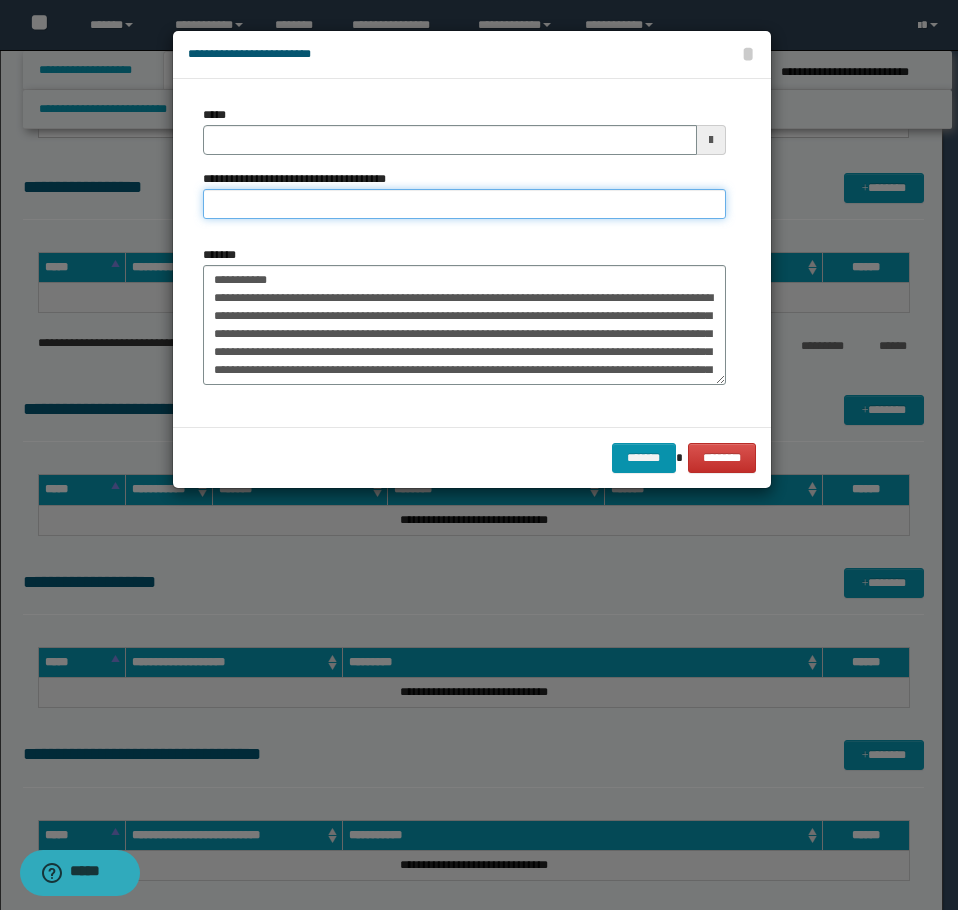 click on "**********" at bounding box center [464, 204] 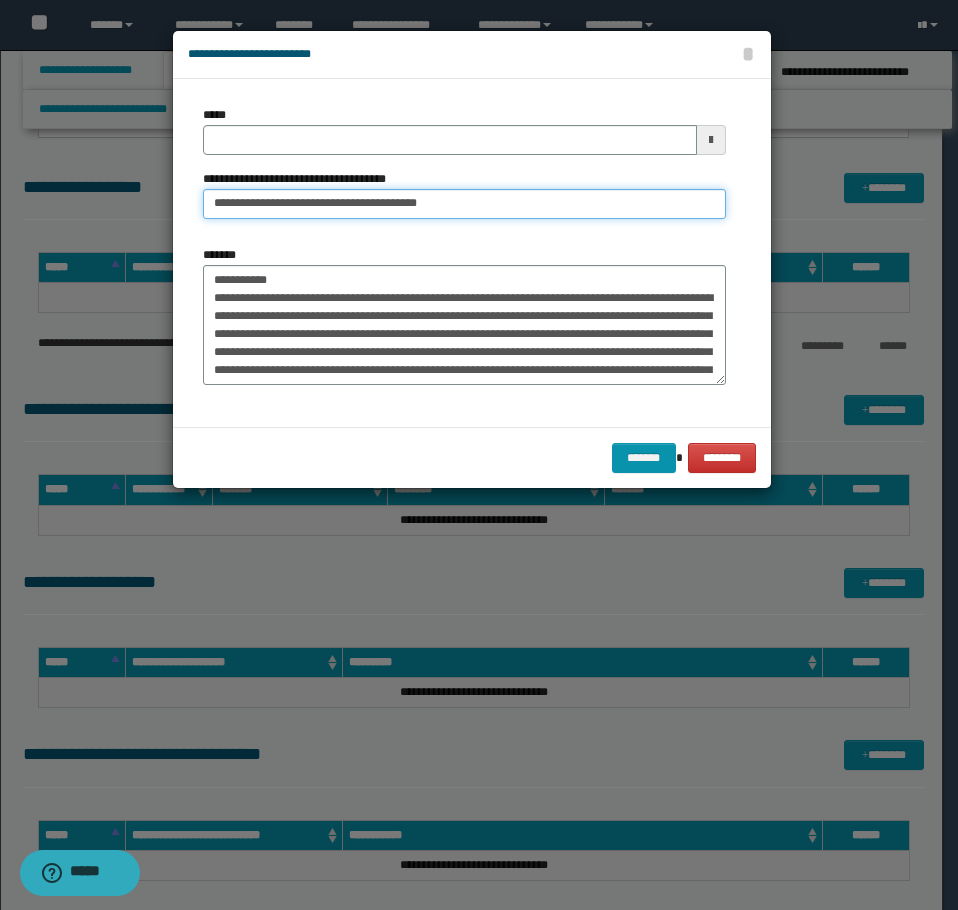 type on "**********" 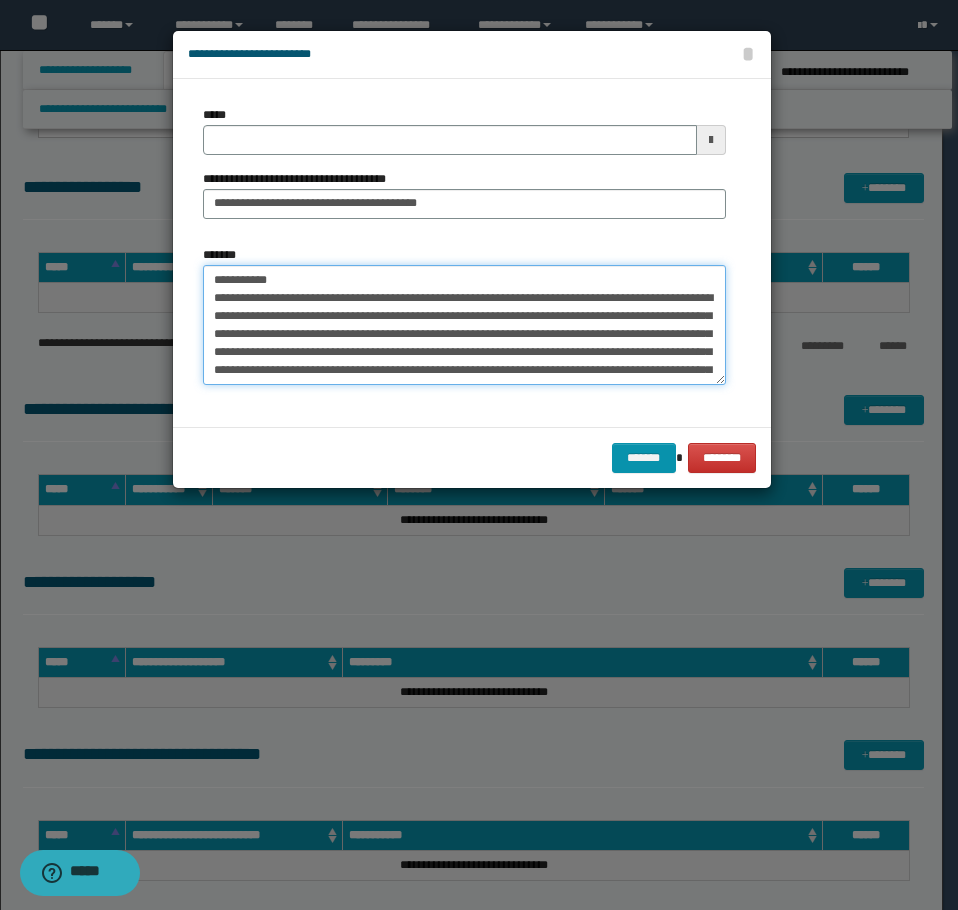 drag, startPoint x: 239, startPoint y: 271, endPoint x: 79, endPoint y: 243, distance: 162.43152 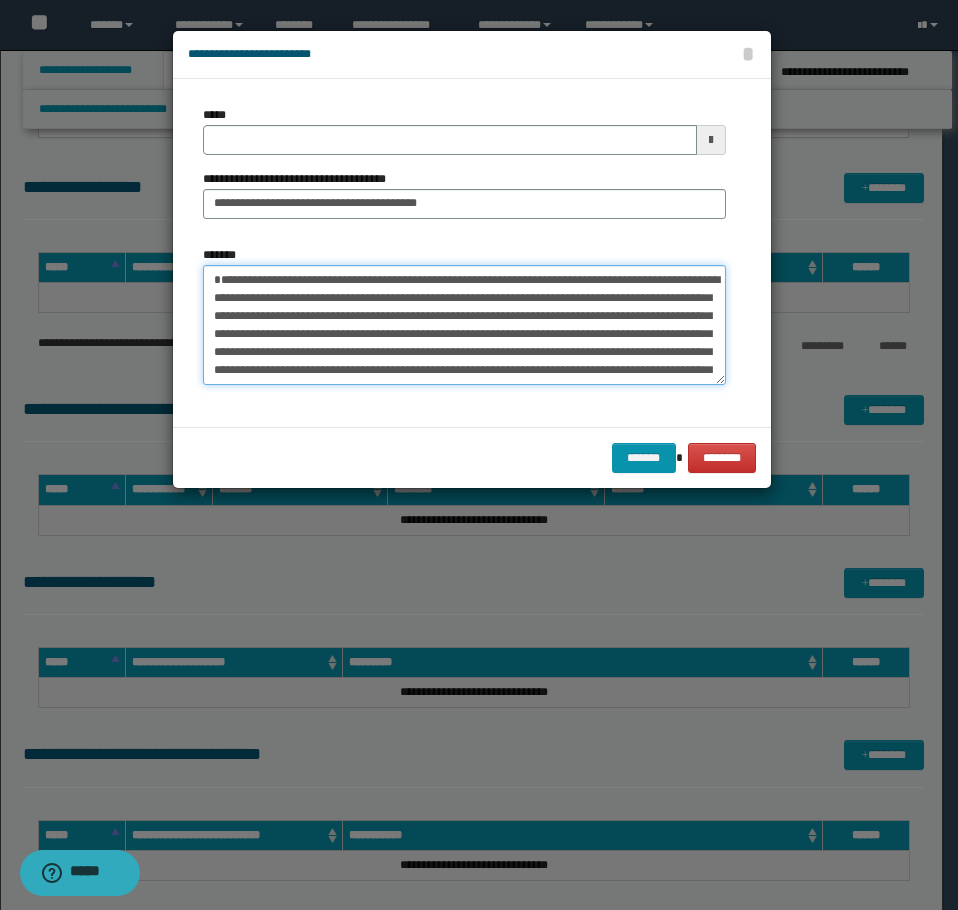 type 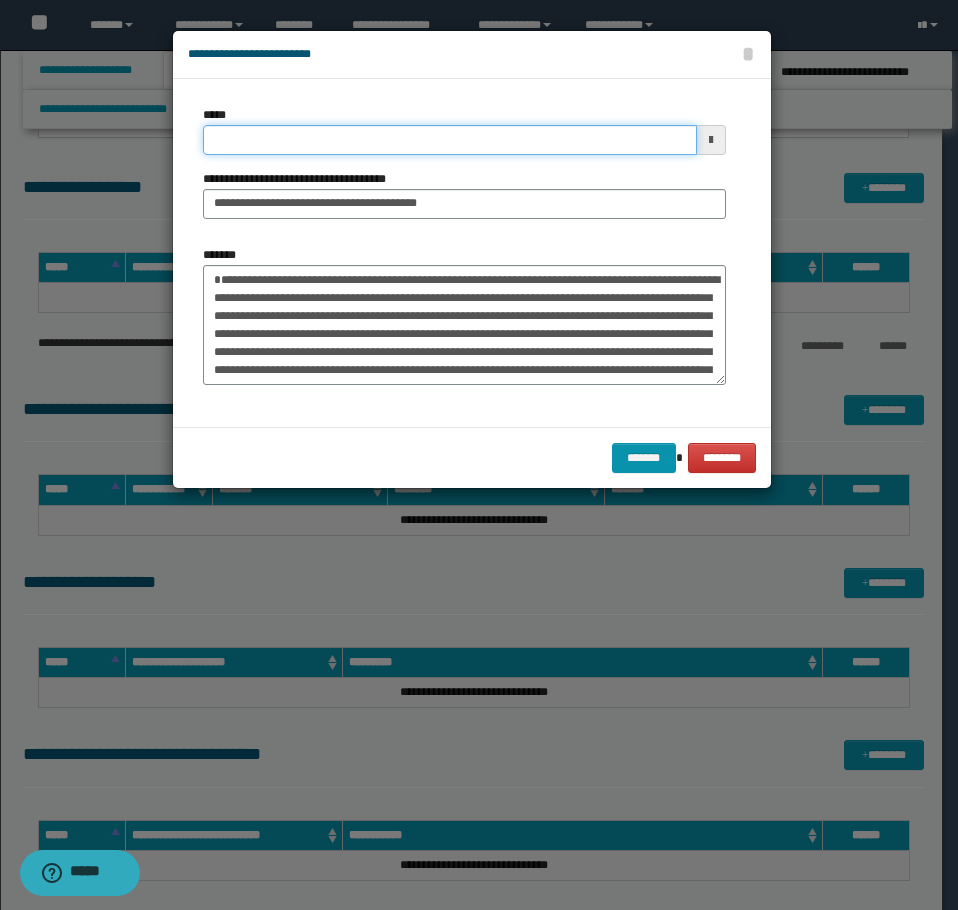 click on "*****" at bounding box center (450, 140) 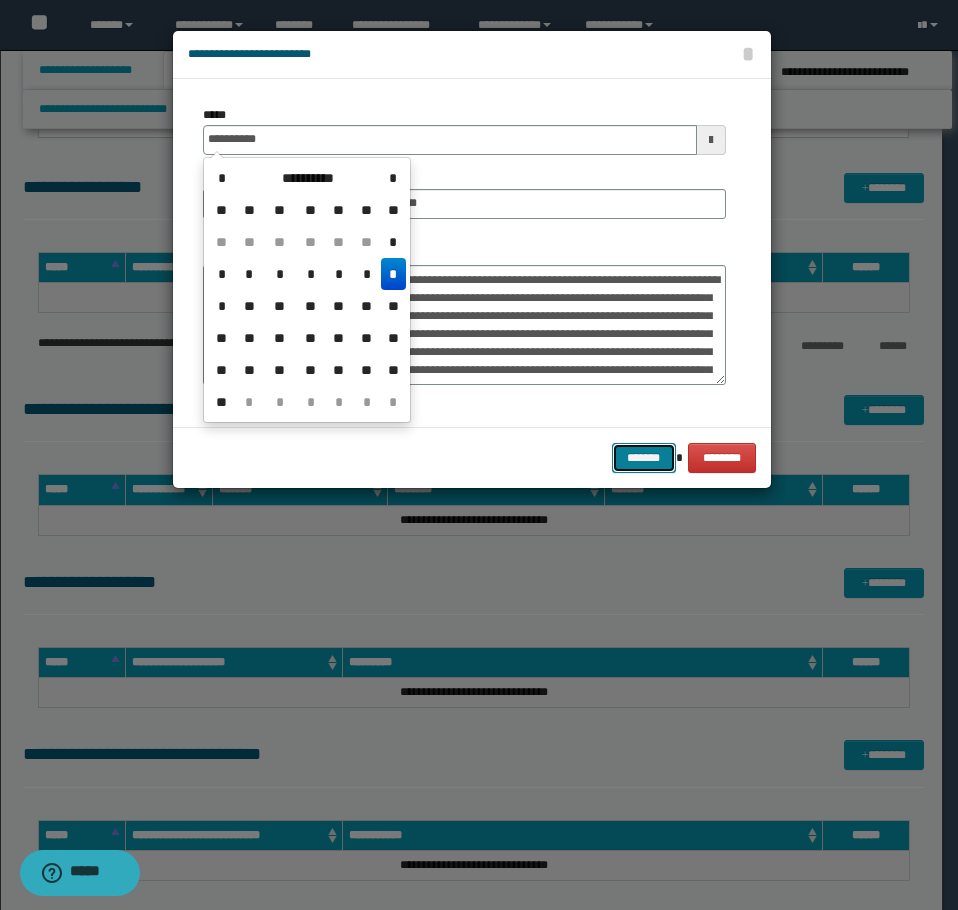 type on "**********" 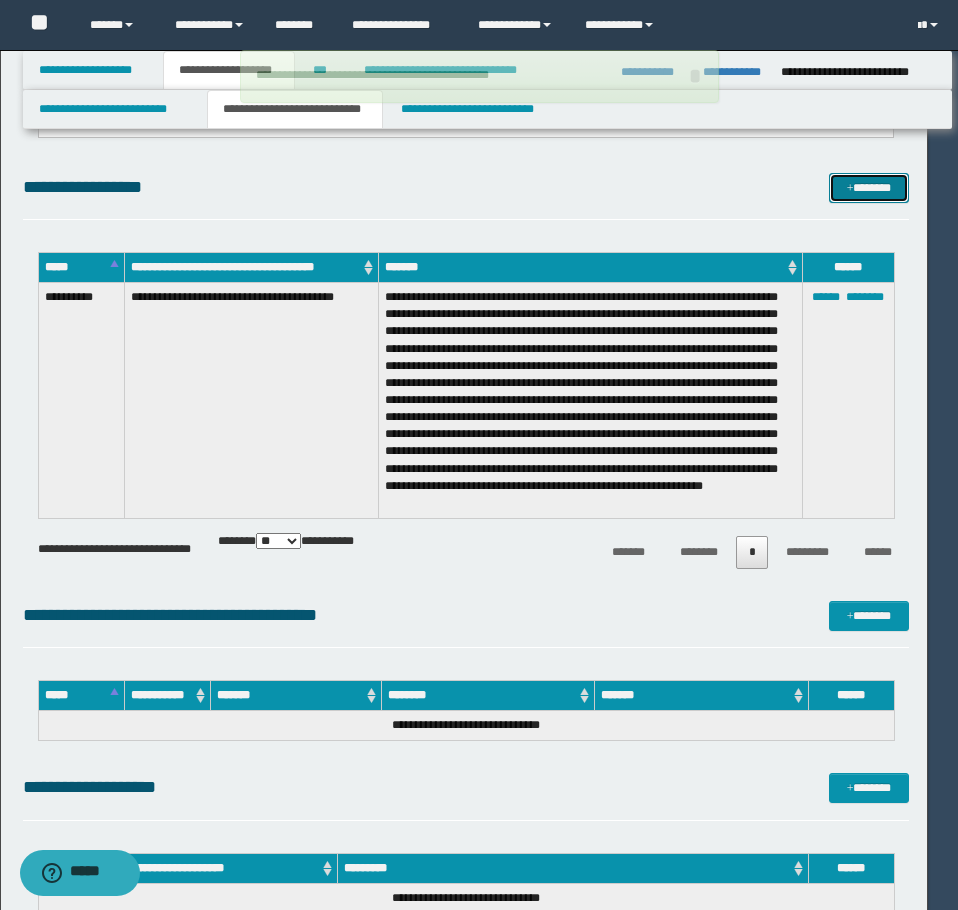 type 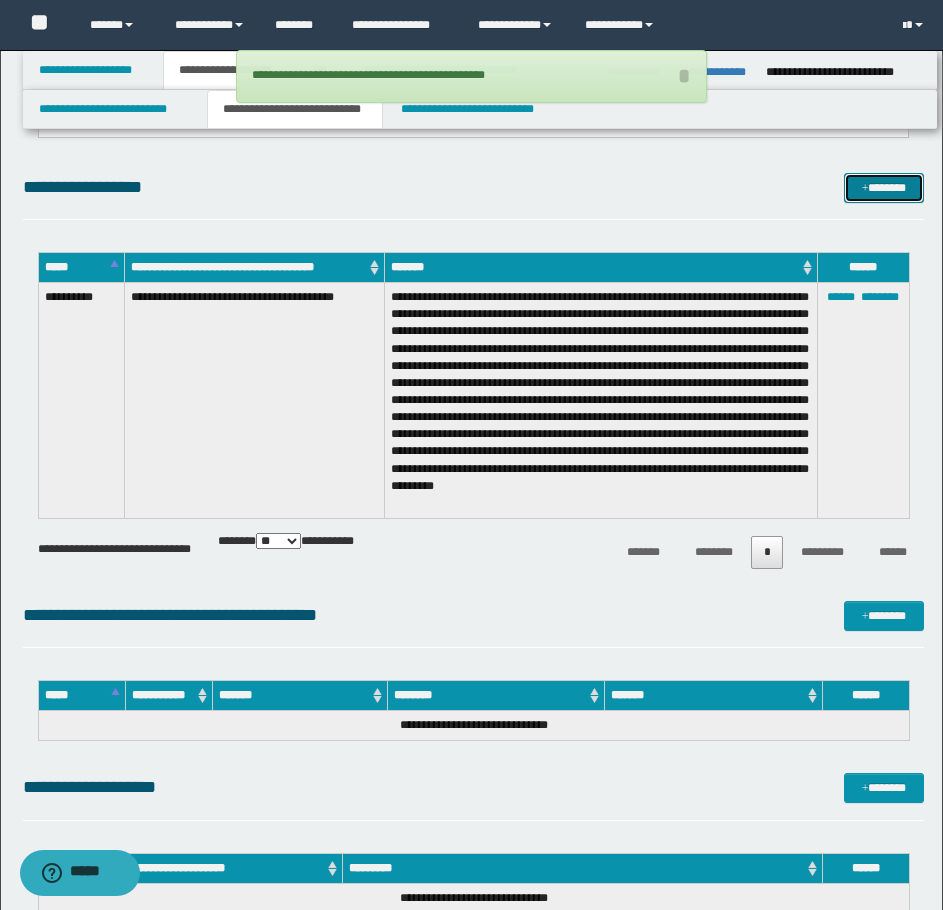 click on "*******" at bounding box center (884, 188) 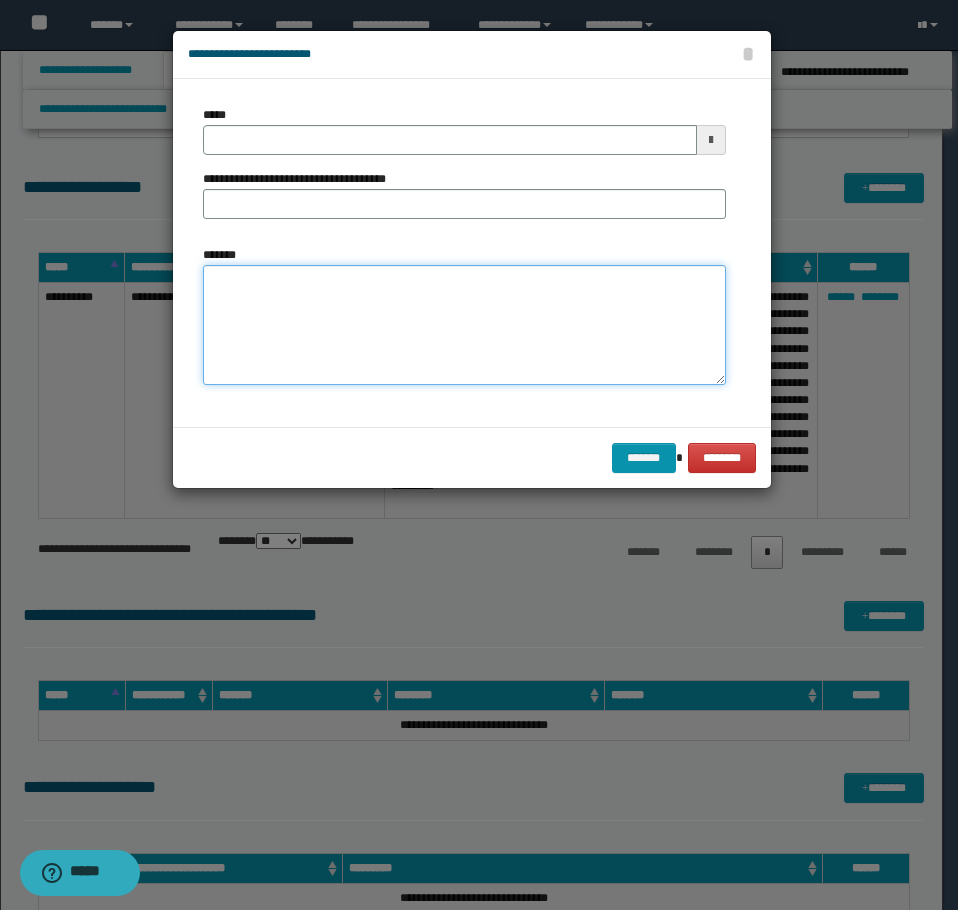 click on "*******" at bounding box center (464, 325) 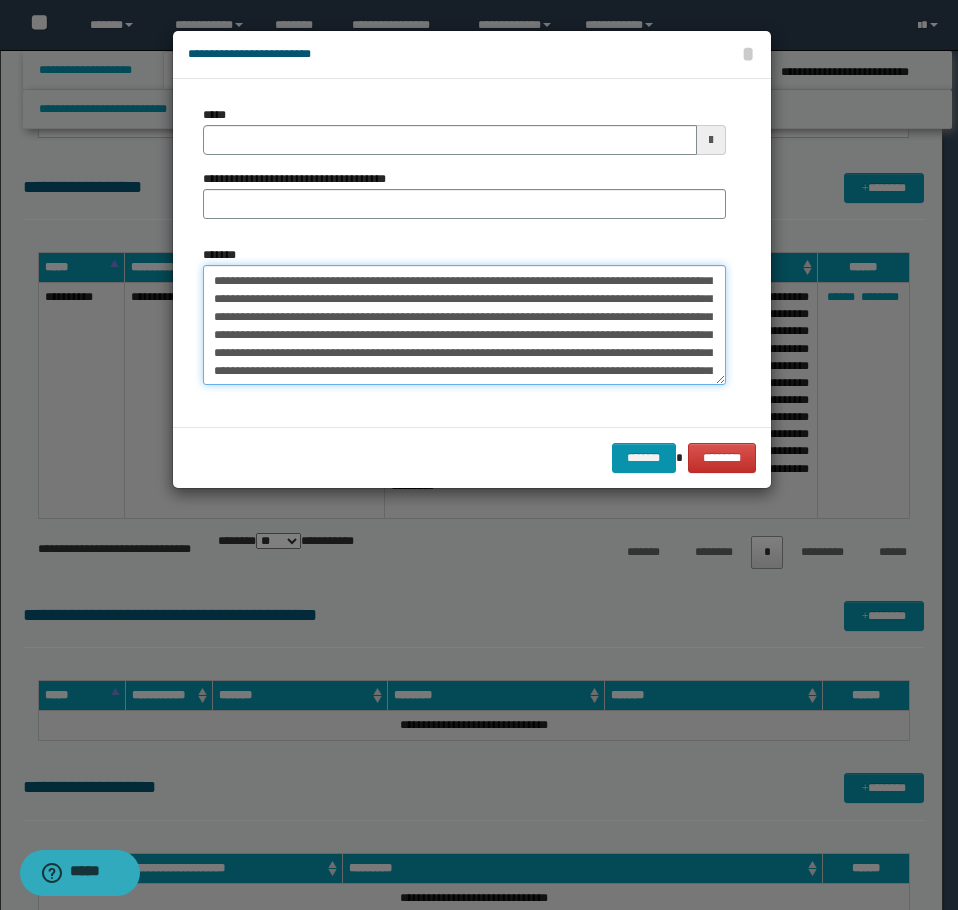scroll, scrollTop: 0, scrollLeft: 0, axis: both 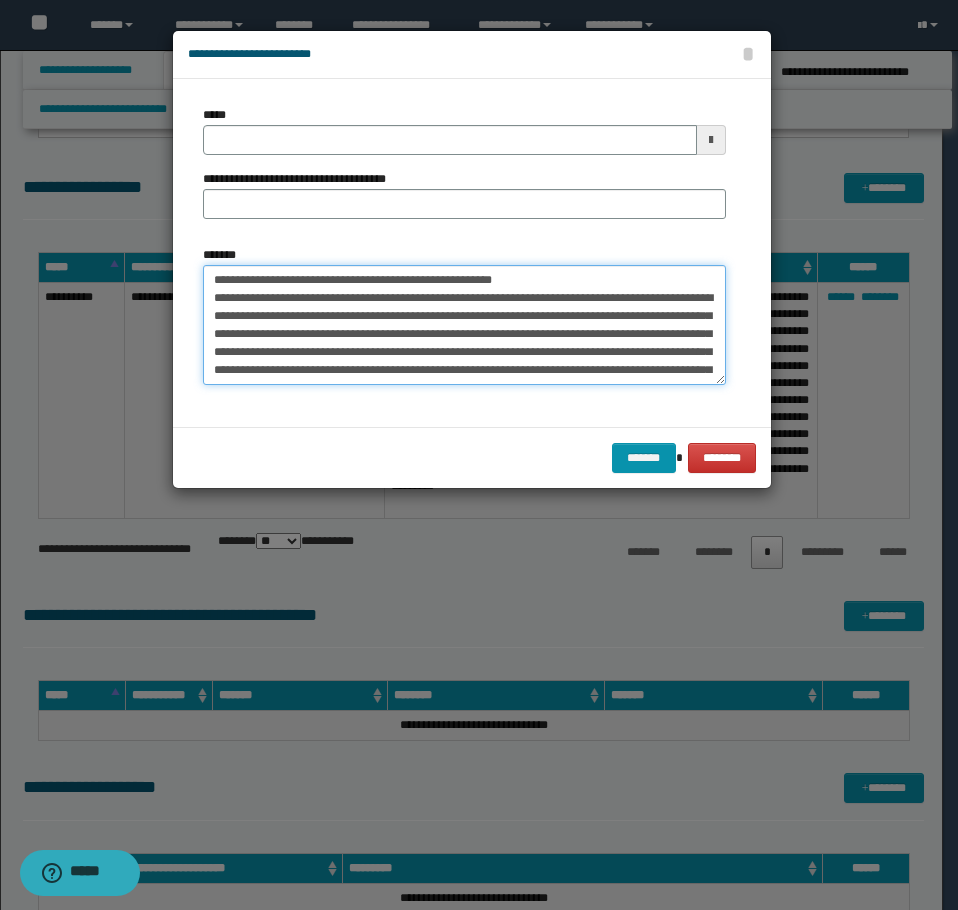 drag, startPoint x: 549, startPoint y: 274, endPoint x: 281, endPoint y: 280, distance: 268.06717 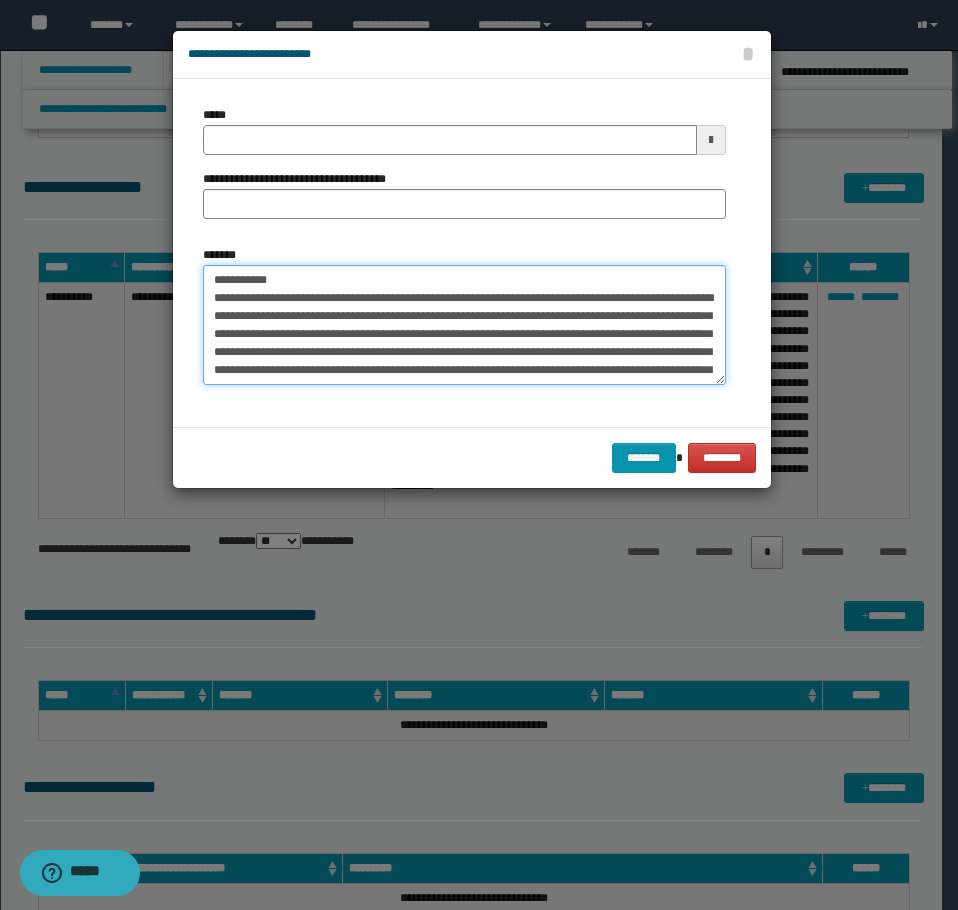 type on "**********" 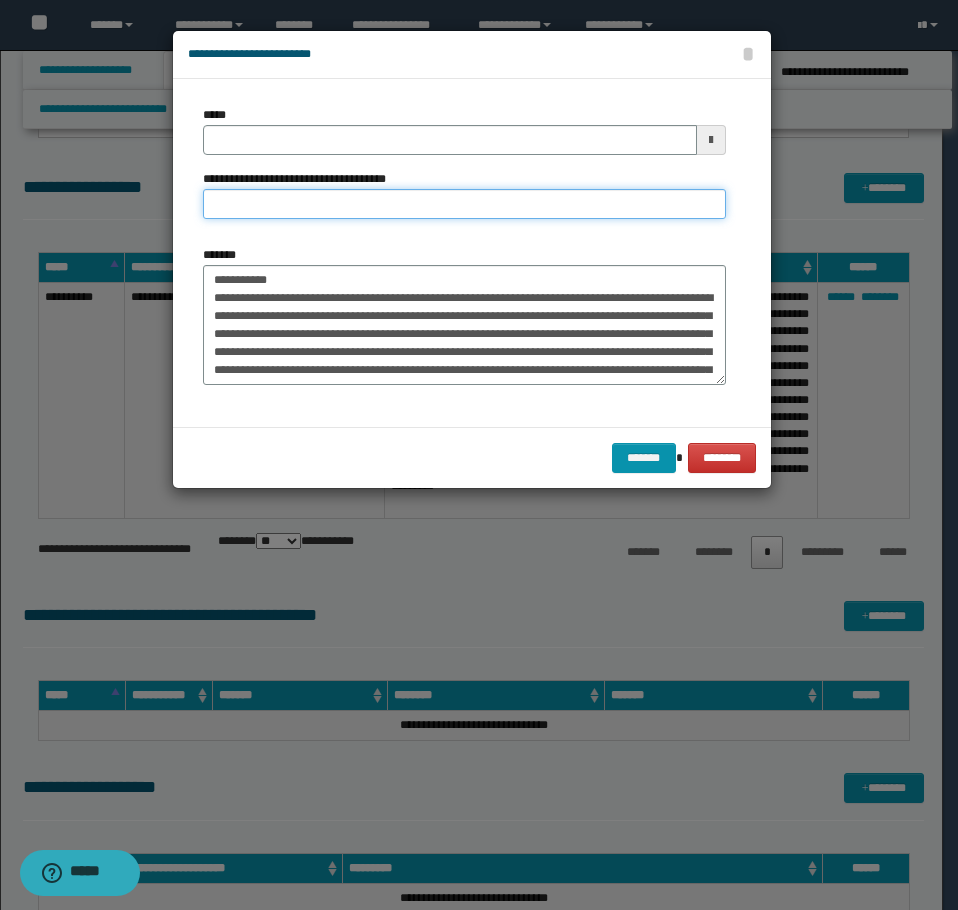 click on "**********" at bounding box center [464, 204] 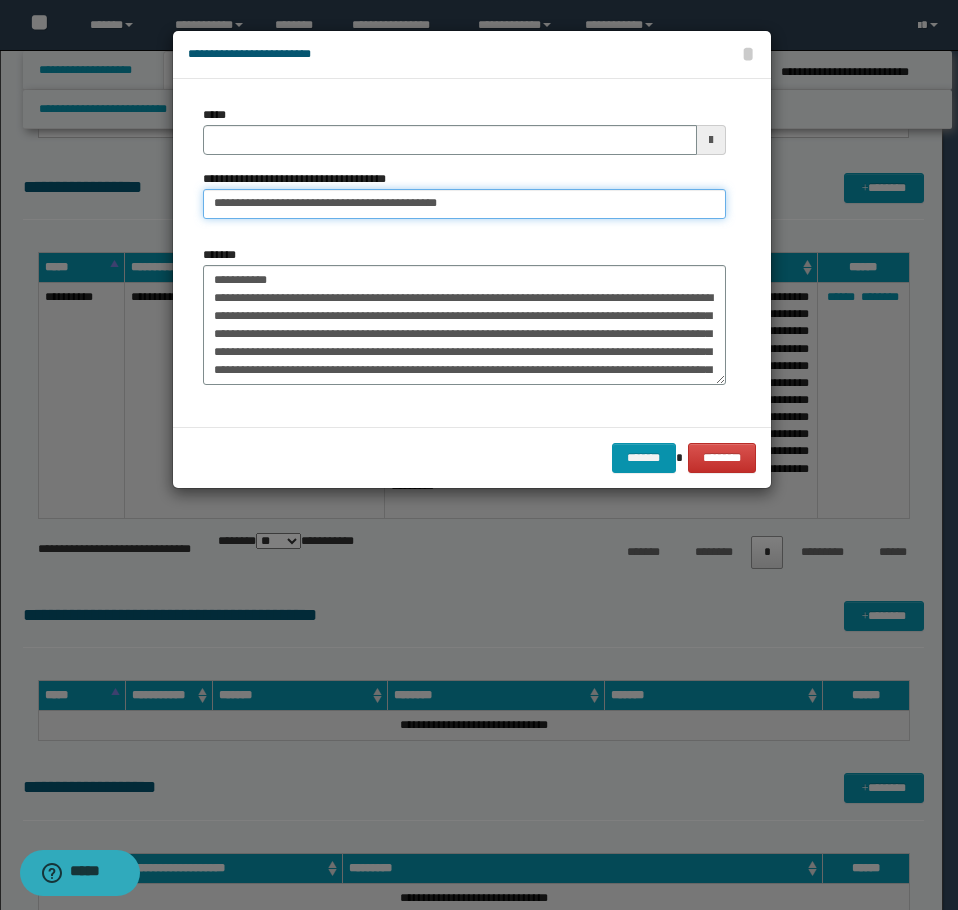 type on "**********" 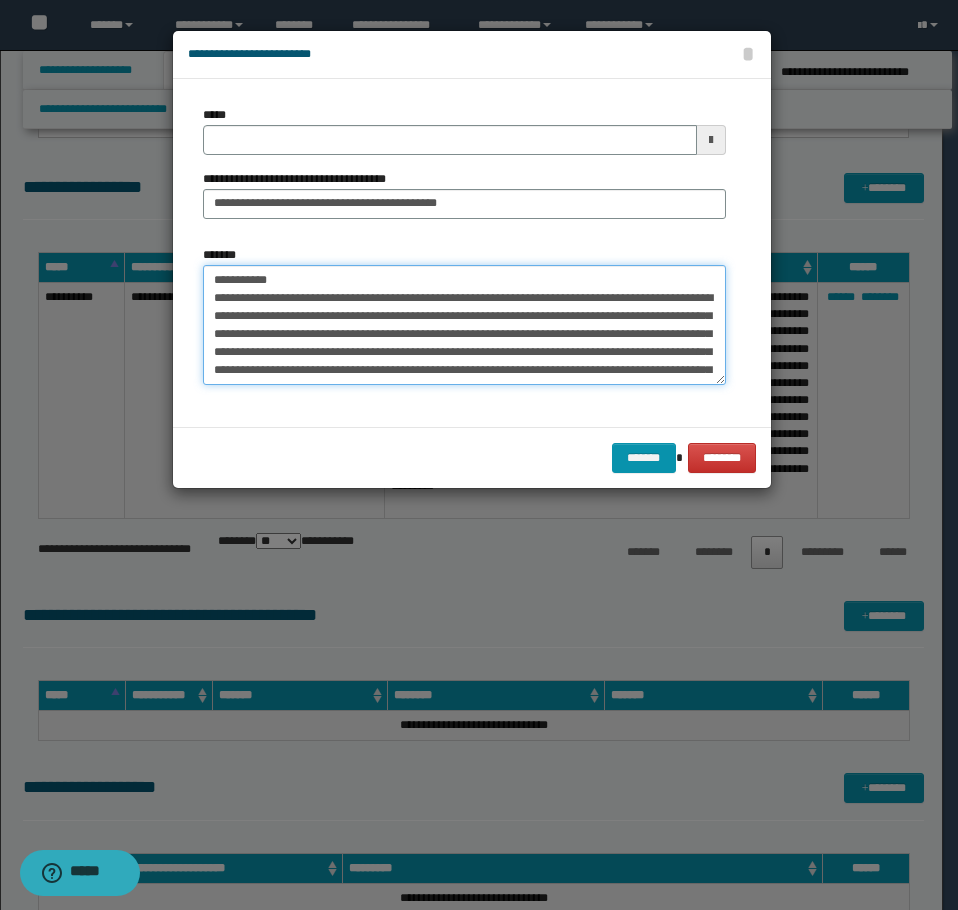 drag, startPoint x: 290, startPoint y: 282, endPoint x: 66, endPoint y: 258, distance: 225.28204 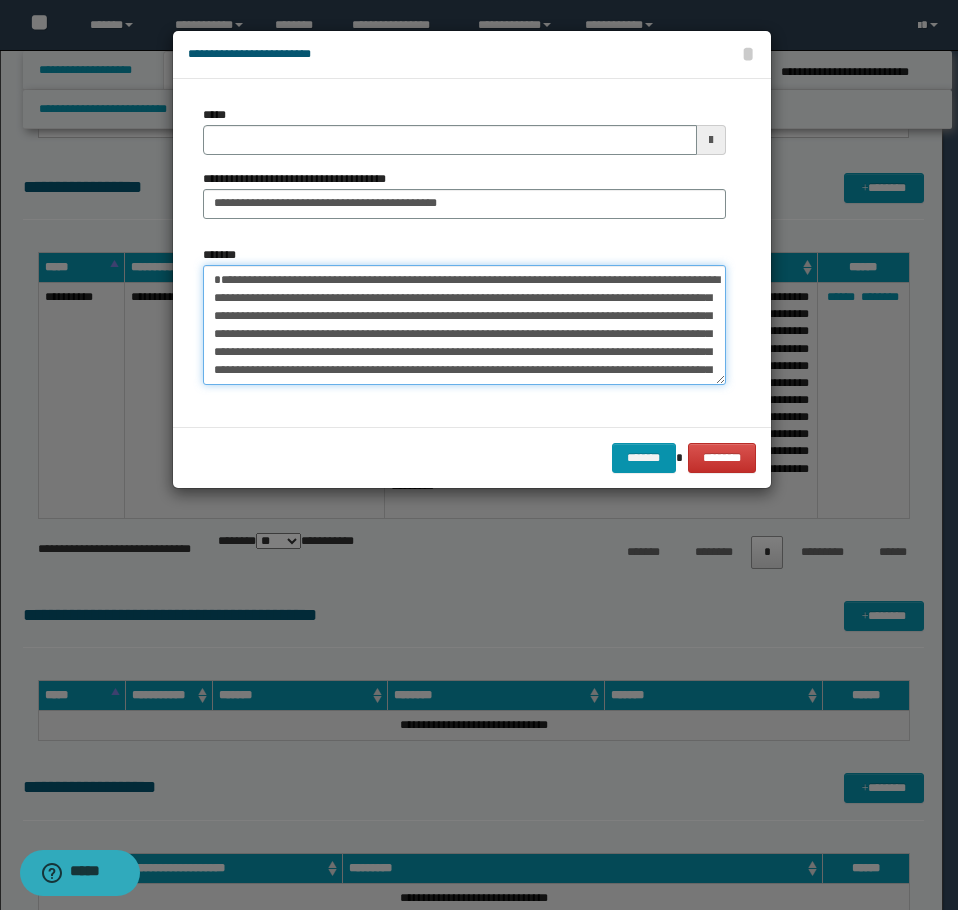 type 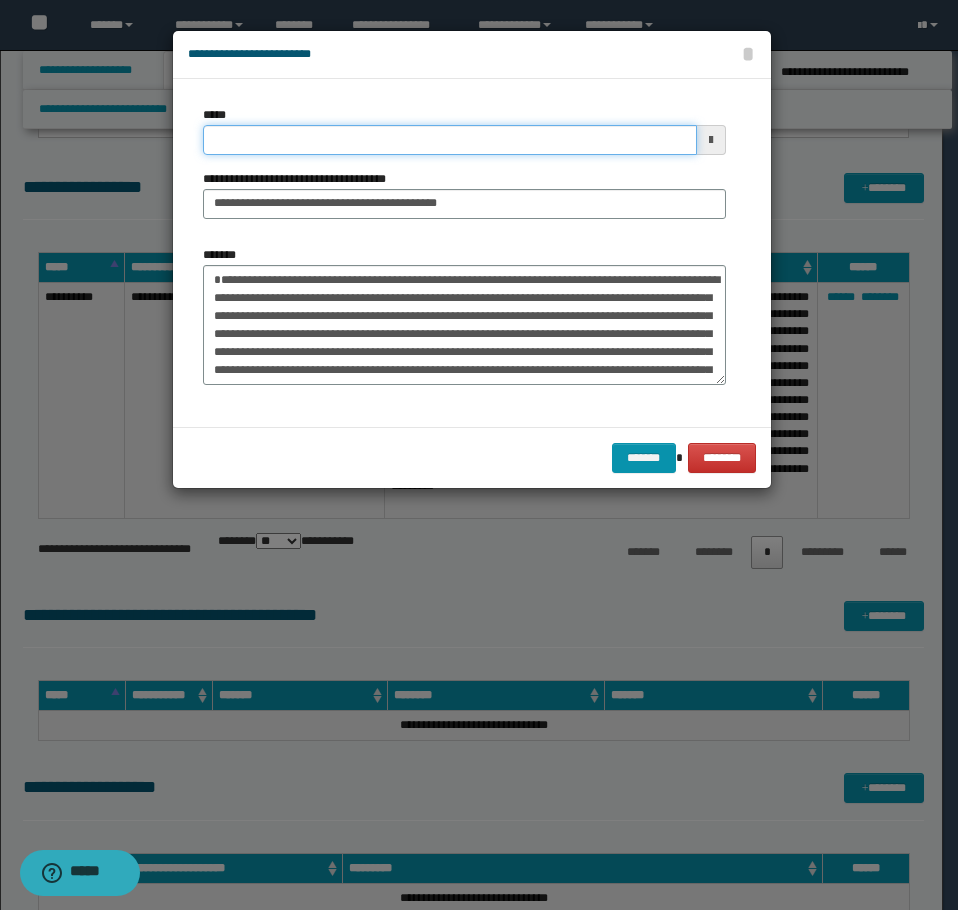 drag, startPoint x: 297, startPoint y: 140, endPoint x: 433, endPoint y: 160, distance: 137.46272 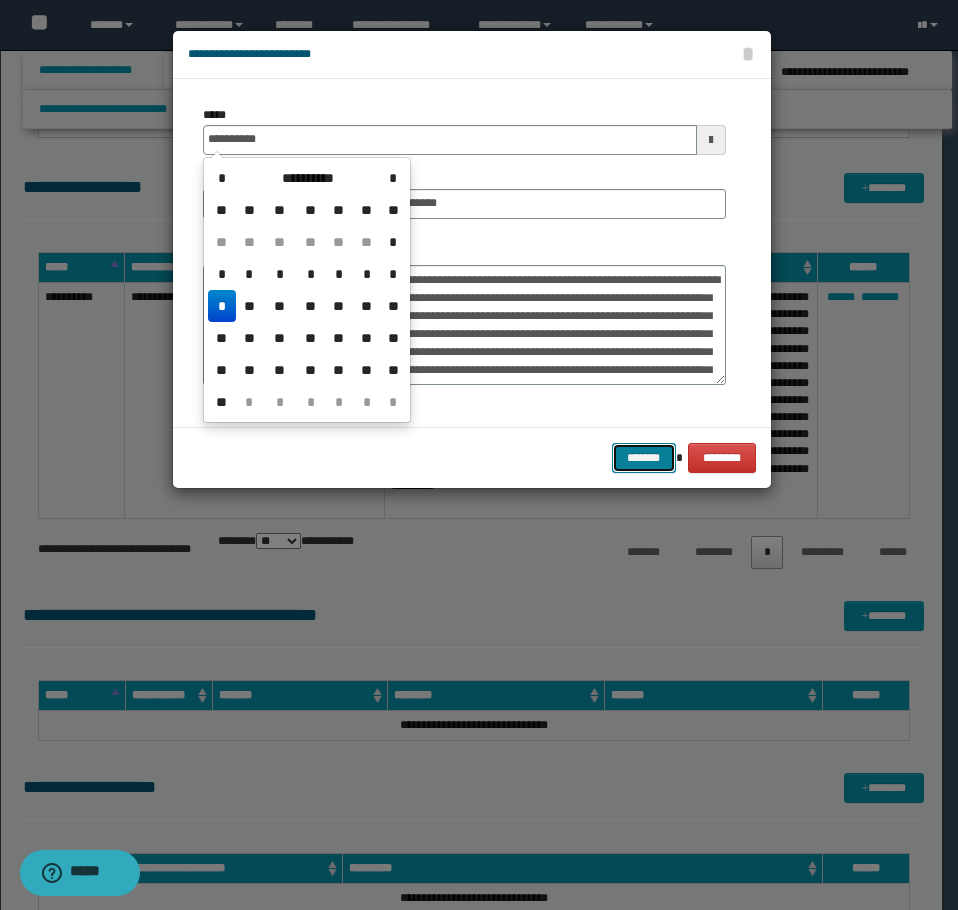 type on "**********" 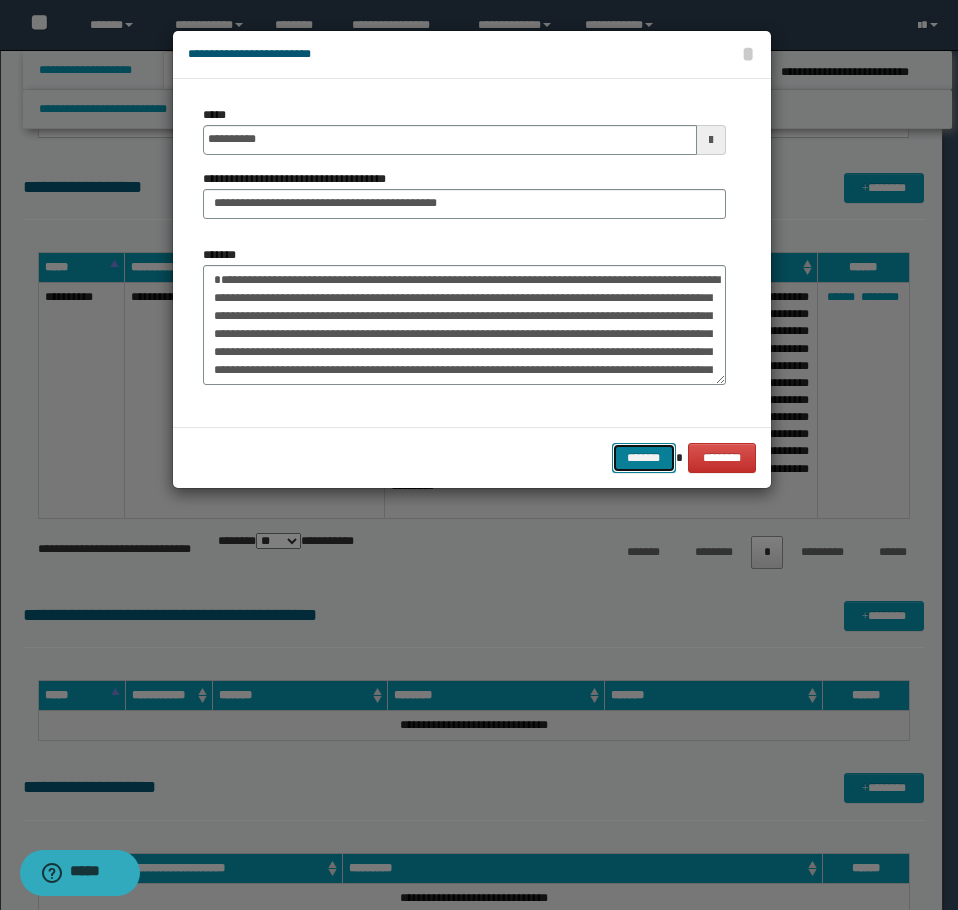 click on "*******" at bounding box center [644, 458] 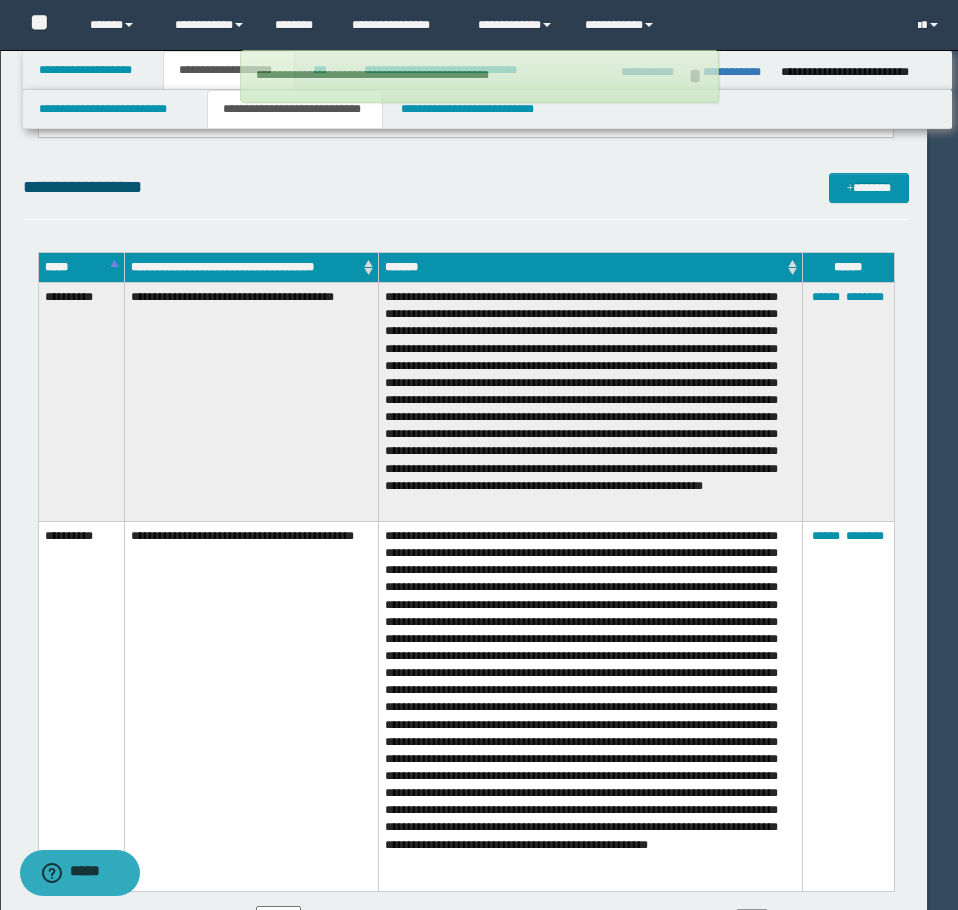 type 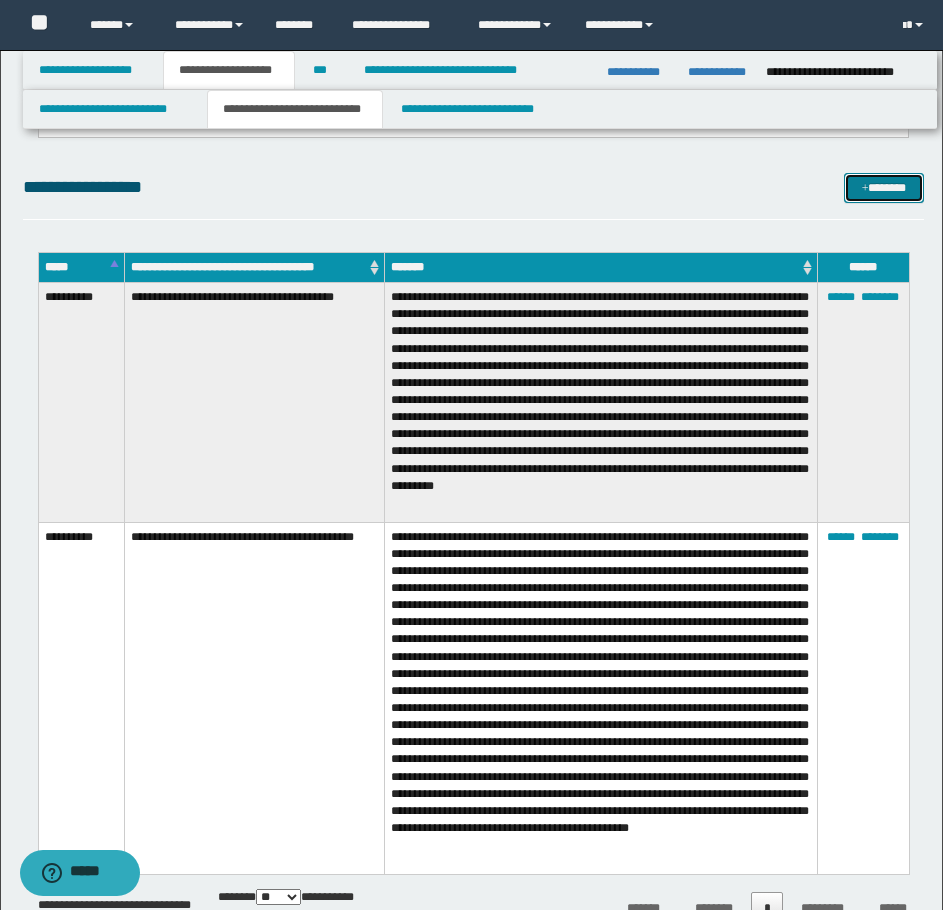 drag, startPoint x: 871, startPoint y: 198, endPoint x: 868, endPoint y: 187, distance: 11.401754 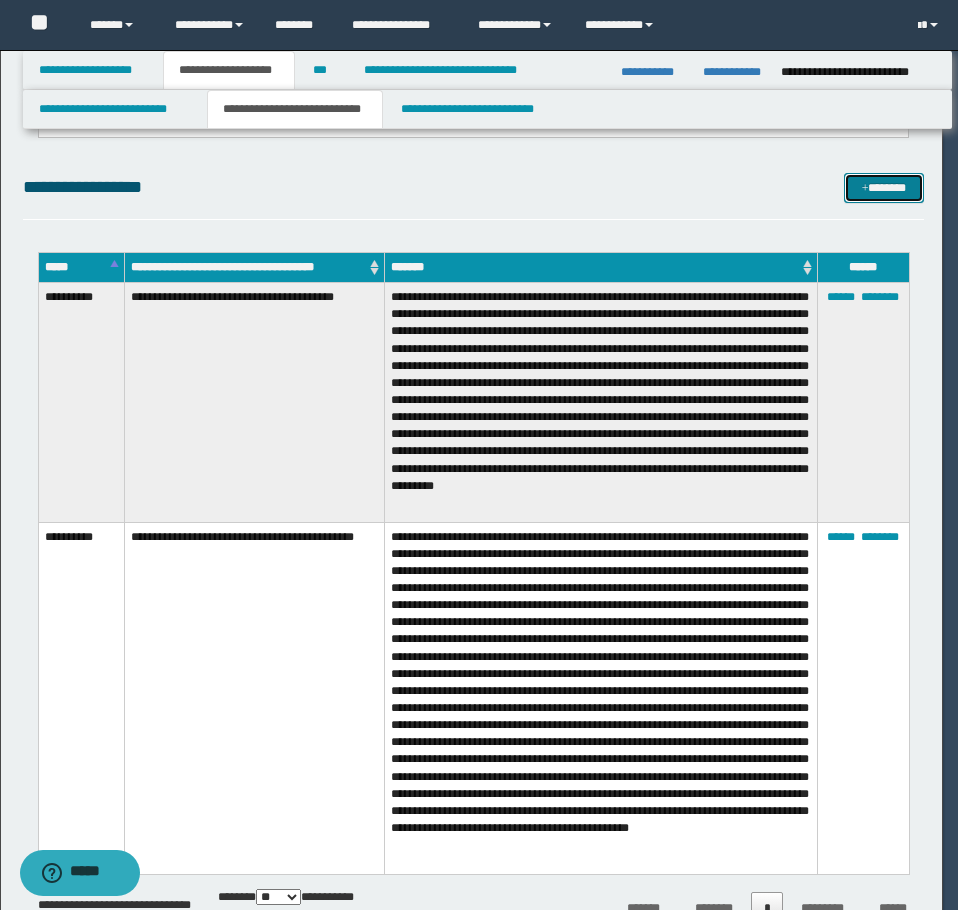 type 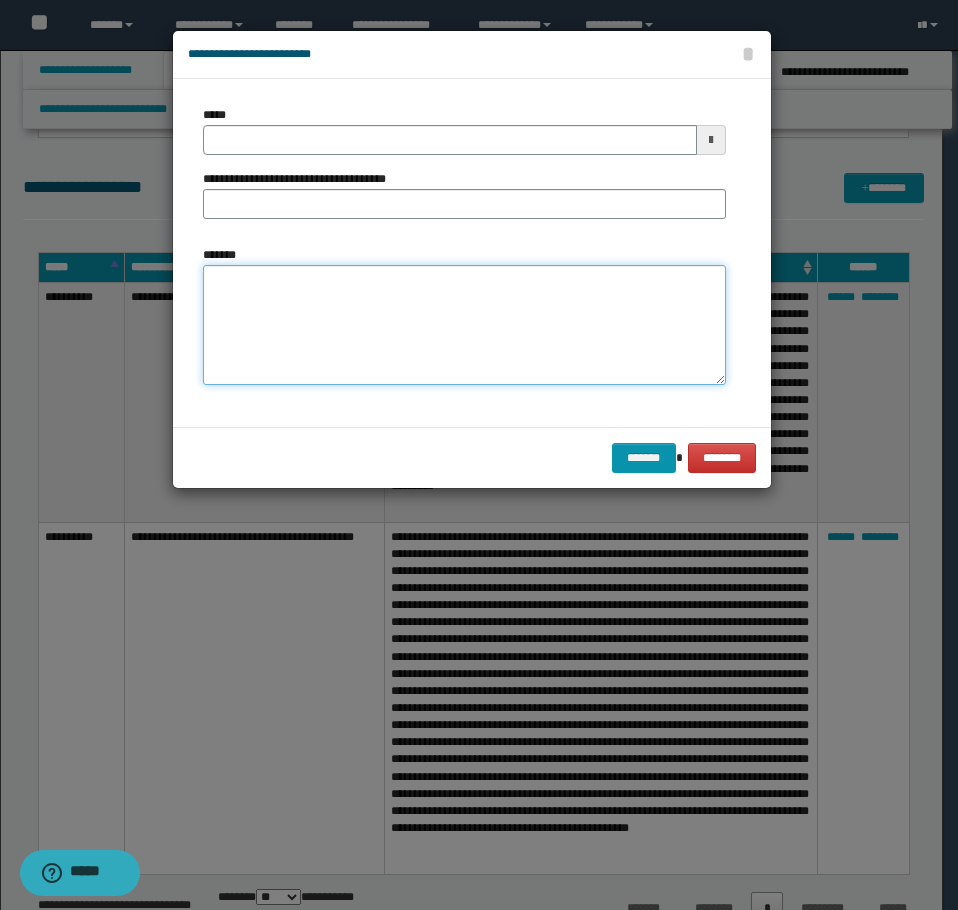 click on "*******" at bounding box center [464, 325] 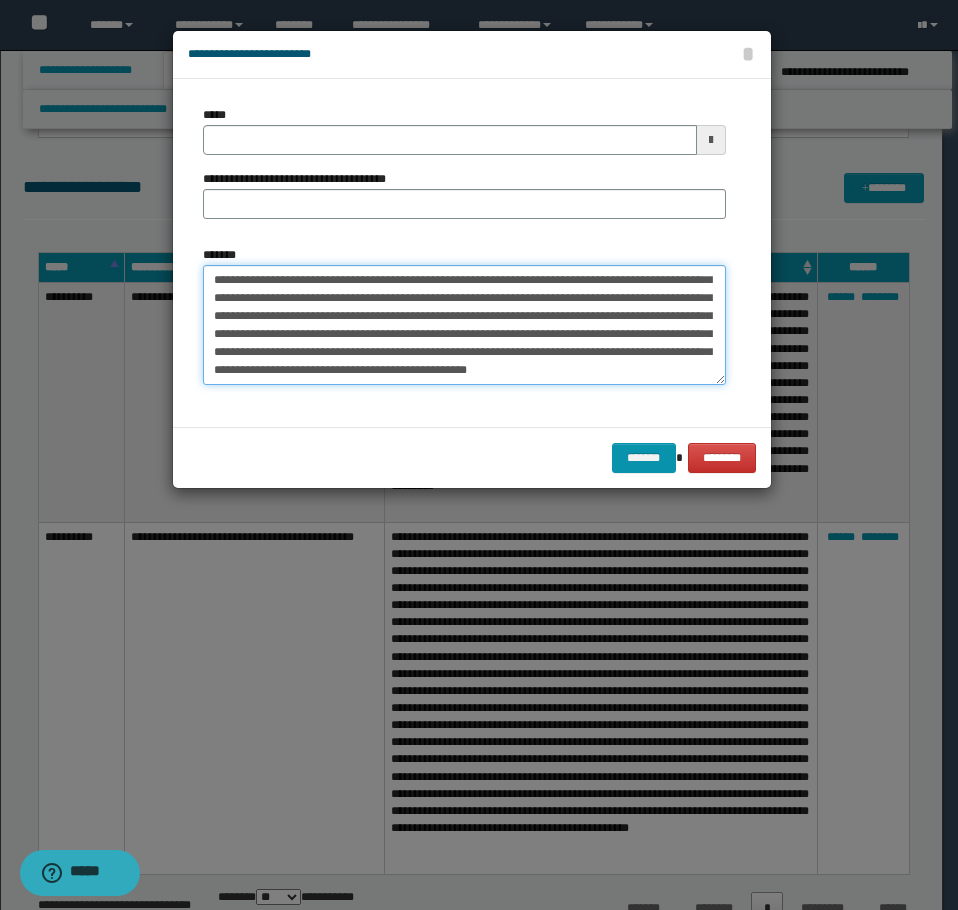 scroll, scrollTop: 0, scrollLeft: 0, axis: both 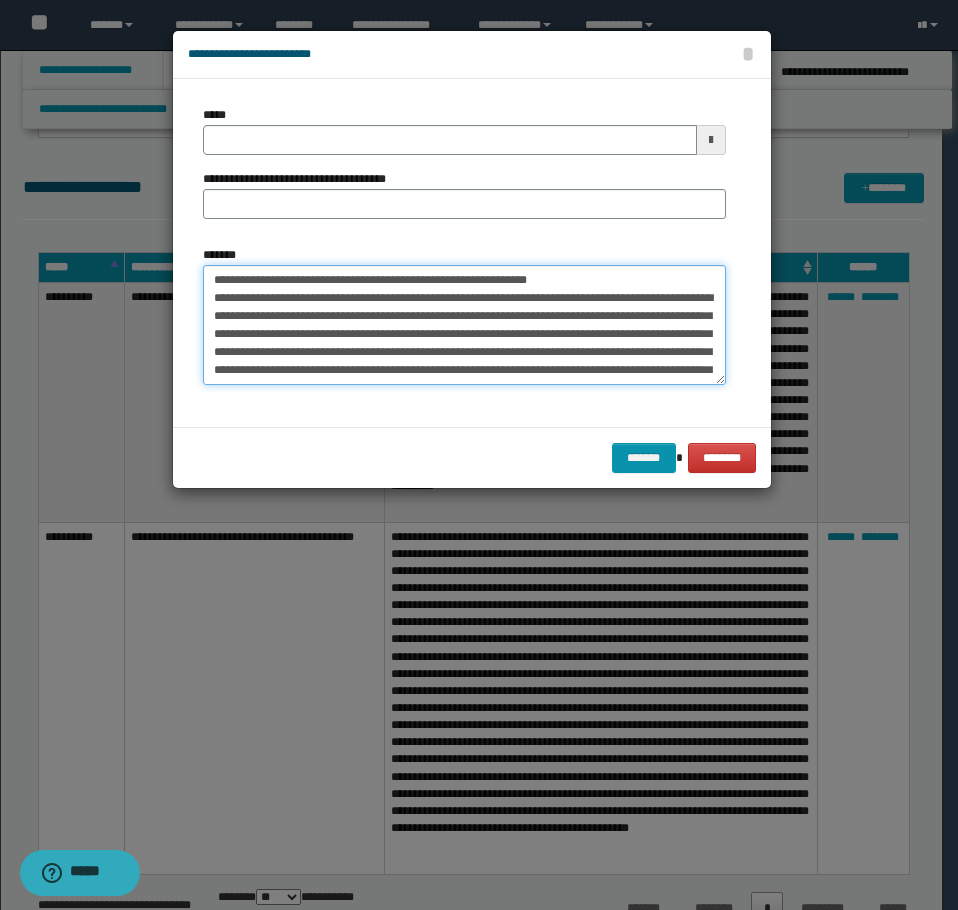 drag, startPoint x: 595, startPoint y: 281, endPoint x: 285, endPoint y: 243, distance: 312.32034 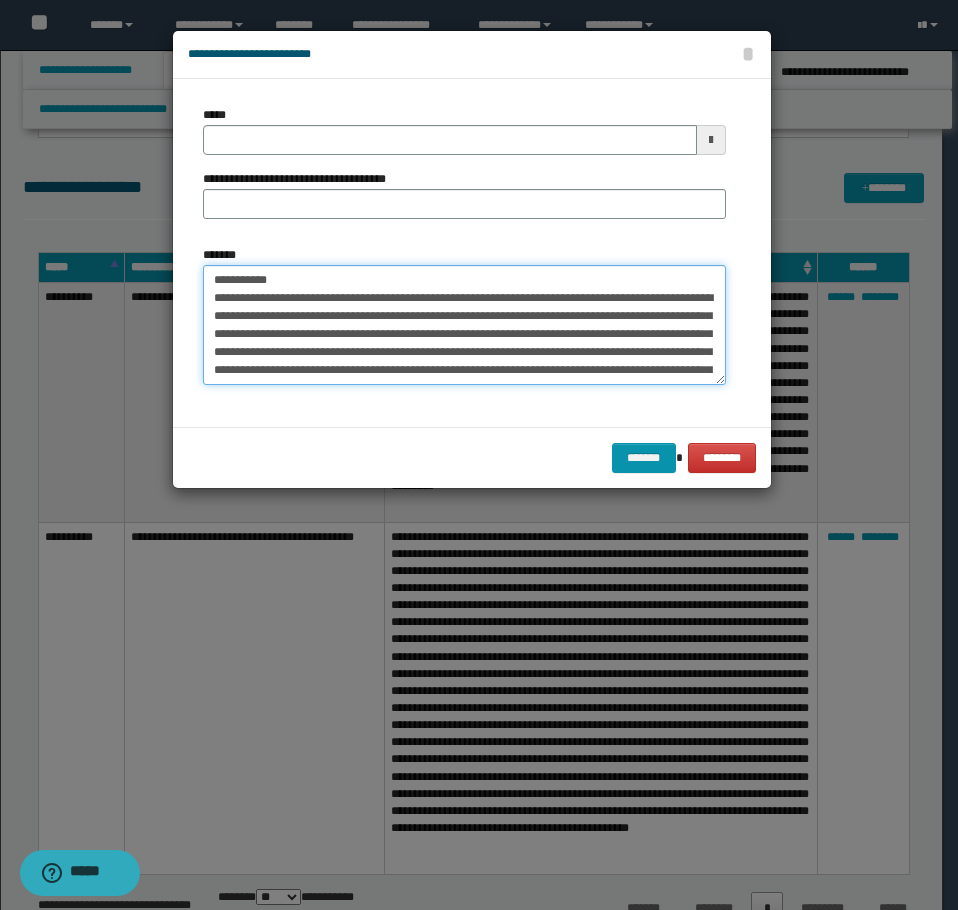 type on "**********" 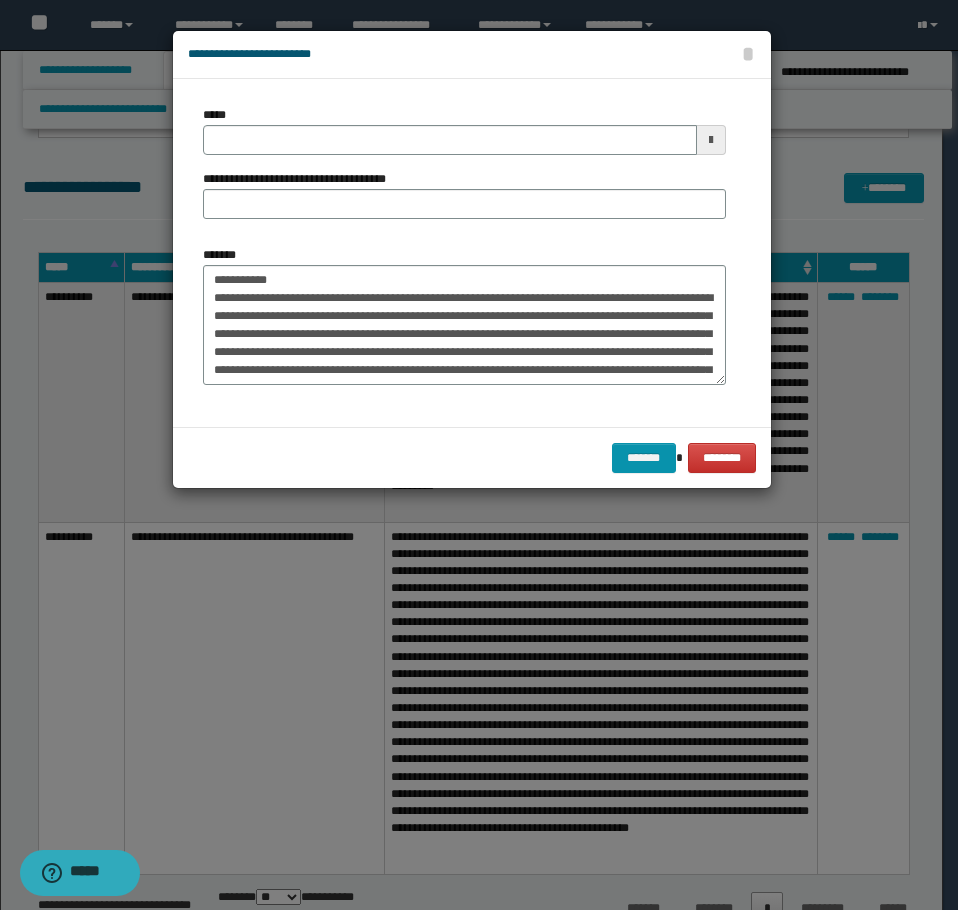 click on "**********" at bounding box center (302, 179) 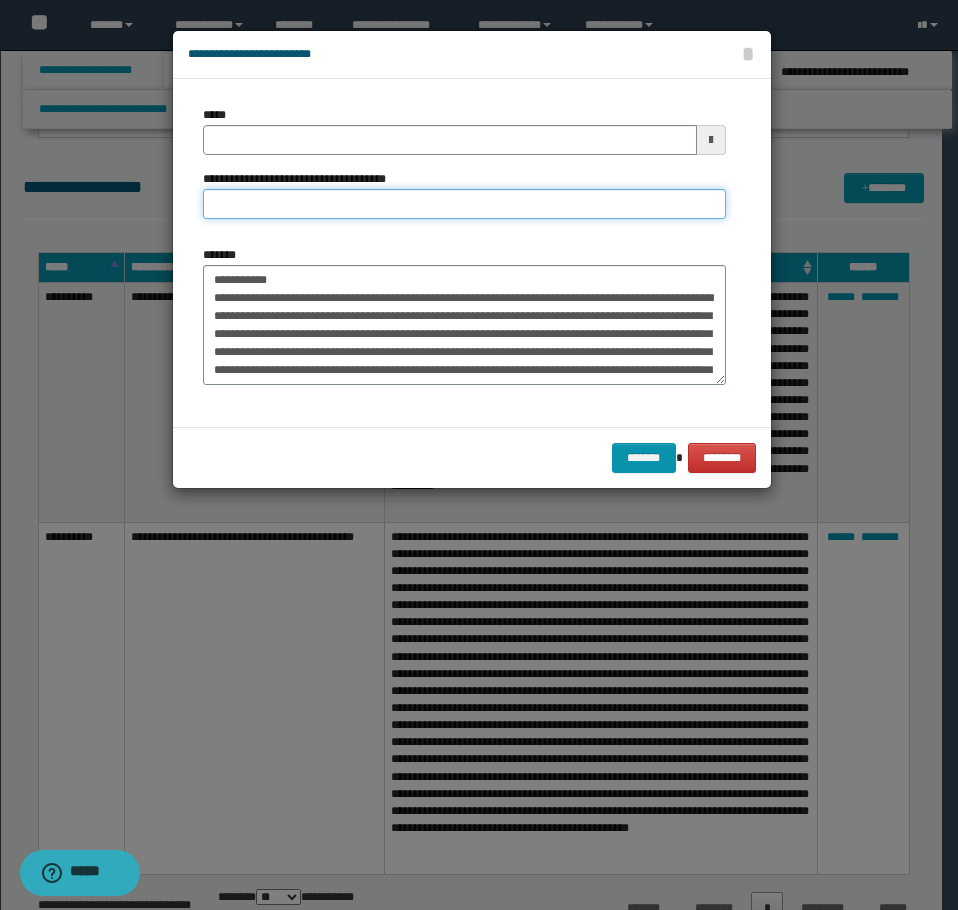 click on "**********" at bounding box center (464, 204) 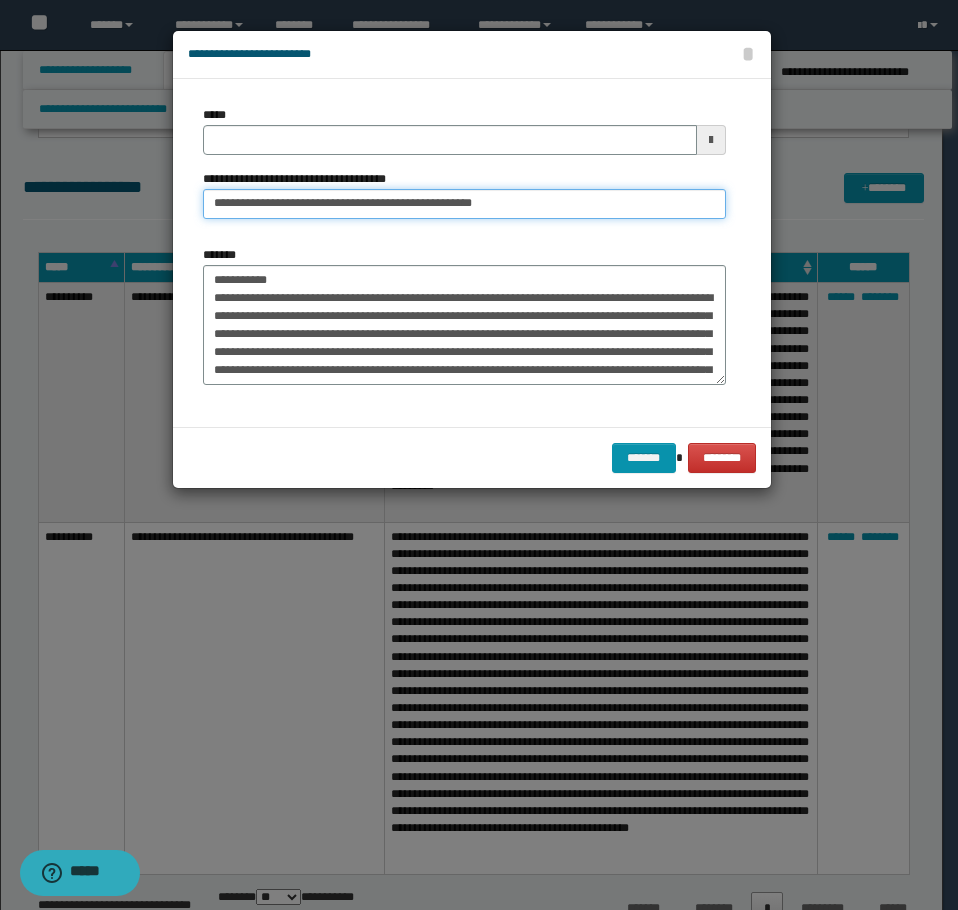 type on "**********" 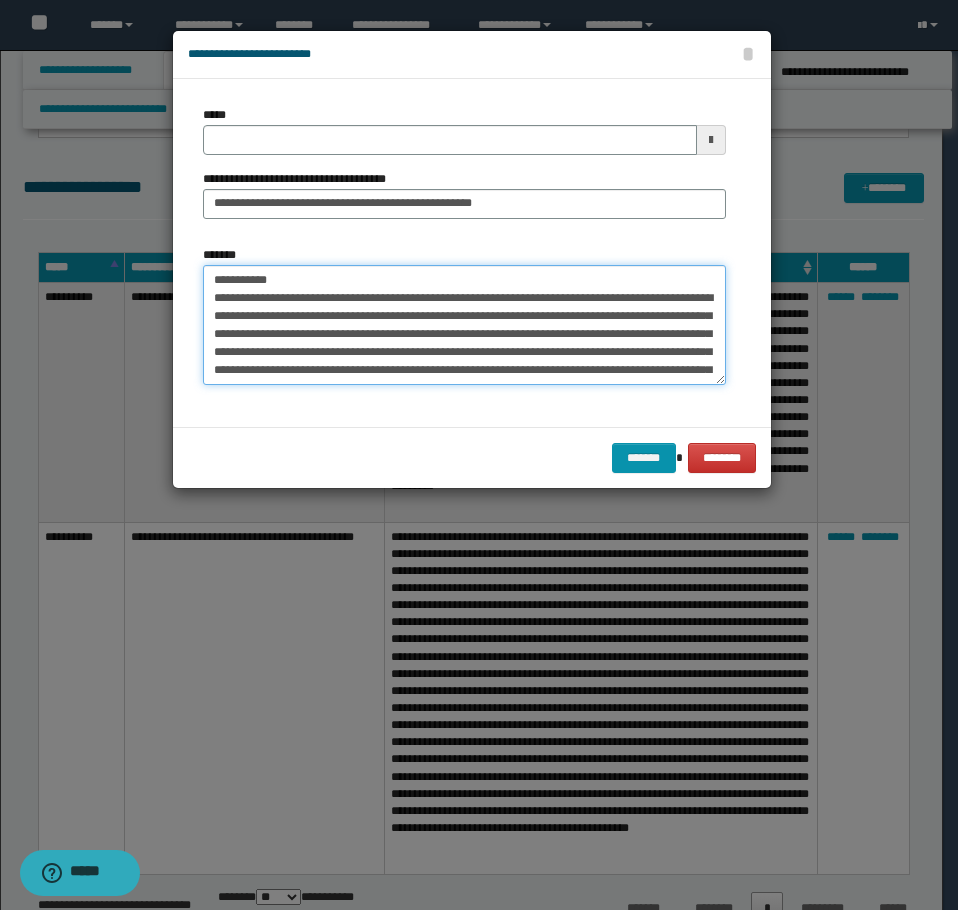 drag, startPoint x: 293, startPoint y: 272, endPoint x: 105, endPoint y: 267, distance: 188.06648 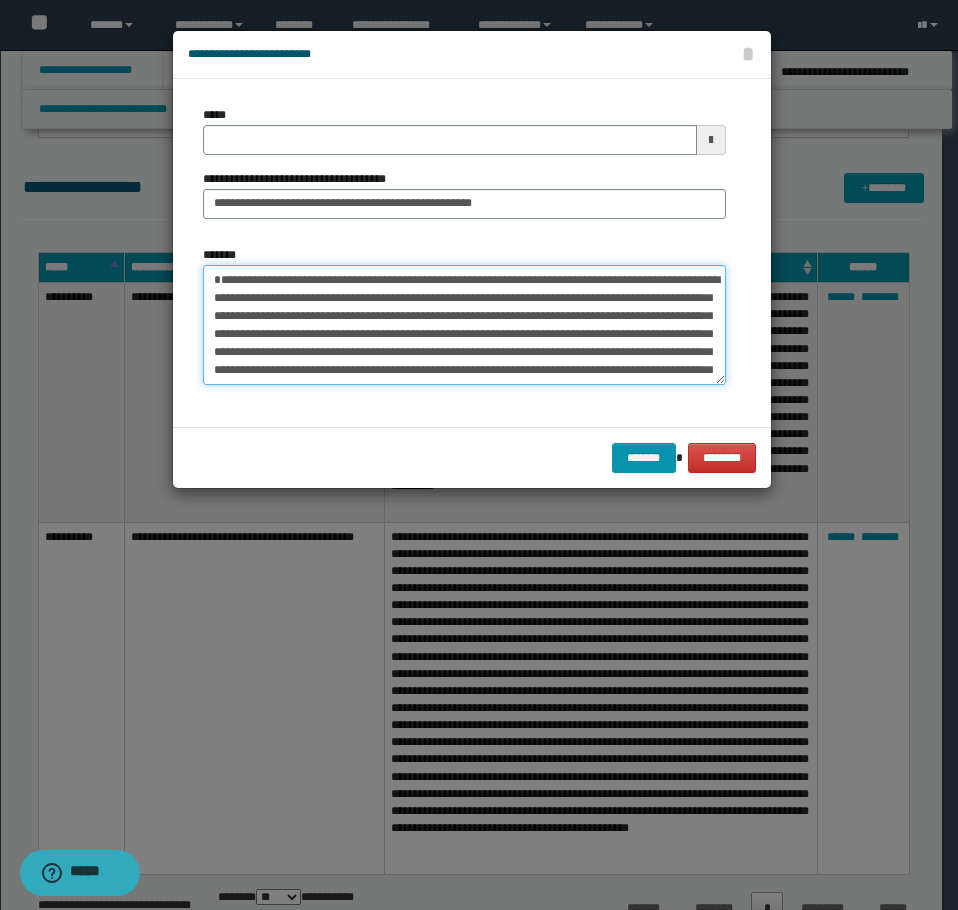 type 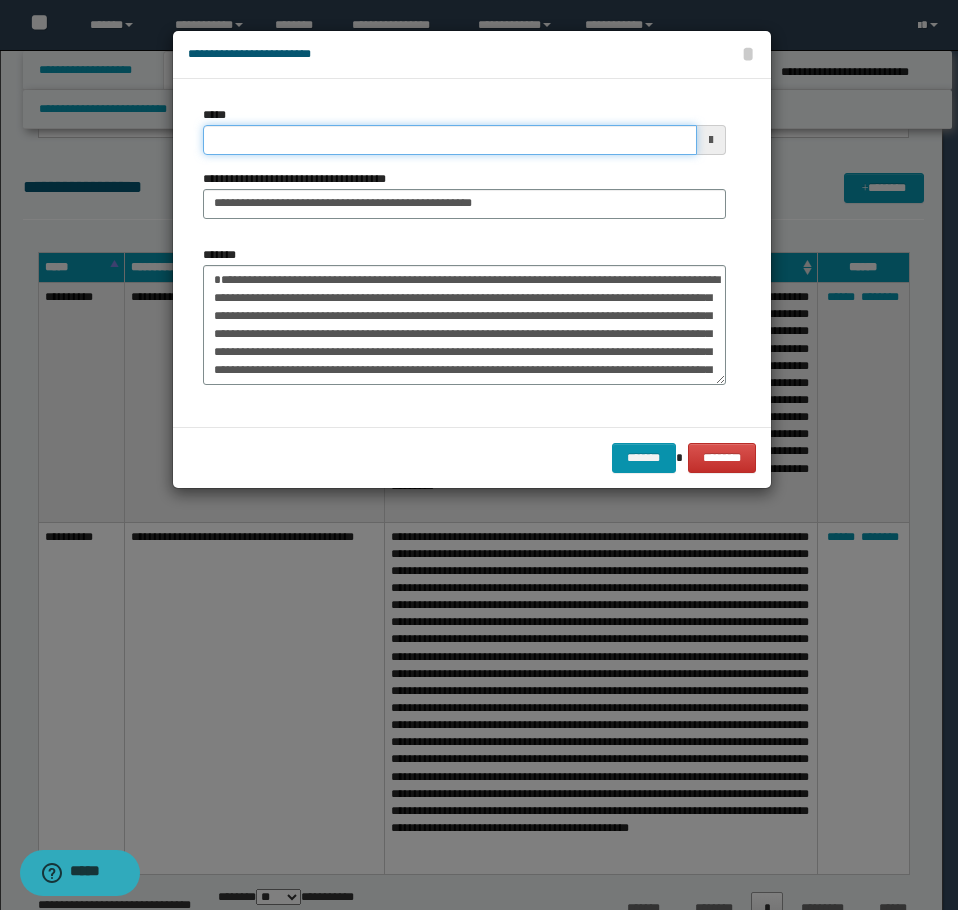click on "*****" at bounding box center [450, 140] 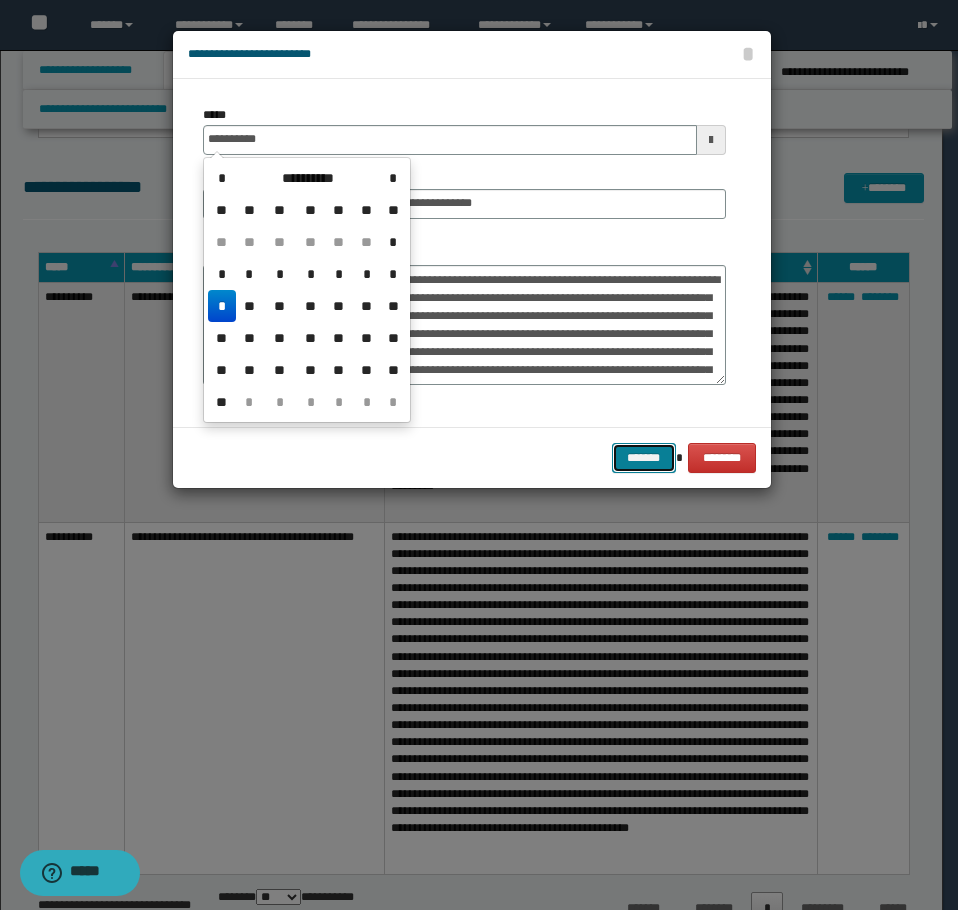 type on "**********" 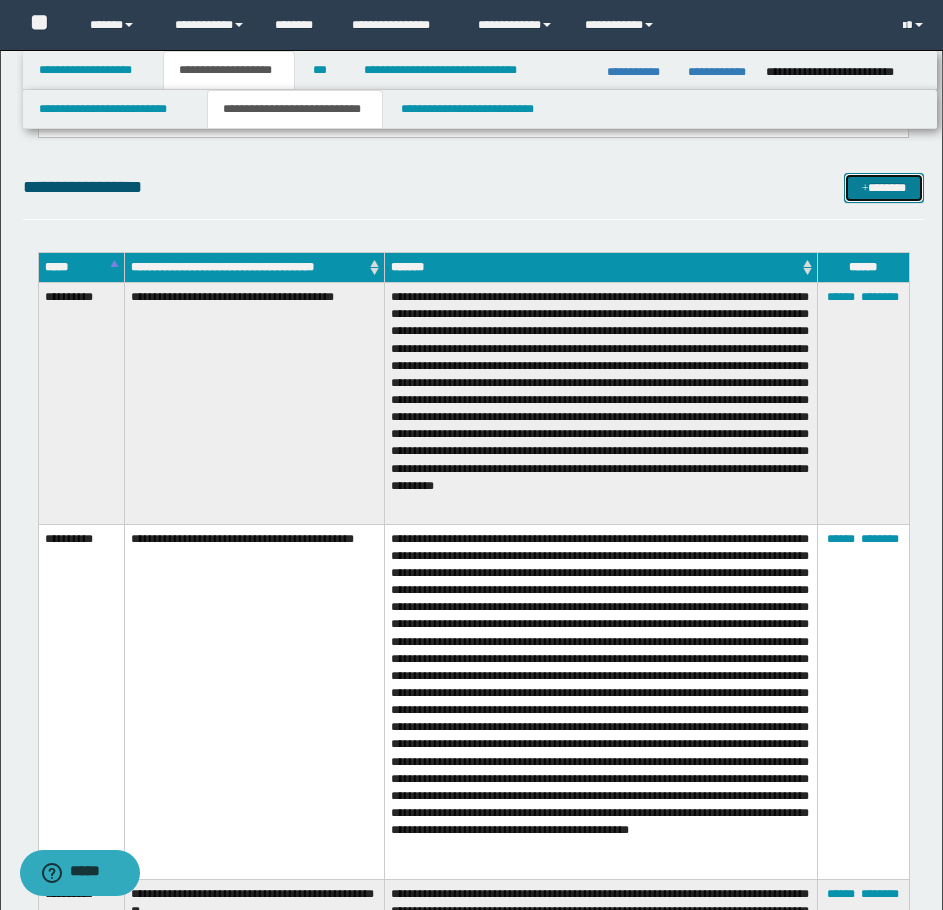 click on "*******" at bounding box center [884, 188] 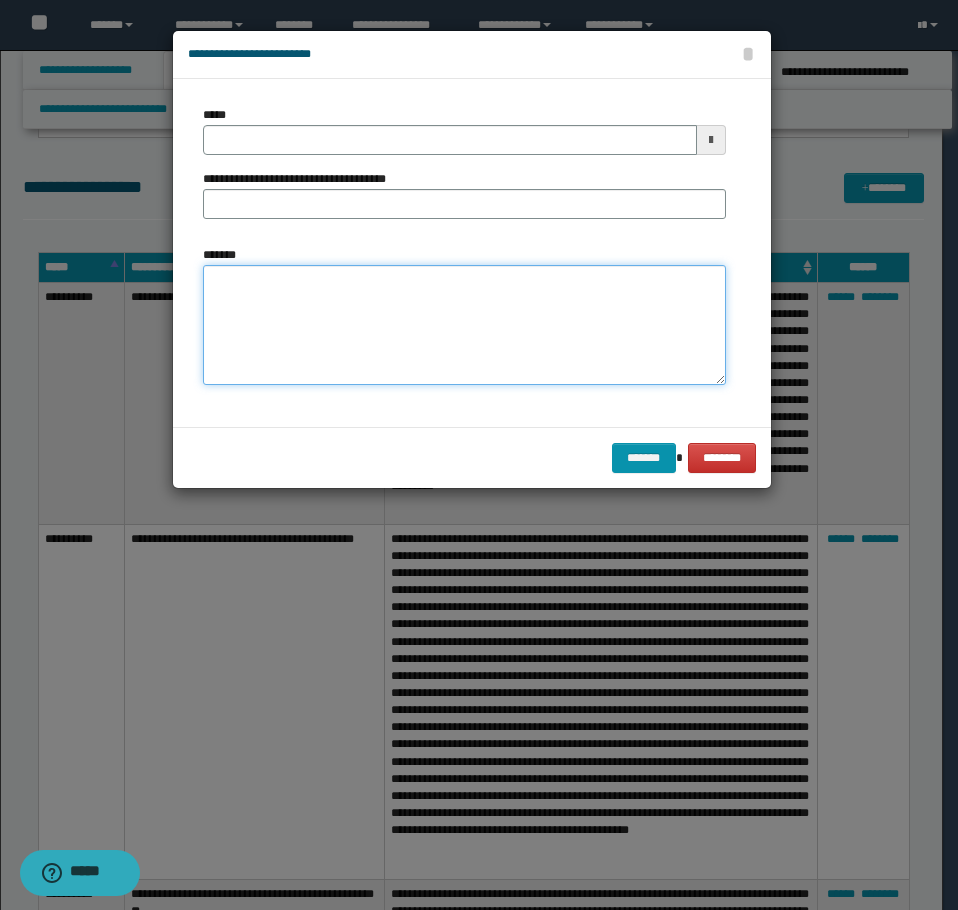 click on "*******" at bounding box center (464, 325) 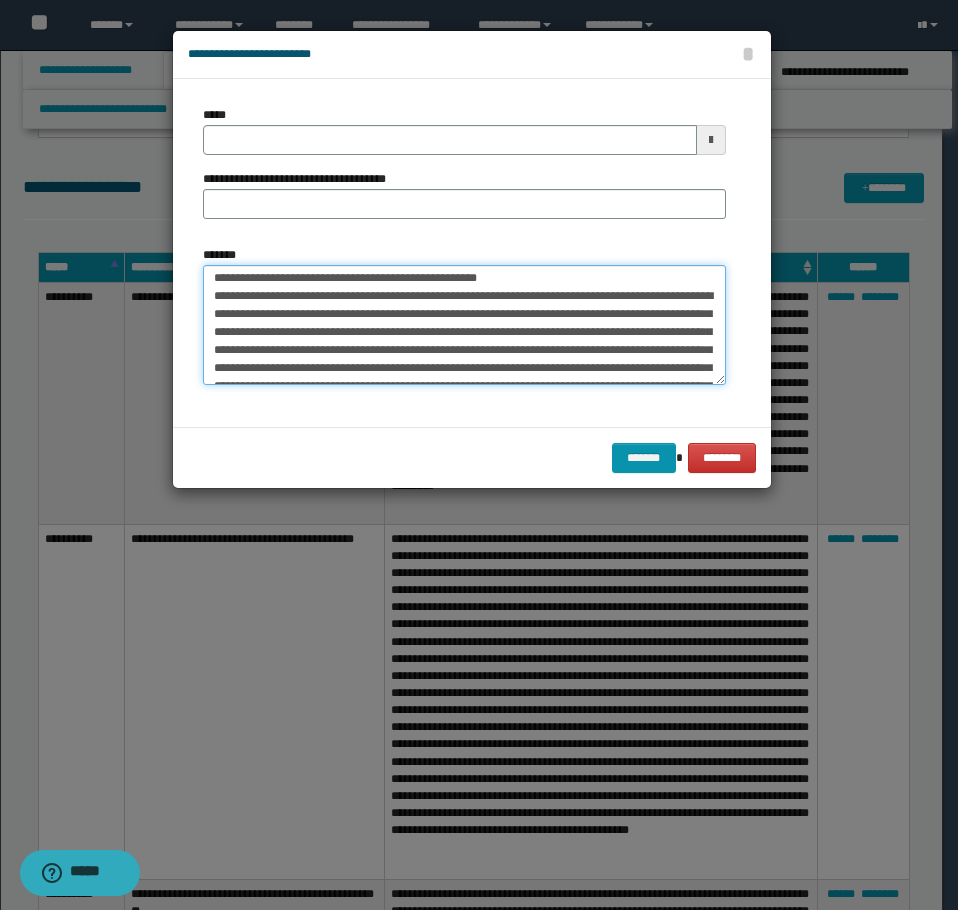 scroll, scrollTop: 0, scrollLeft: 0, axis: both 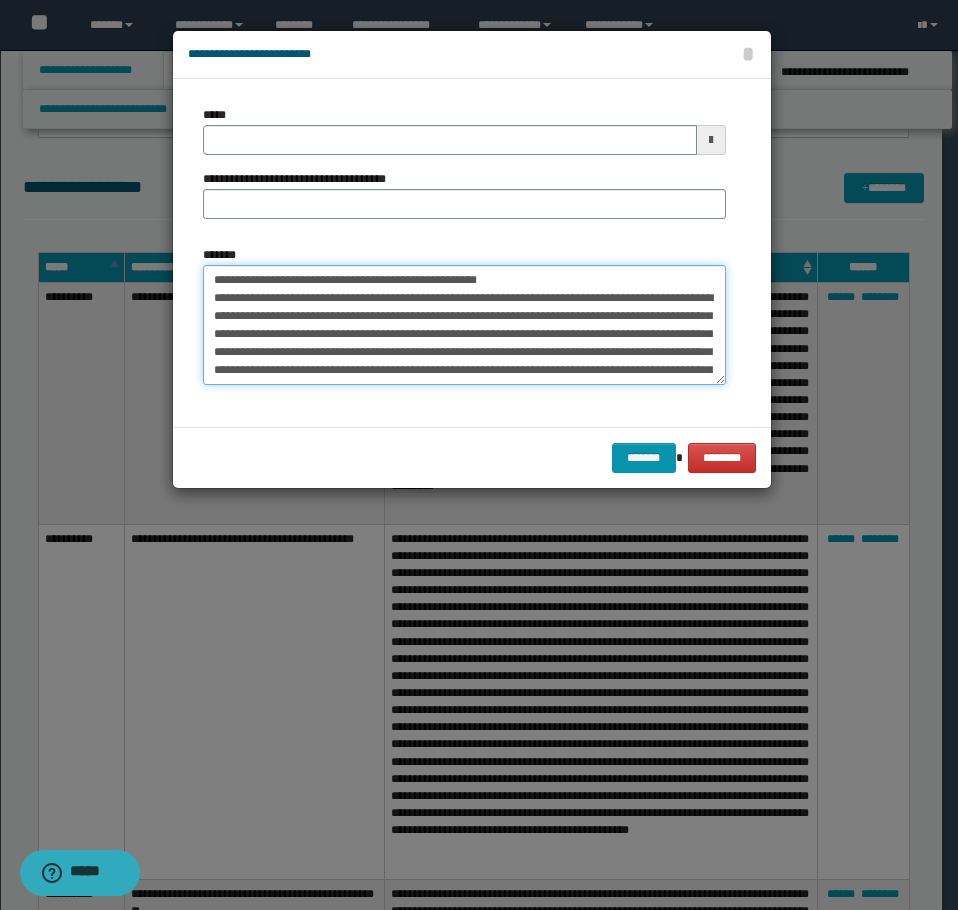 drag, startPoint x: 537, startPoint y: 276, endPoint x: 278, endPoint y: 280, distance: 259.03088 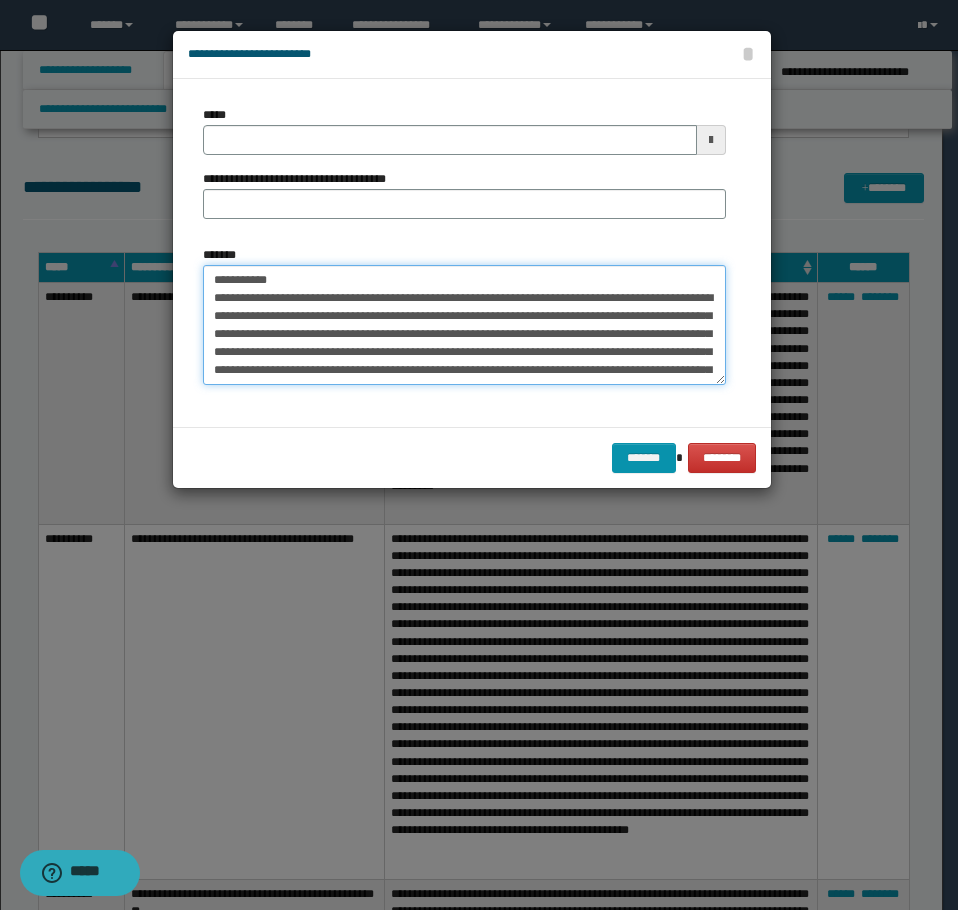 type on "**********" 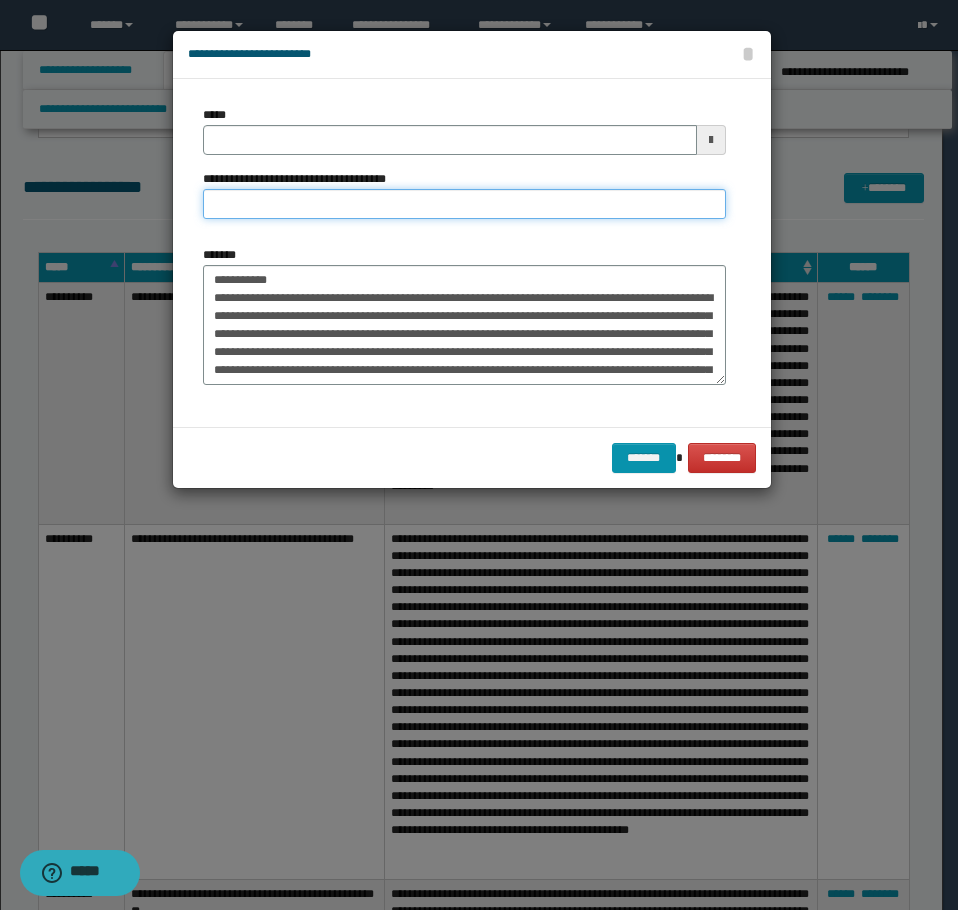 click on "**********" at bounding box center [464, 204] 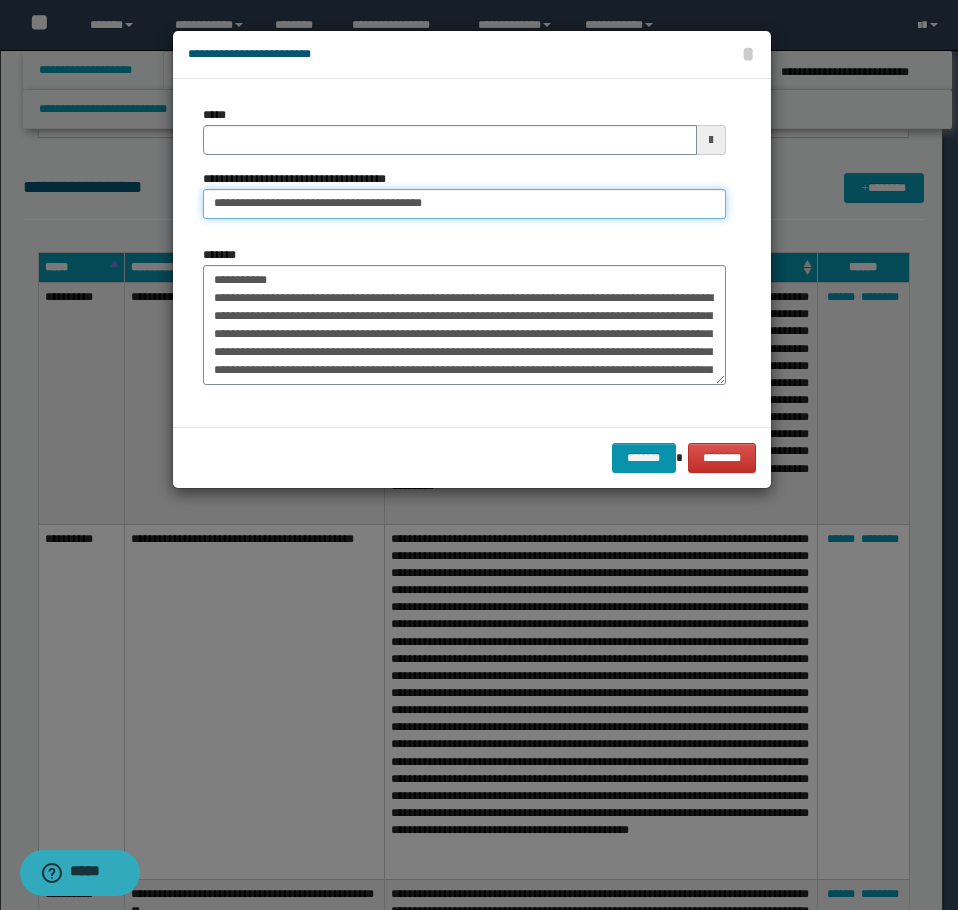 type on "**********" 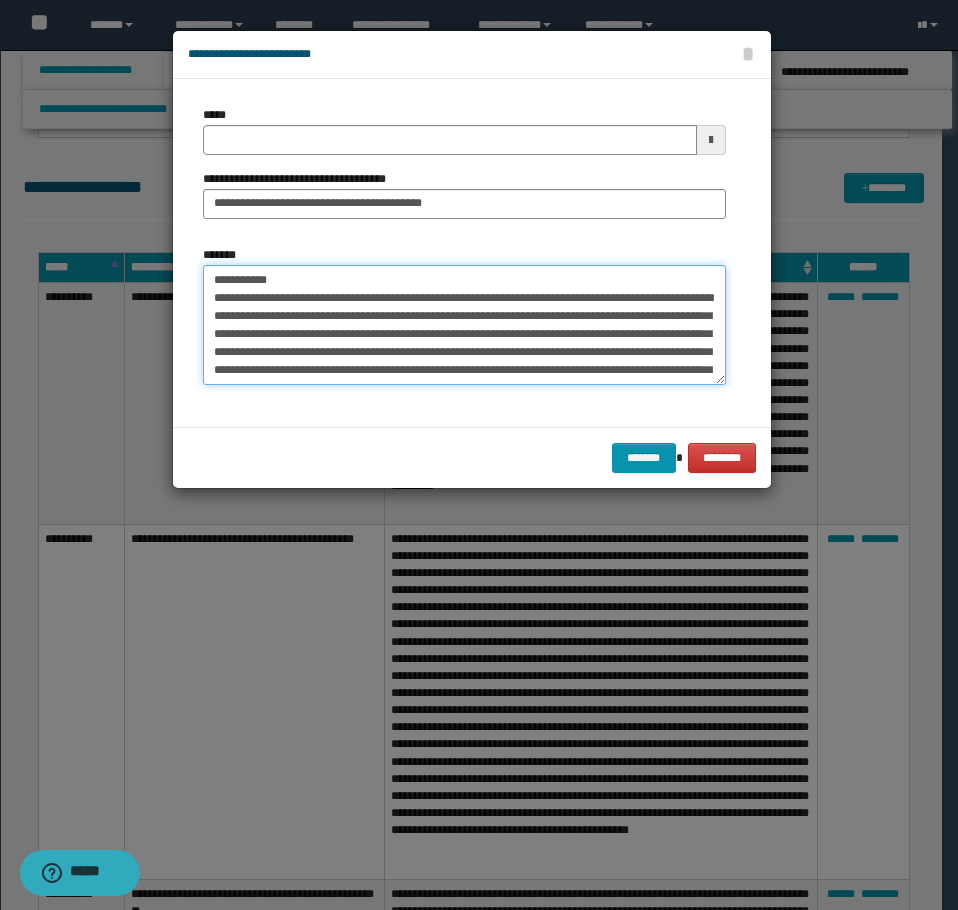 drag, startPoint x: 301, startPoint y: 276, endPoint x: 157, endPoint y: 265, distance: 144.41953 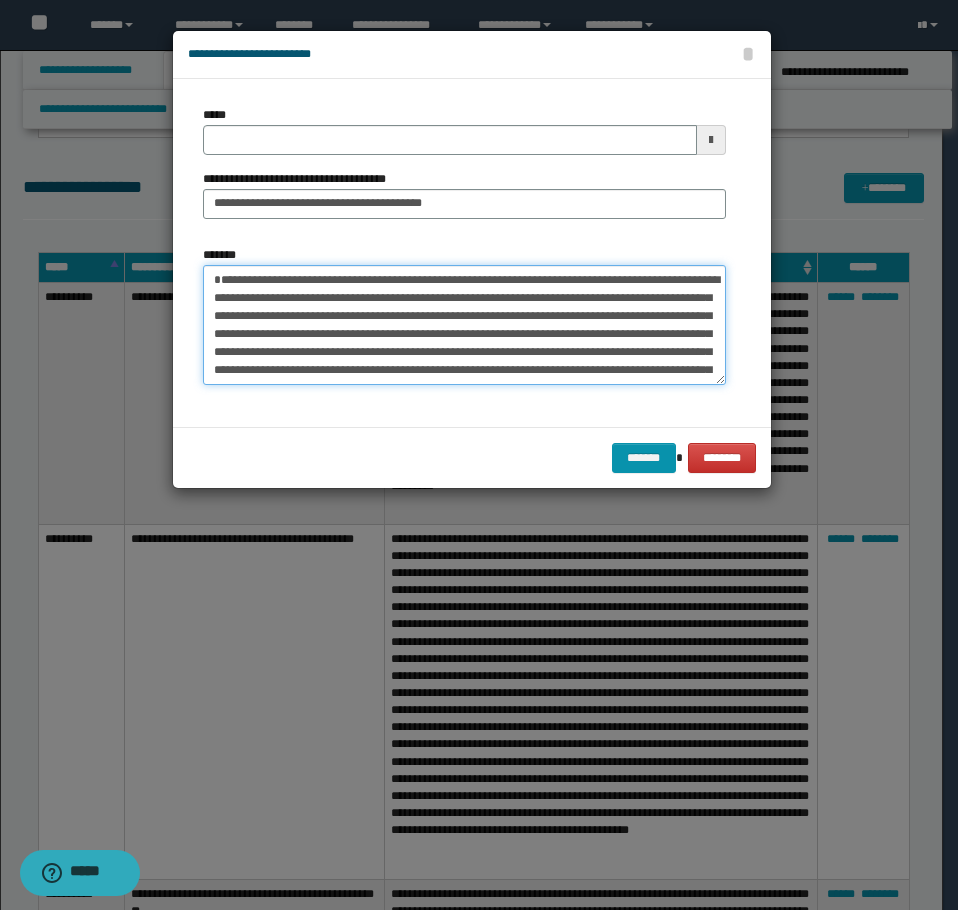 type 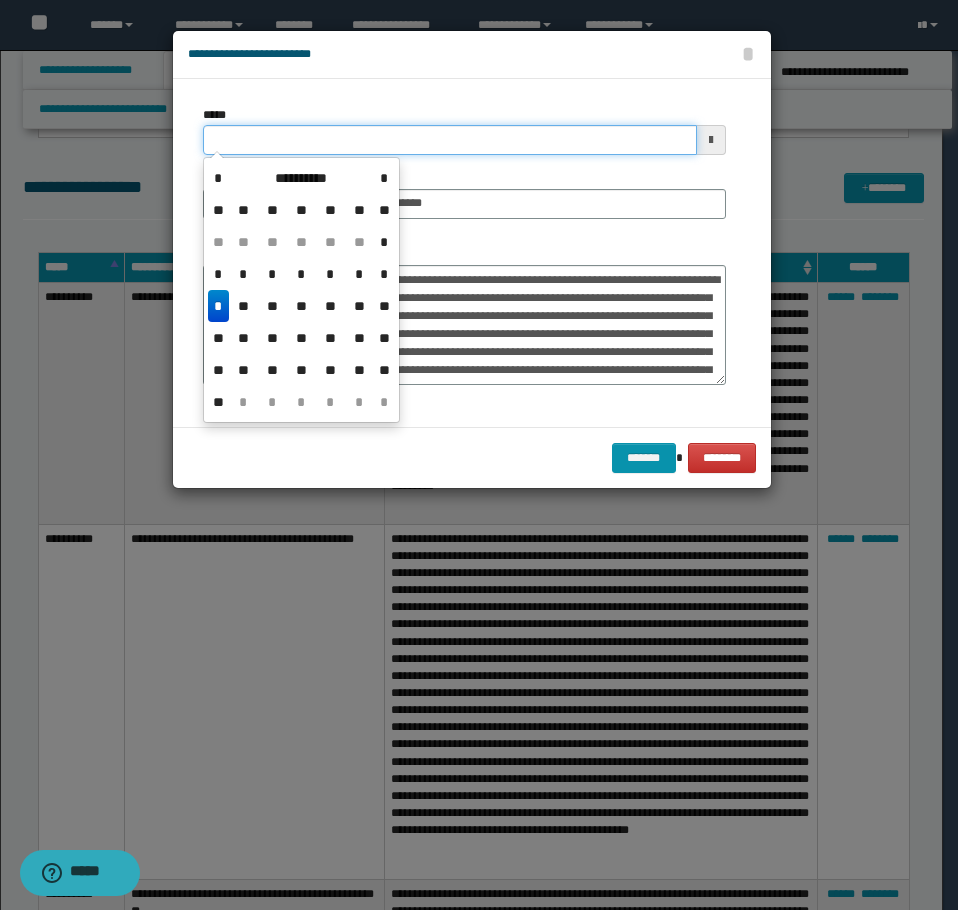 drag, startPoint x: 309, startPoint y: 148, endPoint x: 505, endPoint y: 222, distance: 209.50418 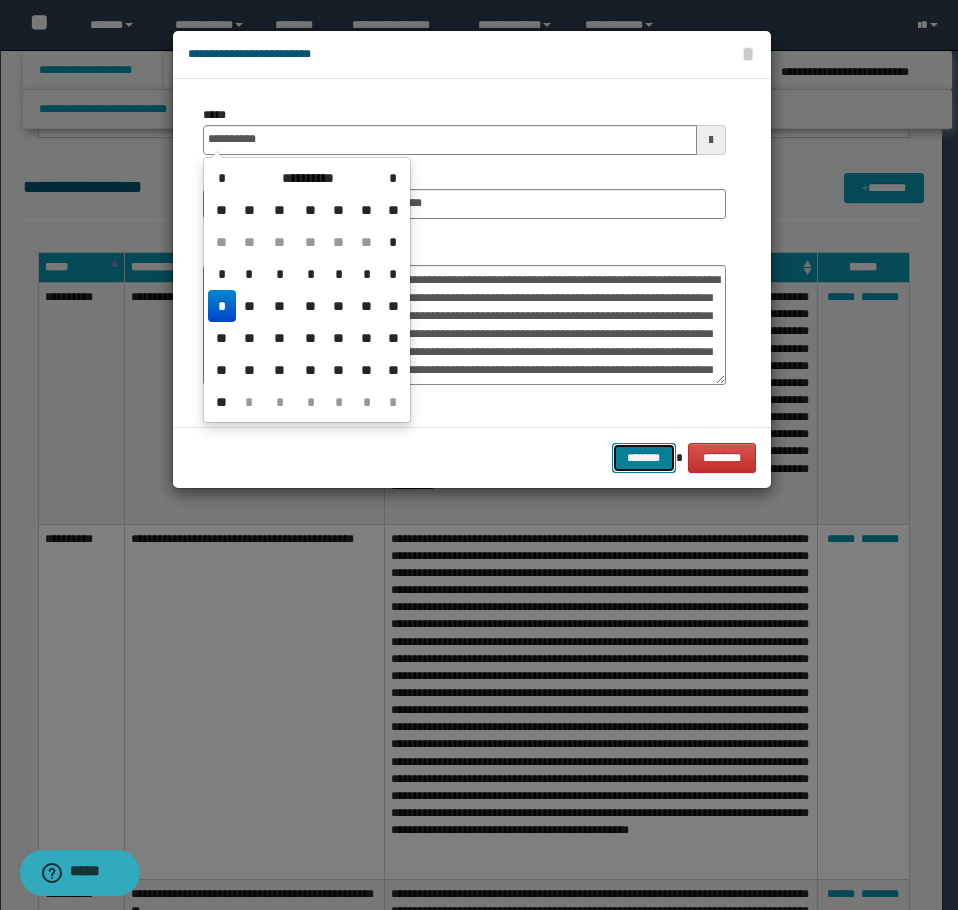 type on "**********" 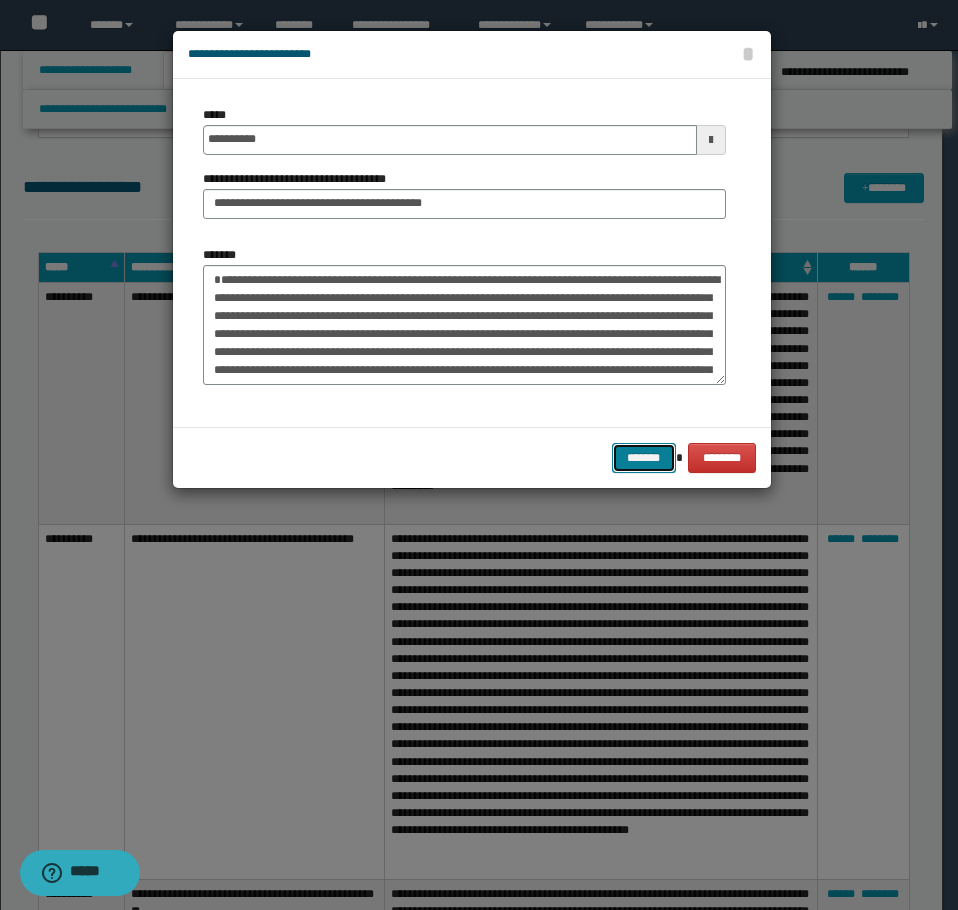 click on "*******" at bounding box center (644, 458) 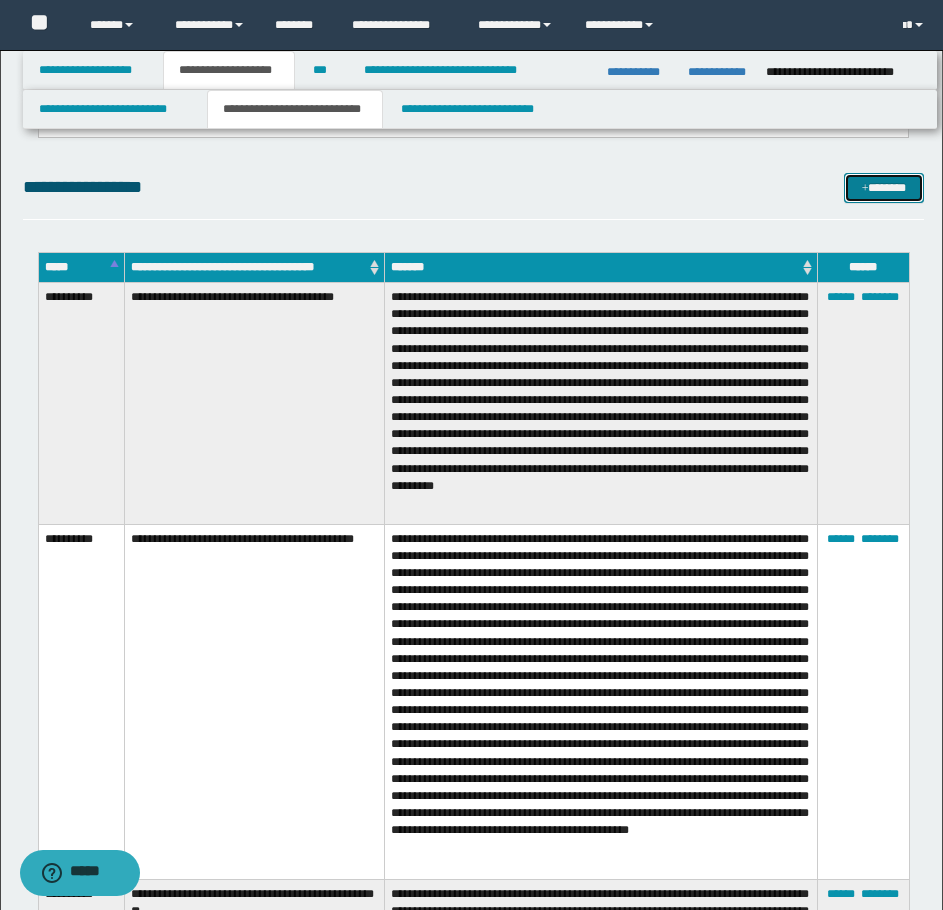 click on "*******" at bounding box center (884, 188) 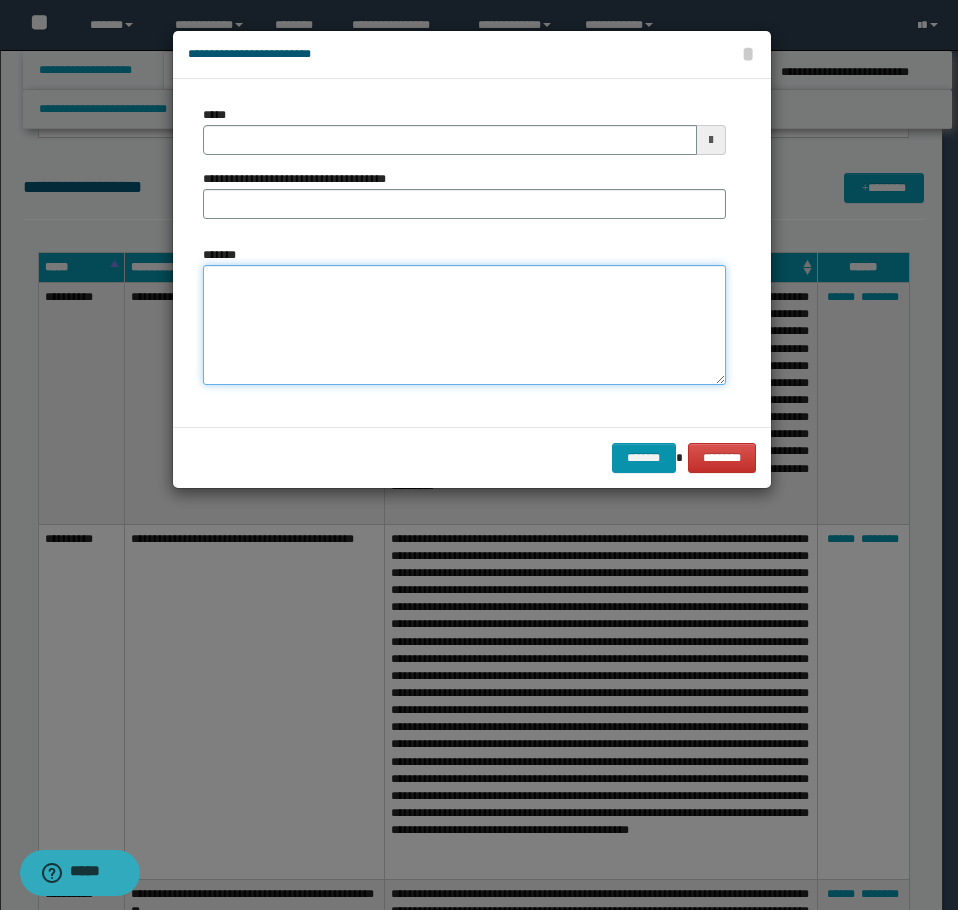 click on "*******" at bounding box center [464, 325] 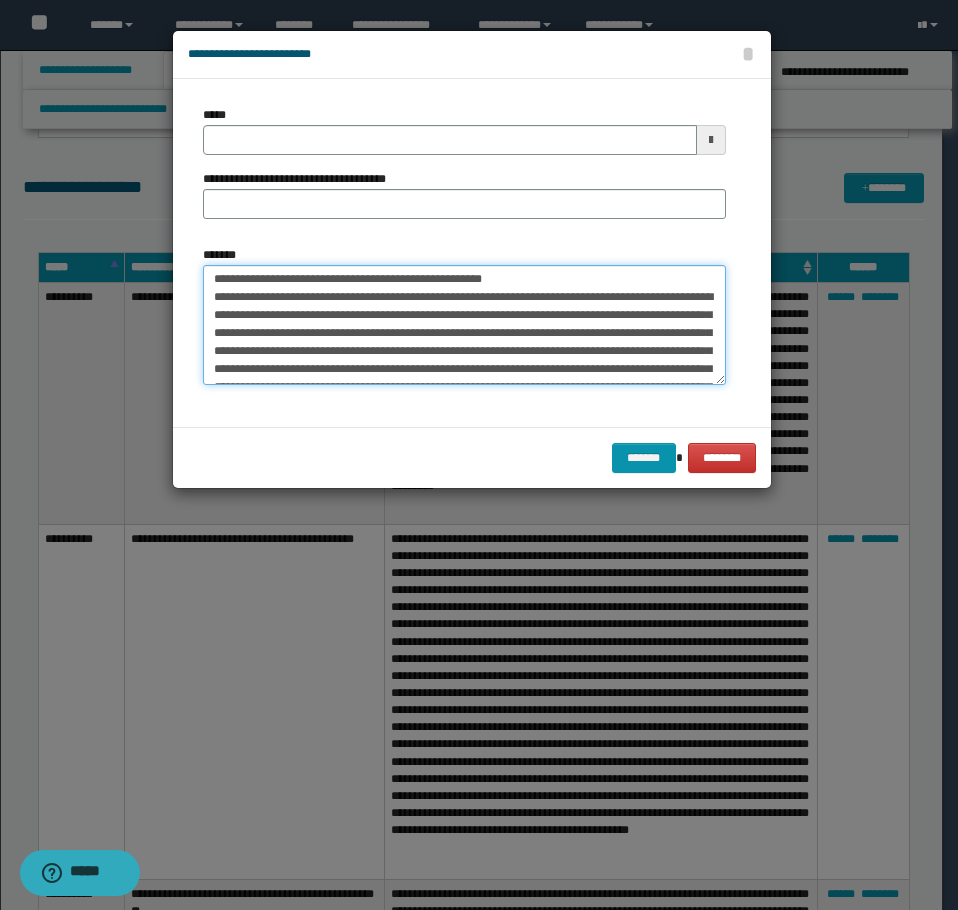 scroll, scrollTop: 0, scrollLeft: 0, axis: both 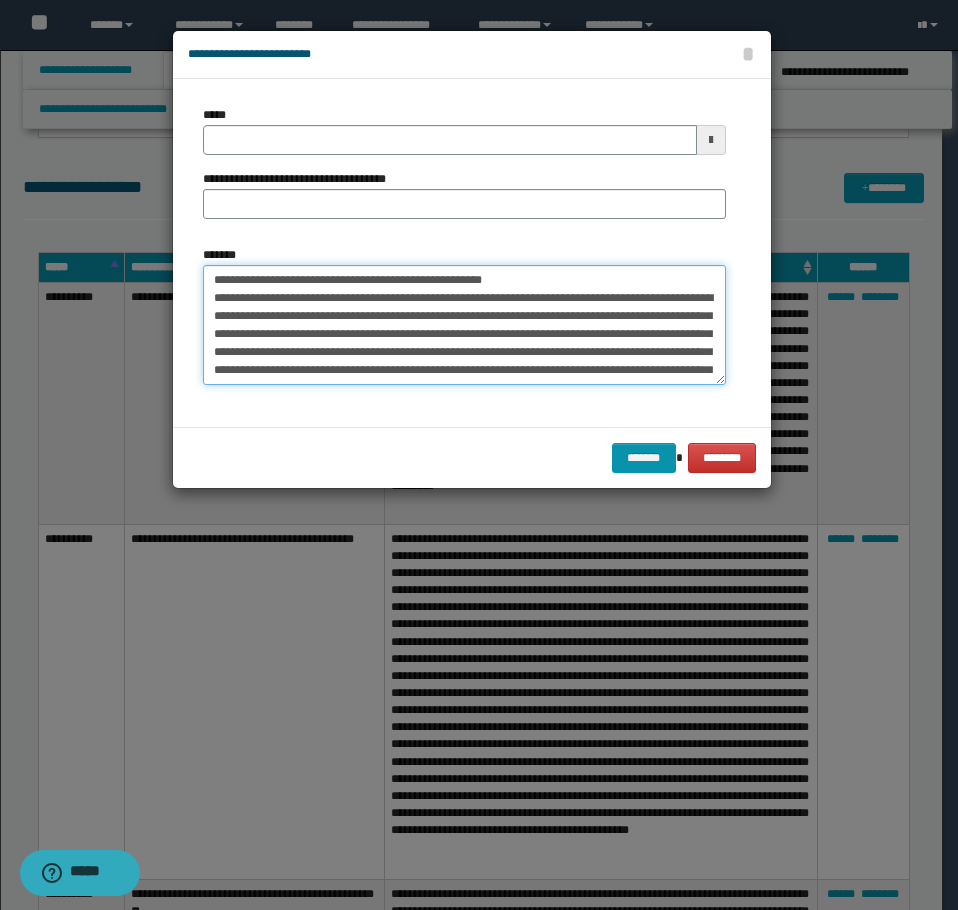 drag, startPoint x: 550, startPoint y: 281, endPoint x: 274, endPoint y: 281, distance: 276 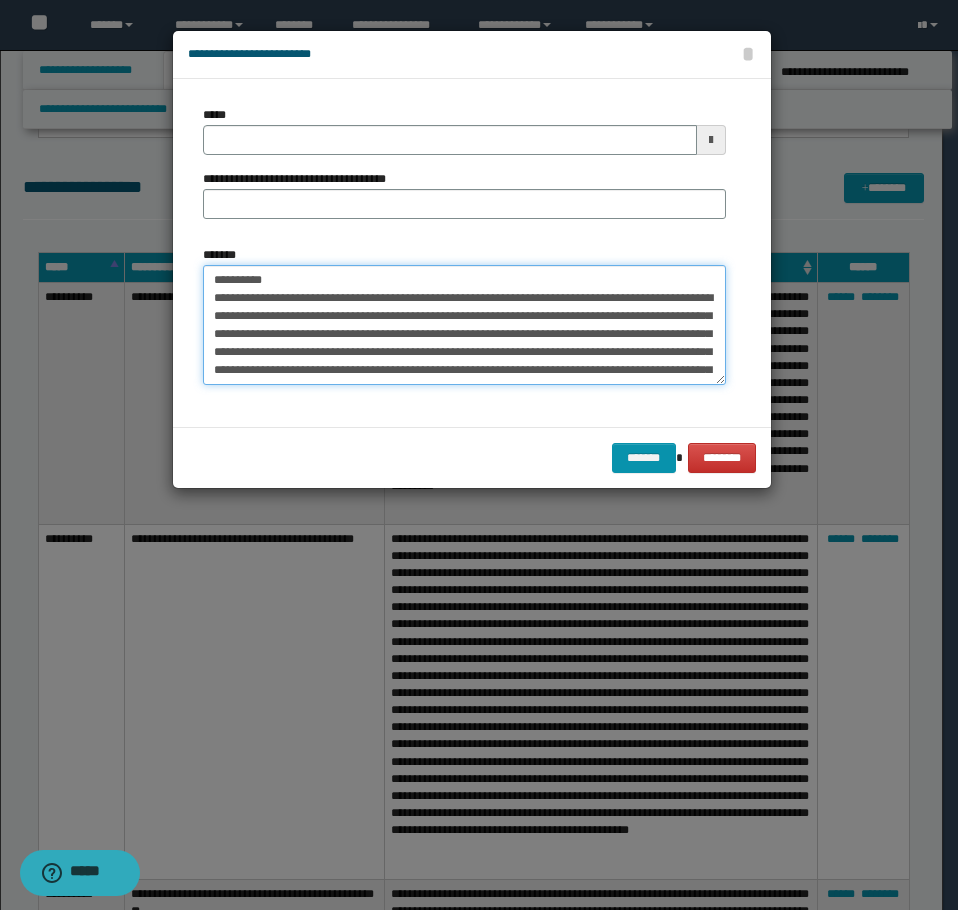type on "**********" 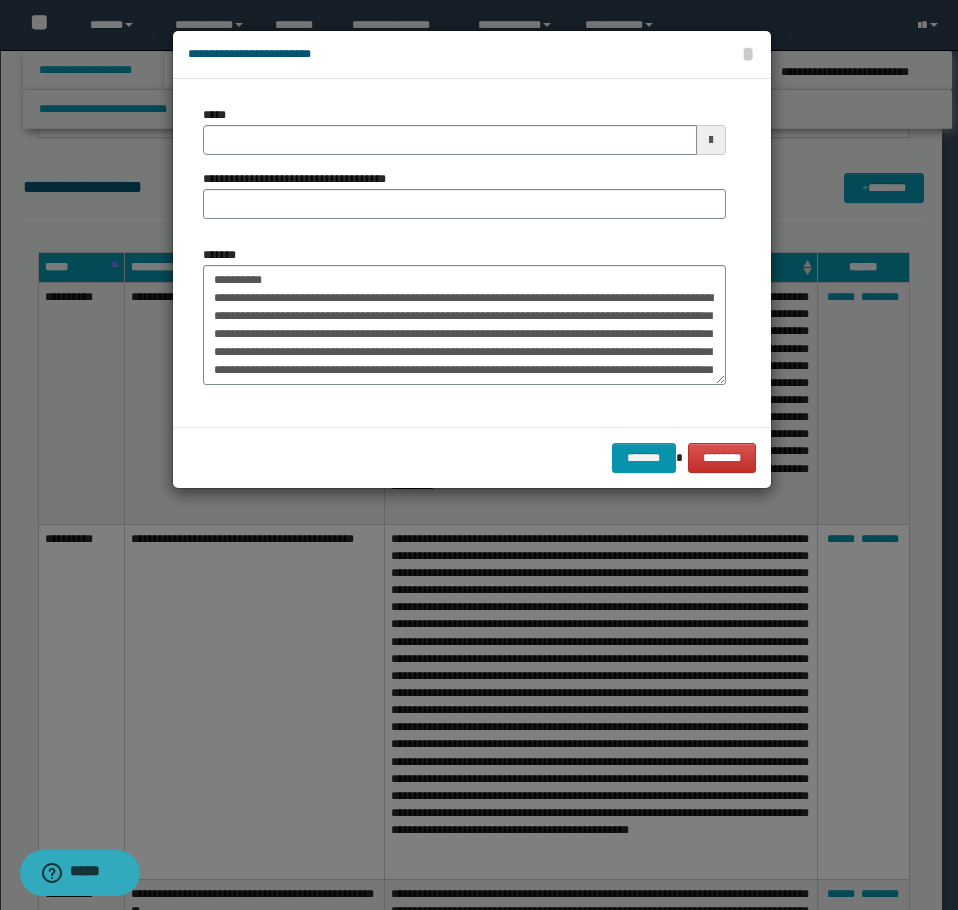 click on "**********" at bounding box center [464, 170] 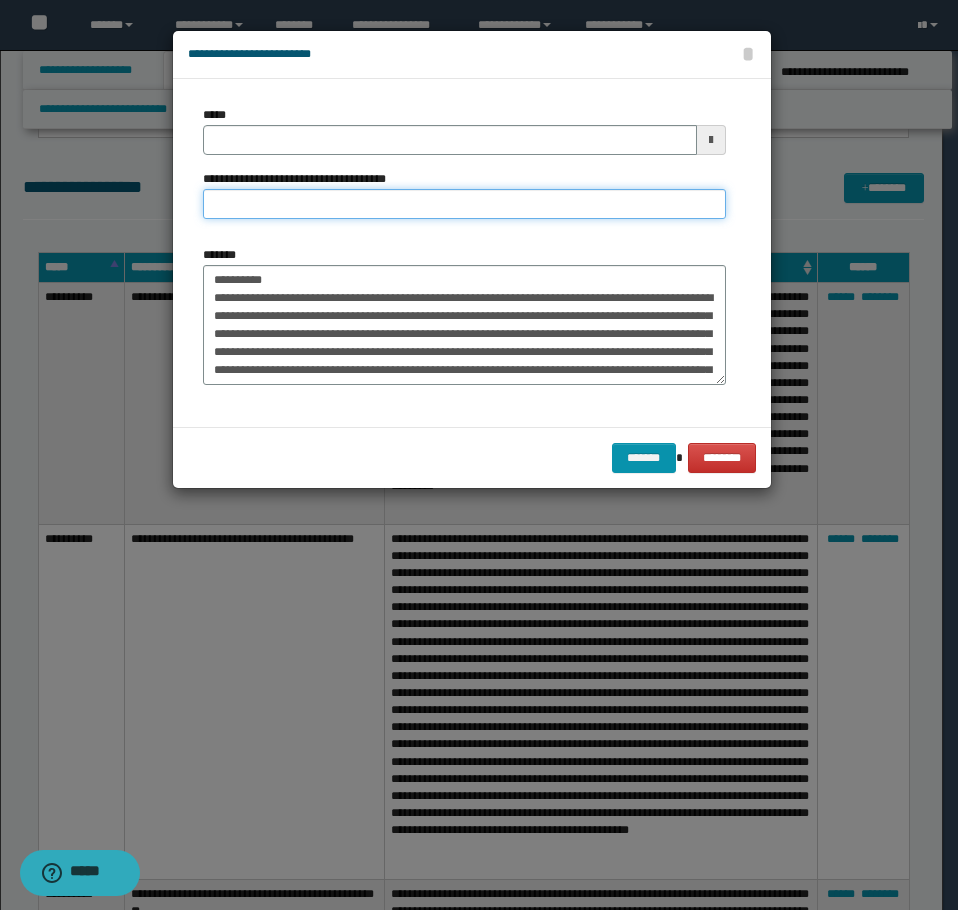 click on "**********" at bounding box center [464, 204] 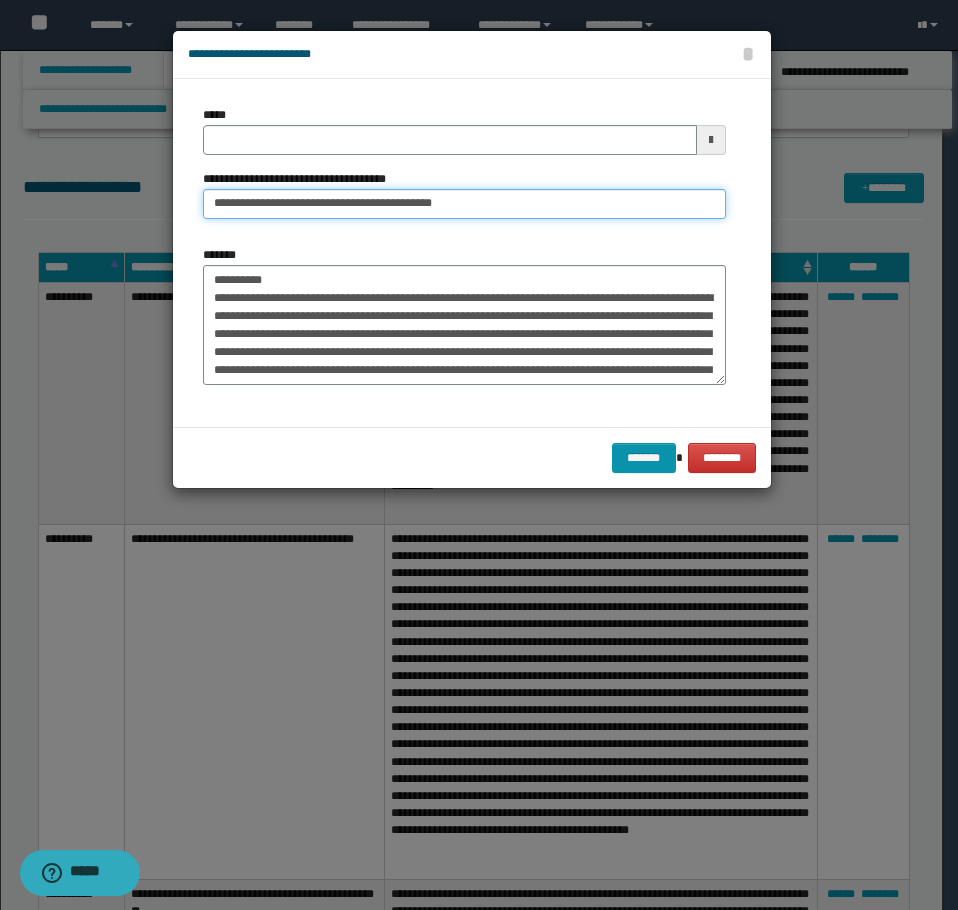 type on "**********" 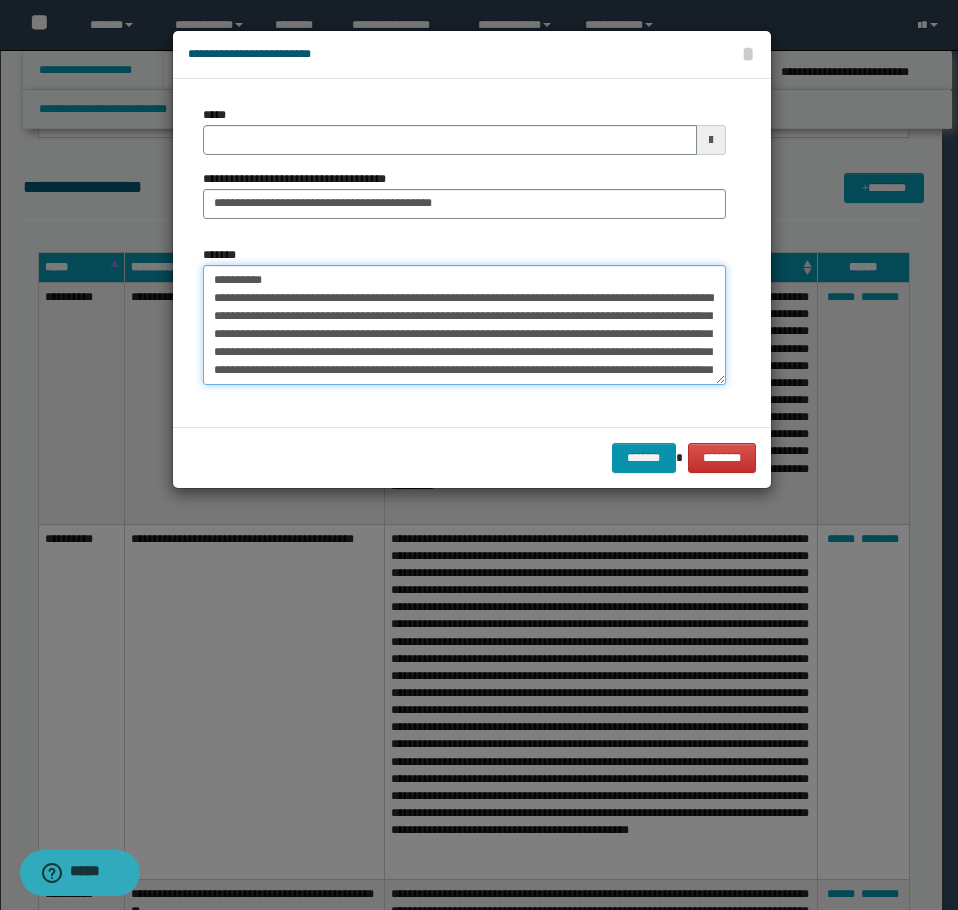 drag, startPoint x: 291, startPoint y: 271, endPoint x: -1, endPoint y: 253, distance: 292.55426 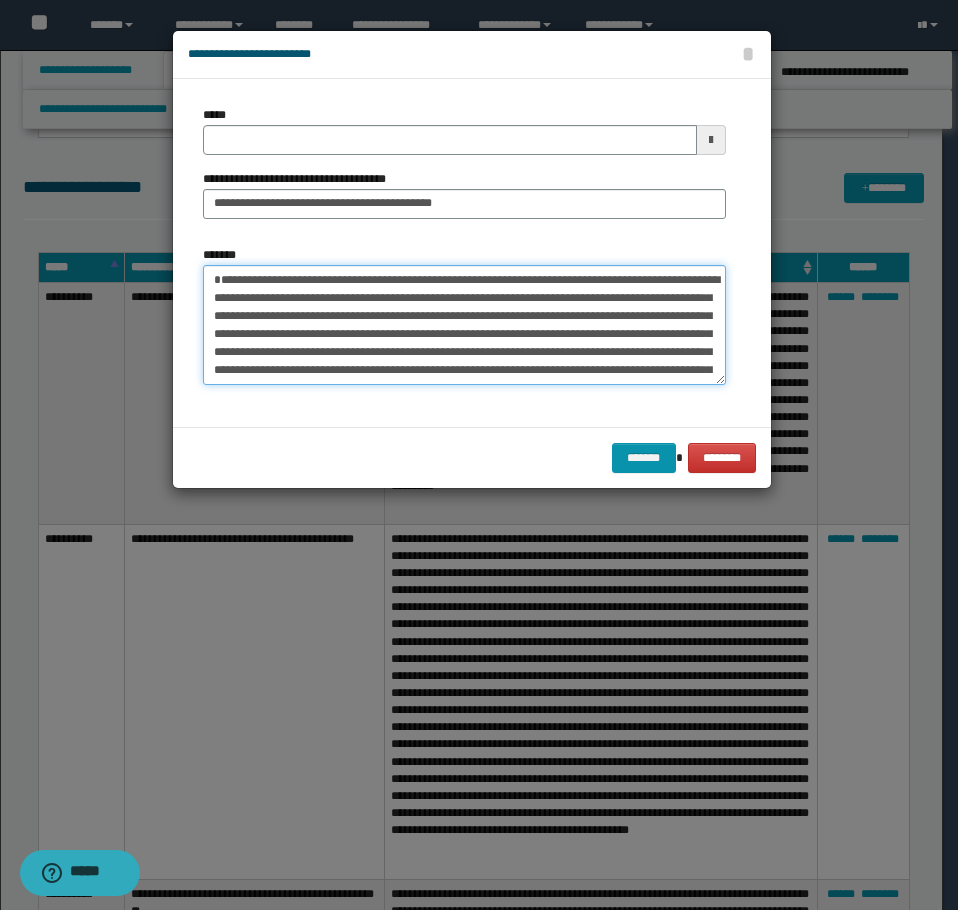 type 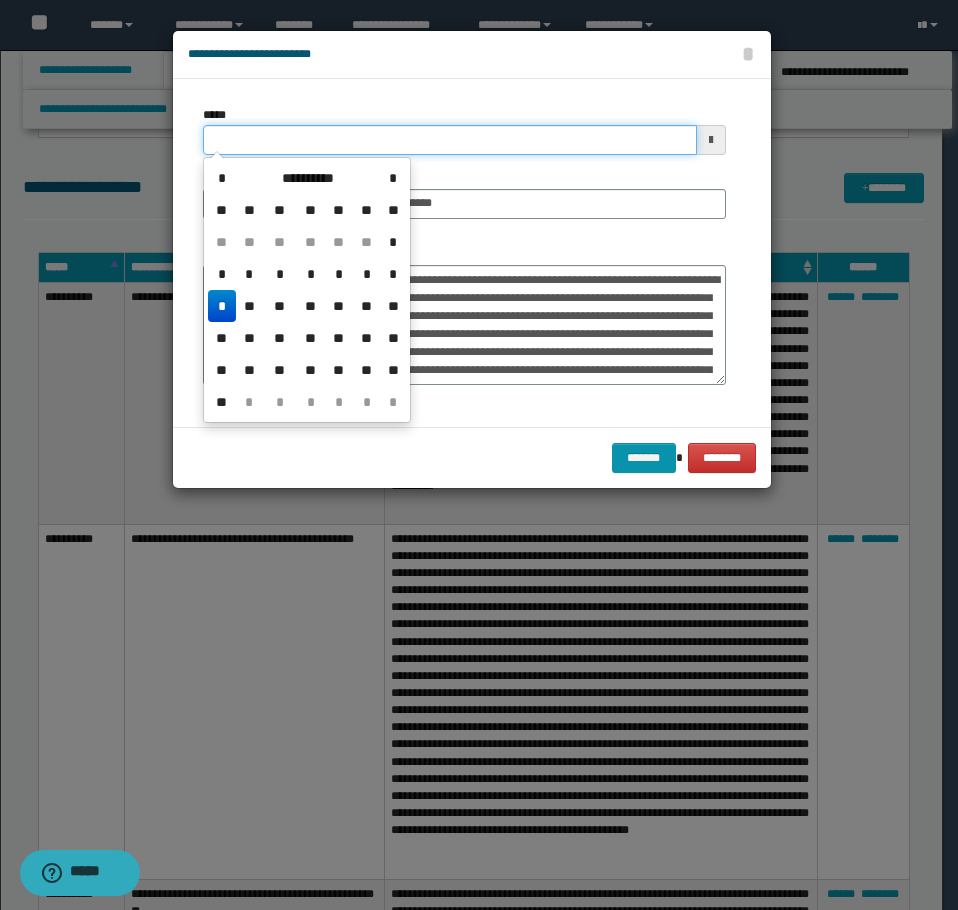 click on "*****" at bounding box center (450, 140) 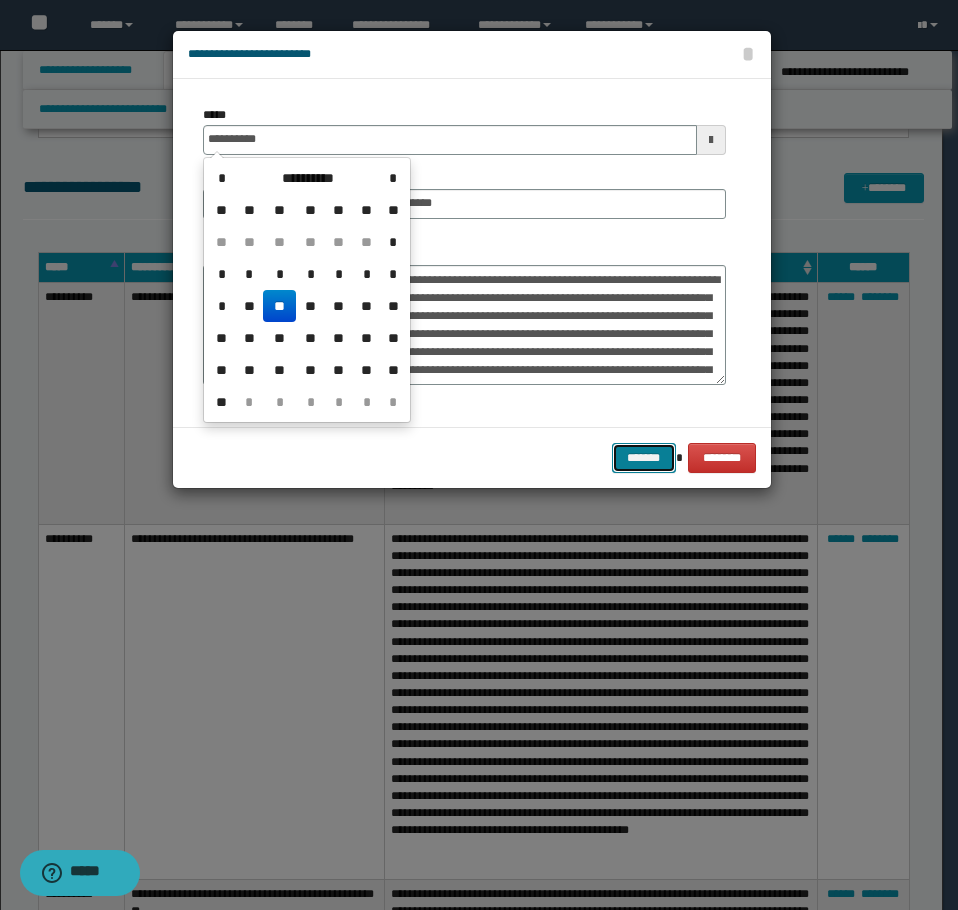 type on "**********" 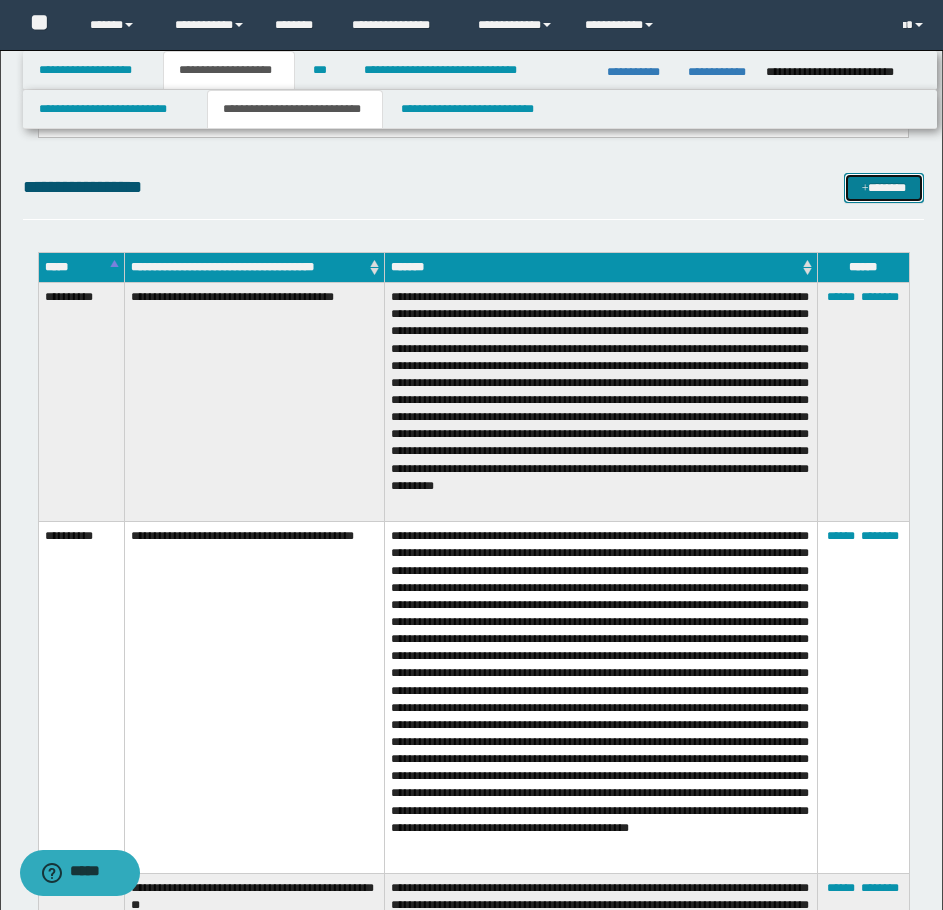 click at bounding box center [865, 189] 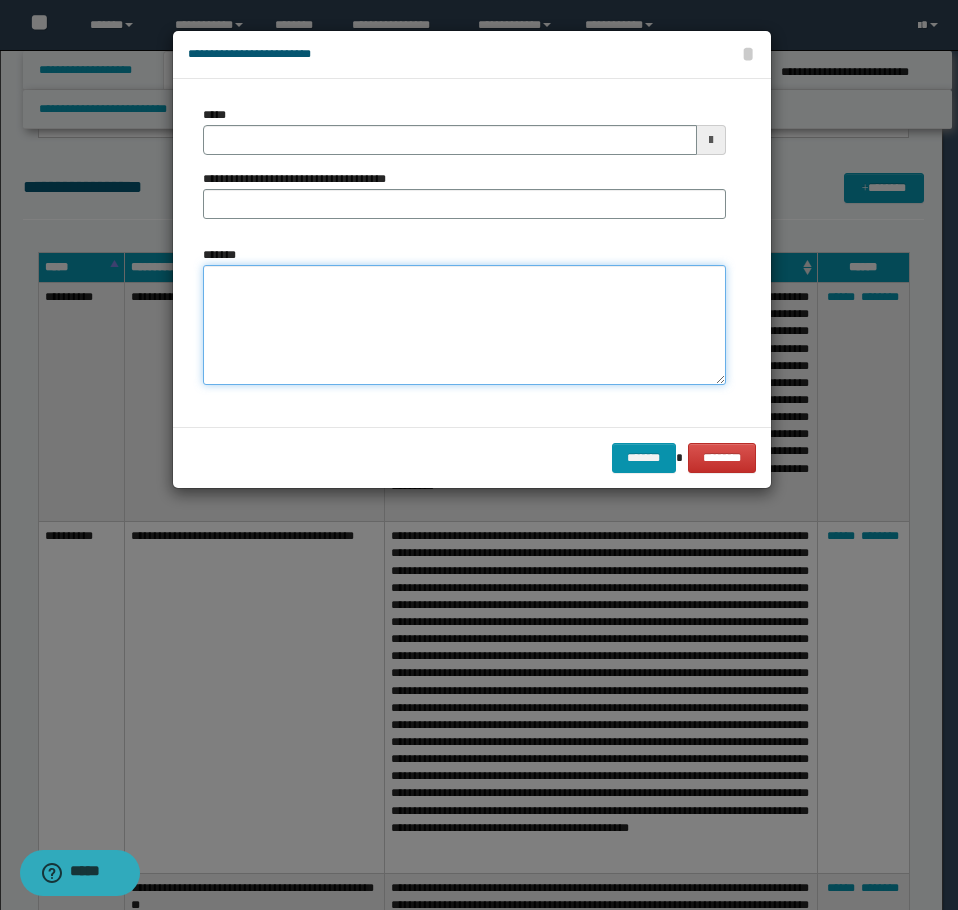 click on "*******" at bounding box center (464, 325) 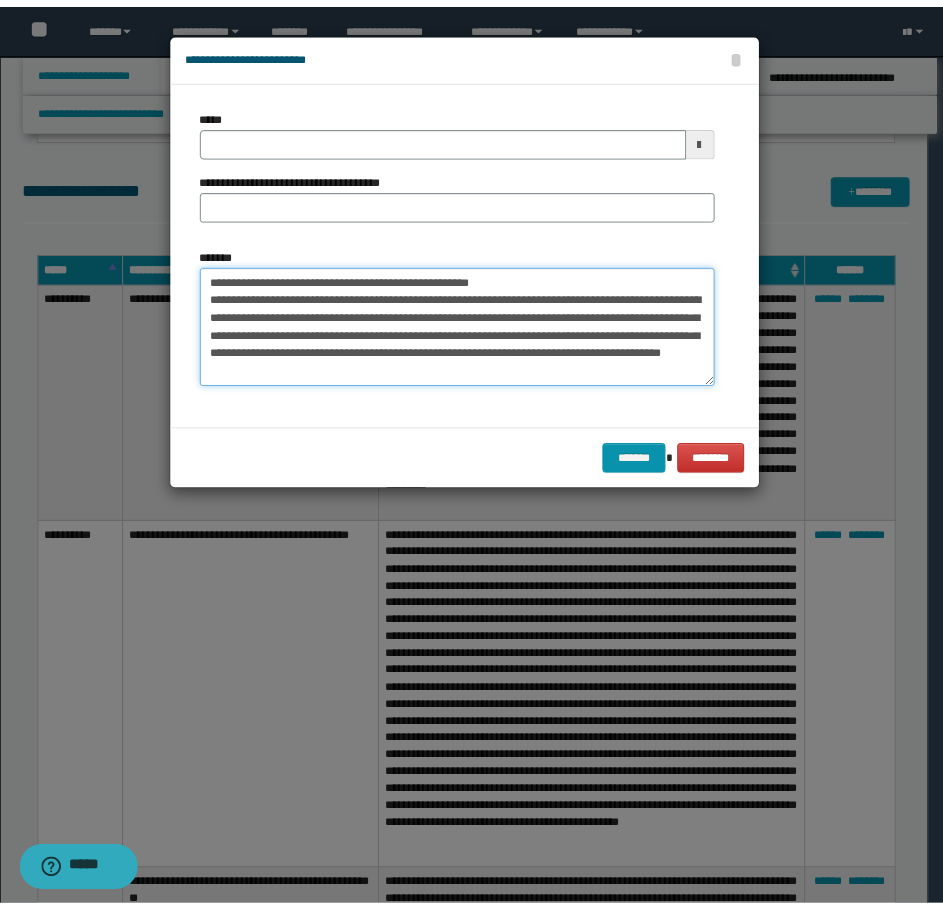 scroll, scrollTop: 0, scrollLeft: 0, axis: both 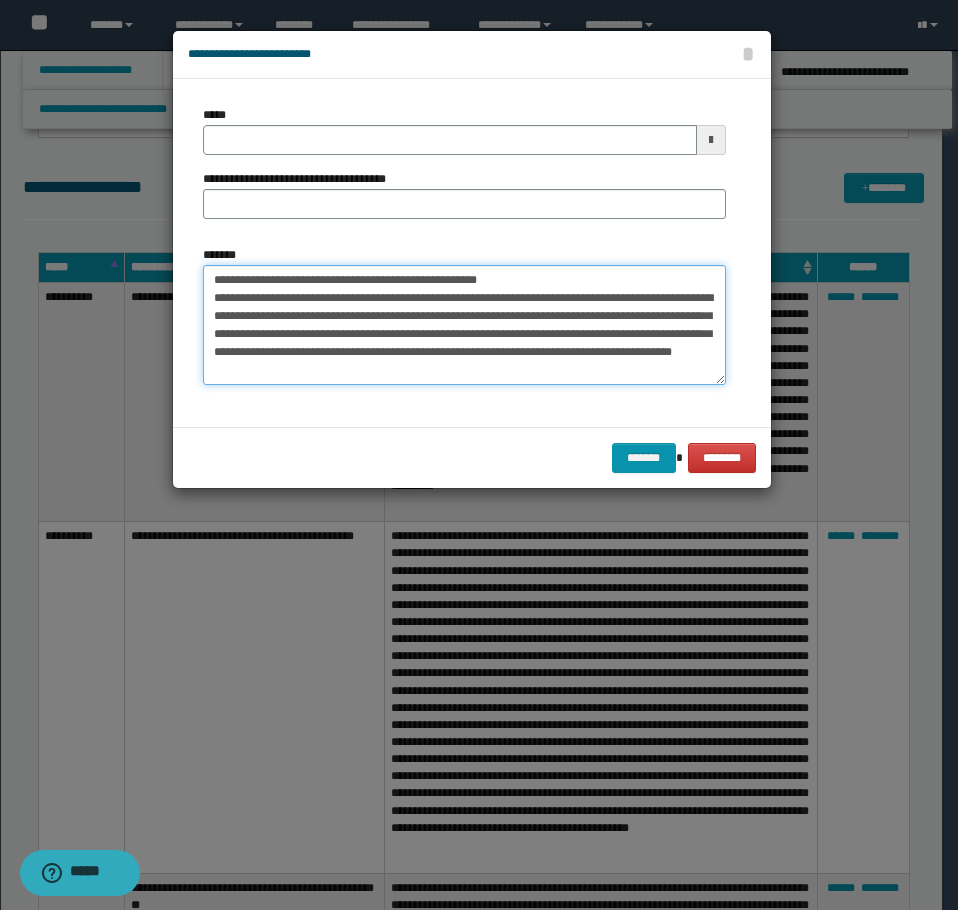 drag, startPoint x: 558, startPoint y: 280, endPoint x: 276, endPoint y: 280, distance: 282 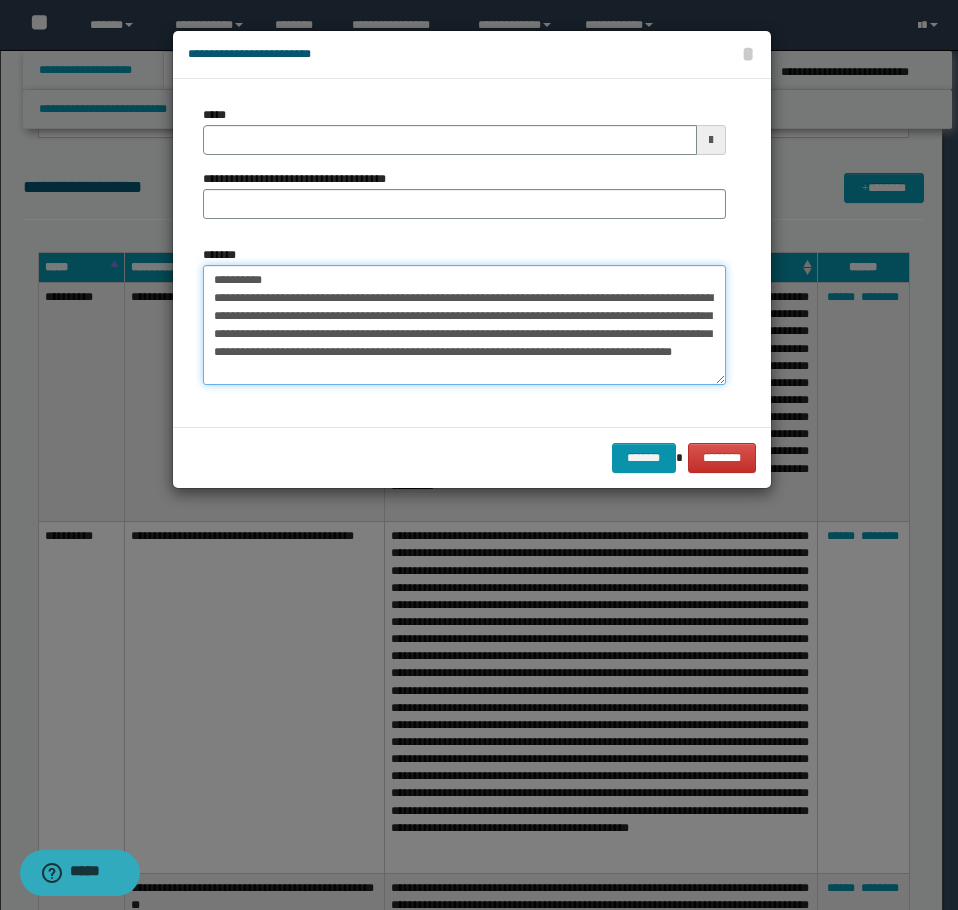 type on "**********" 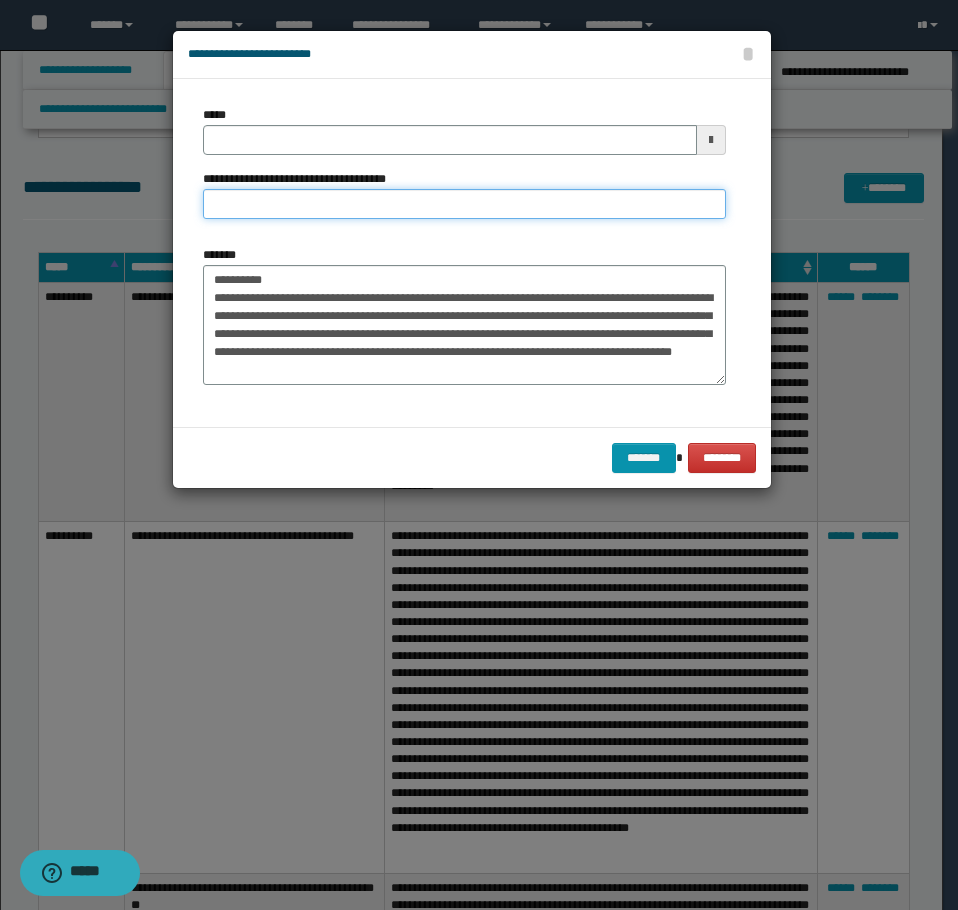 click on "**********" at bounding box center (464, 204) 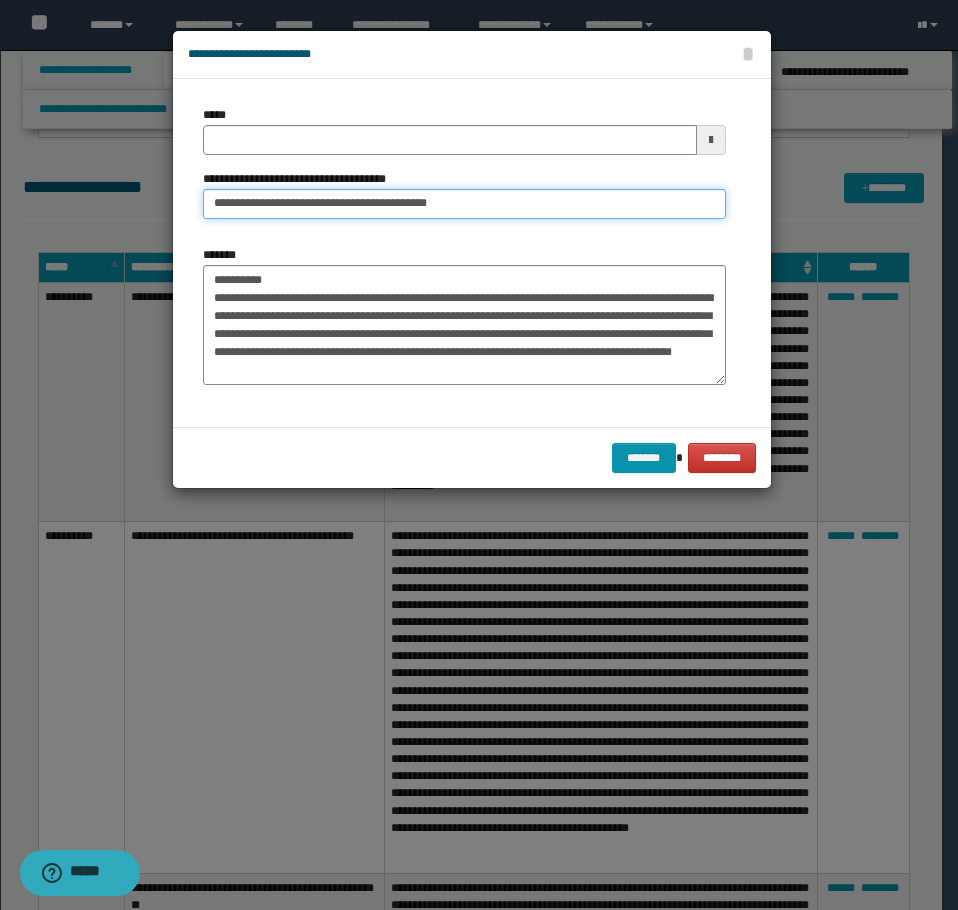 type on "**********" 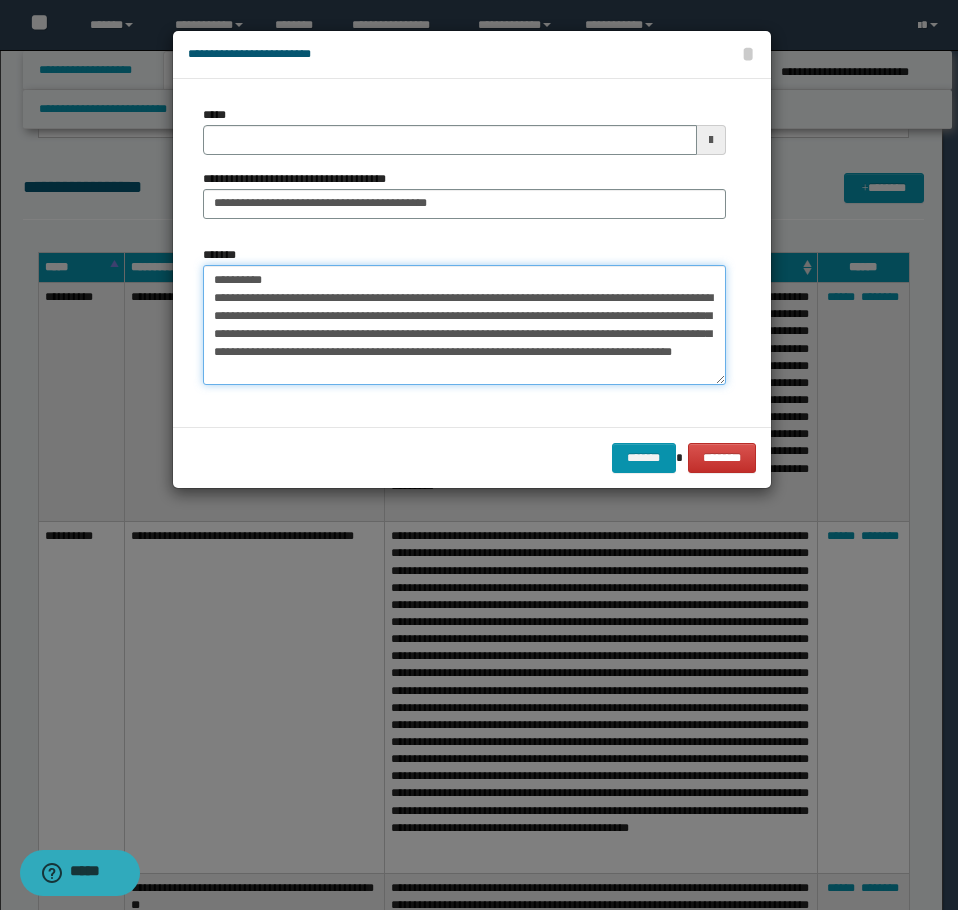 drag, startPoint x: 286, startPoint y: 279, endPoint x: 112, endPoint y: 259, distance: 175.14566 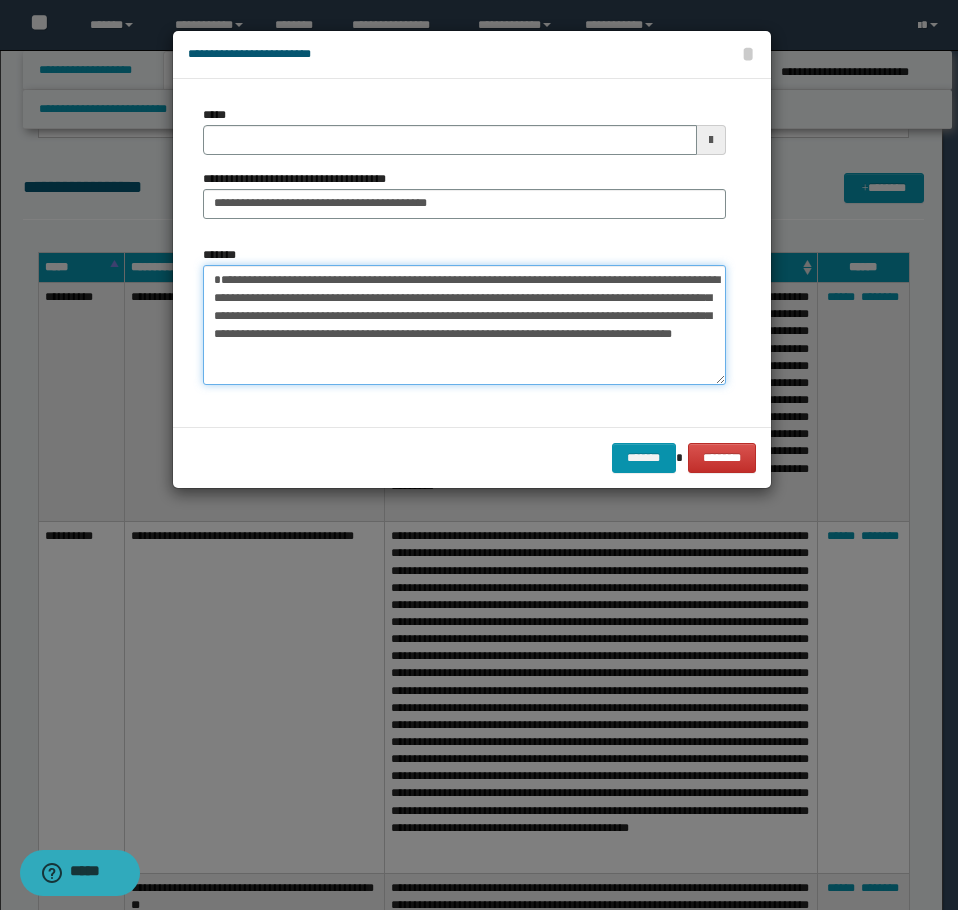 type 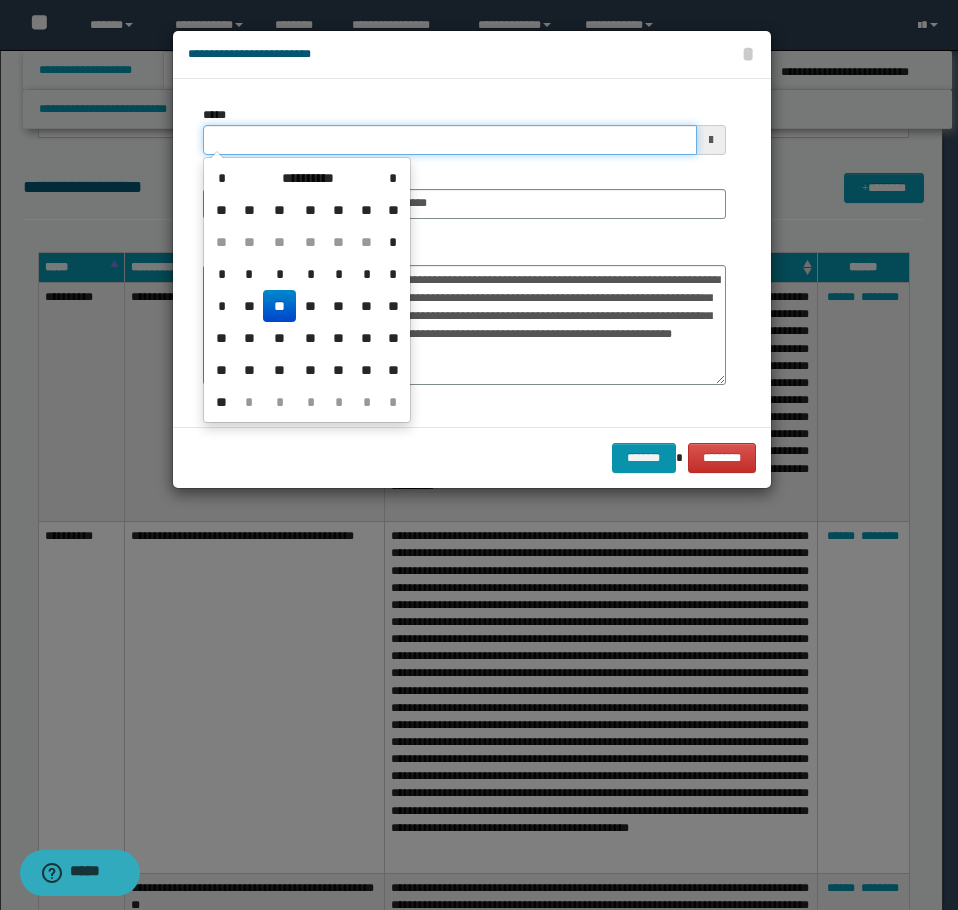 click on "*****" at bounding box center (450, 140) 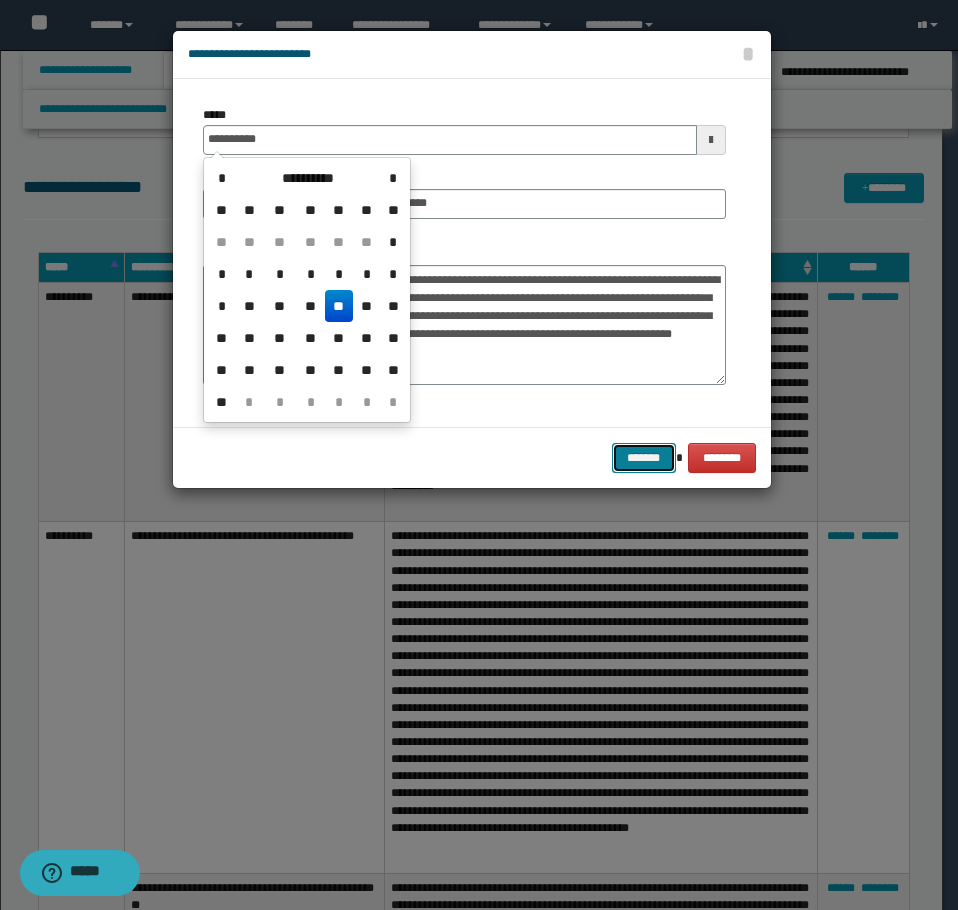 type on "**********" 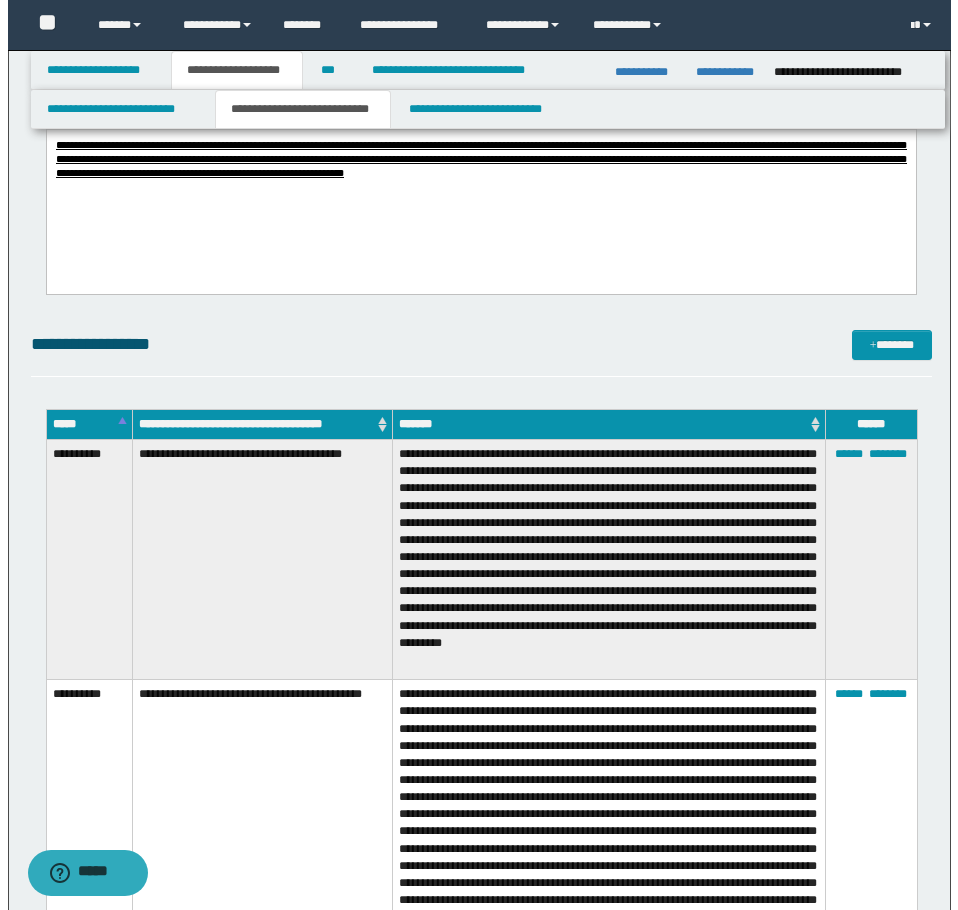 scroll, scrollTop: 3200, scrollLeft: 0, axis: vertical 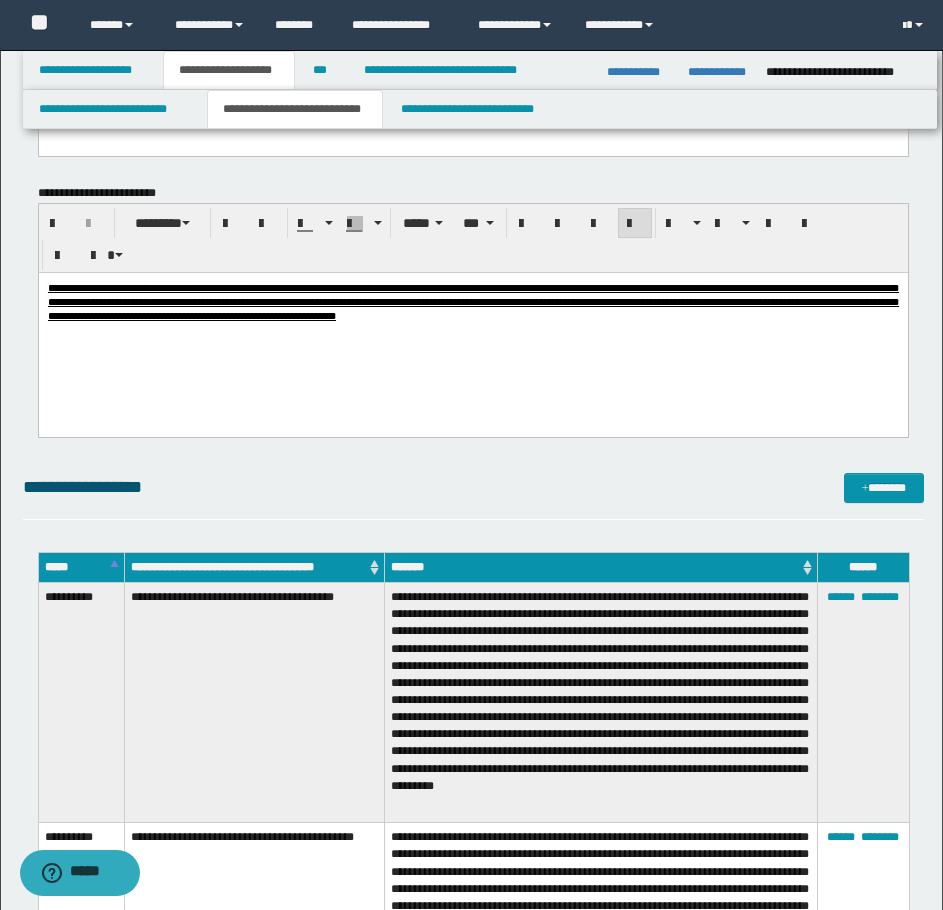 click on "**********" at bounding box center [473, 206] 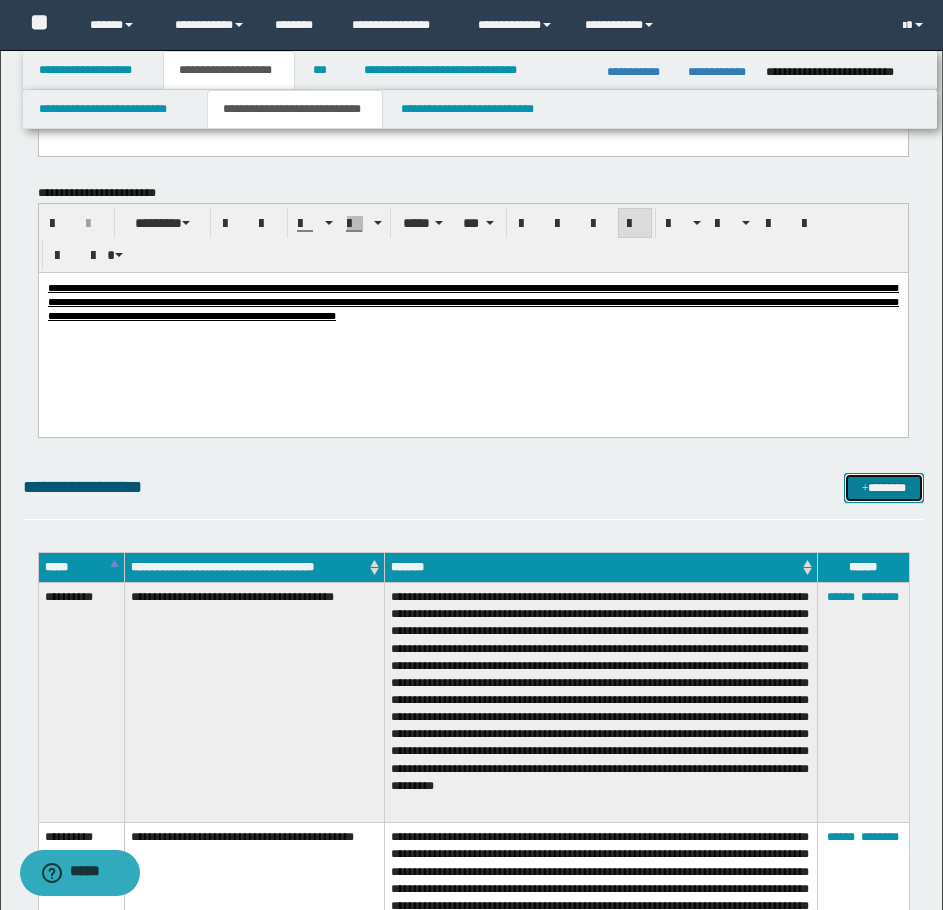click on "*******" at bounding box center (884, 488) 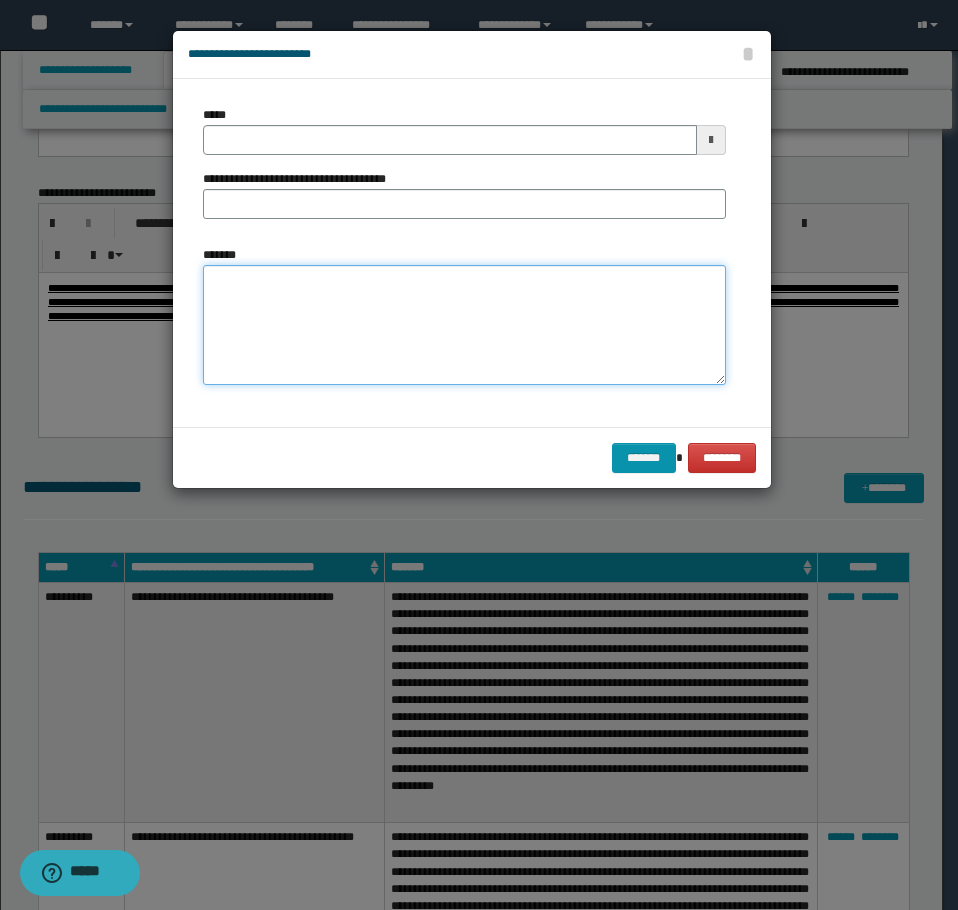 click on "*******" at bounding box center (464, 325) 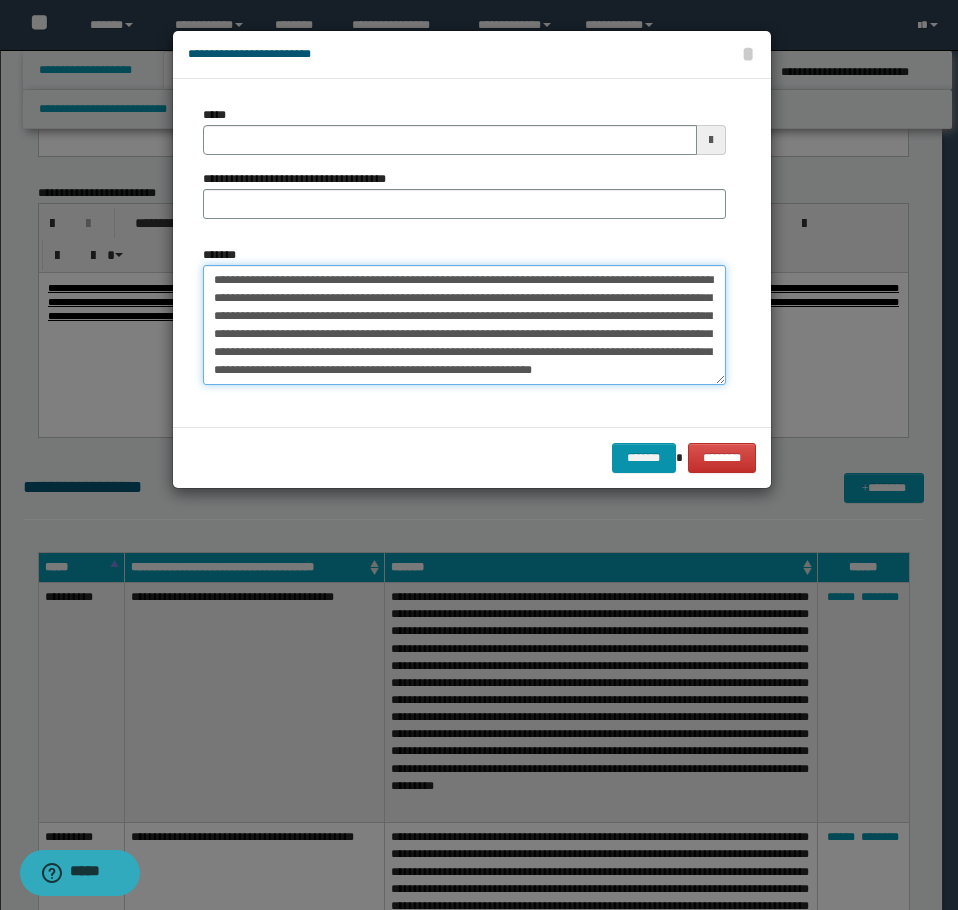 scroll, scrollTop: 0, scrollLeft: 0, axis: both 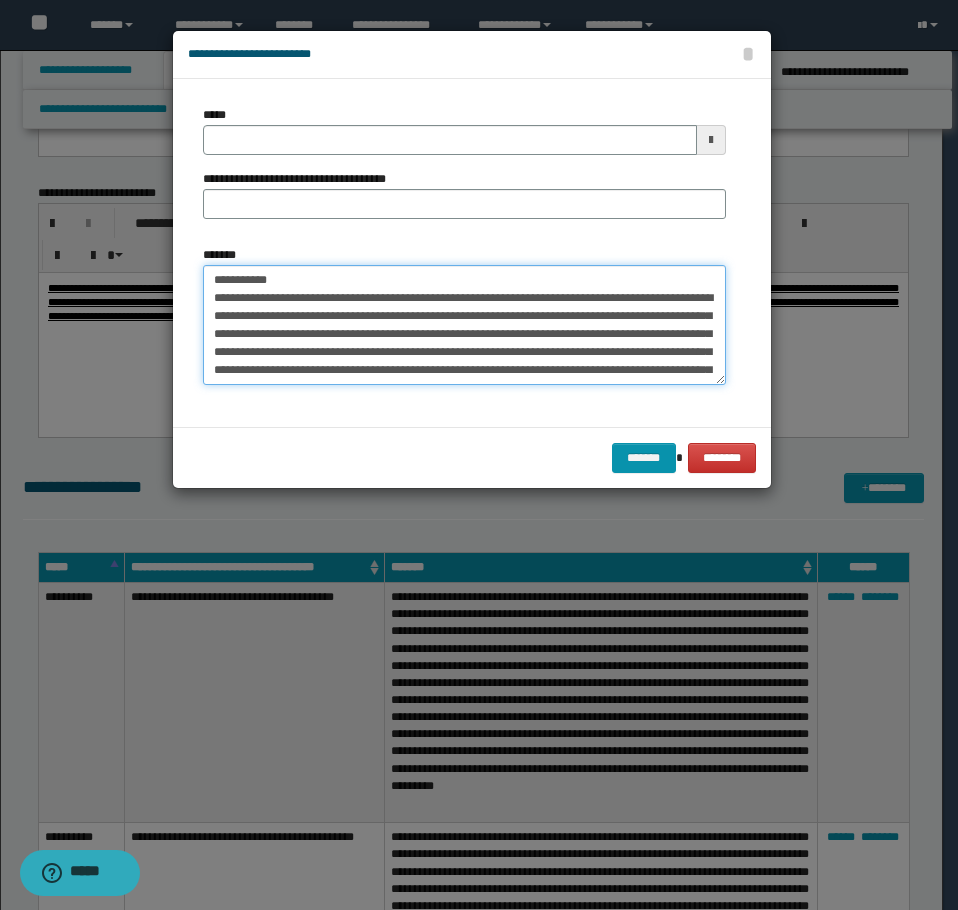 drag, startPoint x: 519, startPoint y: 278, endPoint x: 281, endPoint y: 282, distance: 238.03362 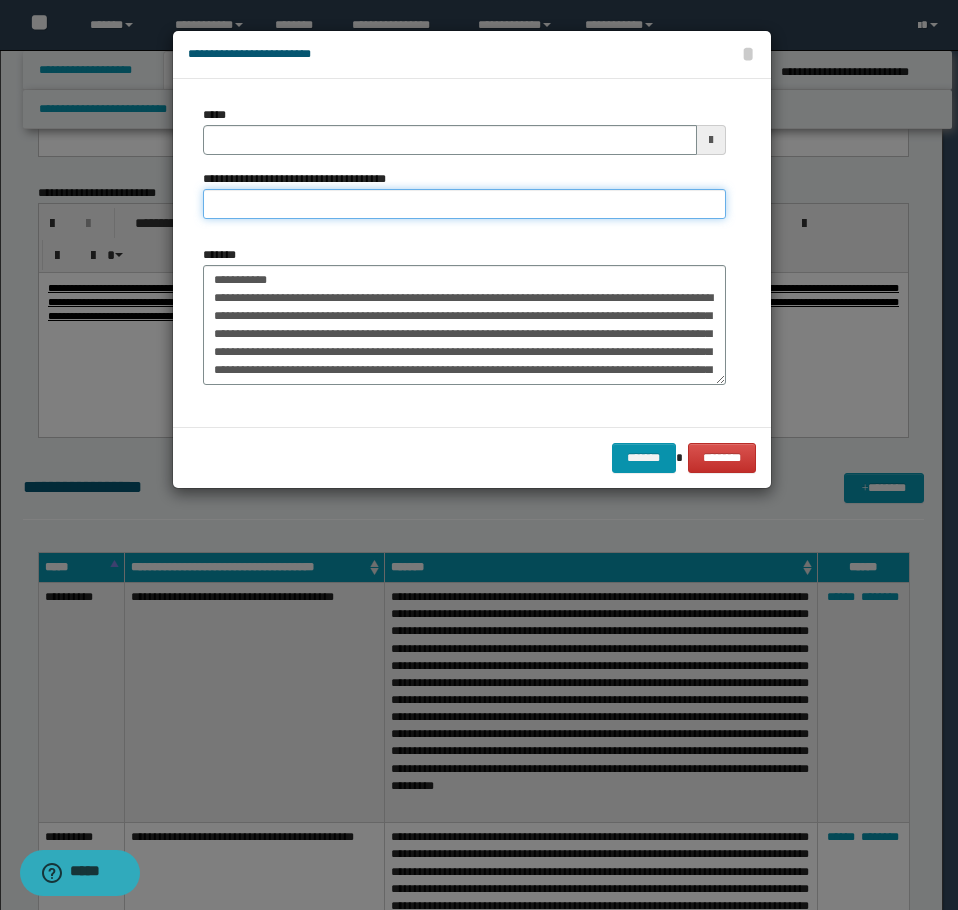 click on "**********" at bounding box center (464, 204) 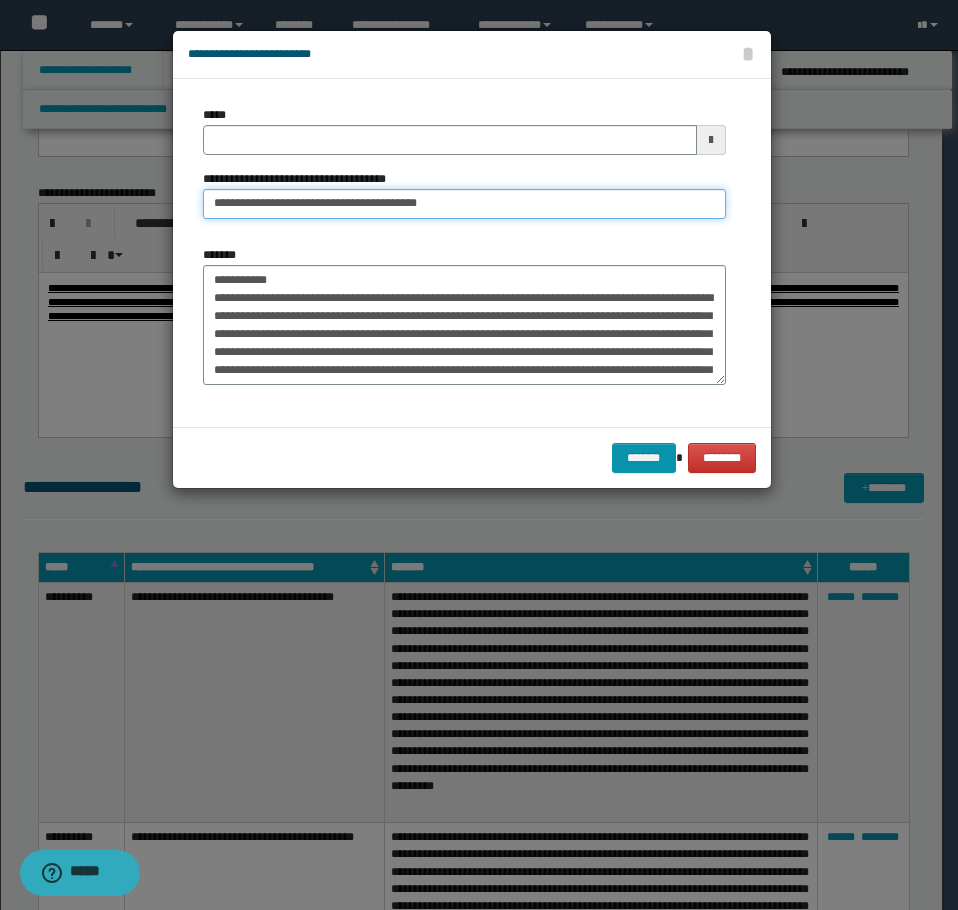 type on "**********" 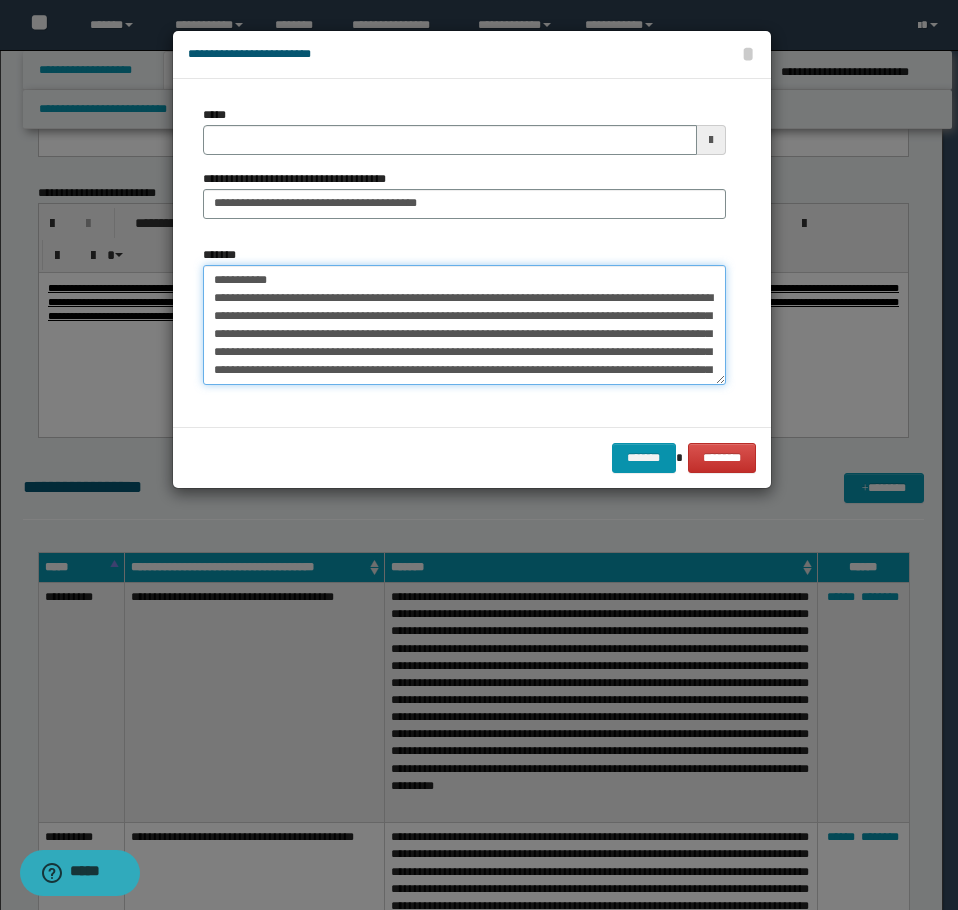 drag, startPoint x: 307, startPoint y: 279, endPoint x: 5, endPoint y: 267, distance: 302.2383 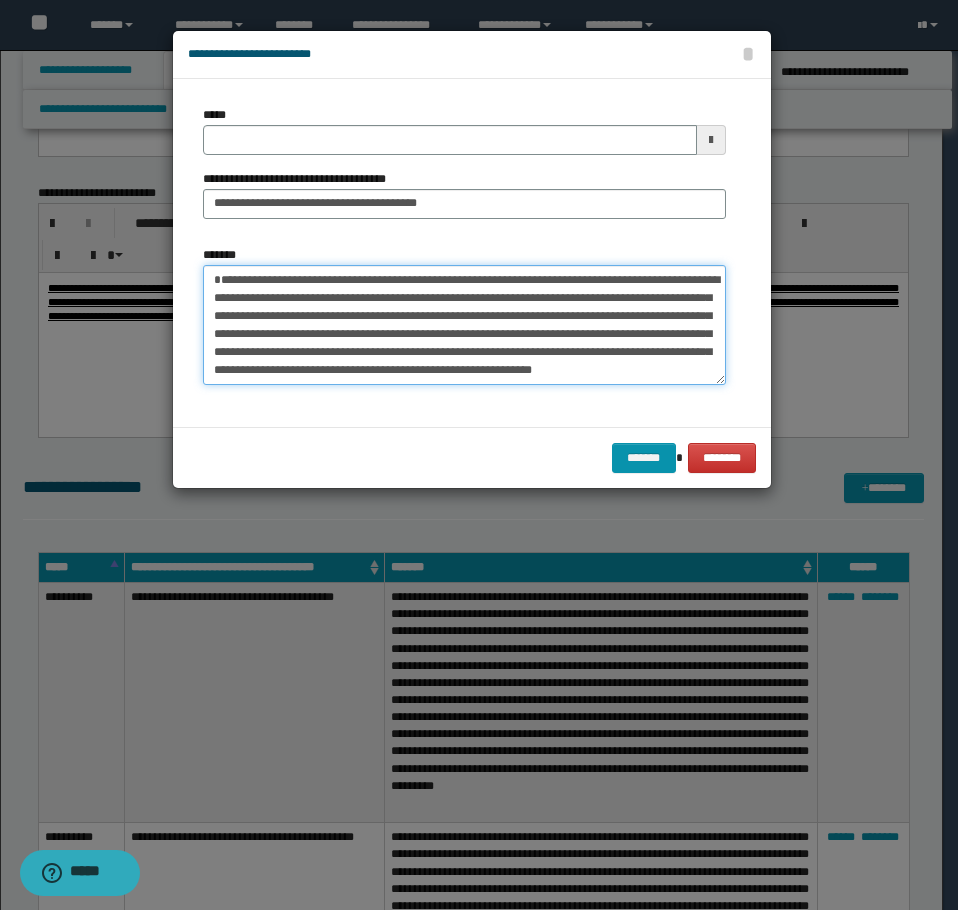 type on "**********" 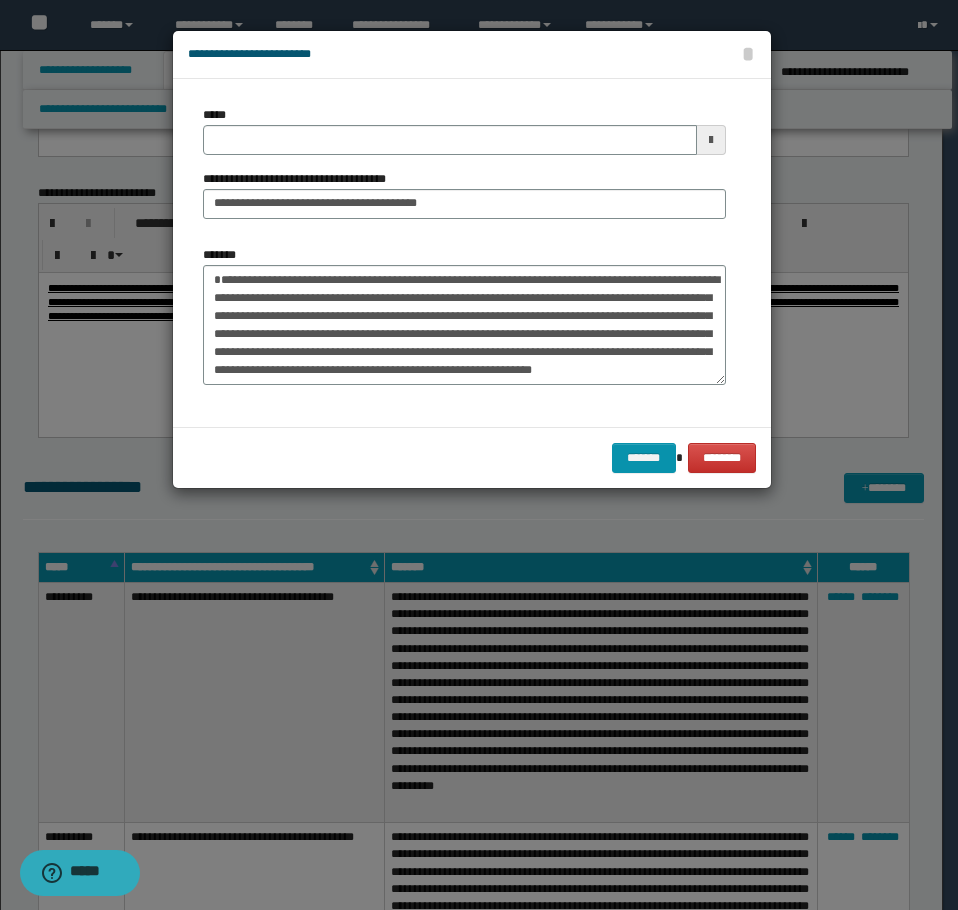 drag, startPoint x: 259, startPoint y: 156, endPoint x: 295, endPoint y: 144, distance: 37.94733 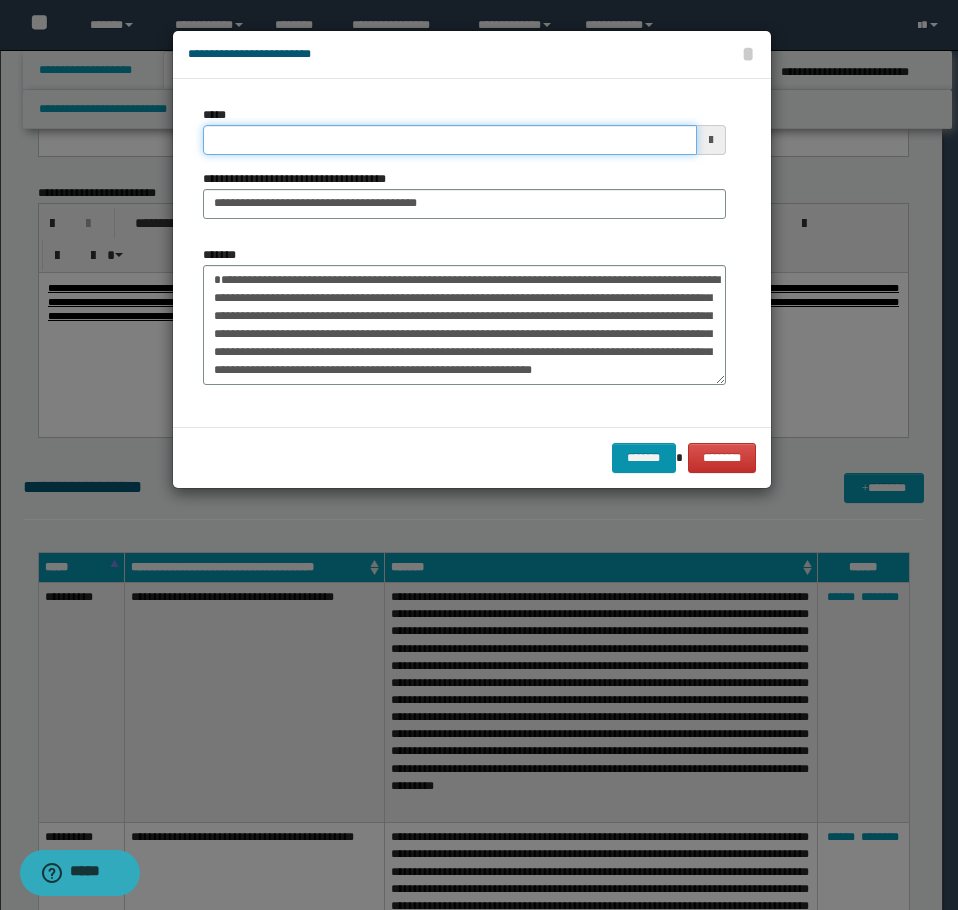 click on "*****" at bounding box center (450, 140) 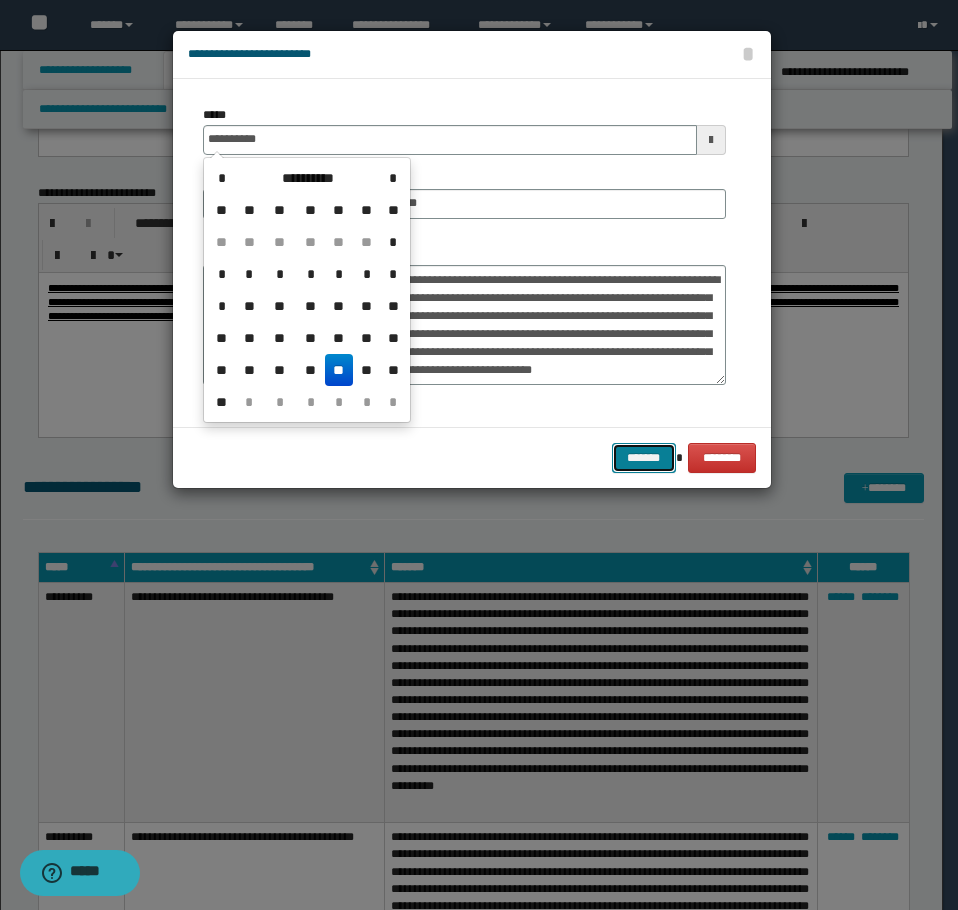 type on "**********" 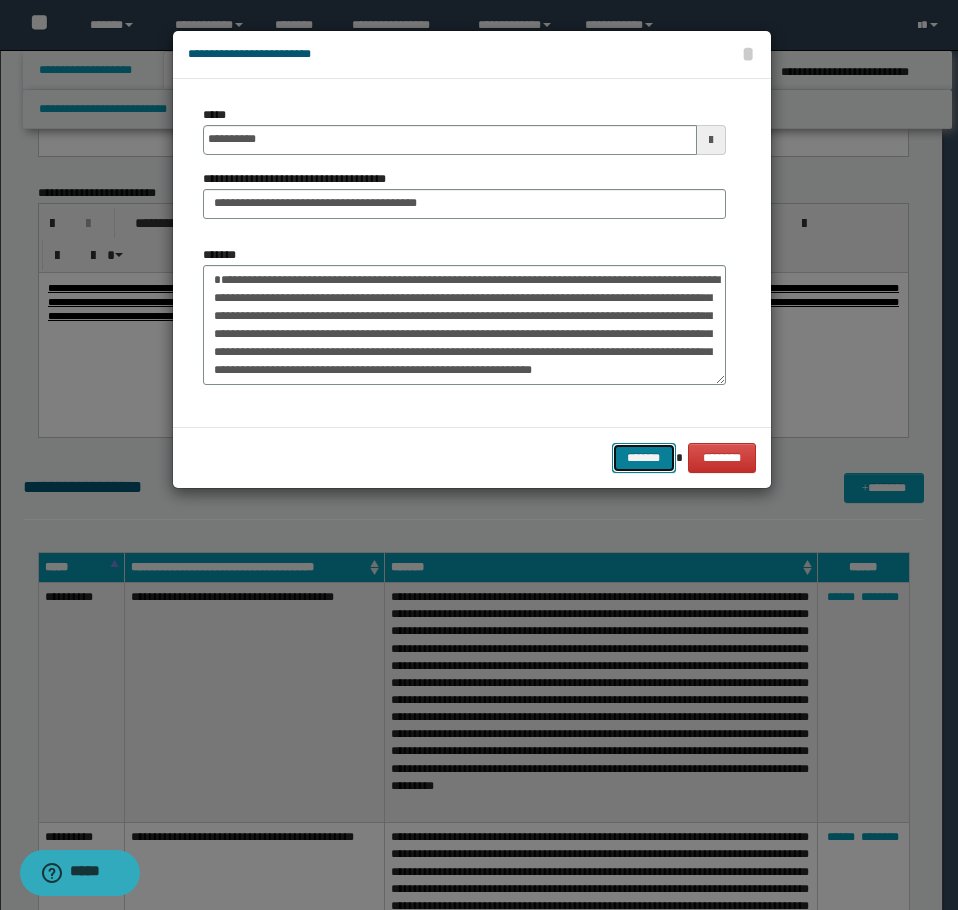 click on "*******" at bounding box center (644, 458) 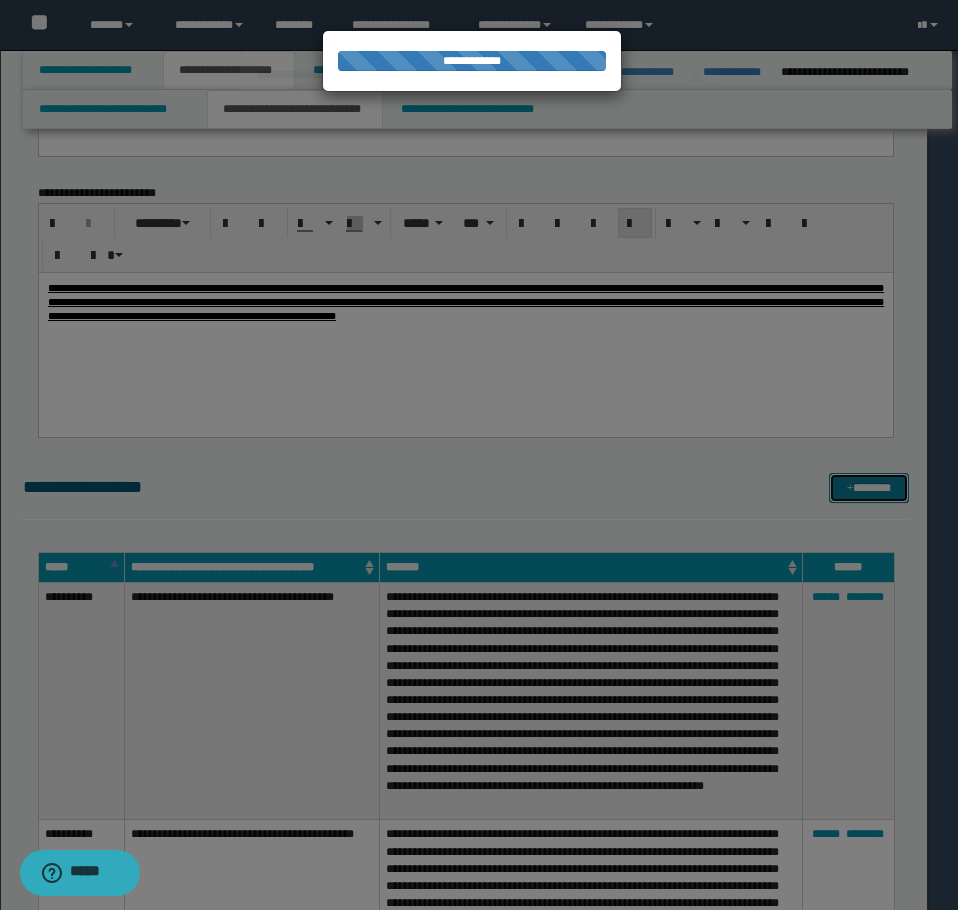 type 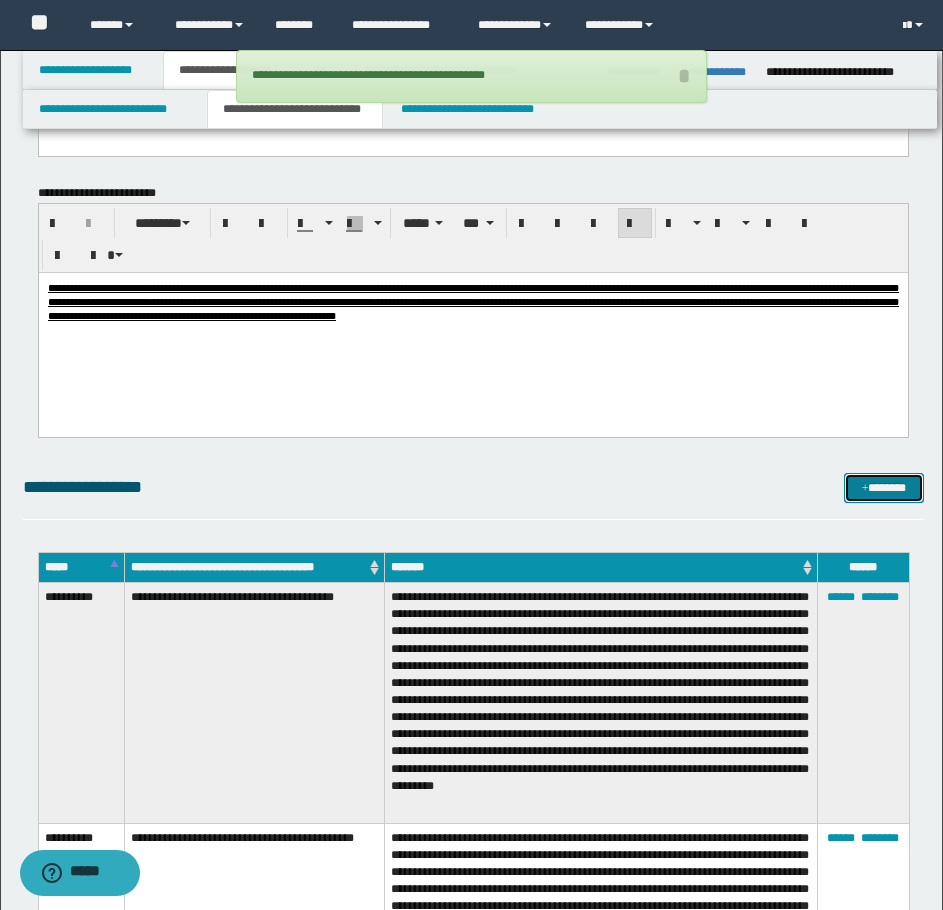 click on "*******" at bounding box center (884, 488) 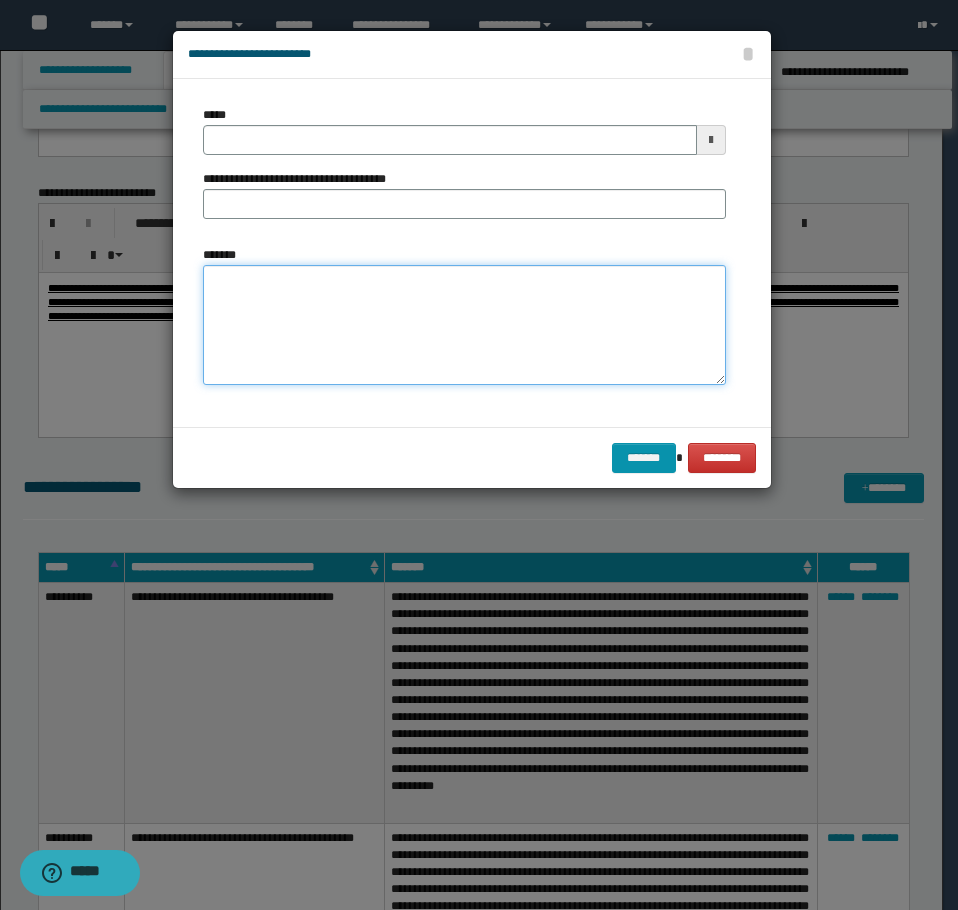 click on "*******" at bounding box center (464, 325) 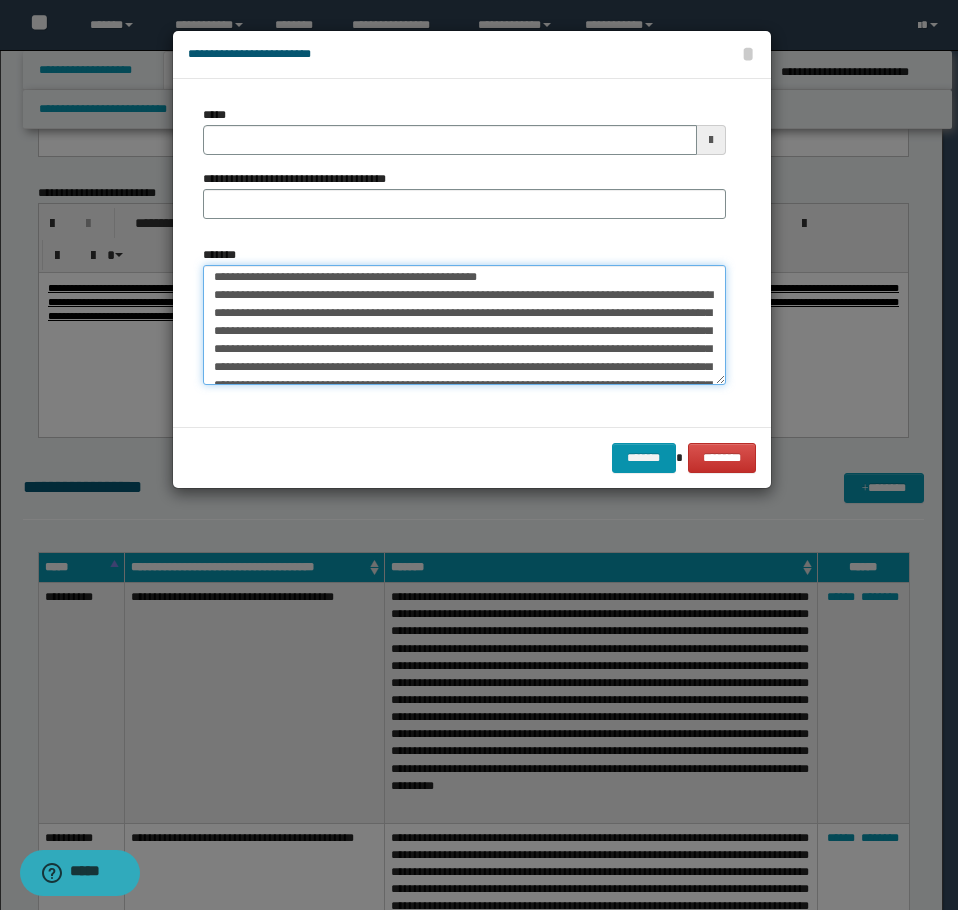 scroll, scrollTop: 0, scrollLeft: 0, axis: both 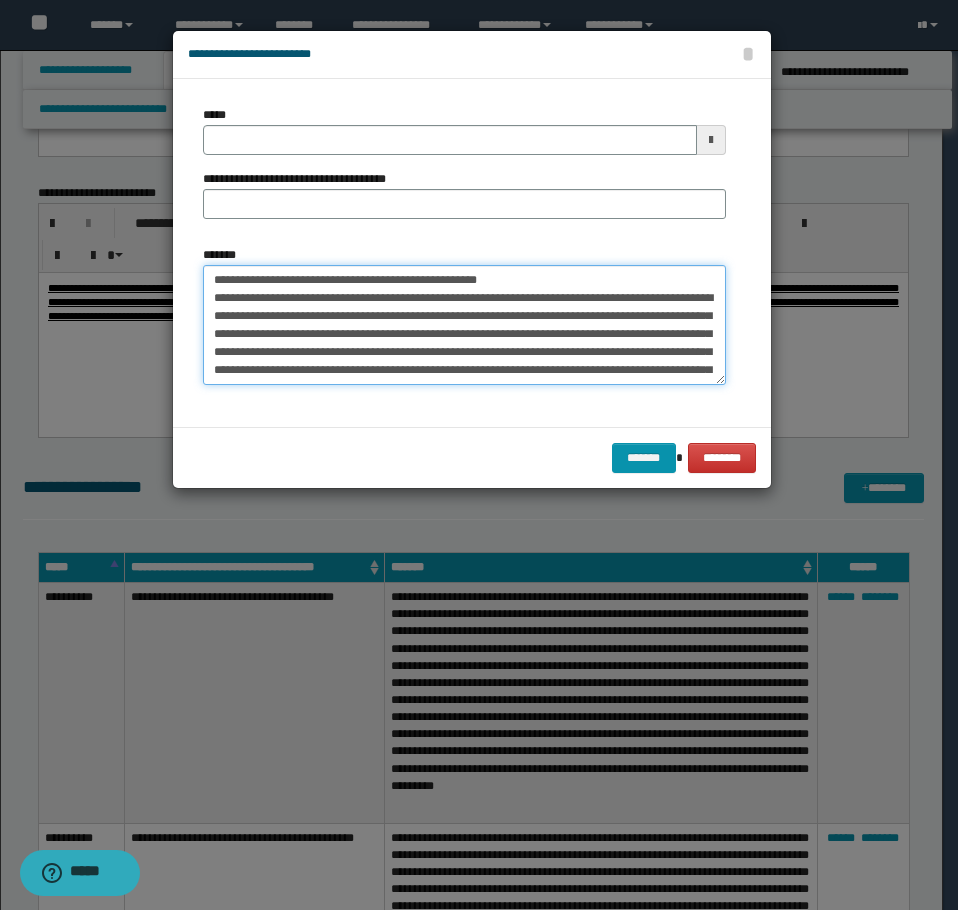 drag, startPoint x: 528, startPoint y: 278, endPoint x: 275, endPoint y: 283, distance: 253.04941 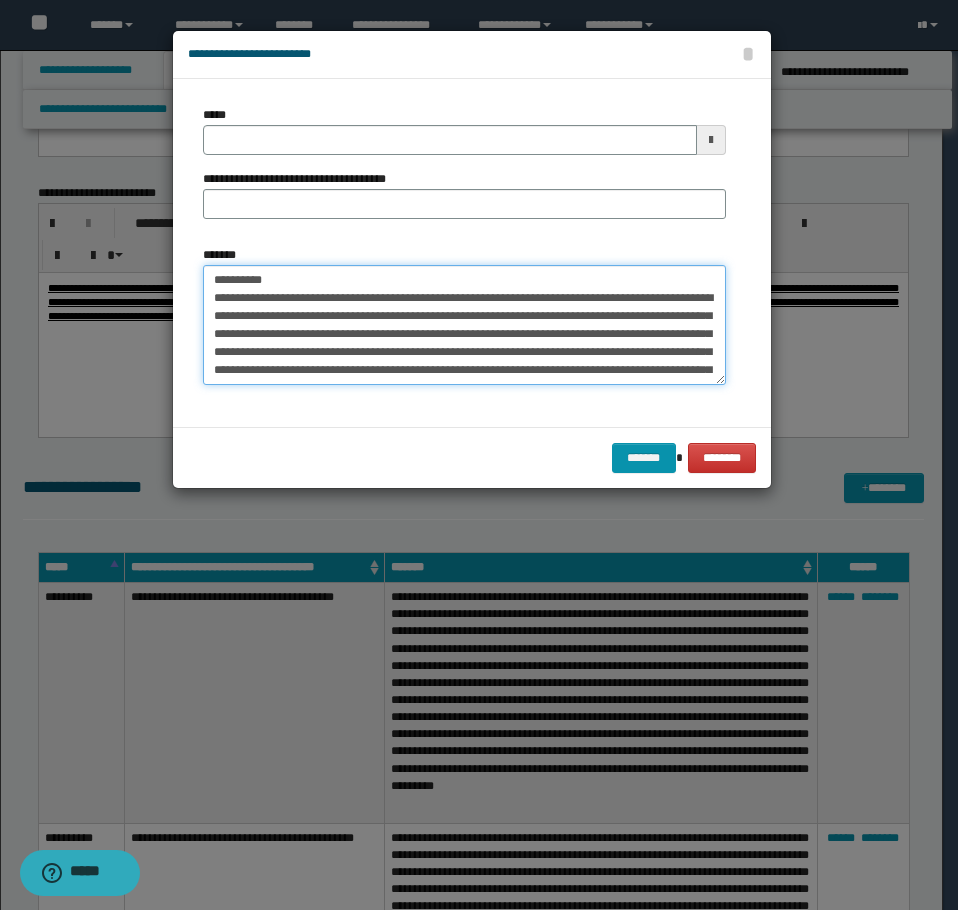 type on "**********" 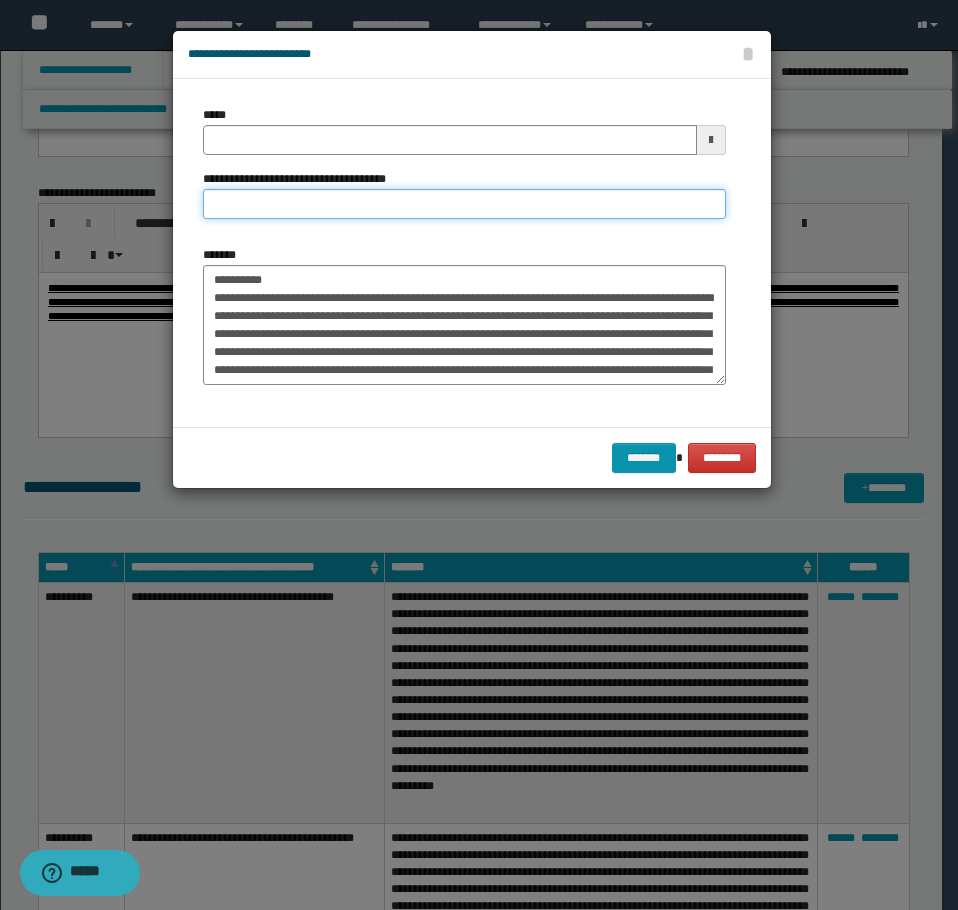 click on "**********" at bounding box center [464, 204] 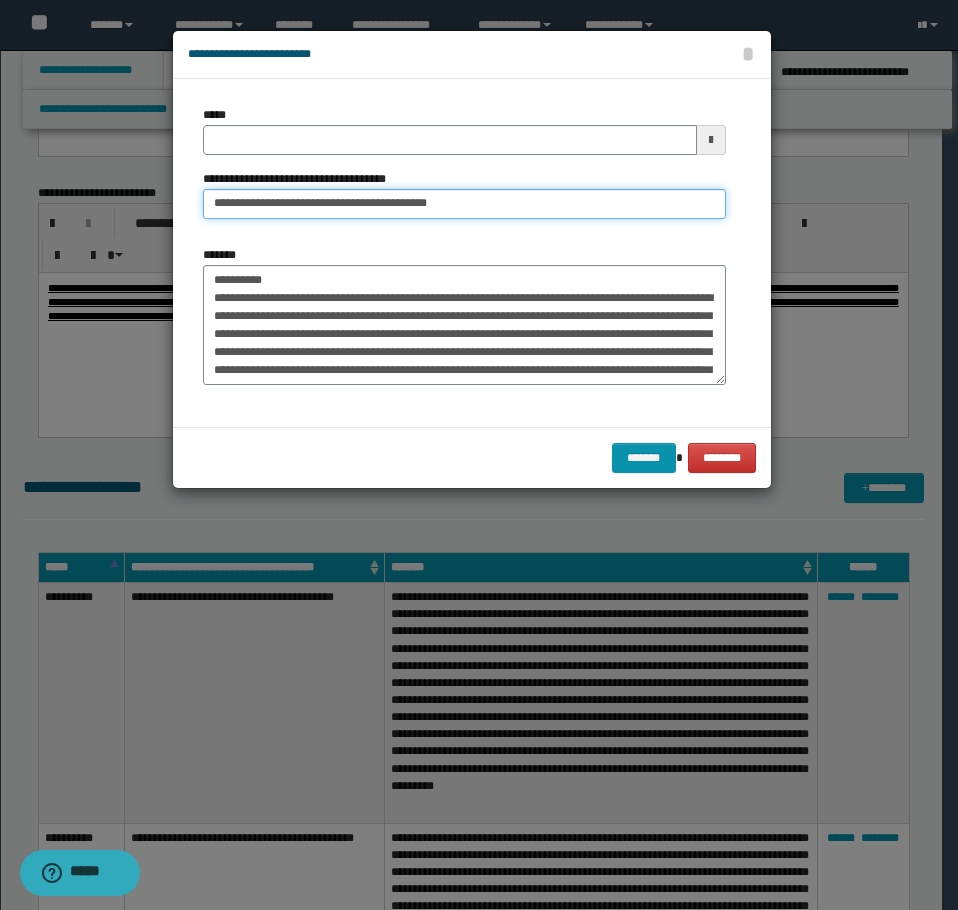 type on "**********" 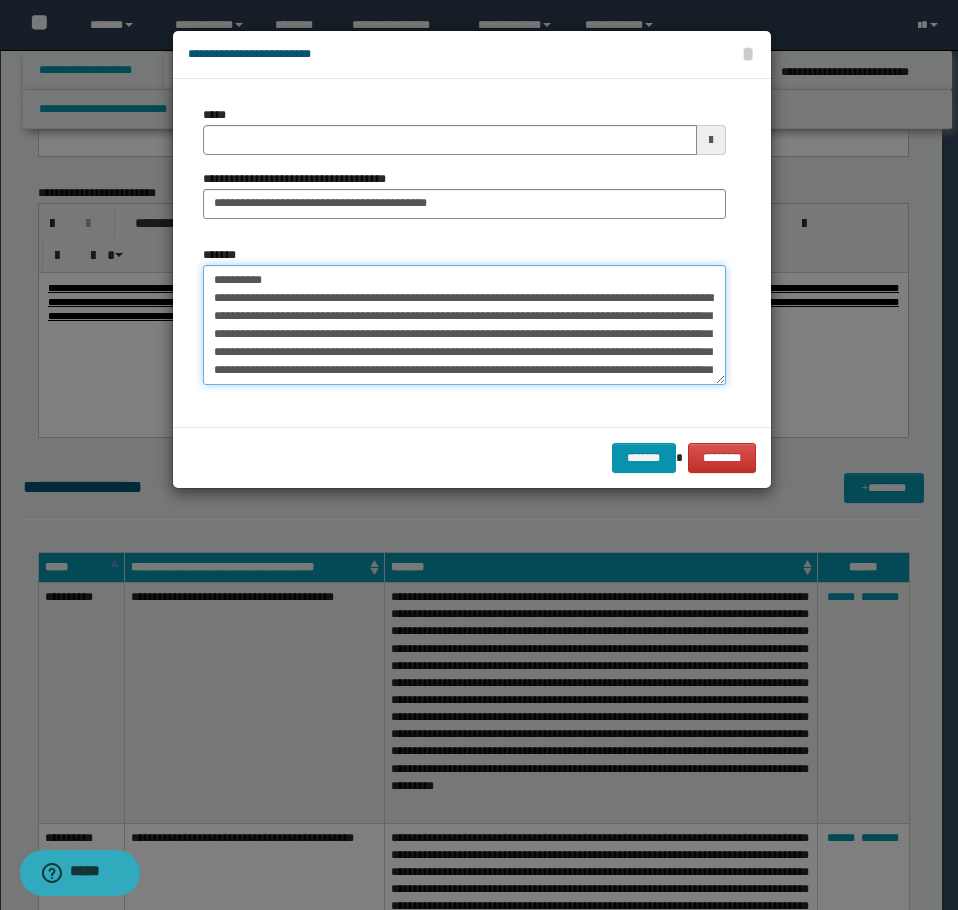 drag, startPoint x: 278, startPoint y: 274, endPoint x: 93, endPoint y: 267, distance: 185.13239 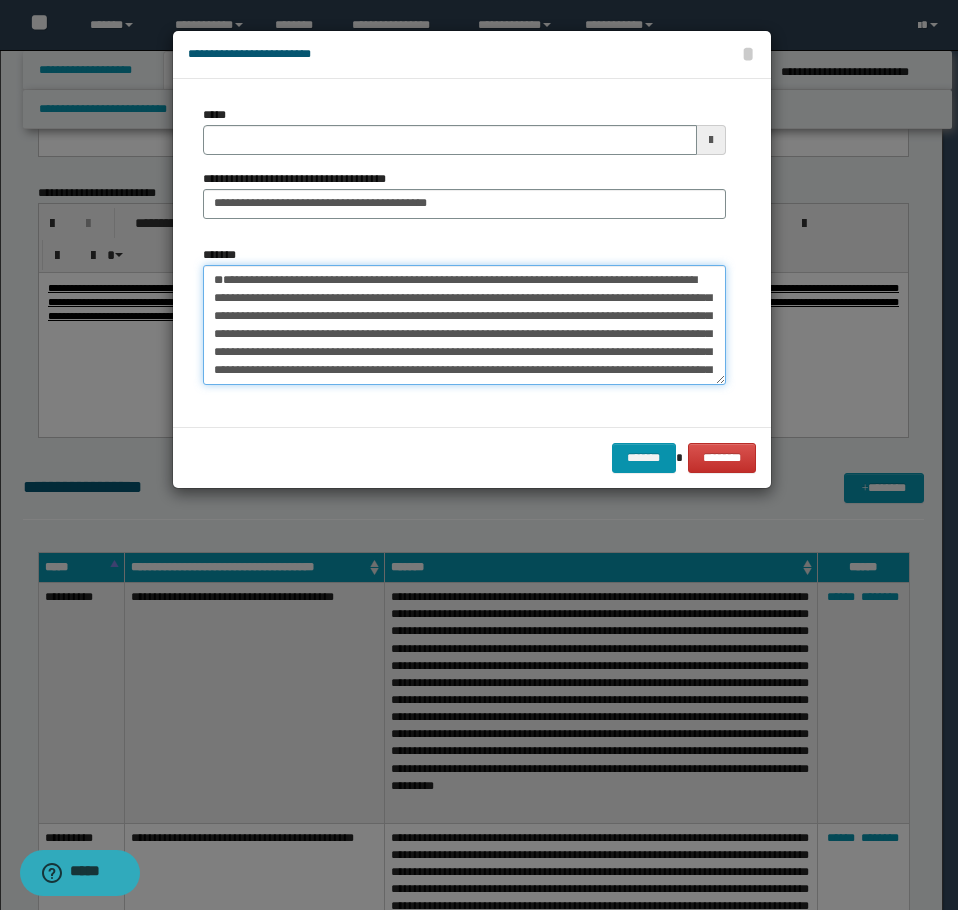 type 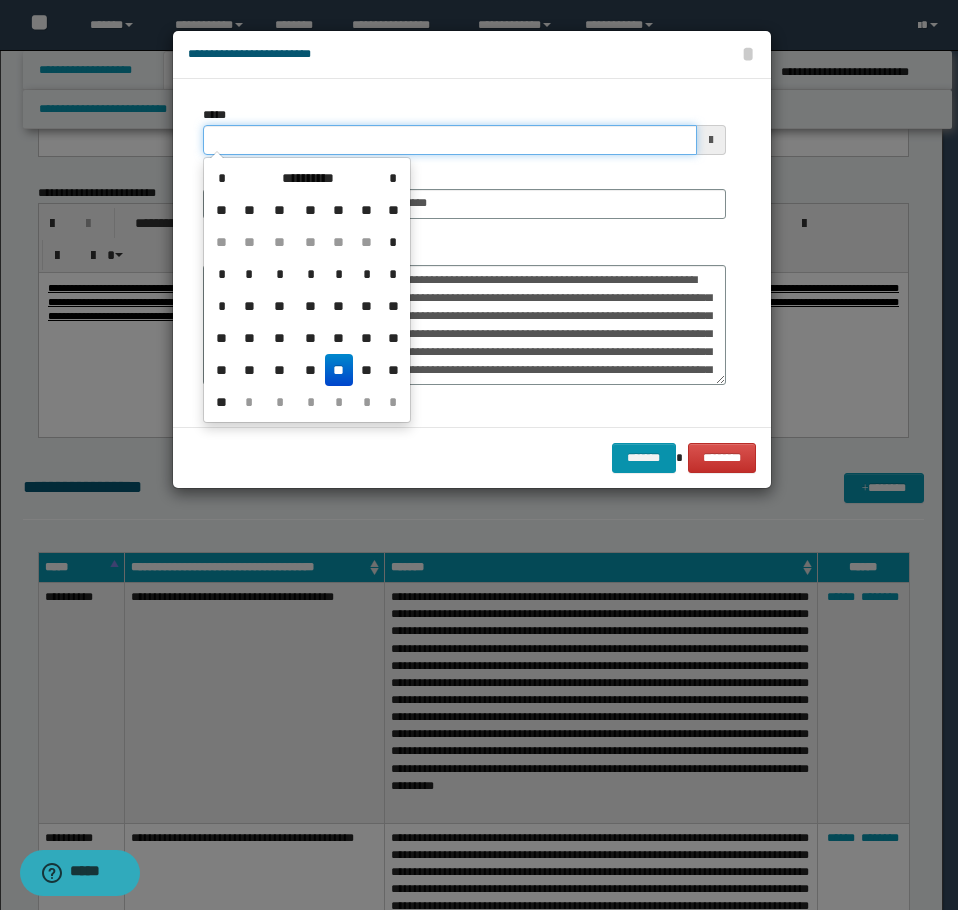 click on "*****" at bounding box center [450, 140] 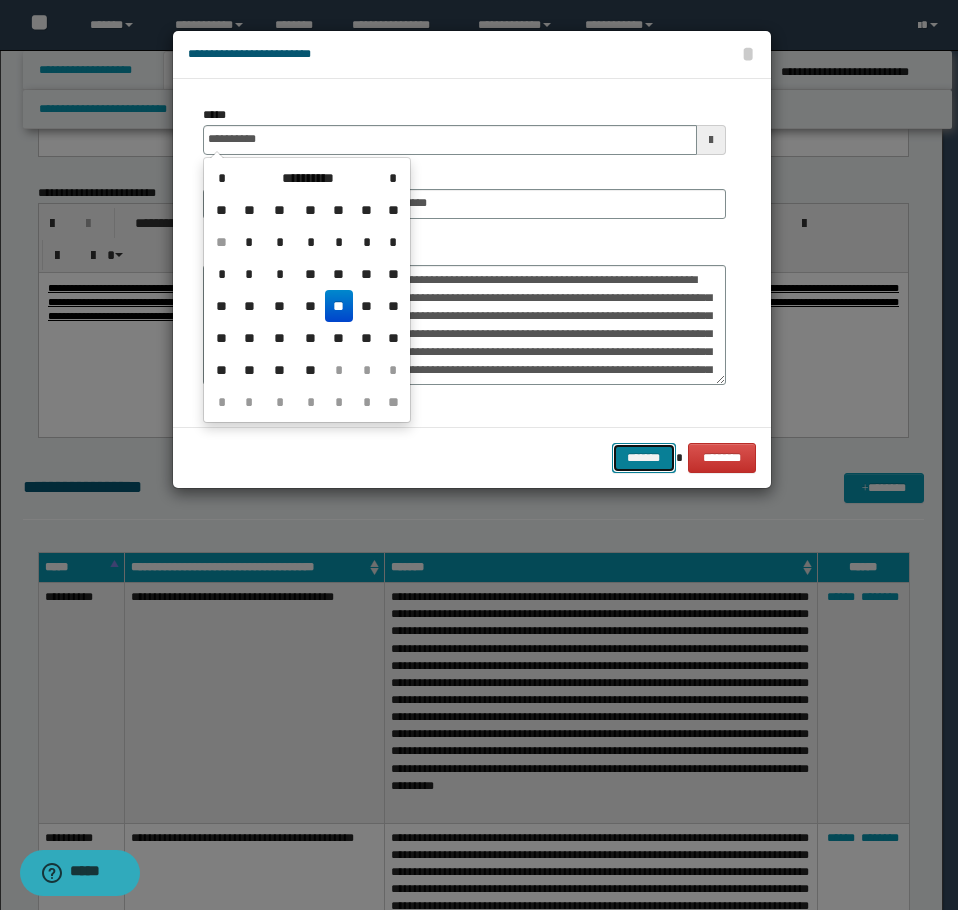 type on "**********" 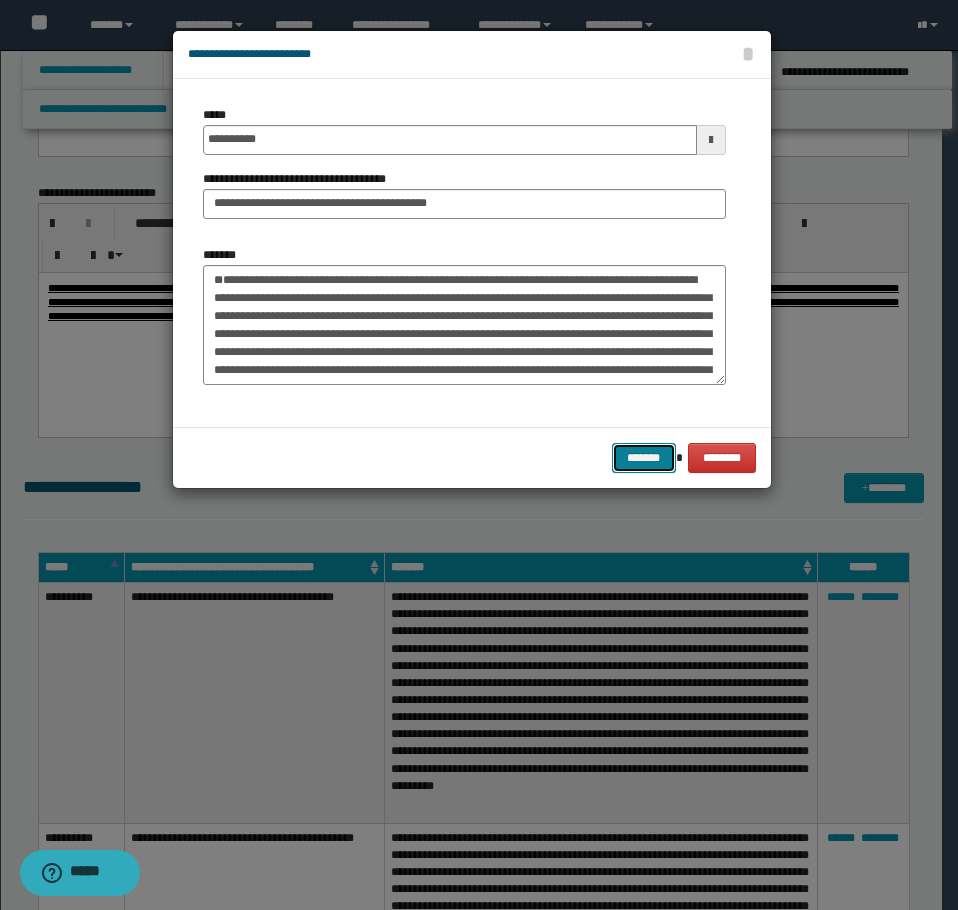 click on "*******" at bounding box center [644, 458] 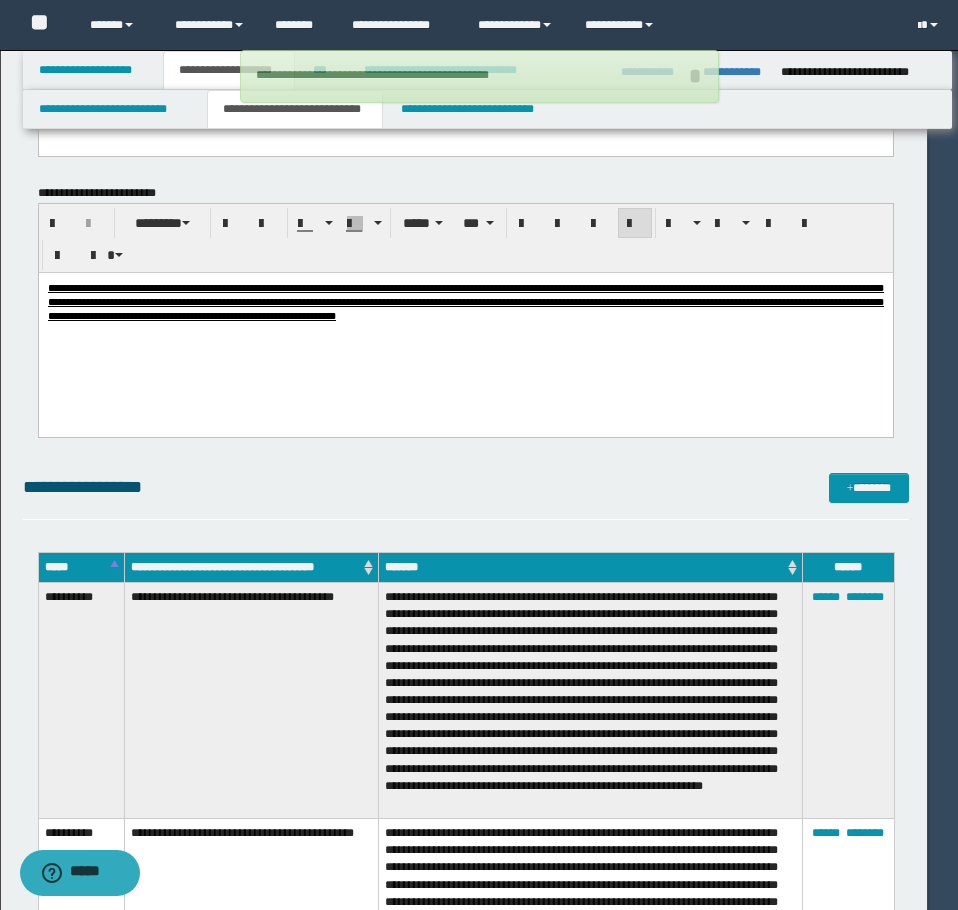 type 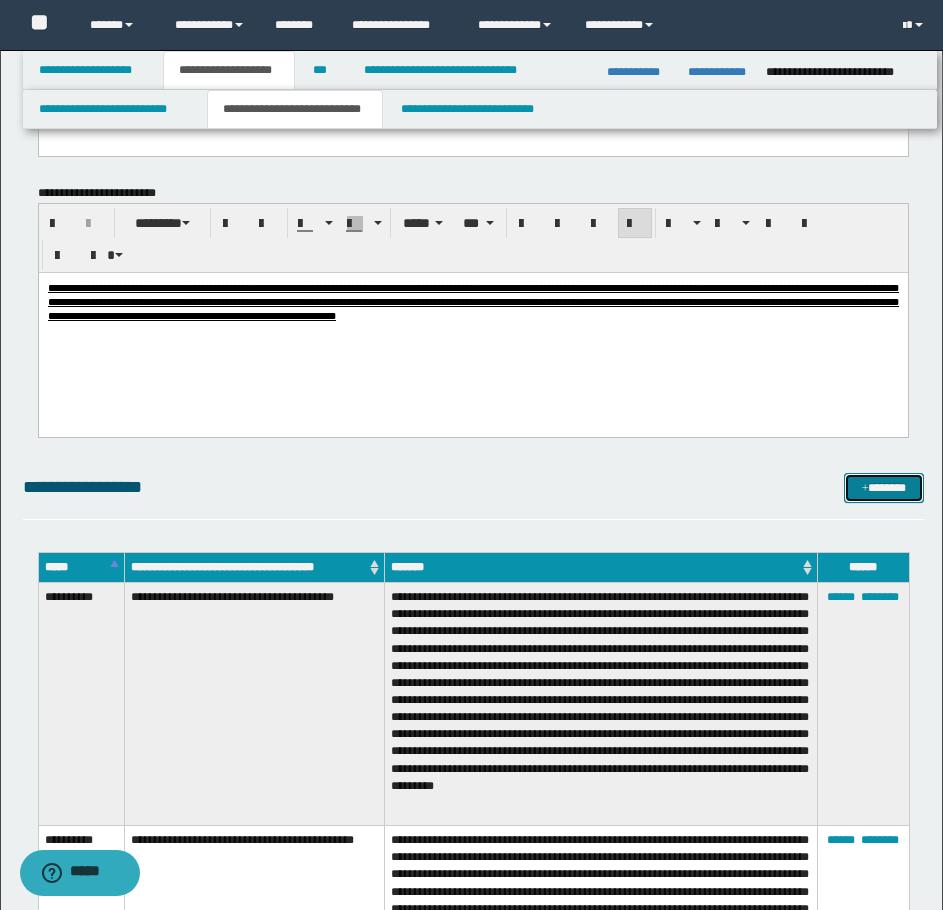 click on "*******" at bounding box center [884, 488] 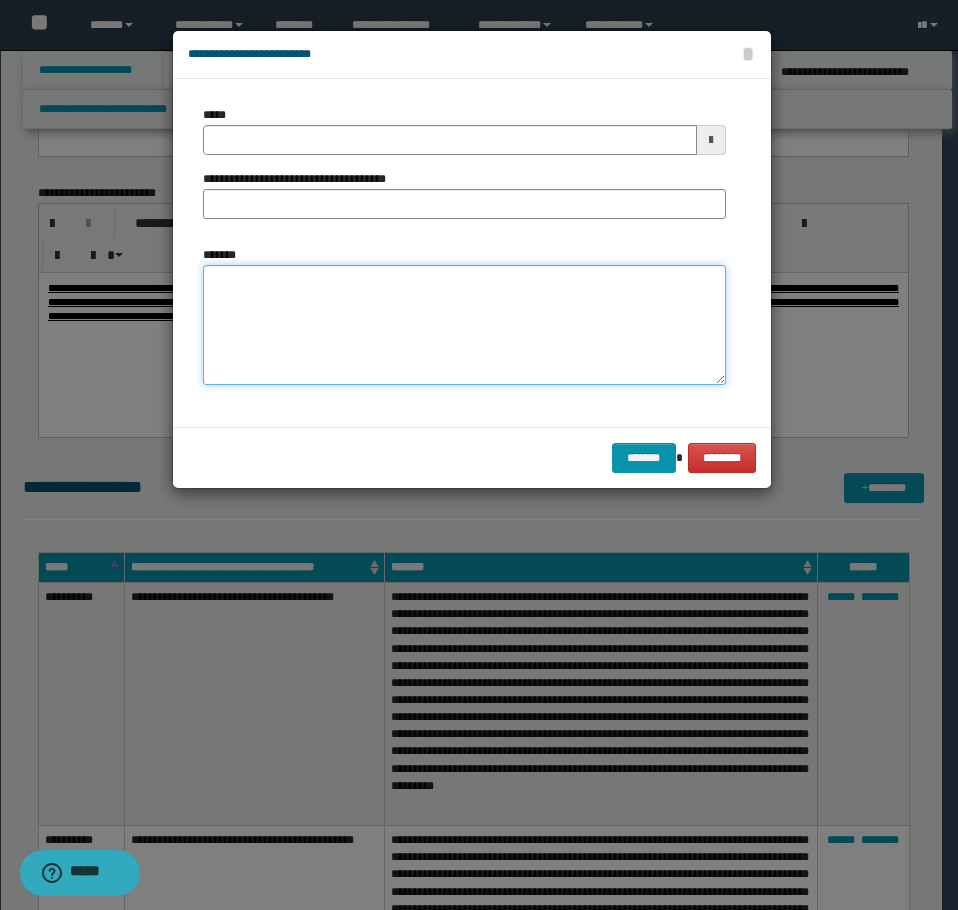 click on "*******" at bounding box center [464, 325] 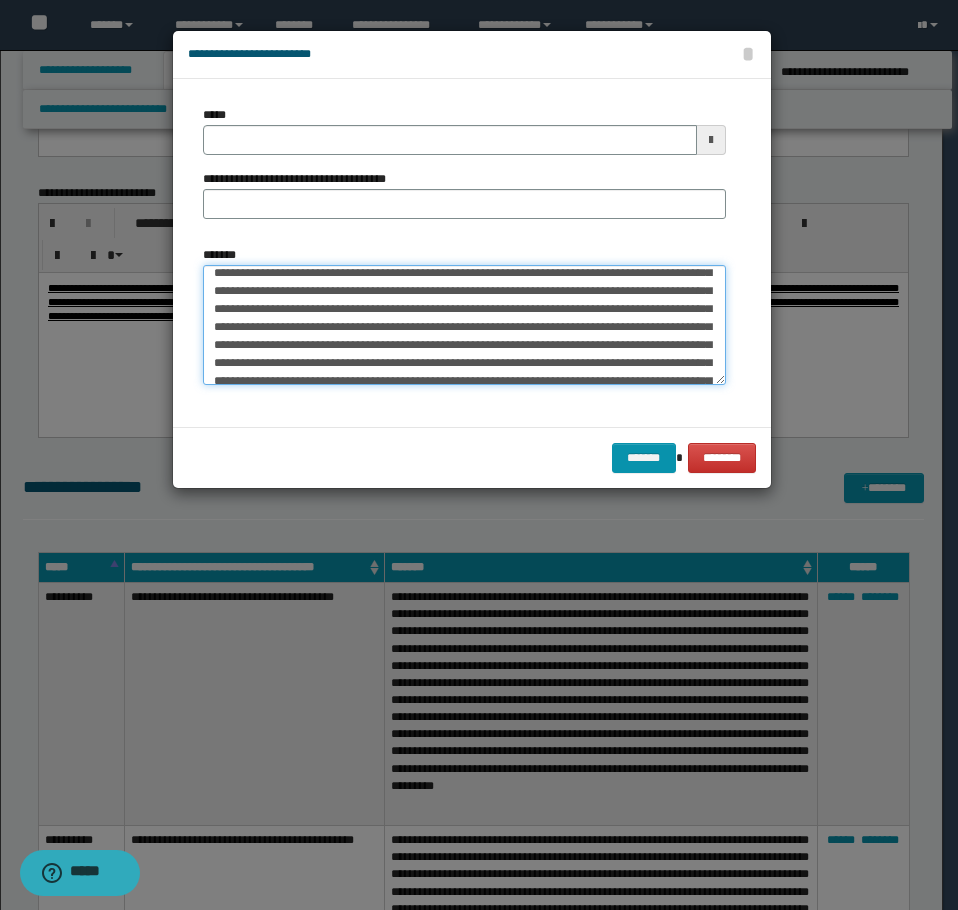 scroll, scrollTop: 0, scrollLeft: 0, axis: both 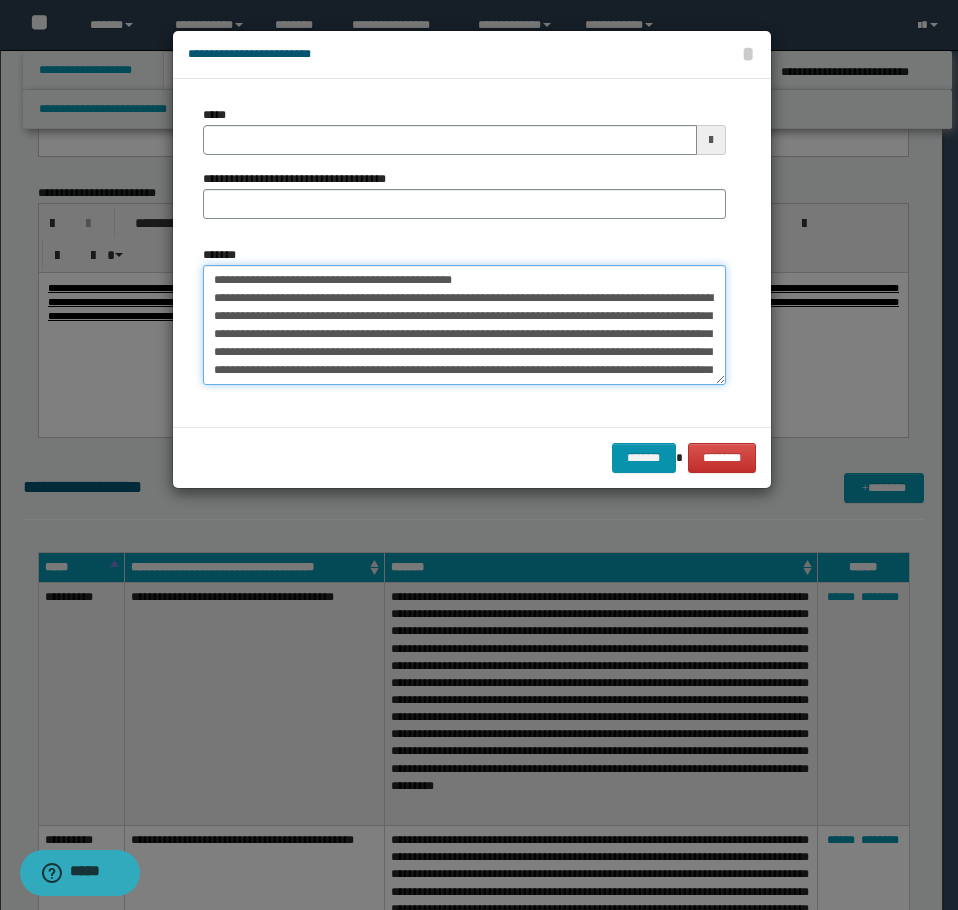 drag, startPoint x: 472, startPoint y: 277, endPoint x: 278, endPoint y: 282, distance: 194.06442 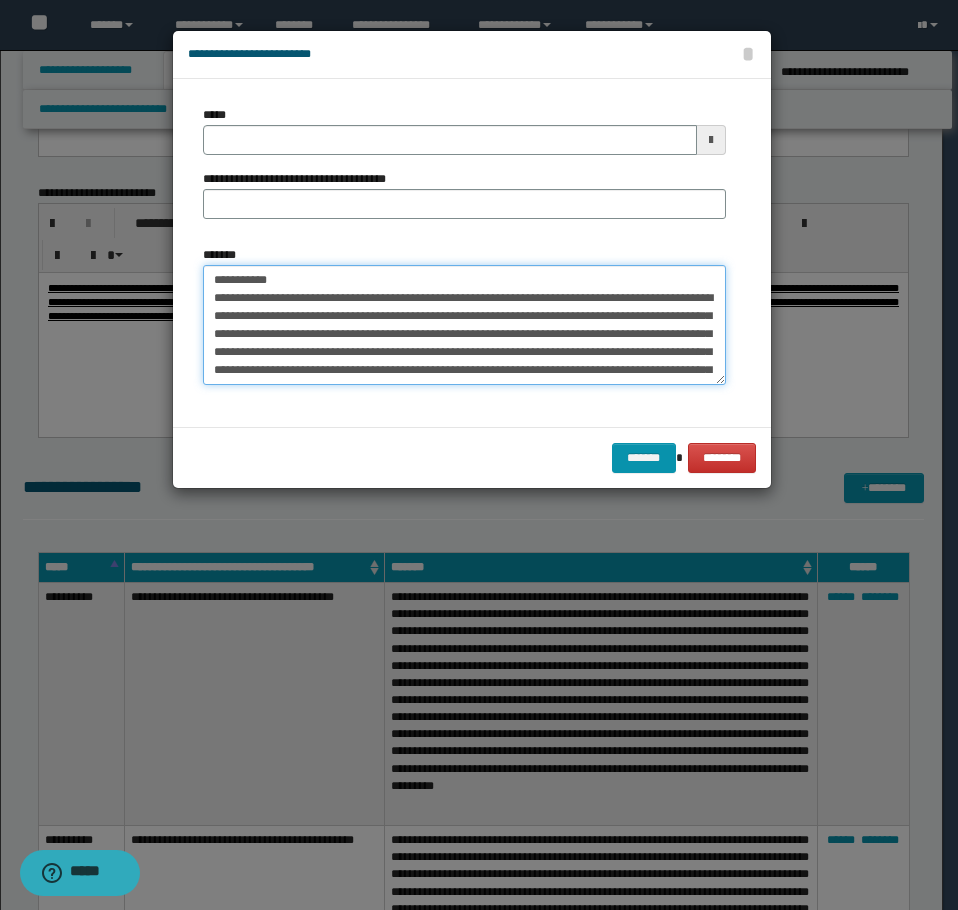 type on "**********" 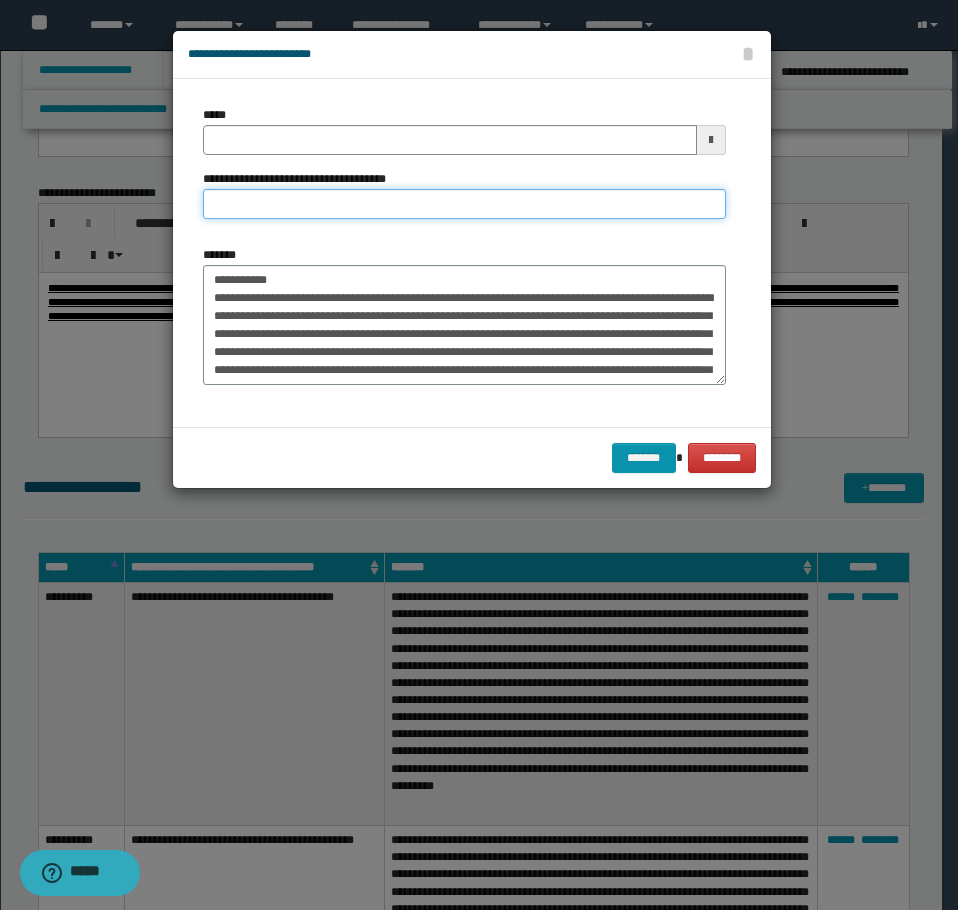 click on "**********" at bounding box center (464, 204) 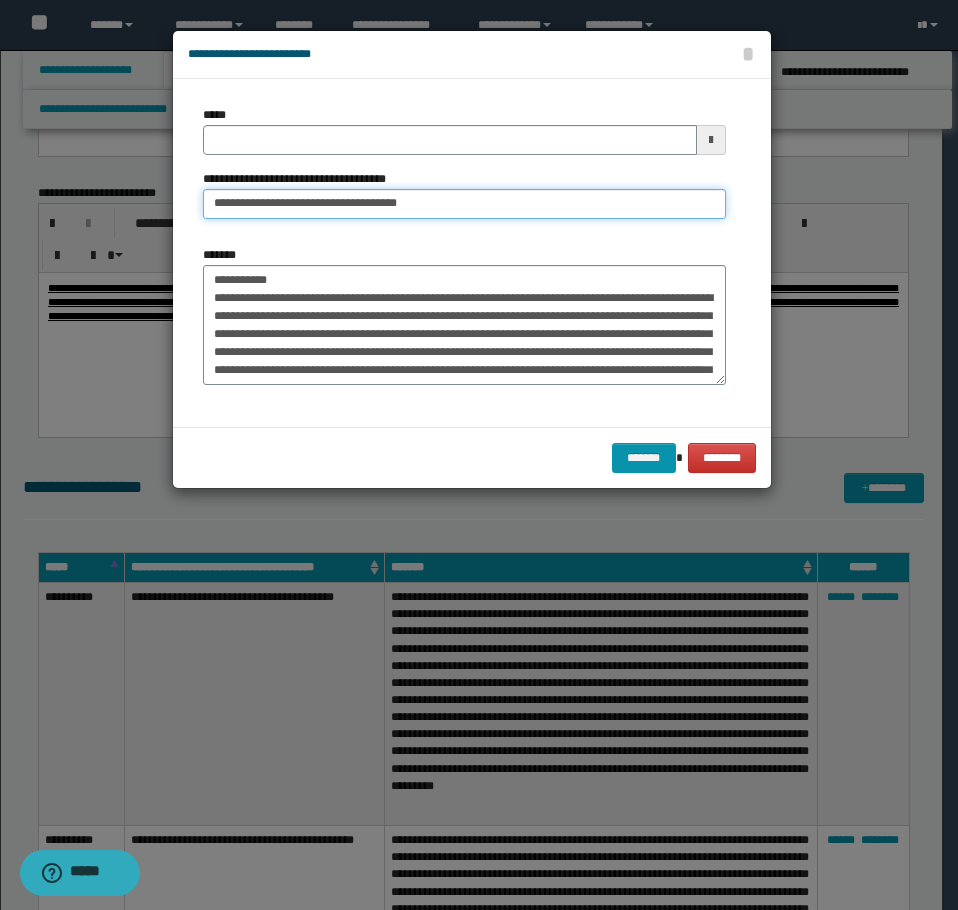 type on "**********" 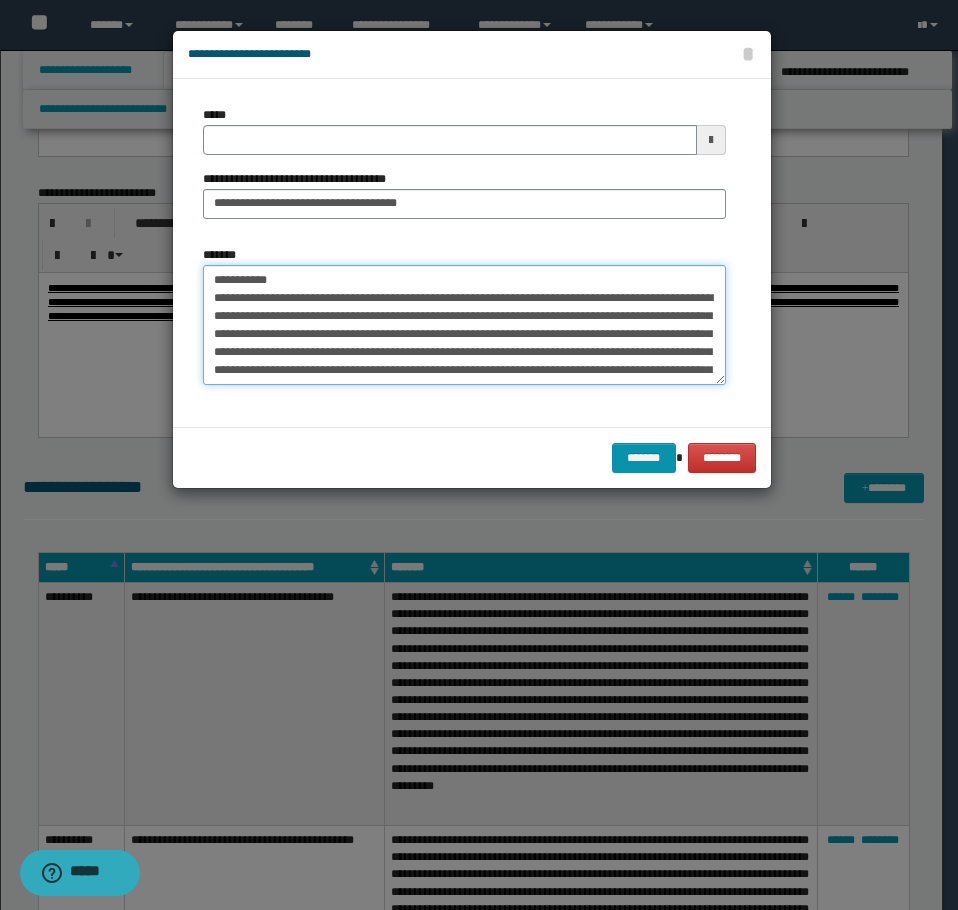 drag, startPoint x: 290, startPoint y: 277, endPoint x: -1, endPoint y: 277, distance: 291 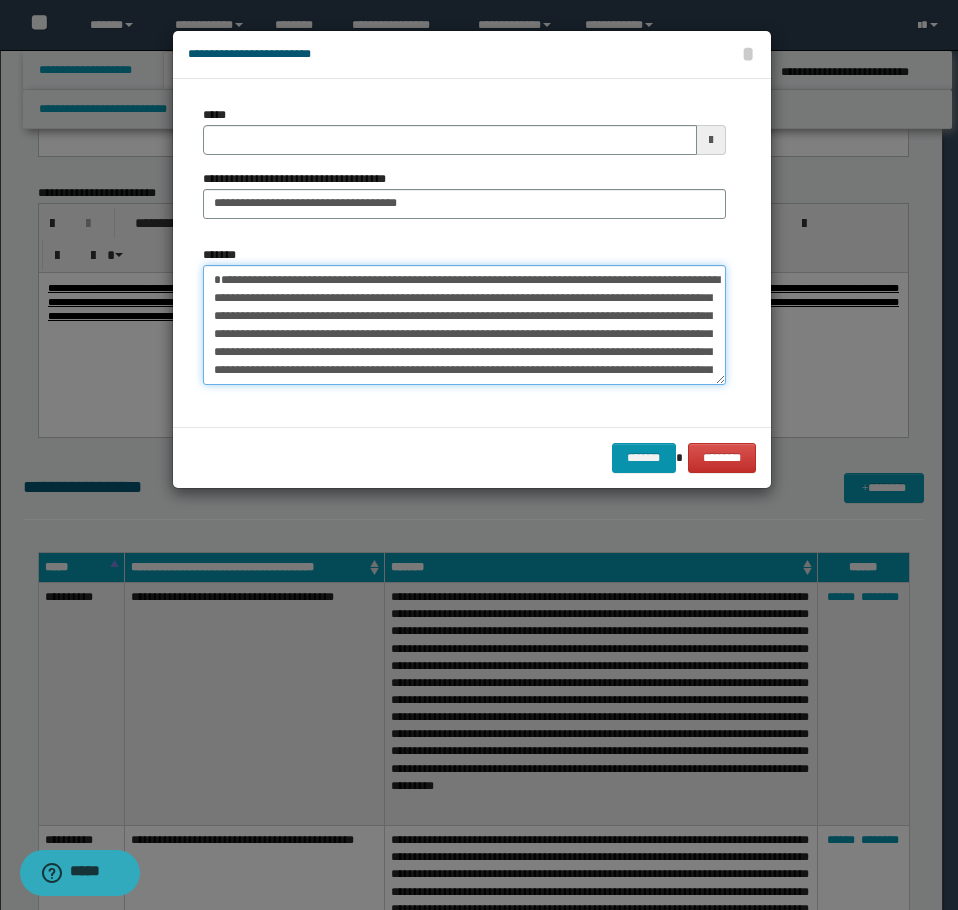 type 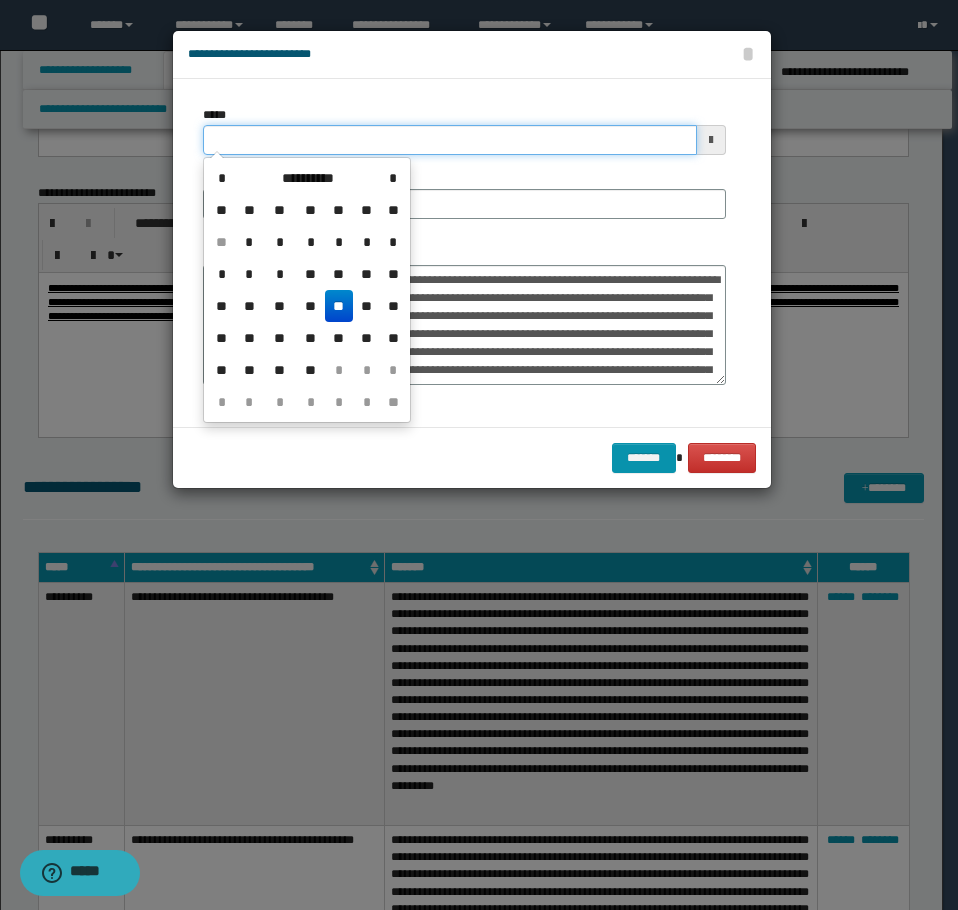click on "*****" at bounding box center (450, 140) 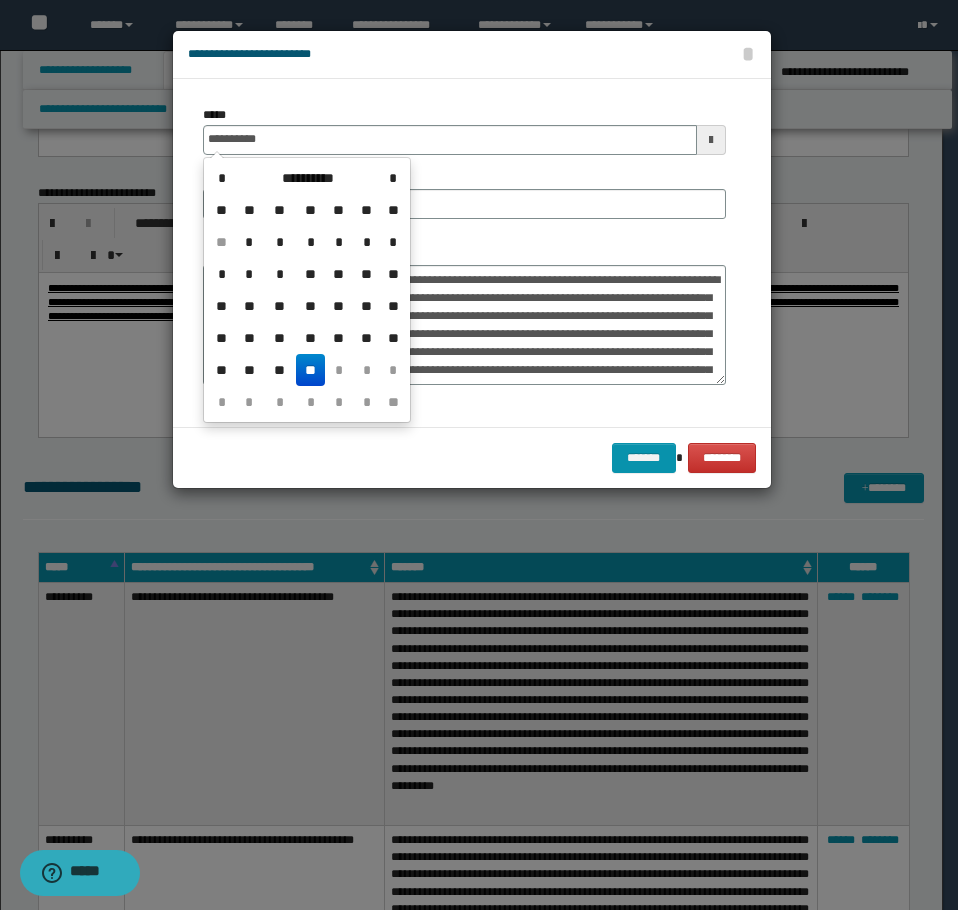 type on "**********" 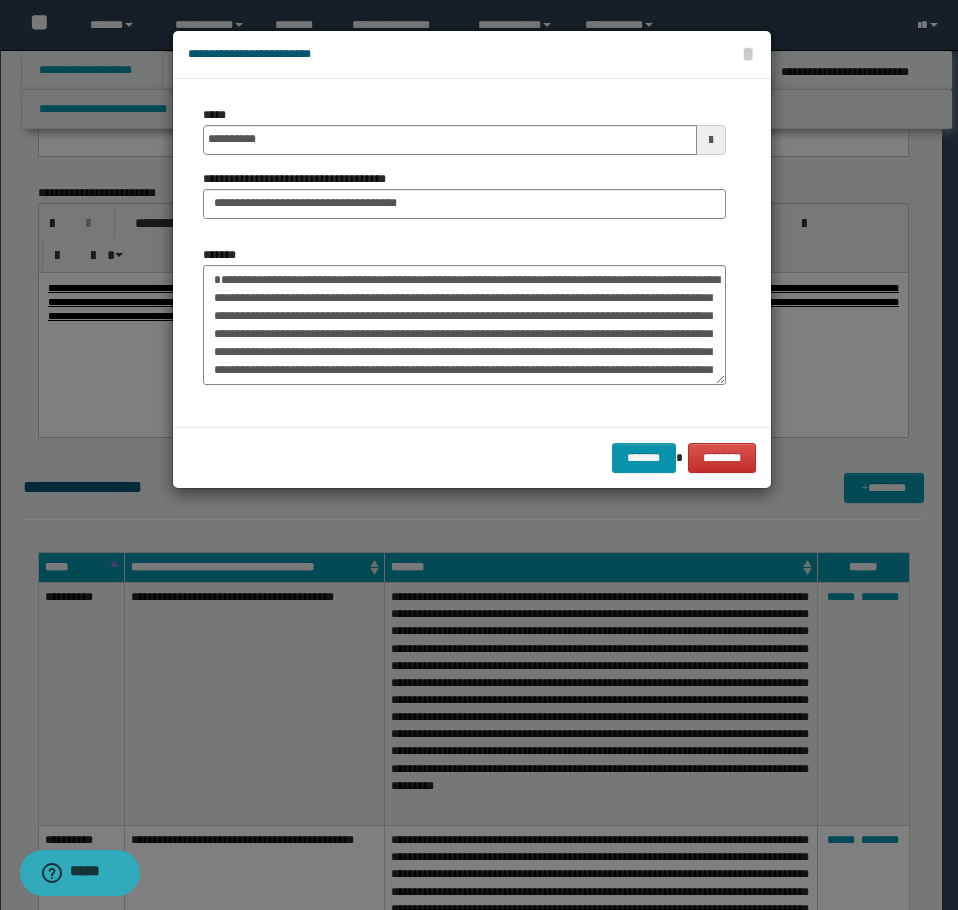 click on "*******
********" at bounding box center (472, 457) 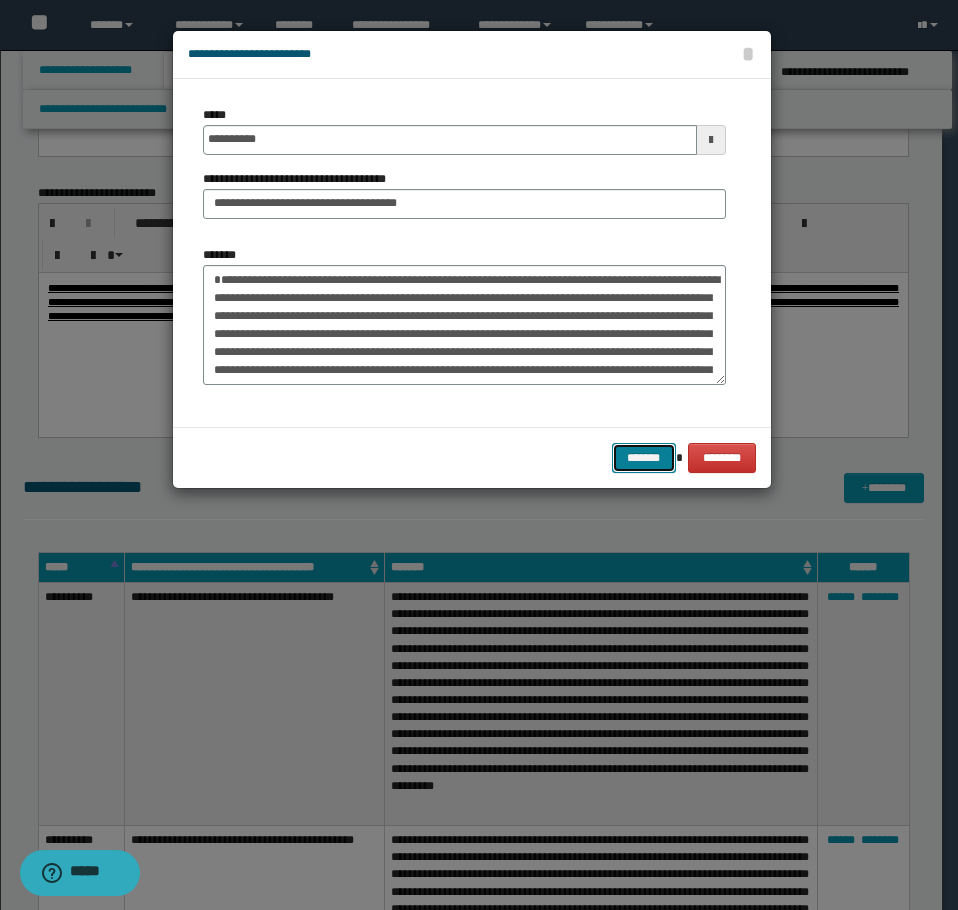 click on "*******" at bounding box center [644, 458] 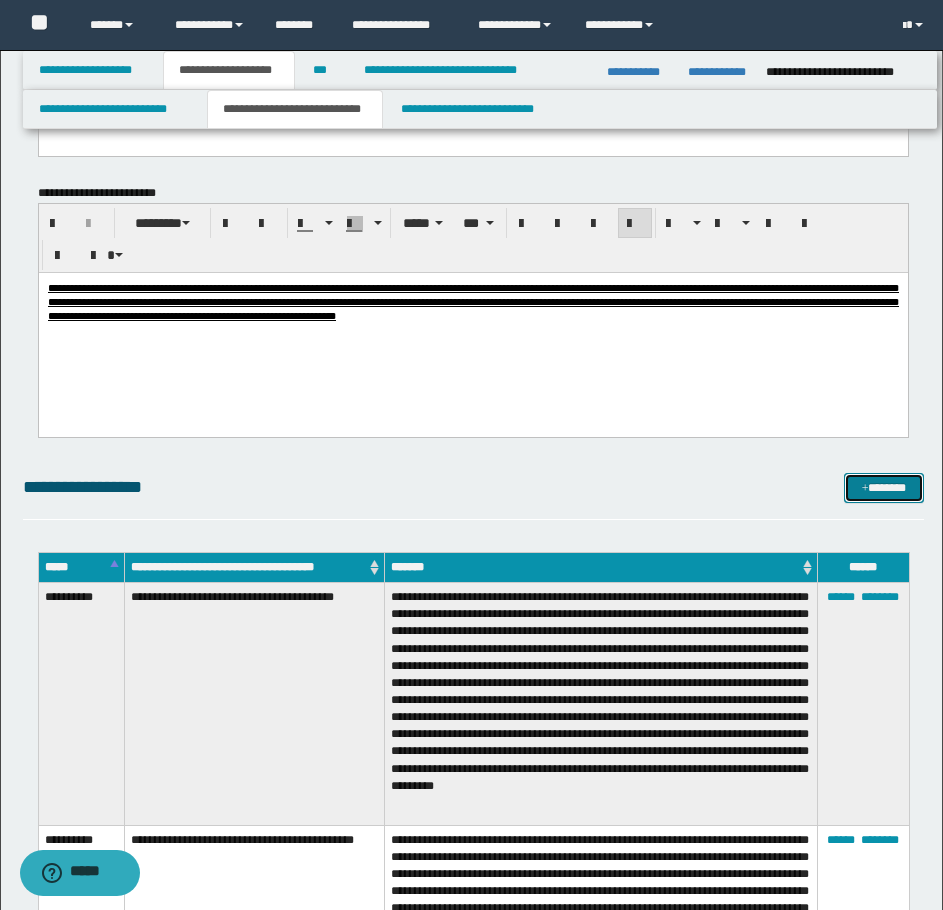 click on "*******" at bounding box center (884, 488) 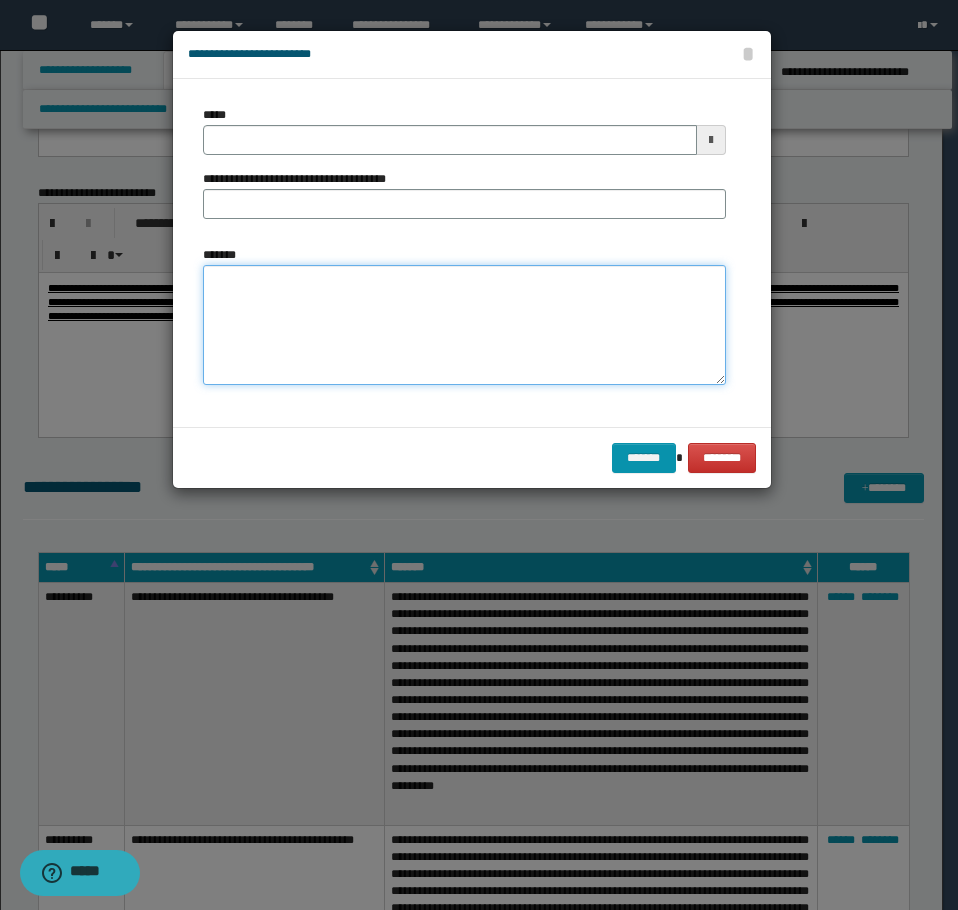 click on "*******" at bounding box center [464, 325] 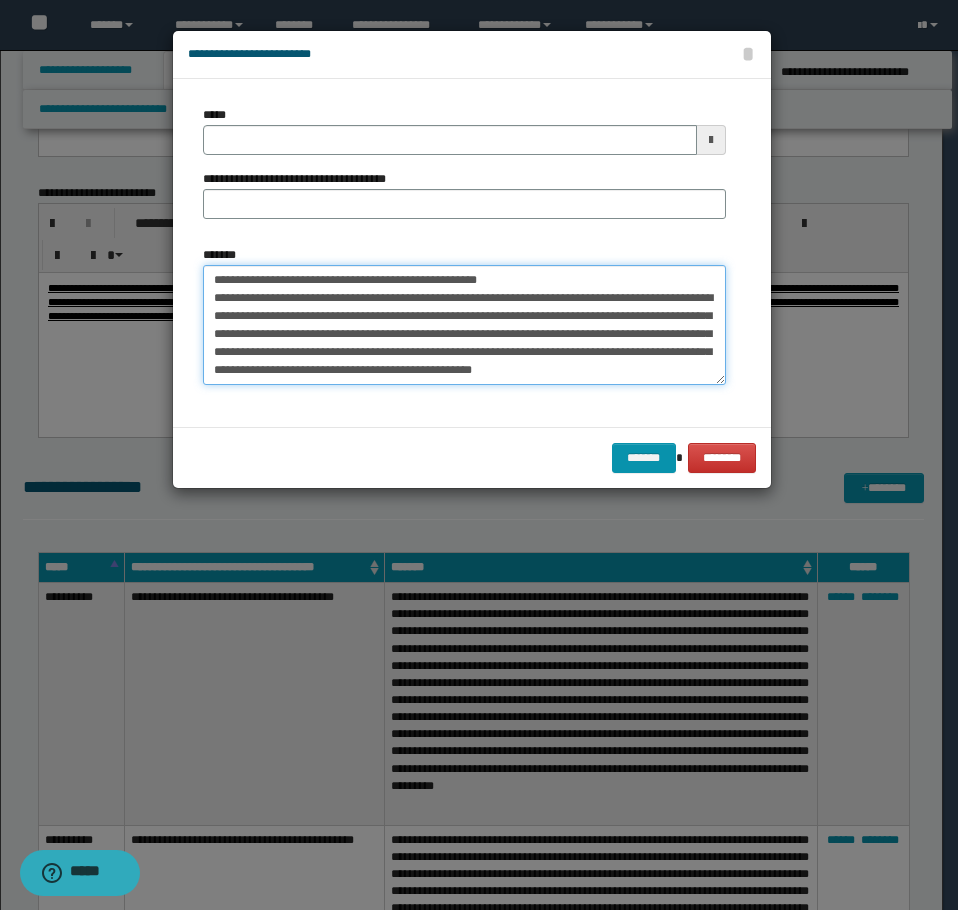 scroll, scrollTop: 0, scrollLeft: 0, axis: both 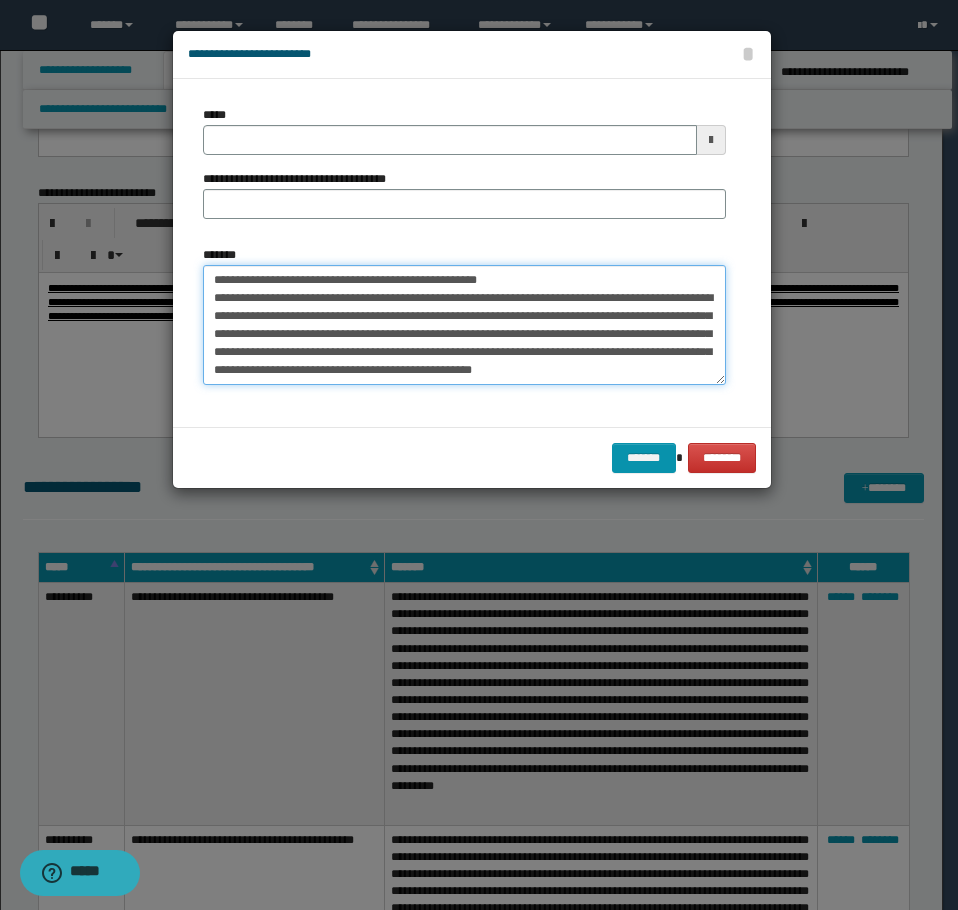 drag, startPoint x: 544, startPoint y: 283, endPoint x: 281, endPoint y: 233, distance: 267.71066 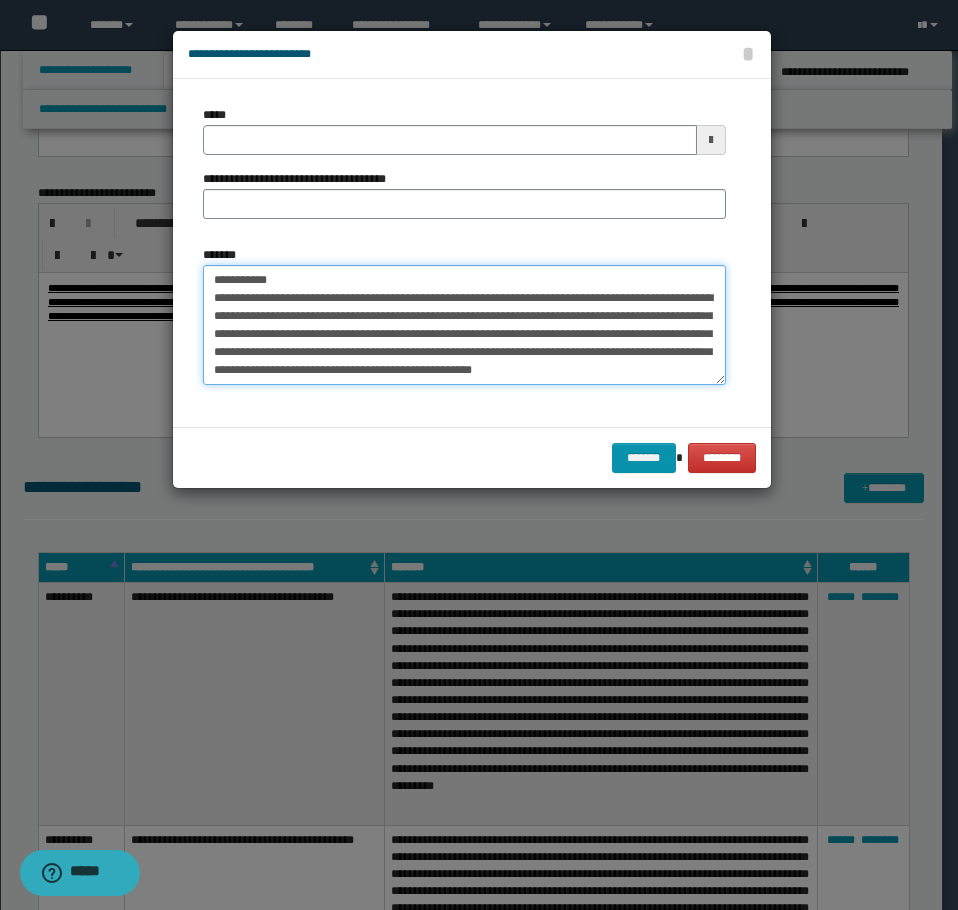 type on "**********" 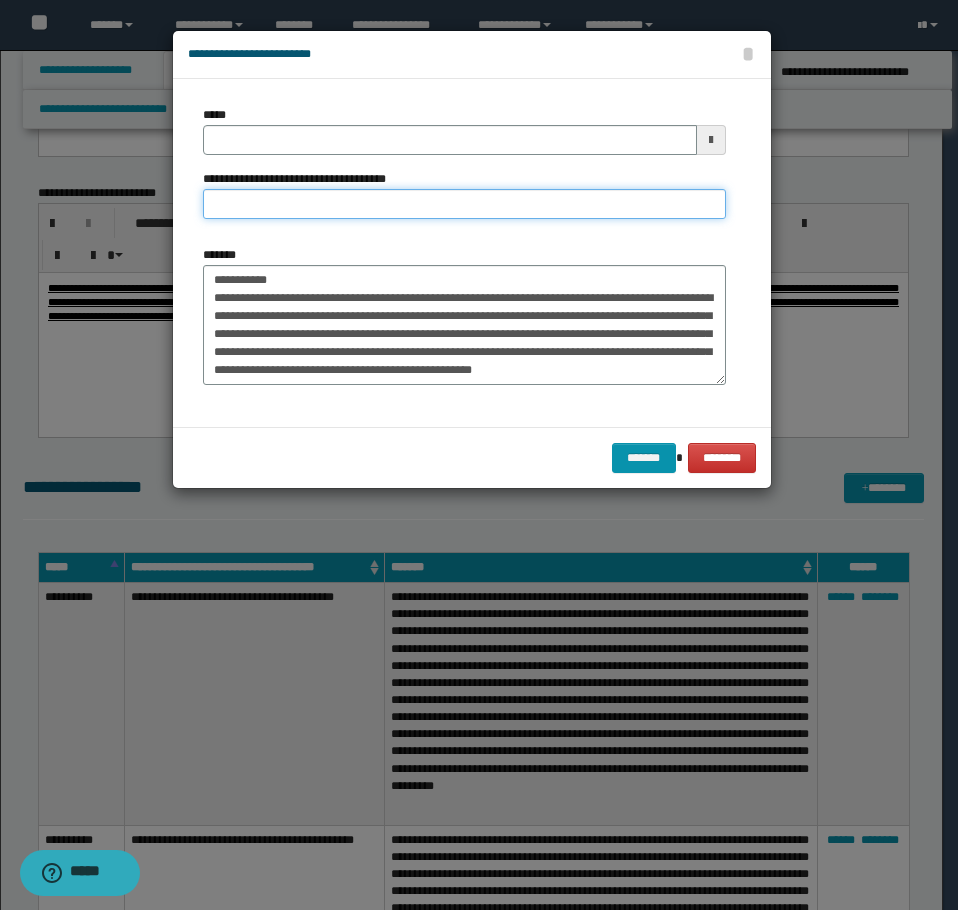 click on "**********" at bounding box center (464, 204) 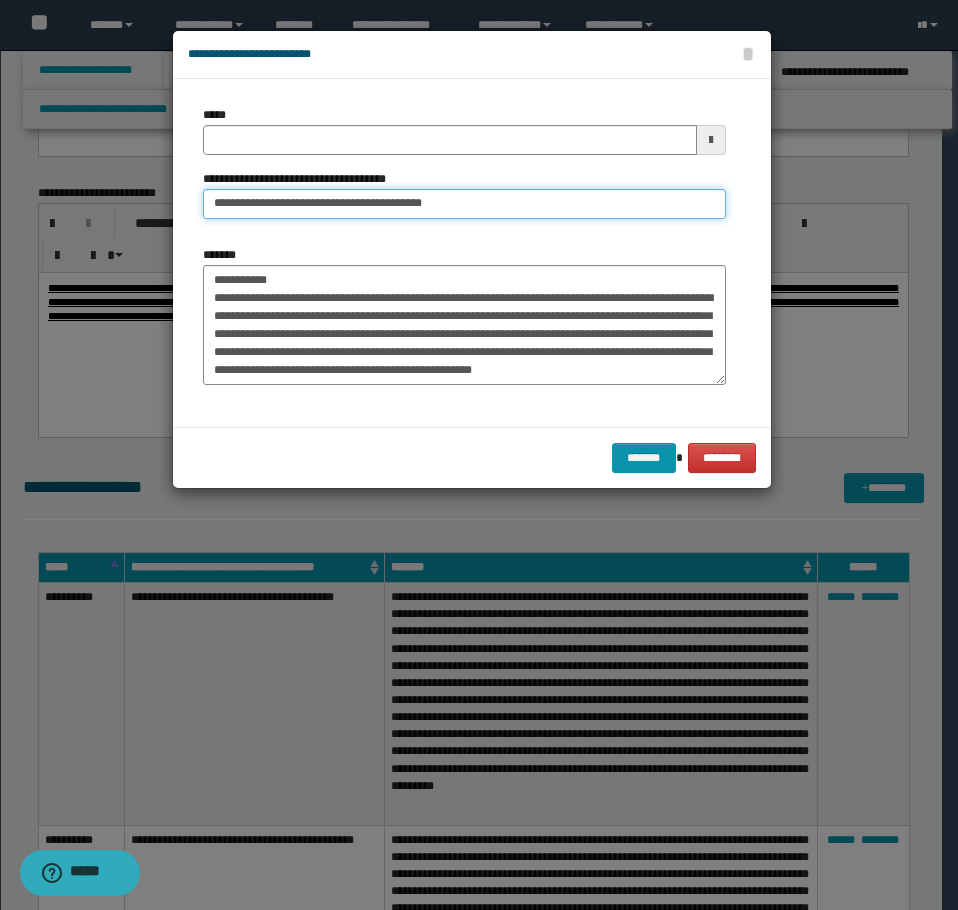 type on "**********" 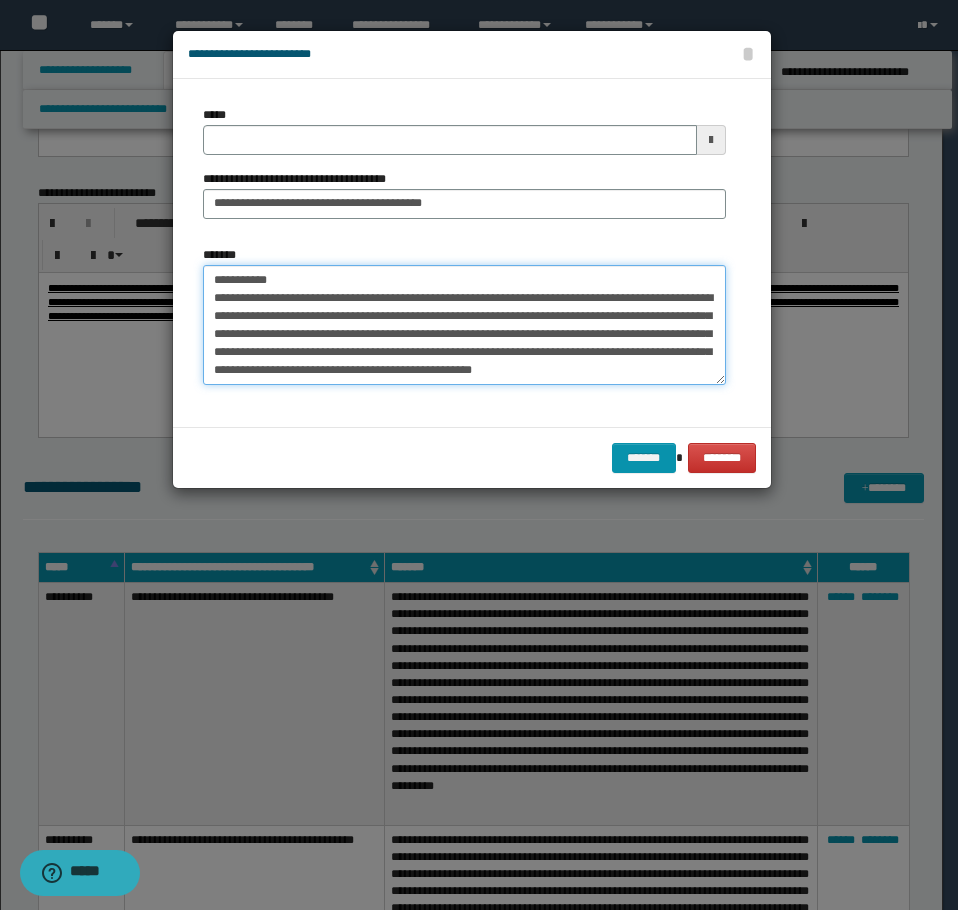 drag, startPoint x: 290, startPoint y: 270, endPoint x: 2, endPoint y: 257, distance: 288.29324 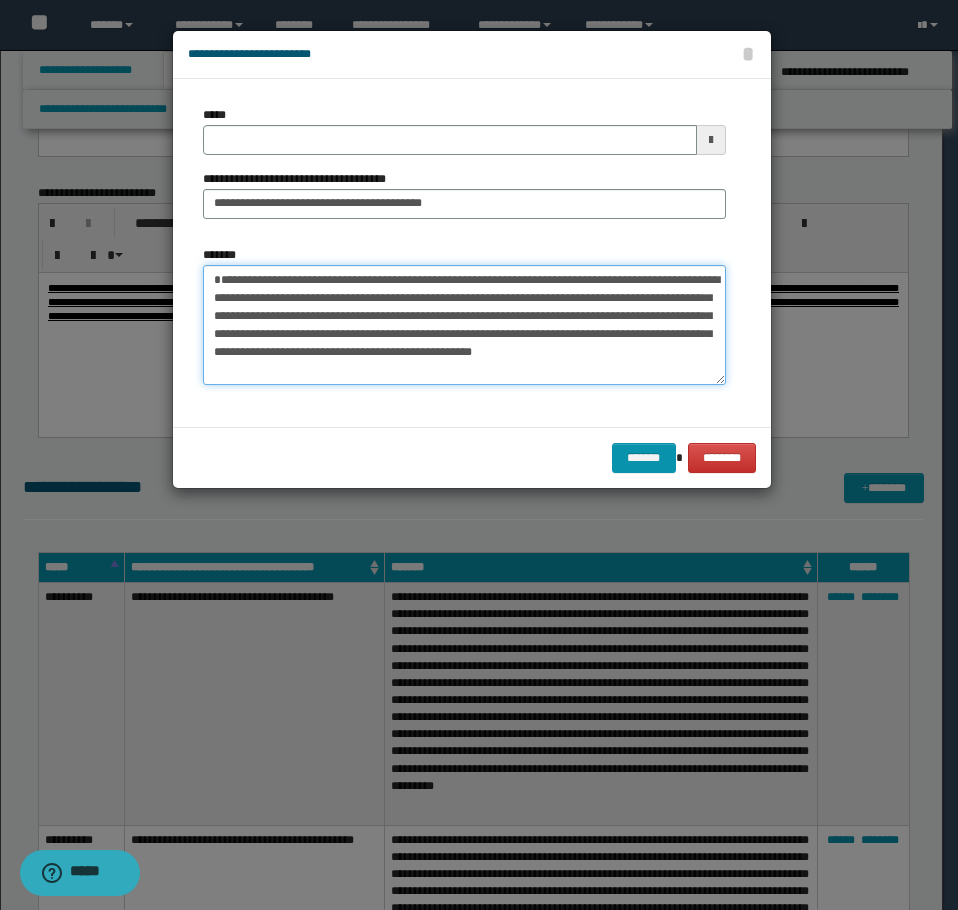 type 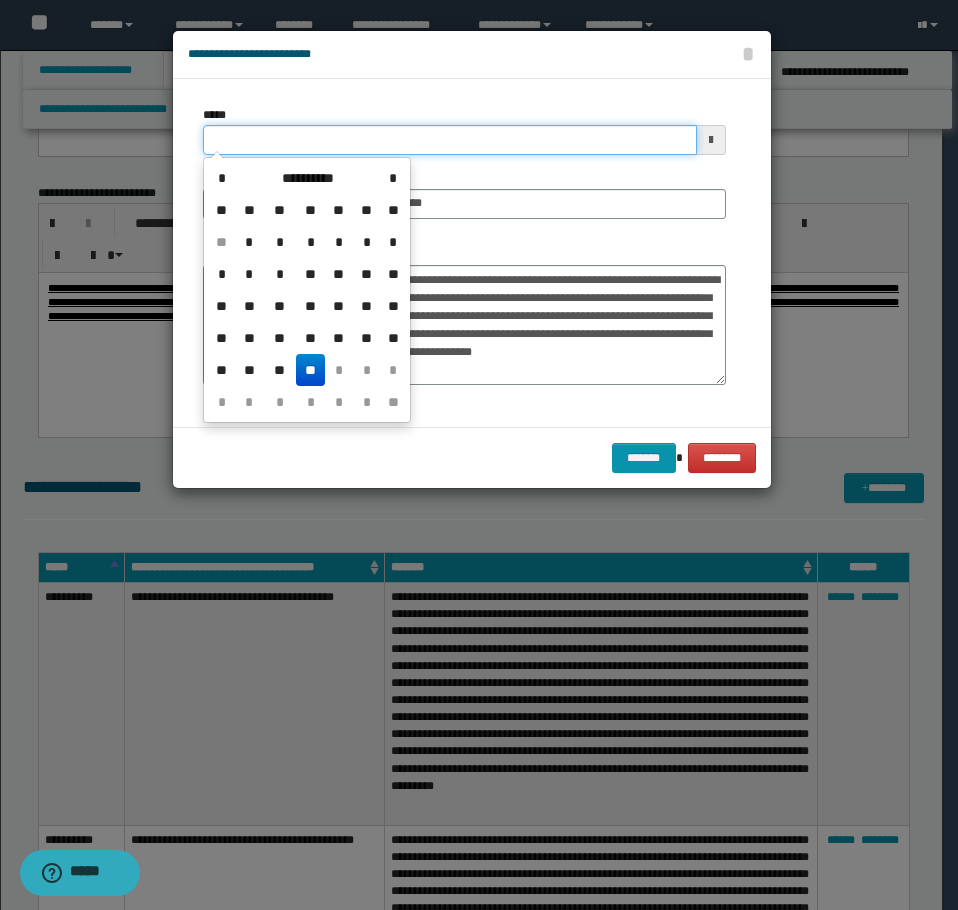 click on "*****" at bounding box center (450, 140) 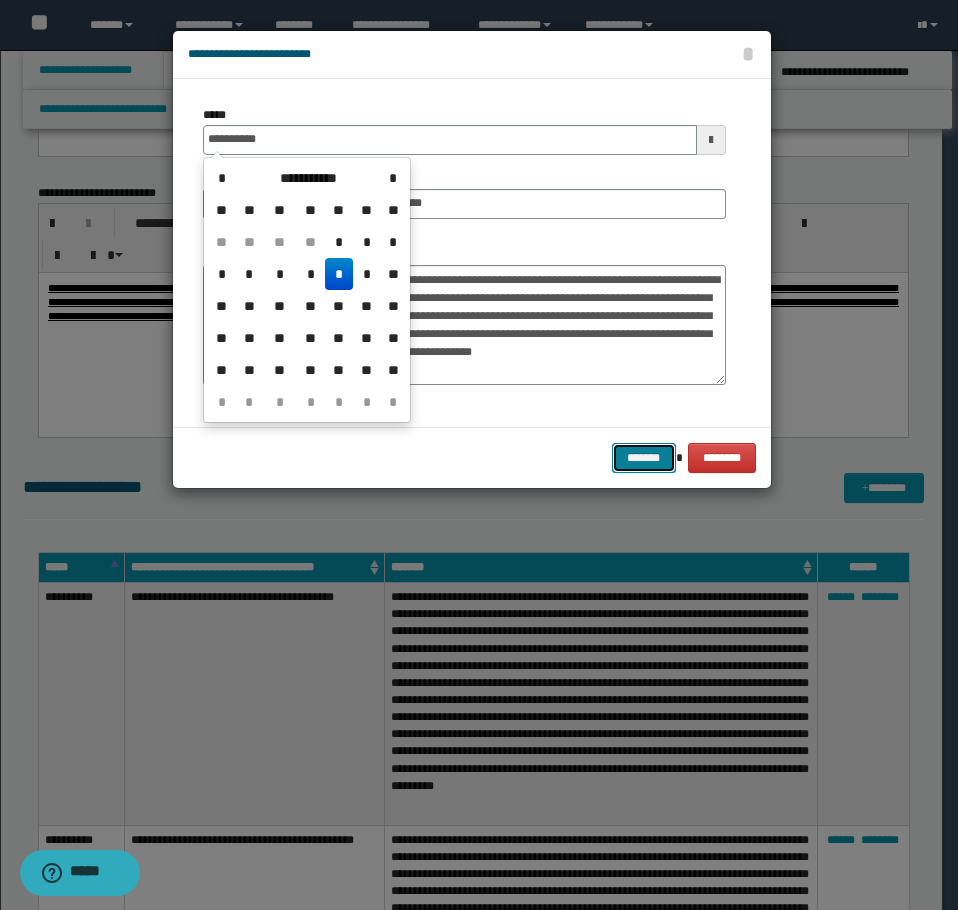 type on "**********" 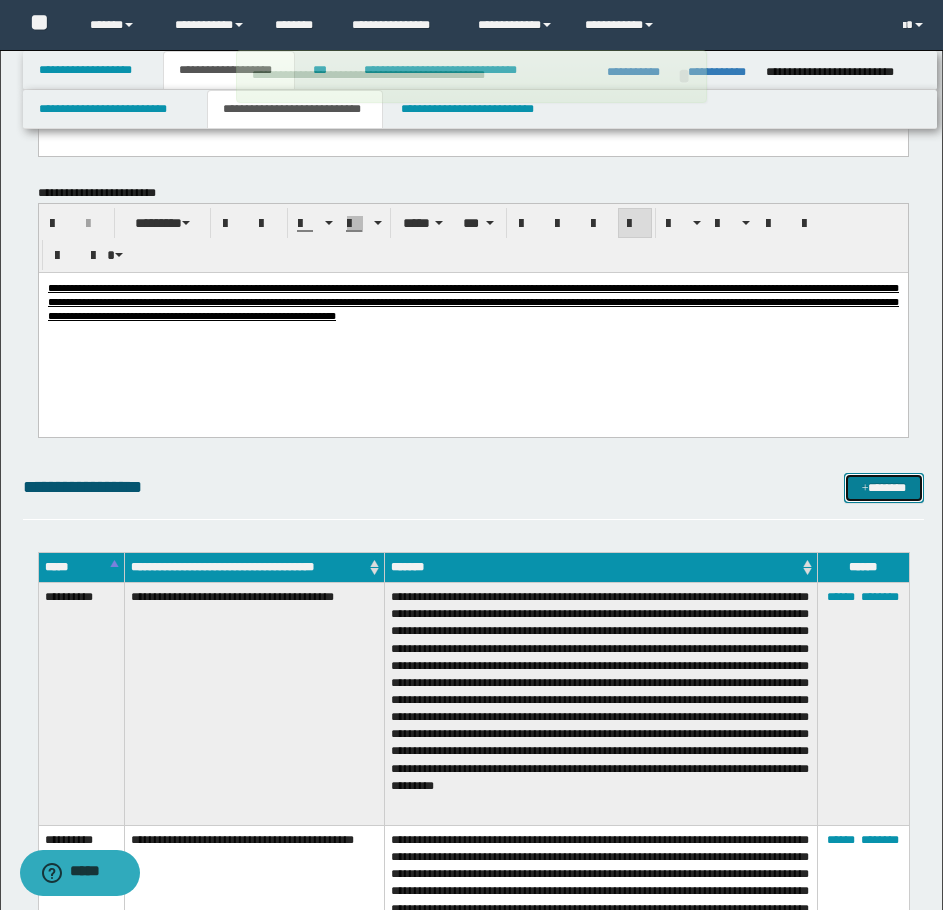 drag, startPoint x: 875, startPoint y: 484, endPoint x: 776, endPoint y: 460, distance: 101.86756 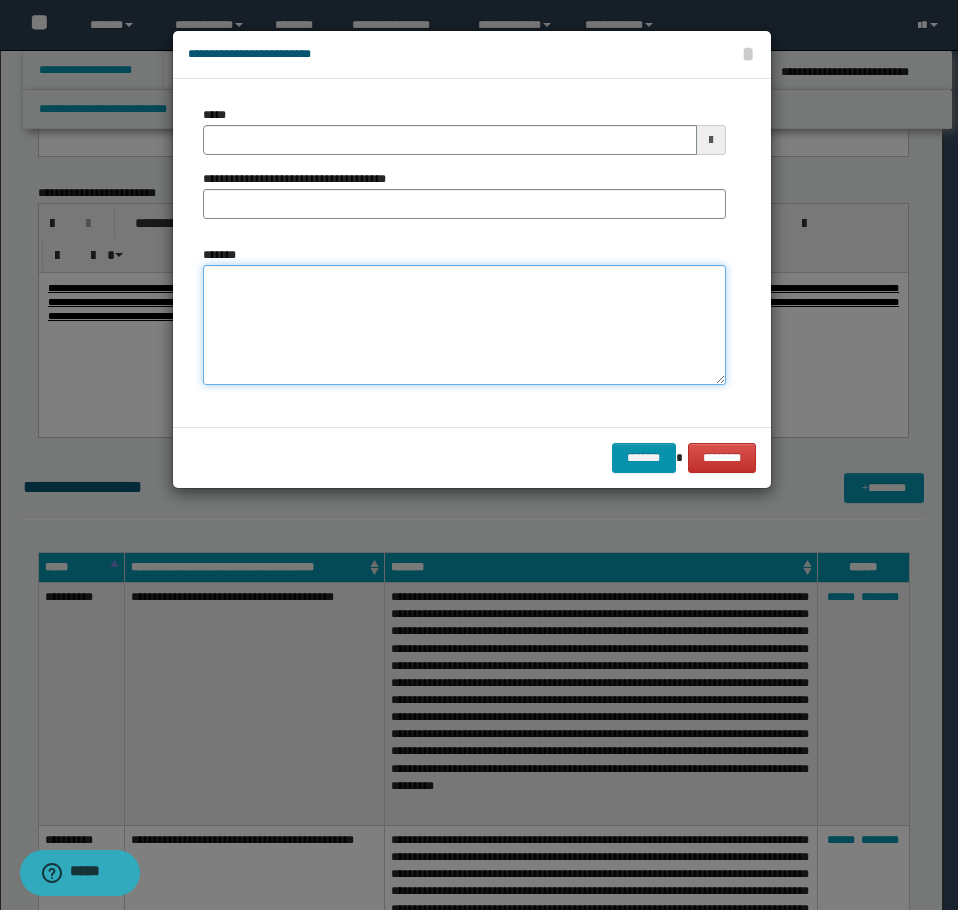 click on "*******" at bounding box center [464, 325] 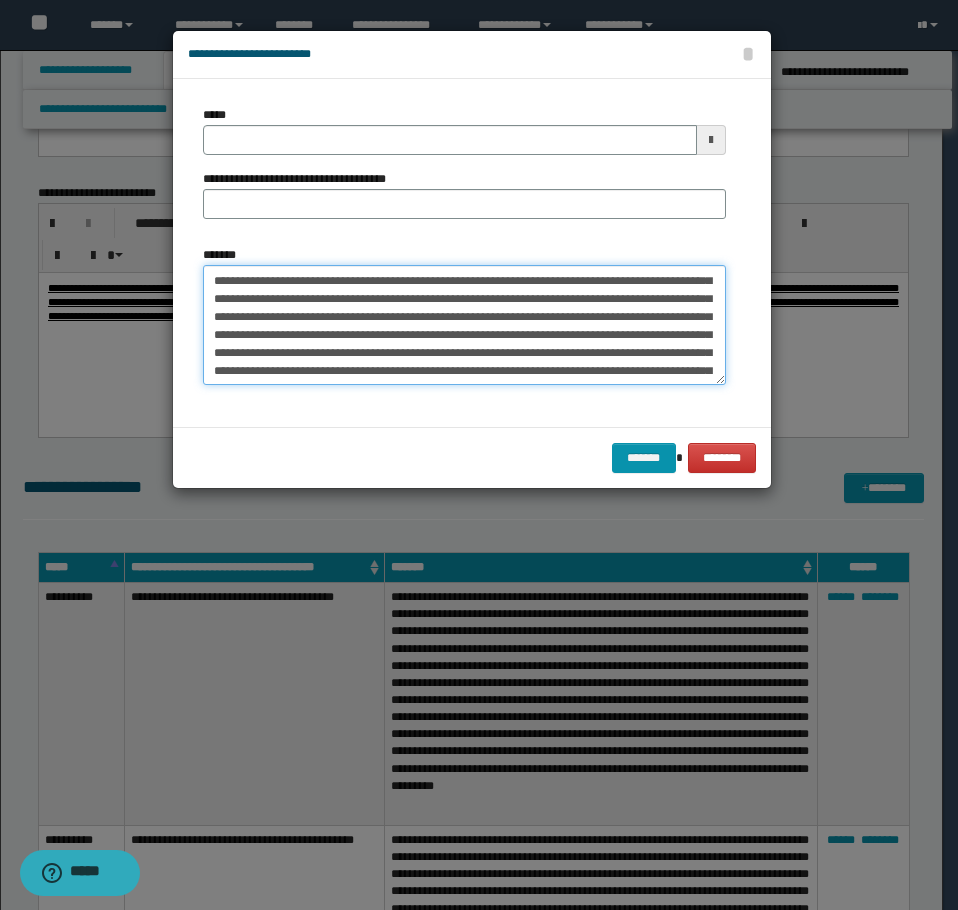 scroll, scrollTop: 0, scrollLeft: 0, axis: both 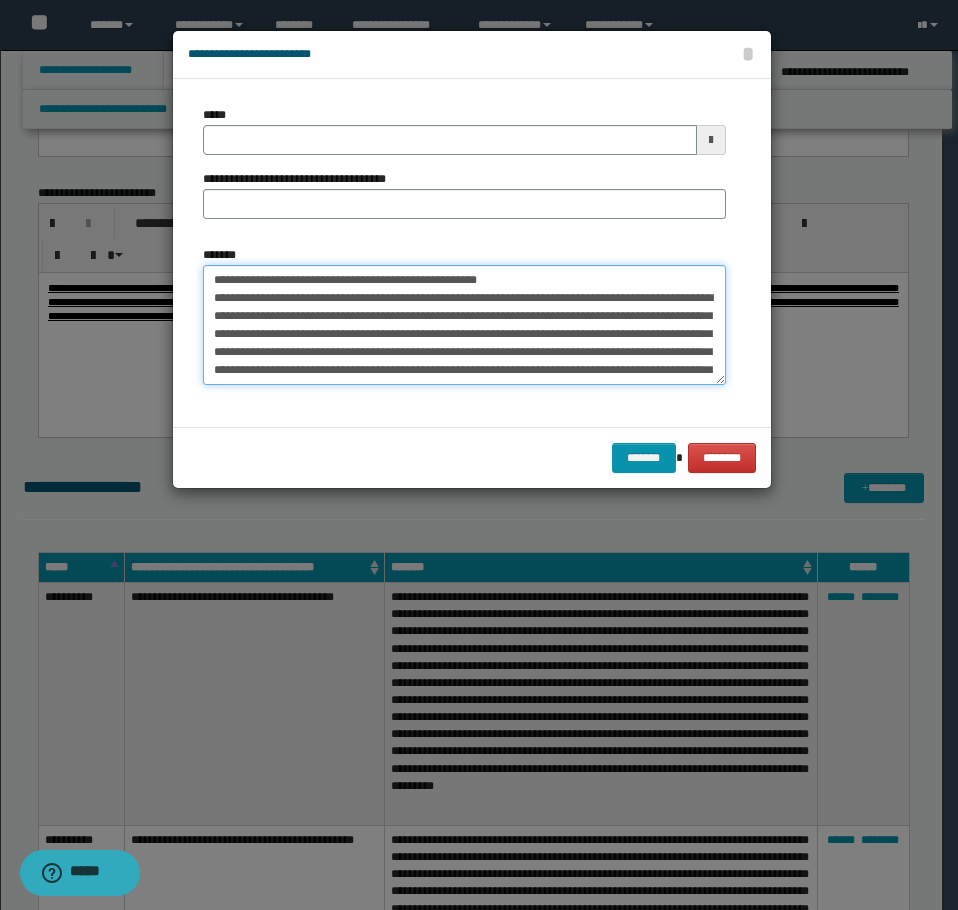 drag, startPoint x: 528, startPoint y: 282, endPoint x: 278, endPoint y: 285, distance: 250.018 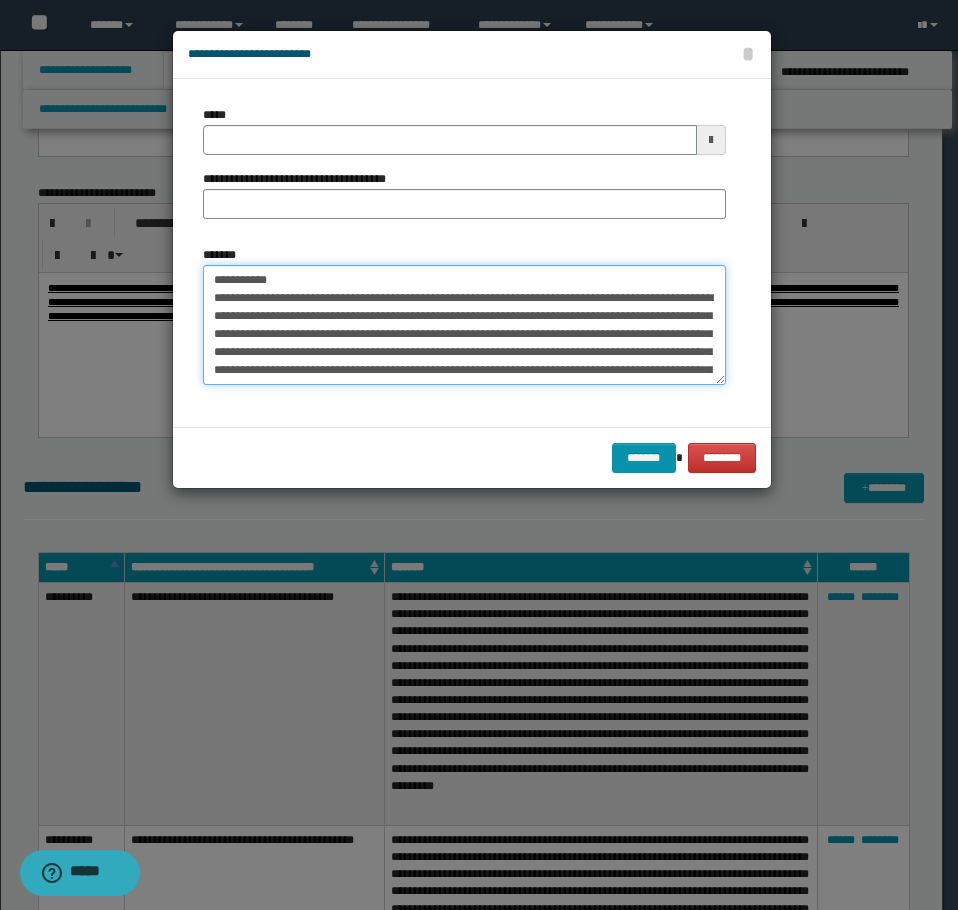 type on "**********" 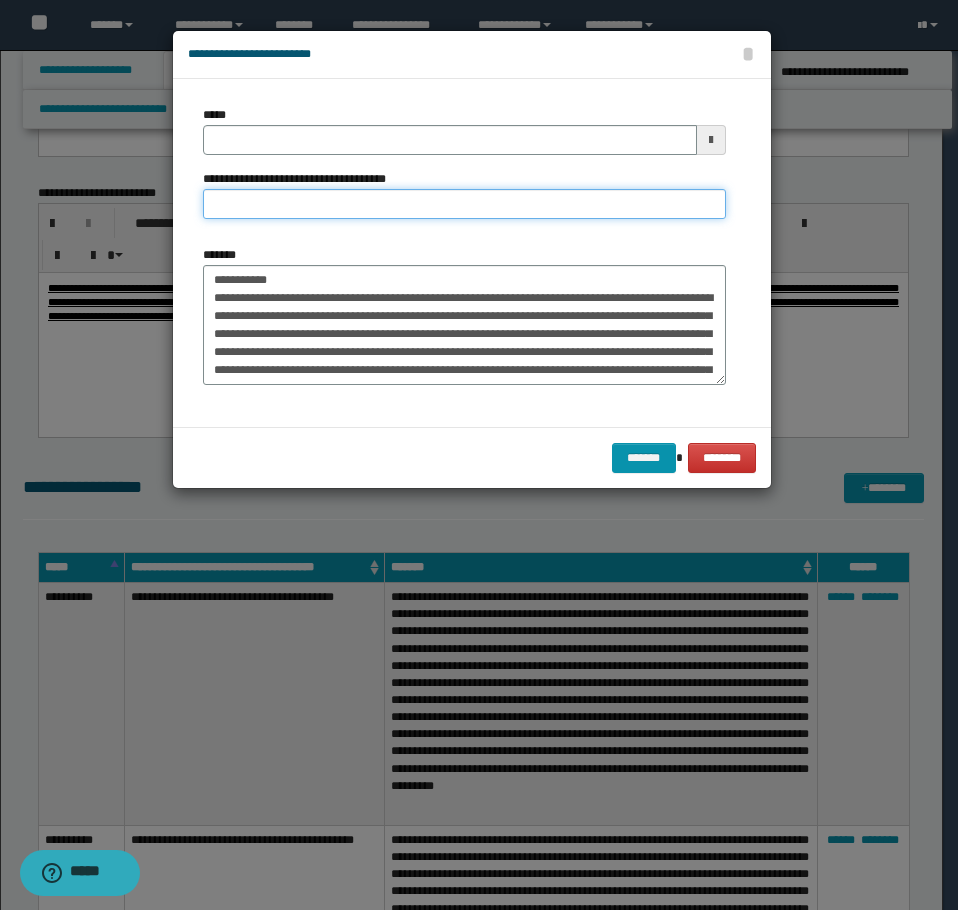 click on "**********" at bounding box center [464, 204] 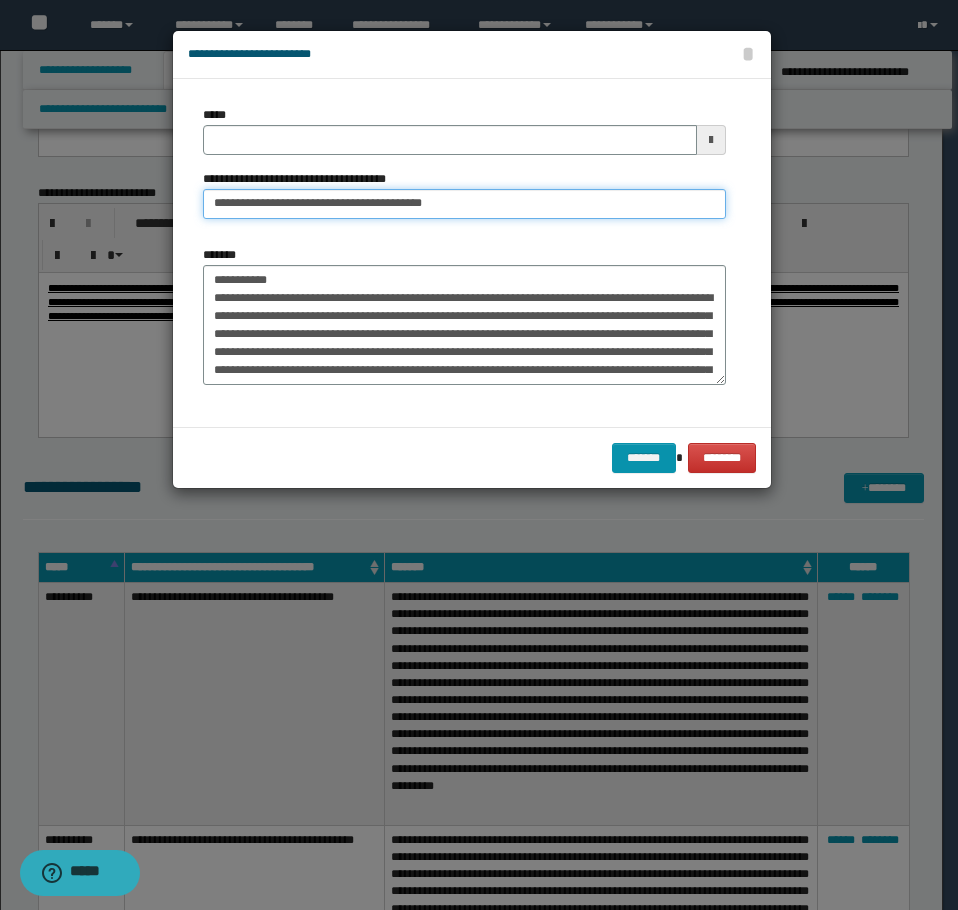 type on "**********" 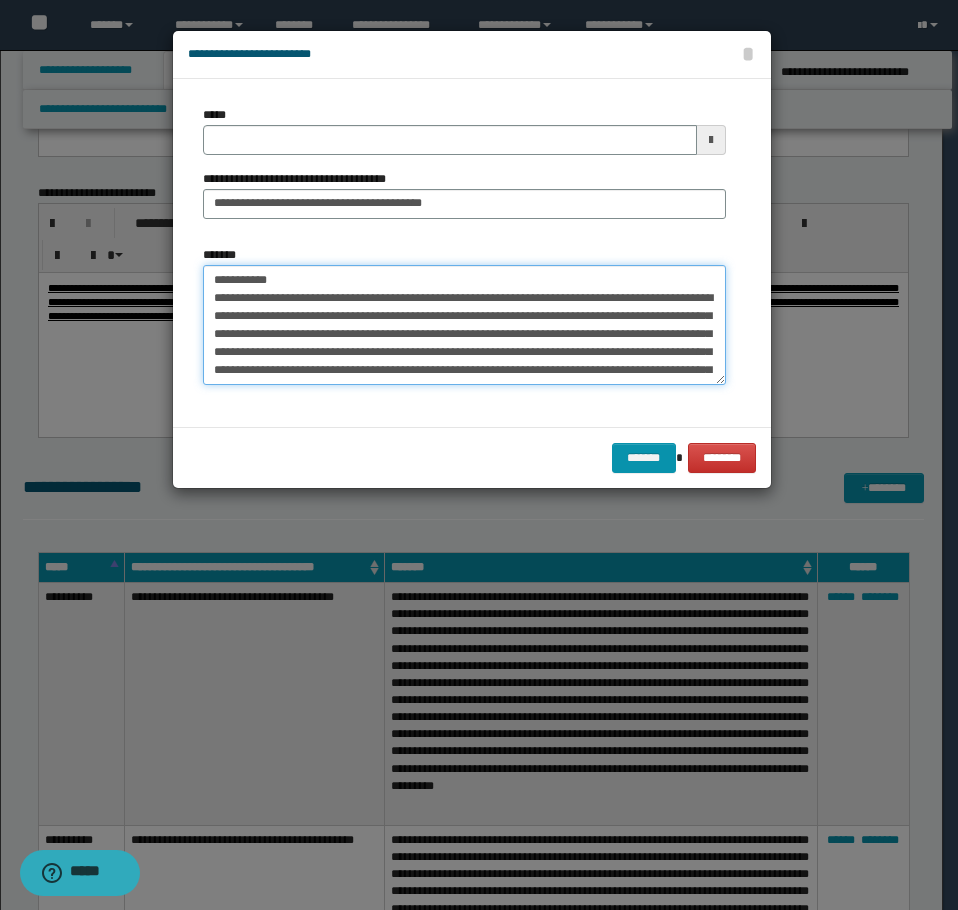 drag, startPoint x: 293, startPoint y: 279, endPoint x: 122, endPoint y: 261, distance: 171.94476 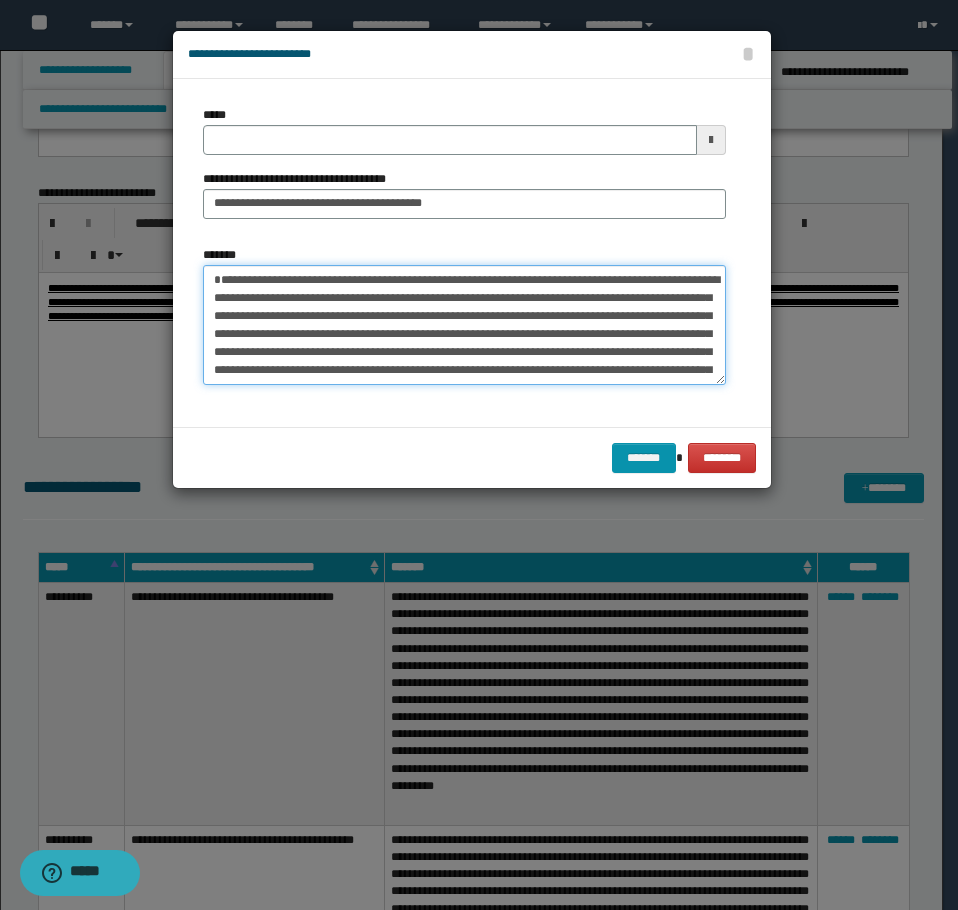 type 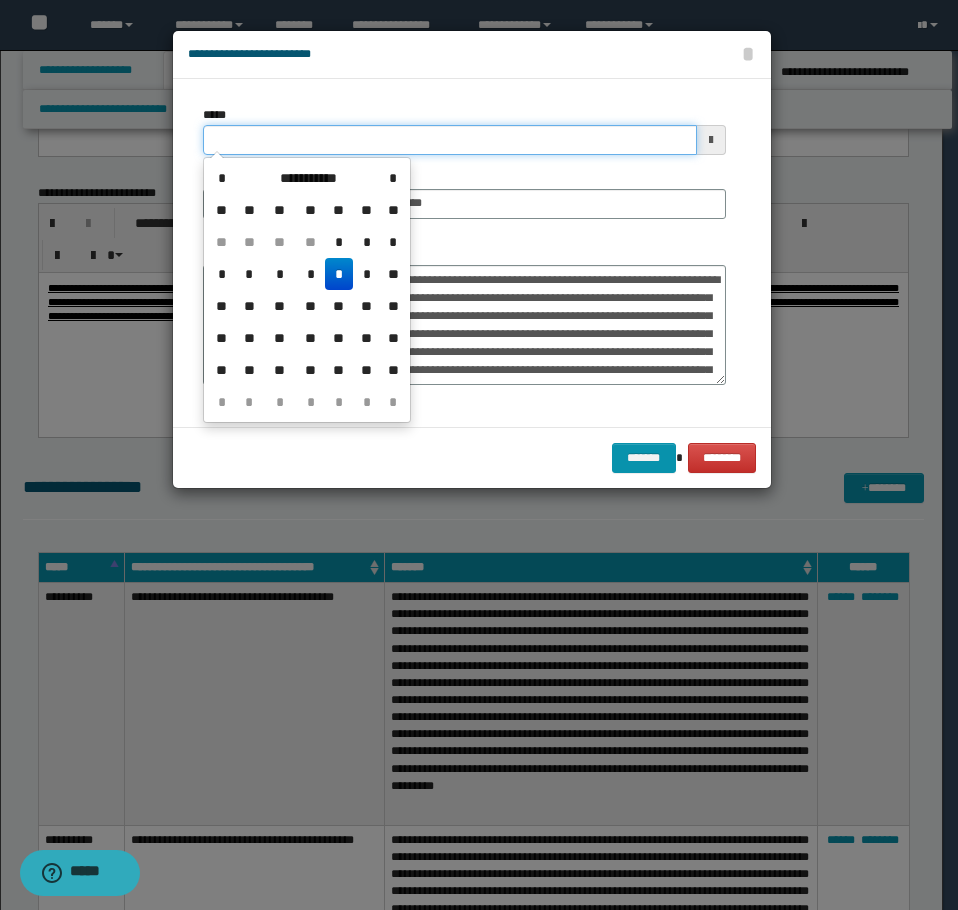 drag, startPoint x: 315, startPoint y: 144, endPoint x: 446, endPoint y: 170, distance: 133.55524 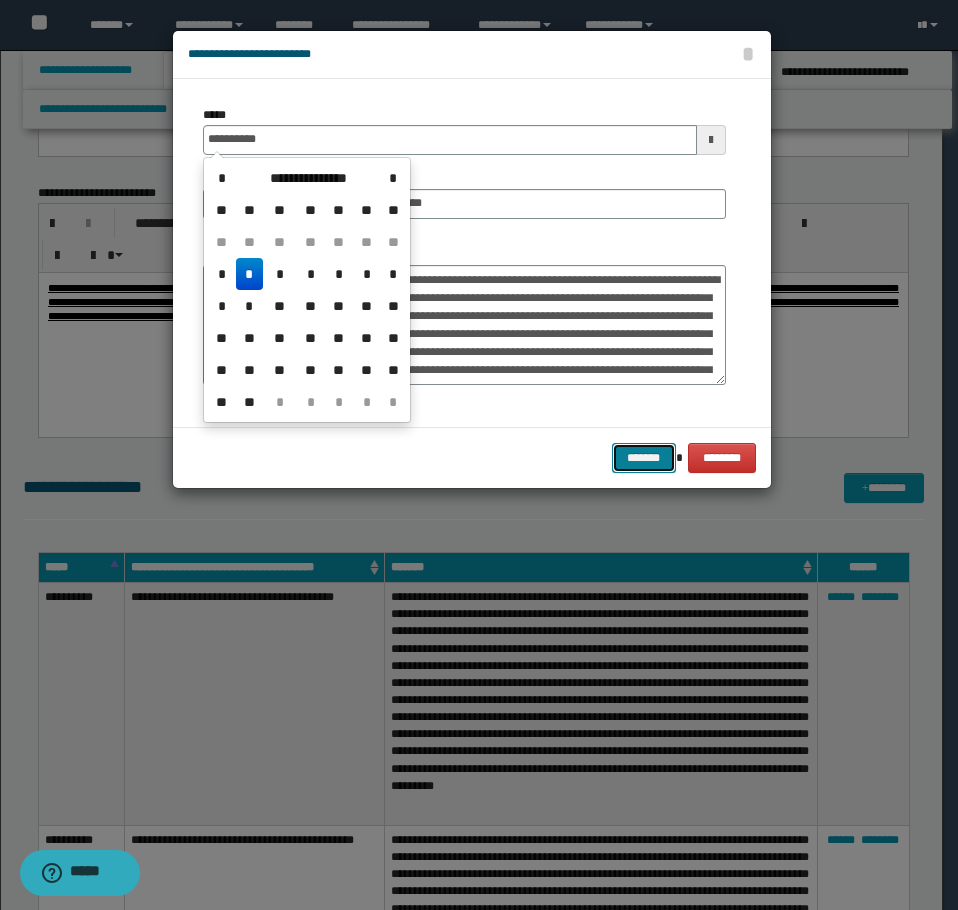 type on "**********" 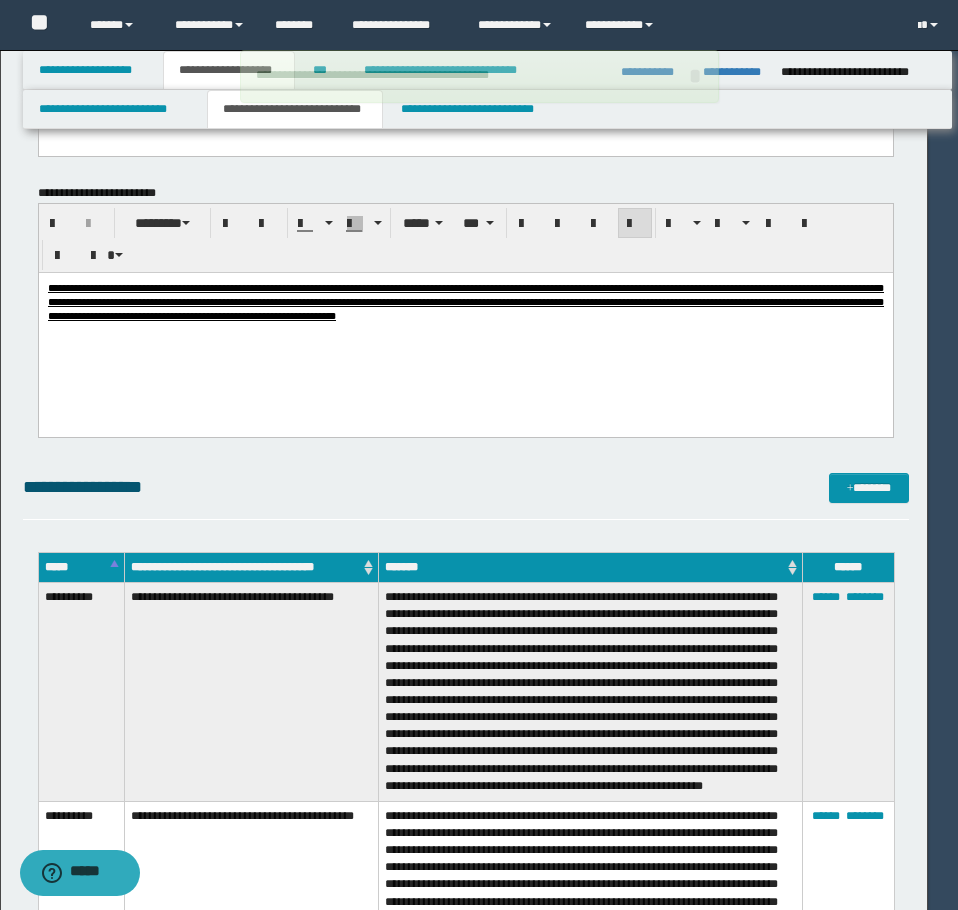 type 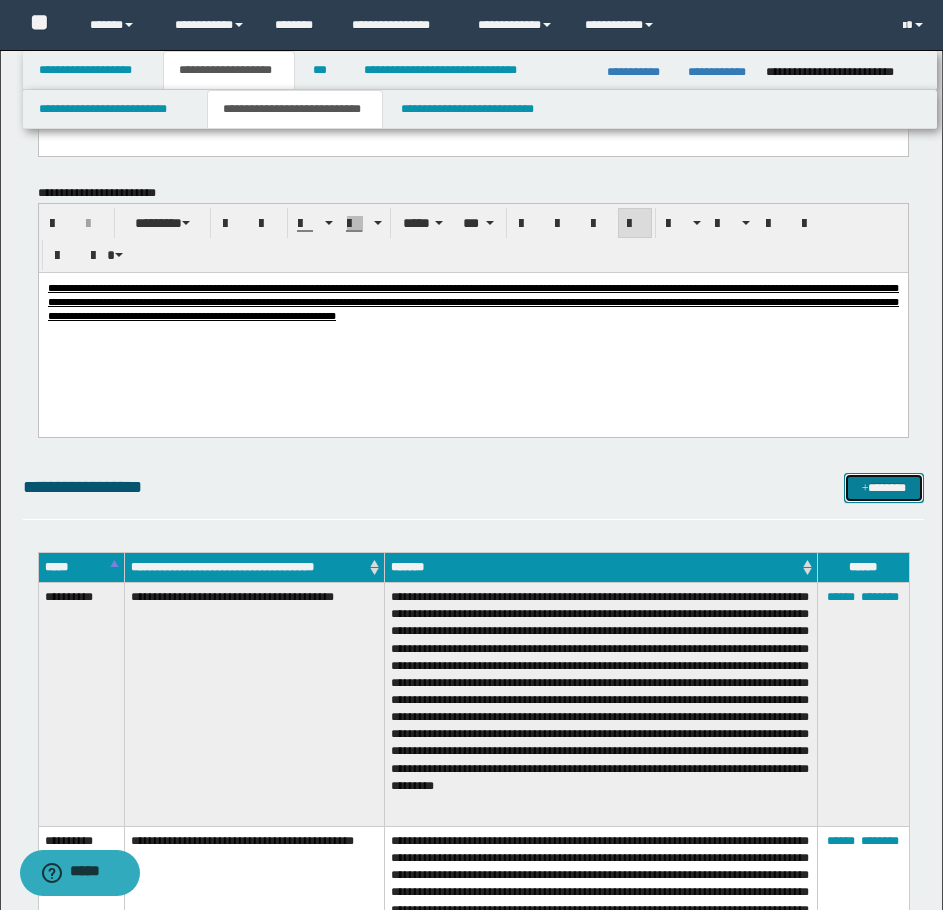 click on "*******" at bounding box center [884, 488] 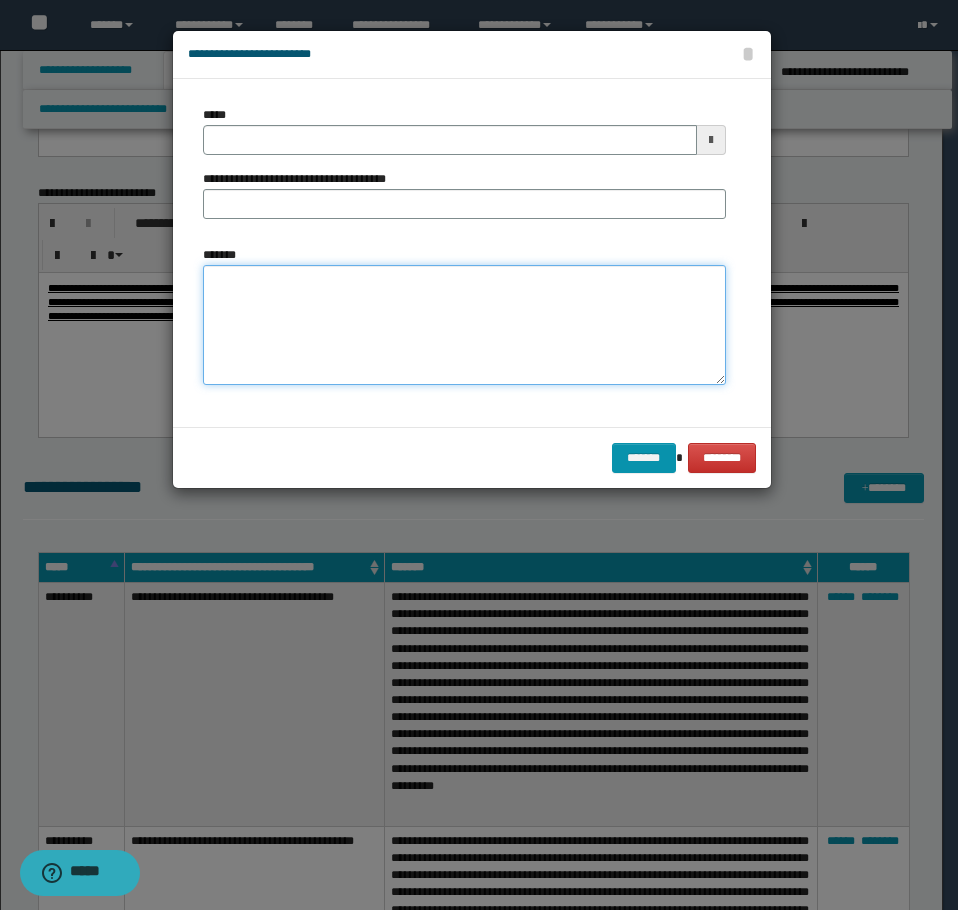 click on "*******" at bounding box center (464, 325) 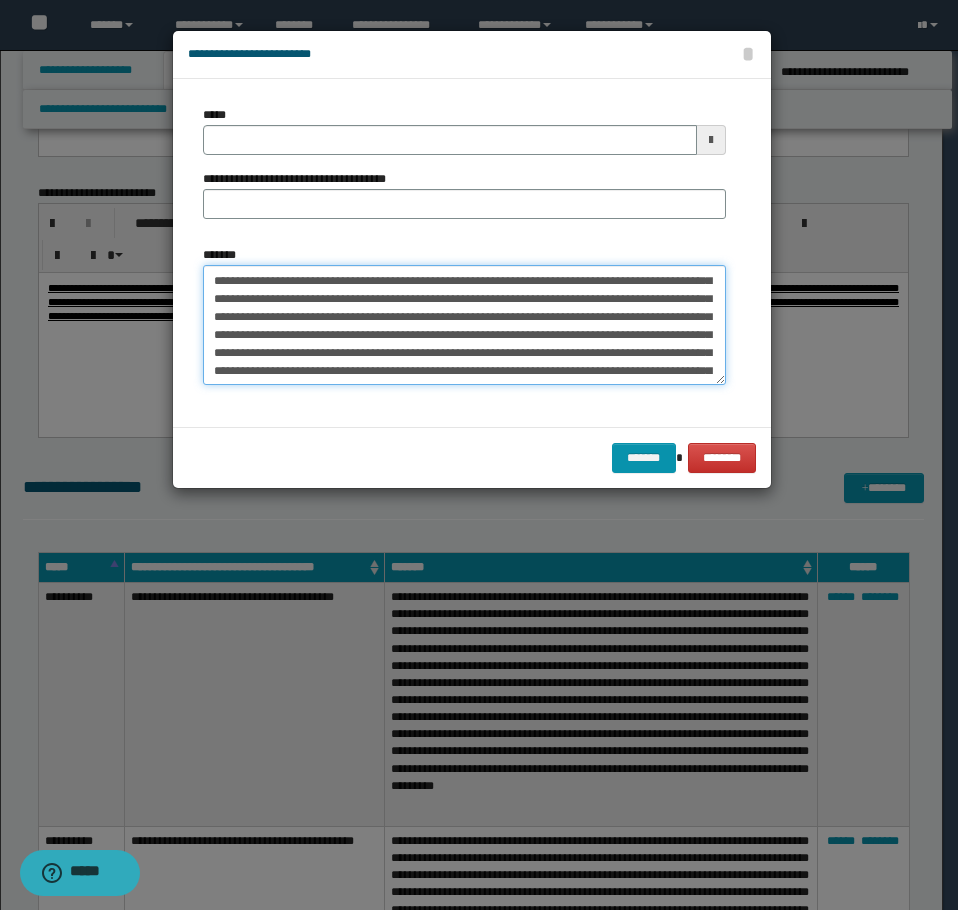 scroll, scrollTop: 0, scrollLeft: 0, axis: both 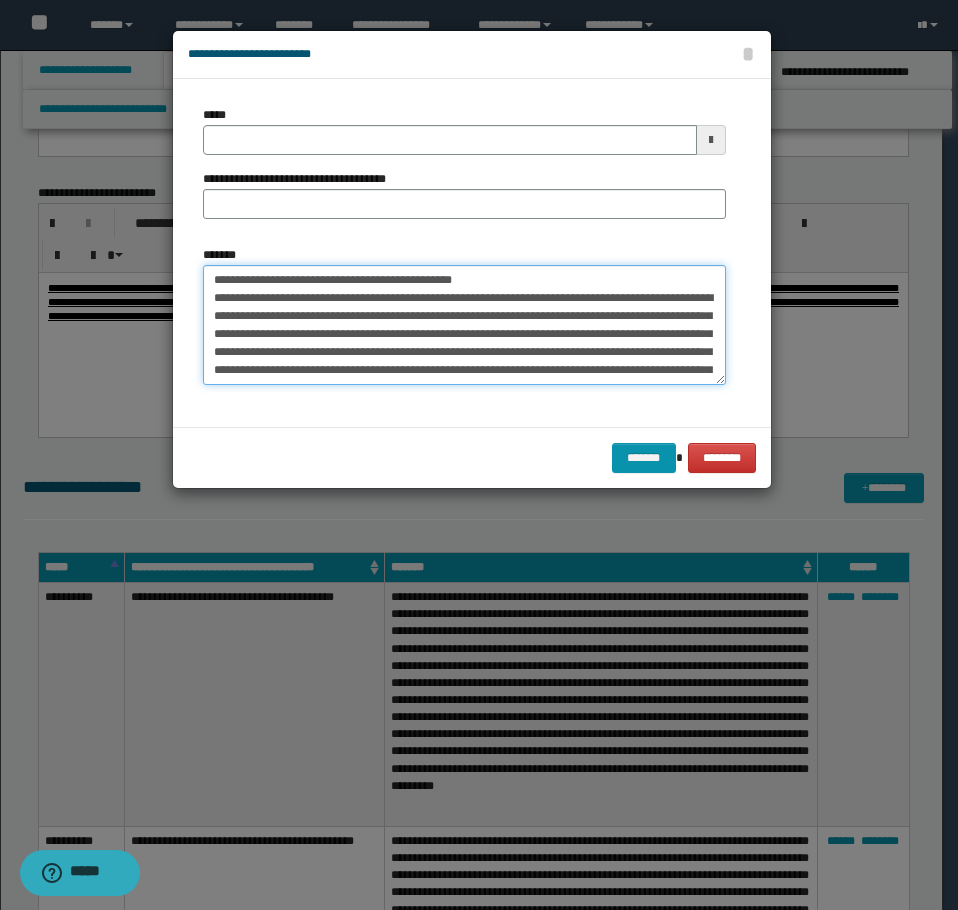 drag, startPoint x: 469, startPoint y: 276, endPoint x: 273, endPoint y: 281, distance: 196.06377 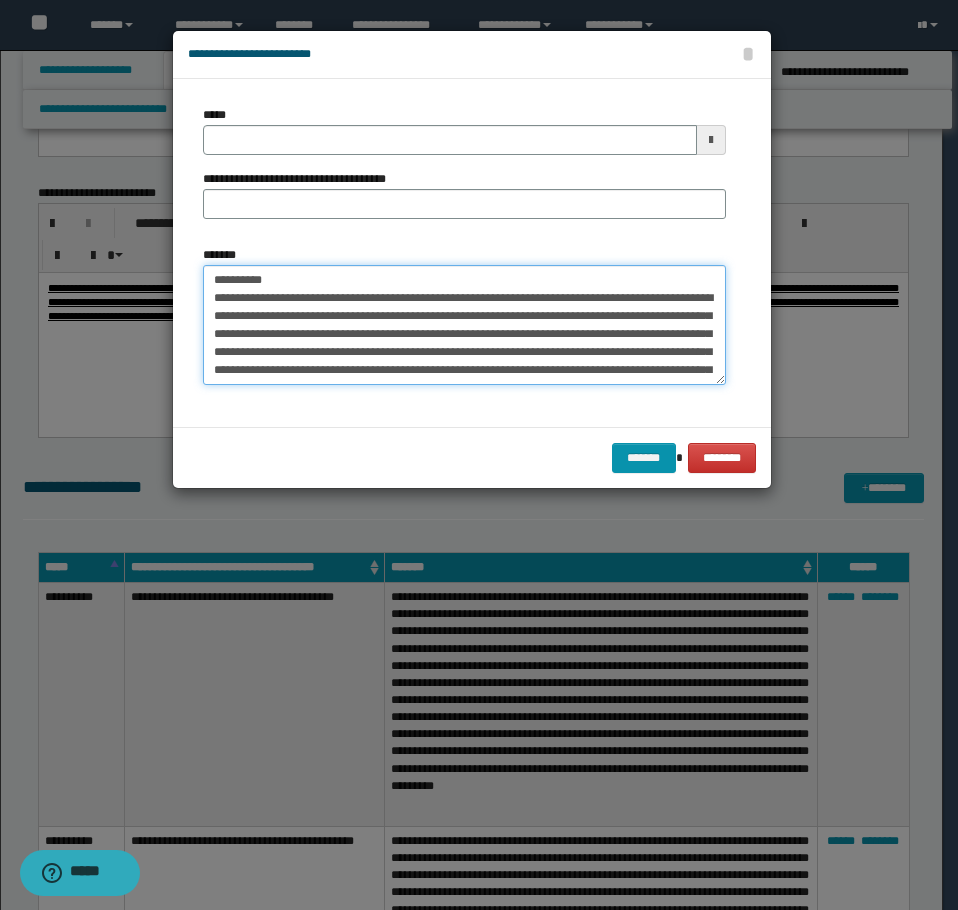 type on "**********" 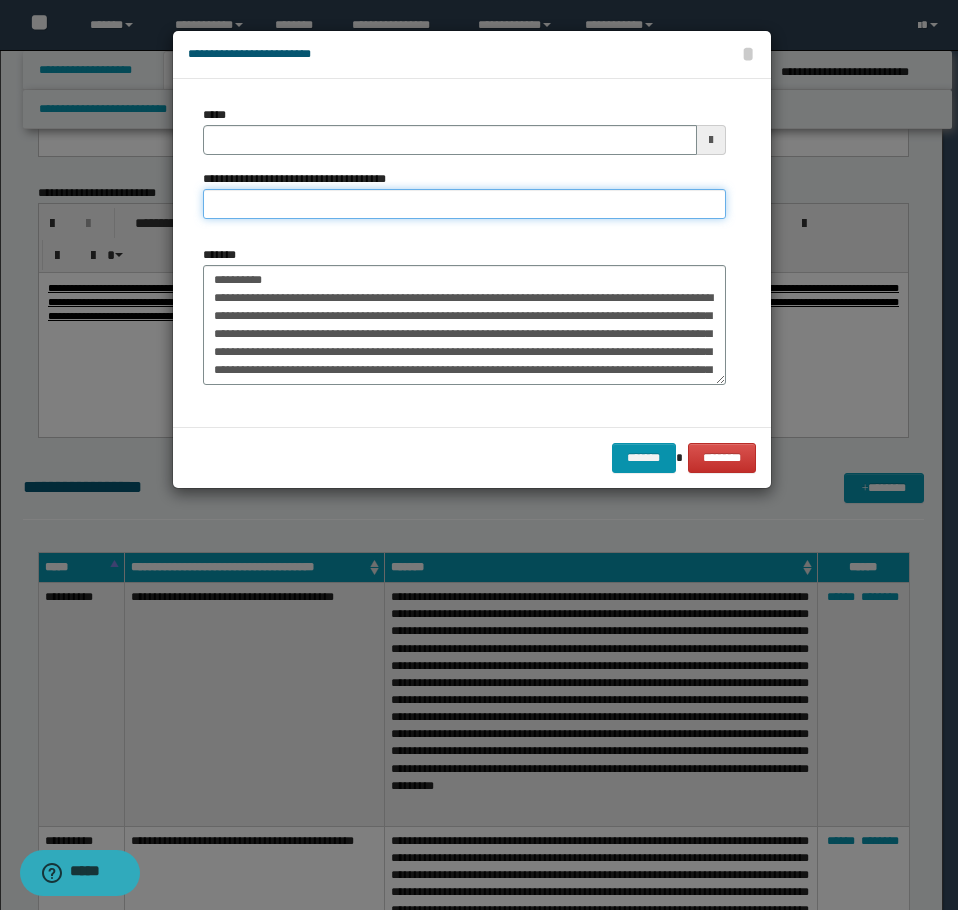 click on "**********" at bounding box center (464, 204) 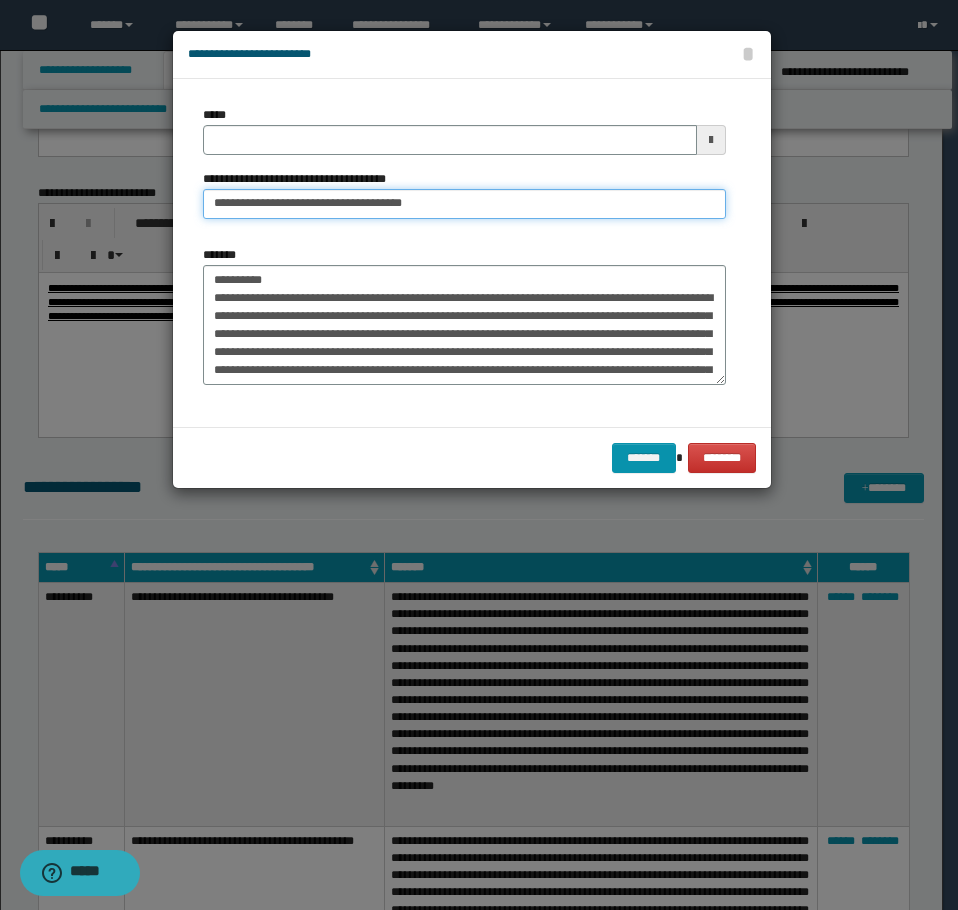 type on "**********" 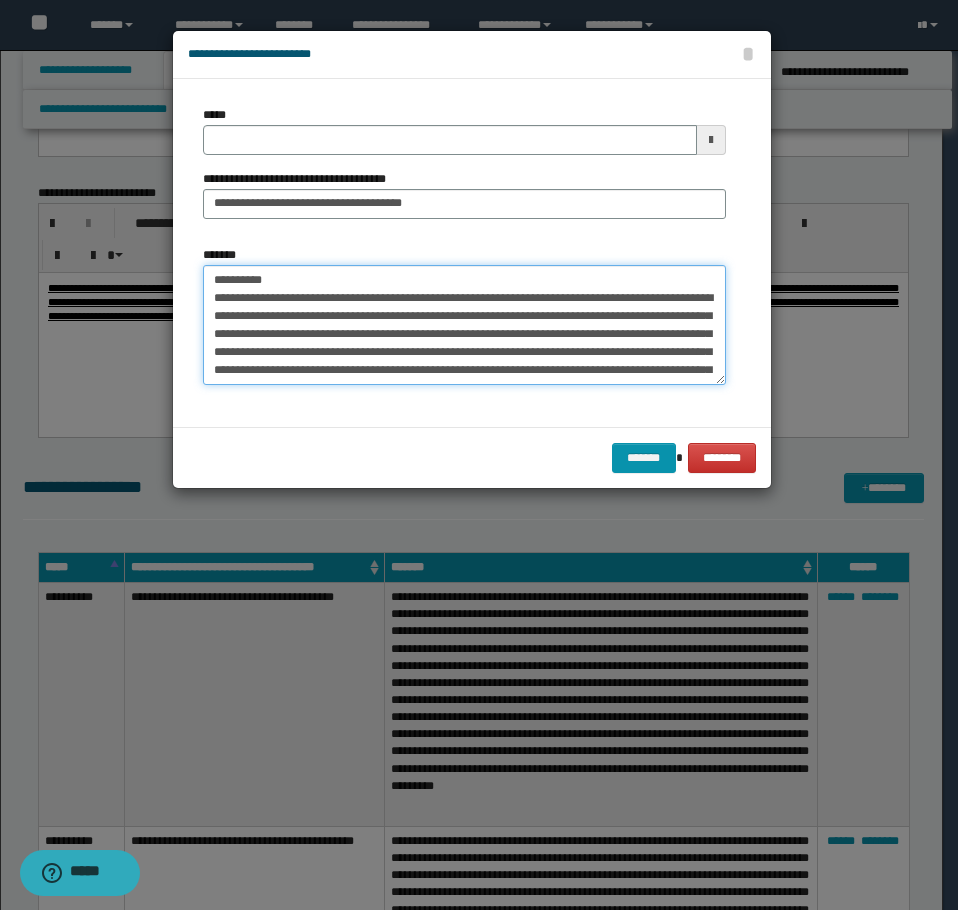 drag, startPoint x: 292, startPoint y: 270, endPoint x: 97, endPoint y: 255, distance: 195.57607 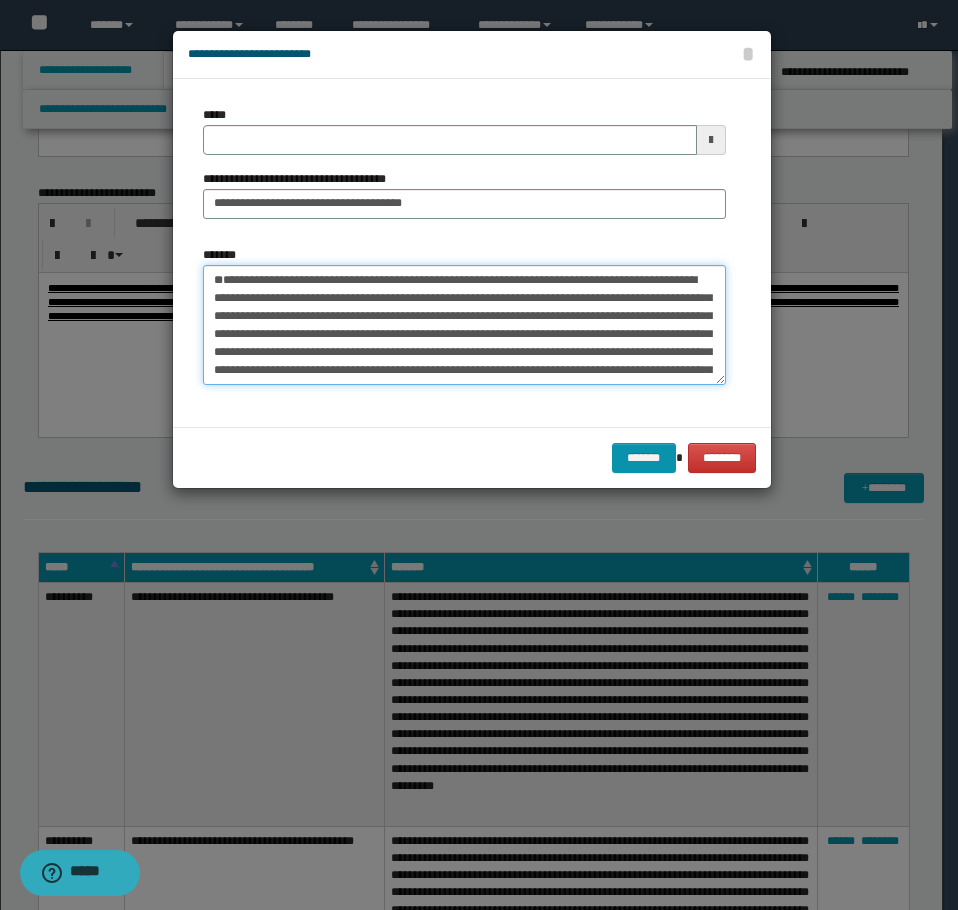 type 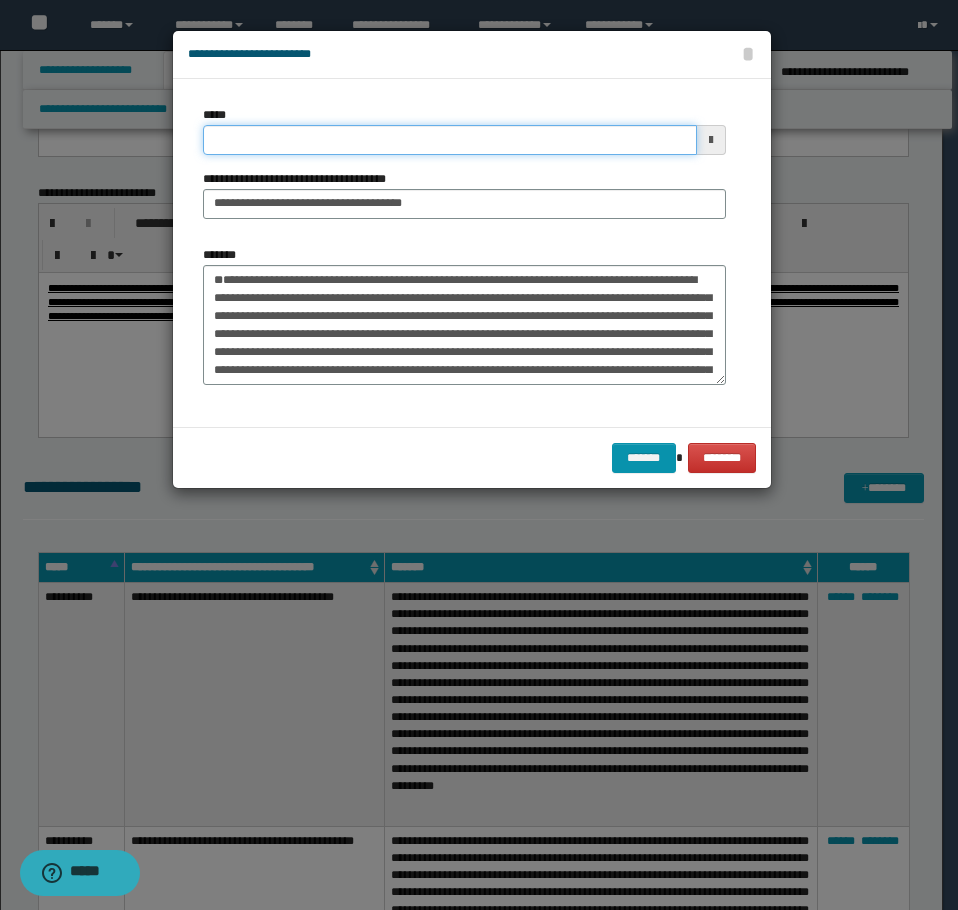 click on "*****" at bounding box center [450, 140] 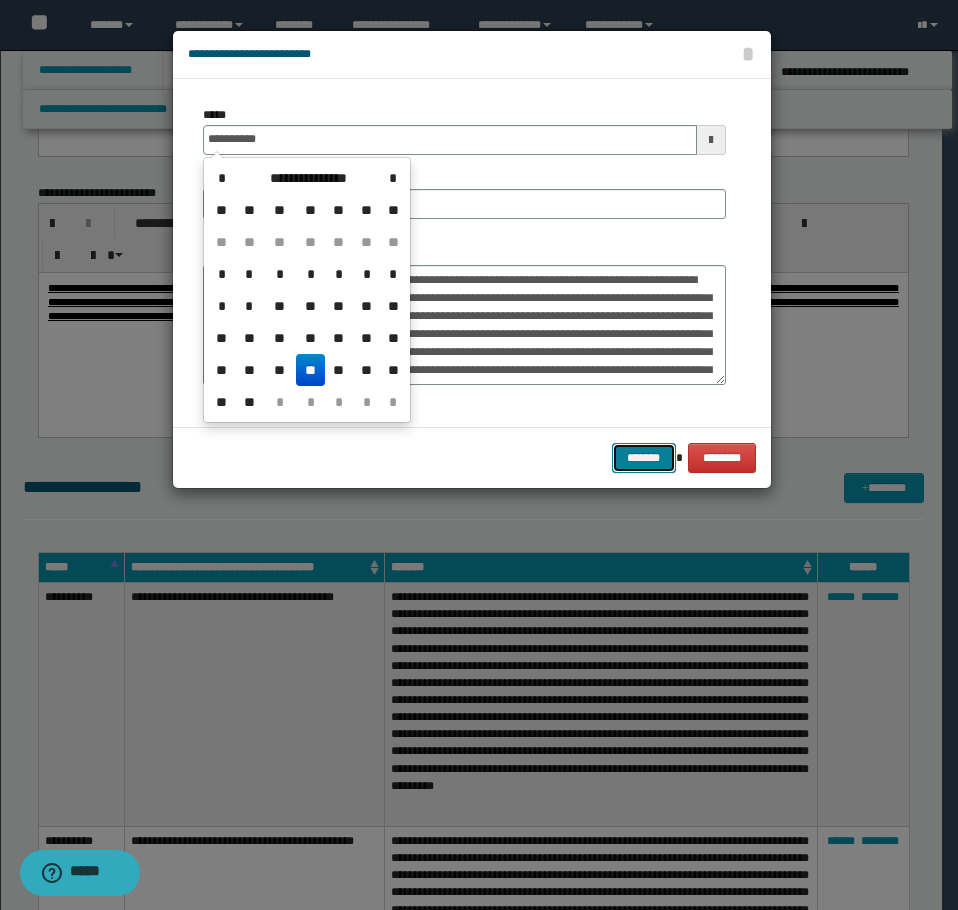 type on "**********" 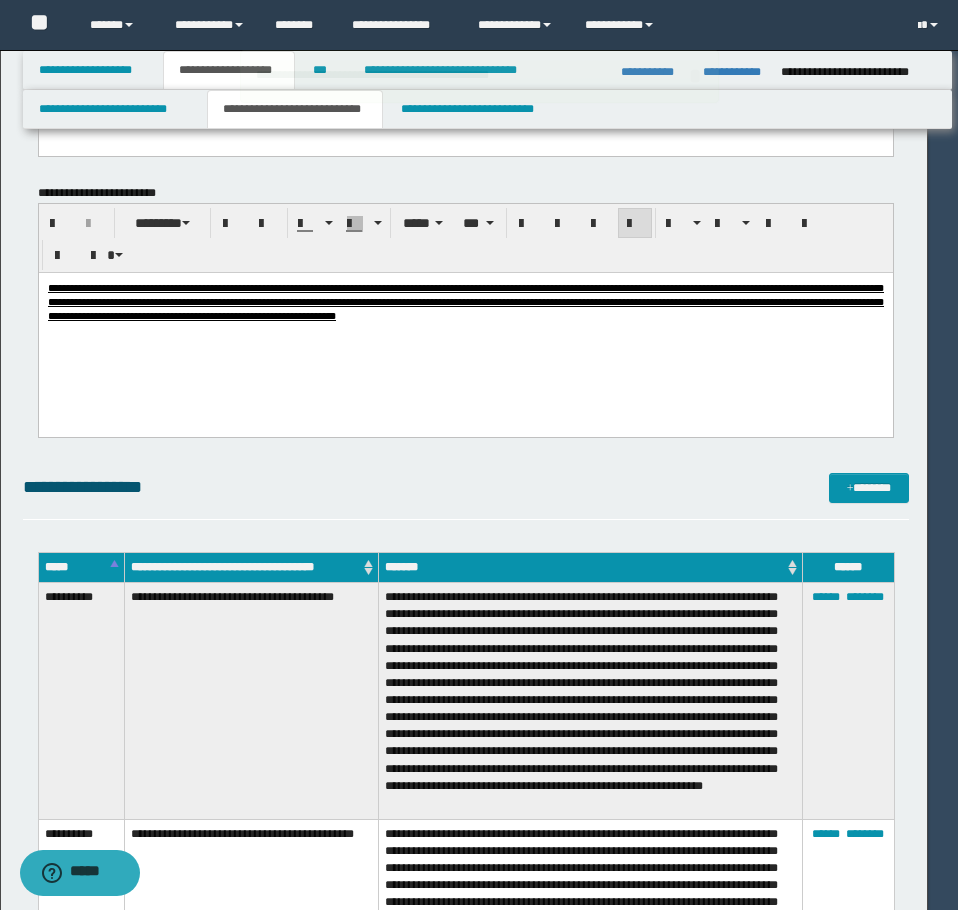 type 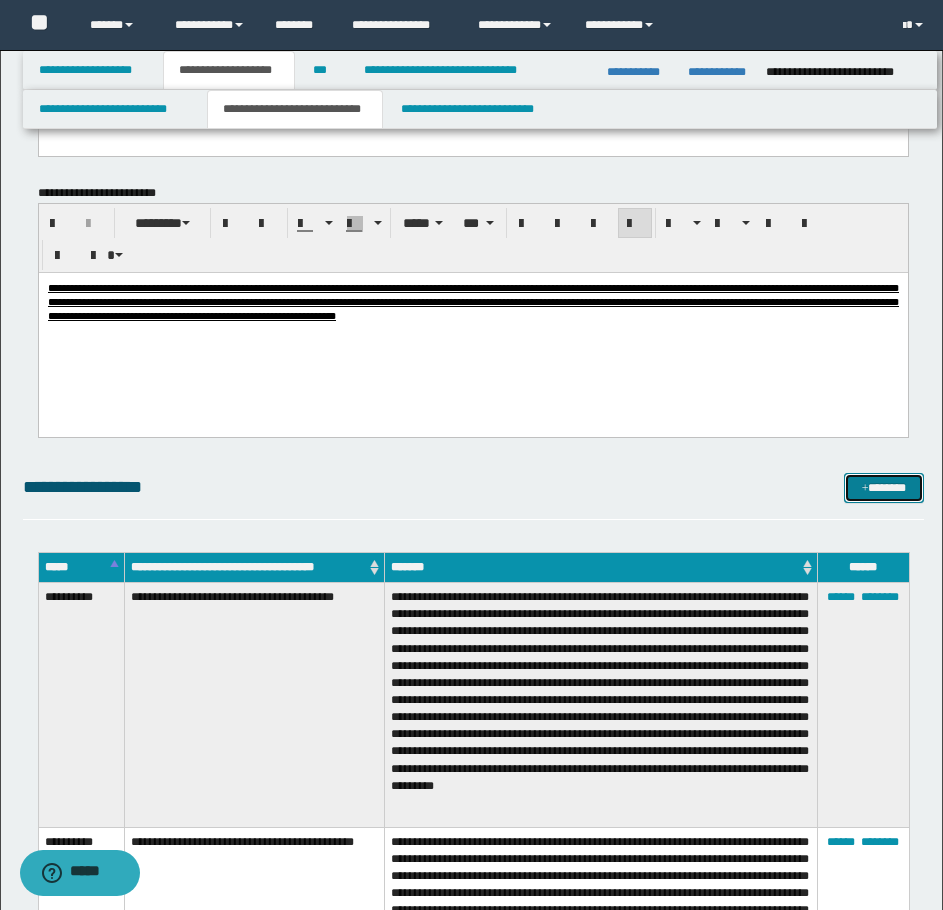 click on "*******" at bounding box center (884, 488) 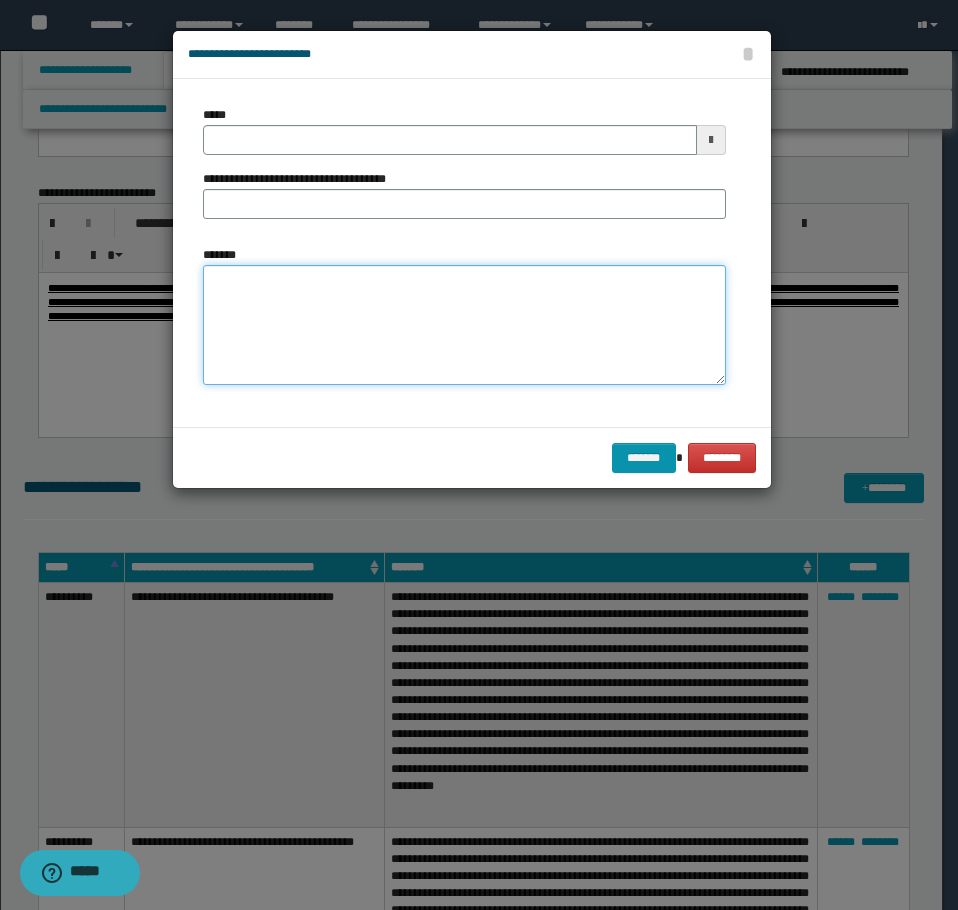 click on "*******" at bounding box center [464, 325] 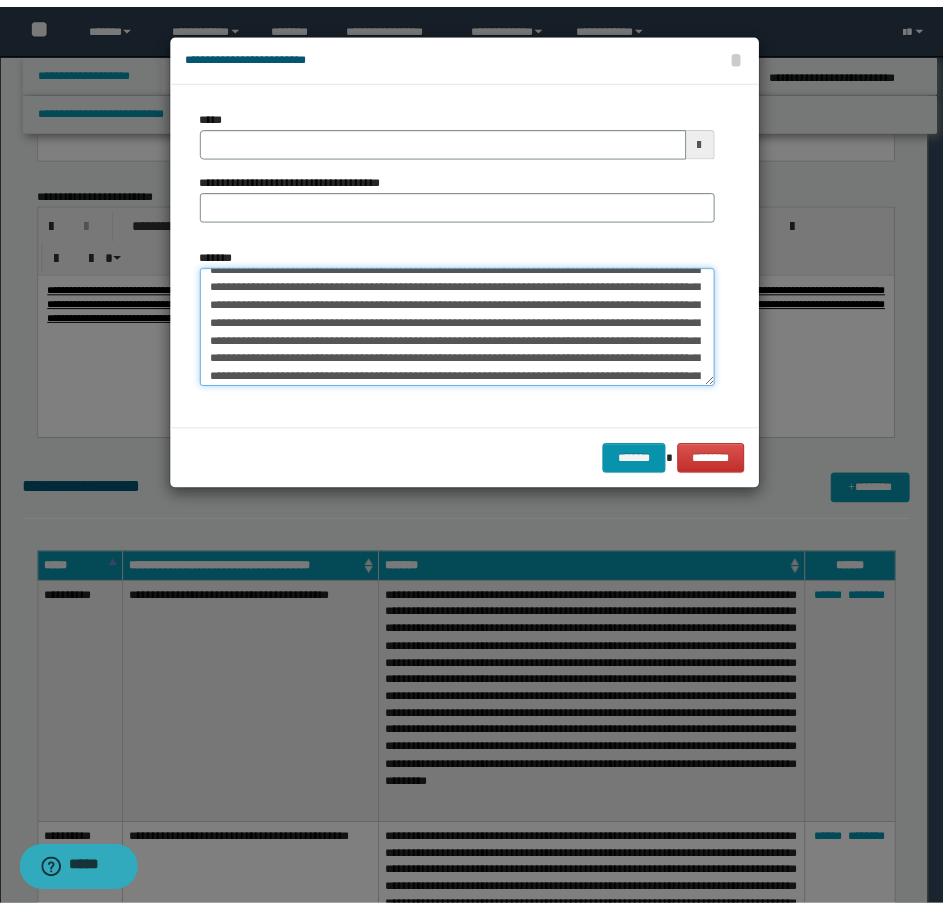 scroll, scrollTop: 0, scrollLeft: 0, axis: both 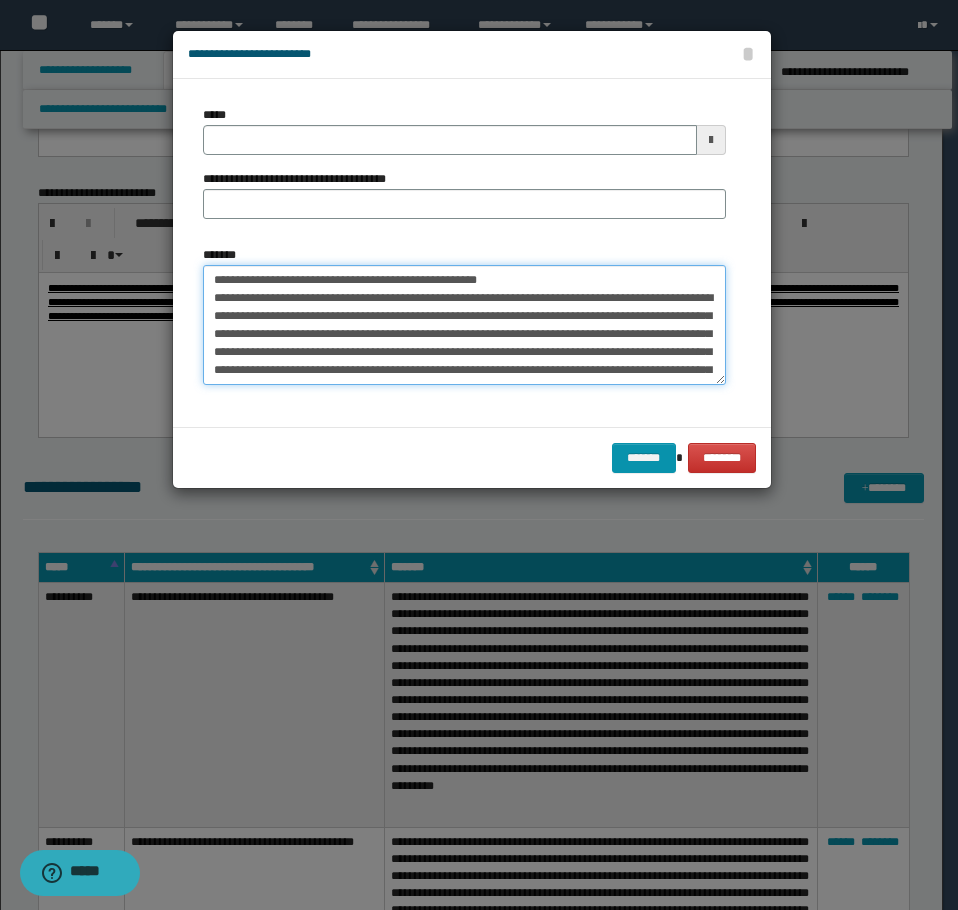 drag, startPoint x: 524, startPoint y: 277, endPoint x: 279, endPoint y: 261, distance: 245.5219 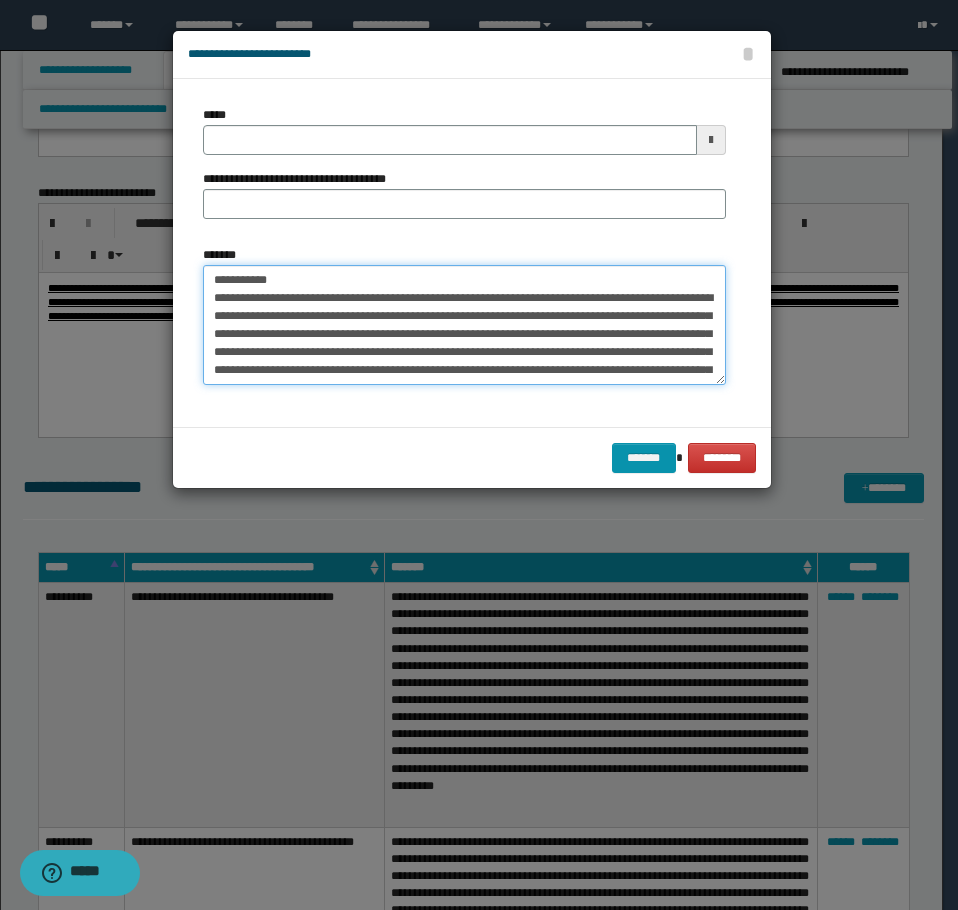 type on "**********" 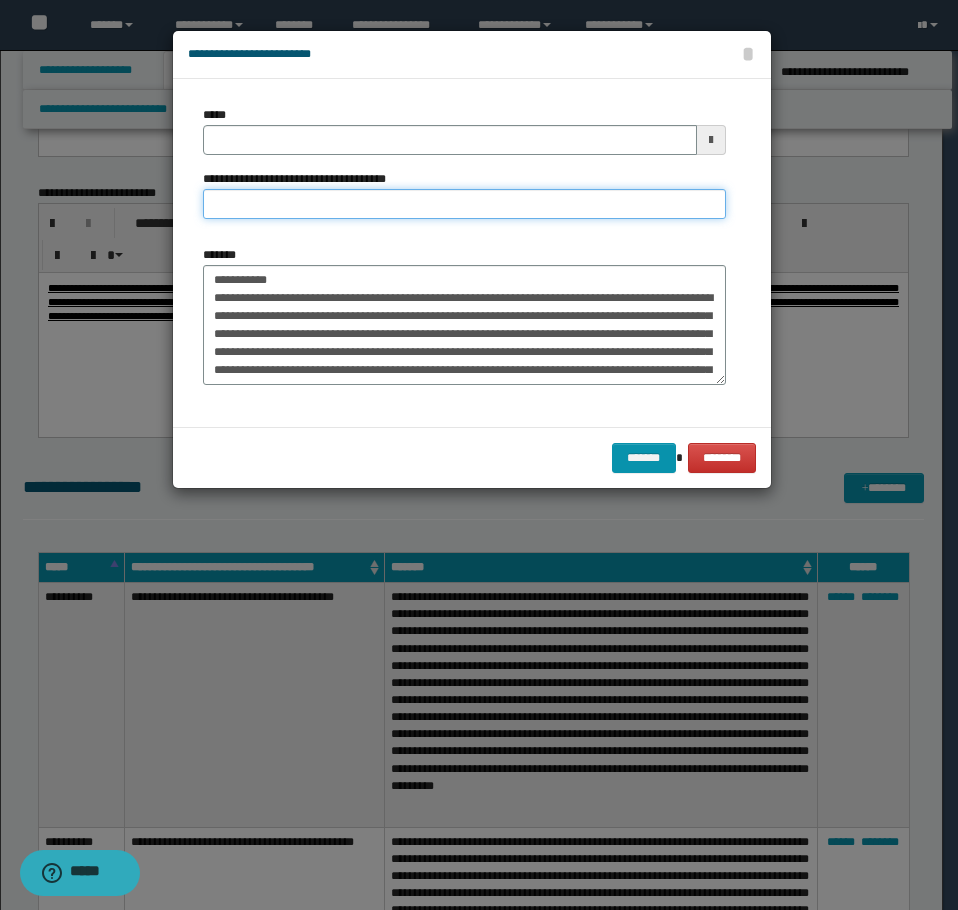 click on "**********" at bounding box center (464, 204) 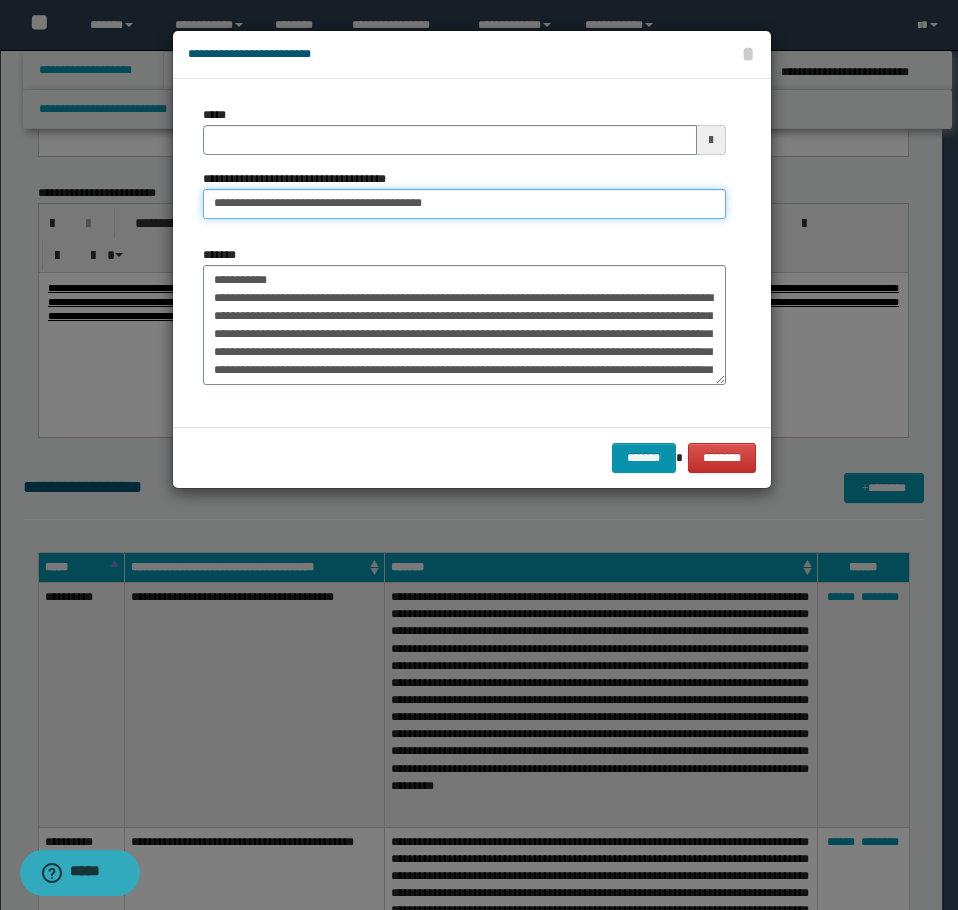 type on "**********" 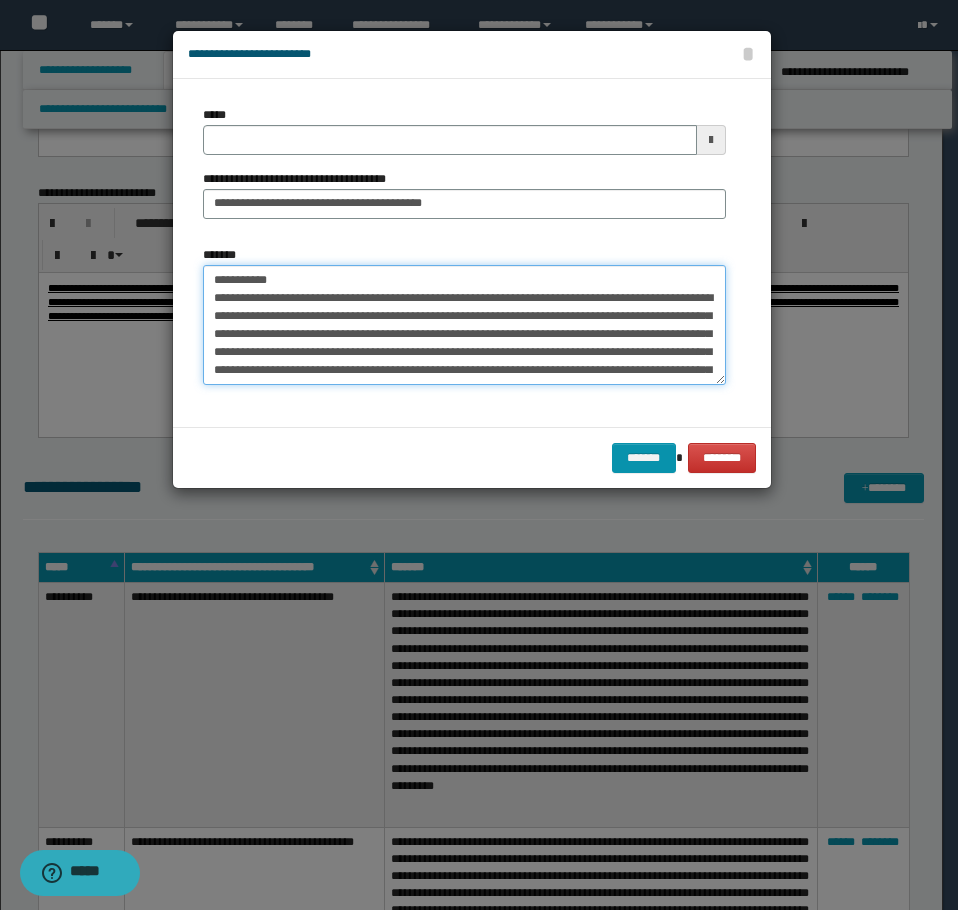 drag, startPoint x: 297, startPoint y: 274, endPoint x: 108, endPoint y: 239, distance: 192.21342 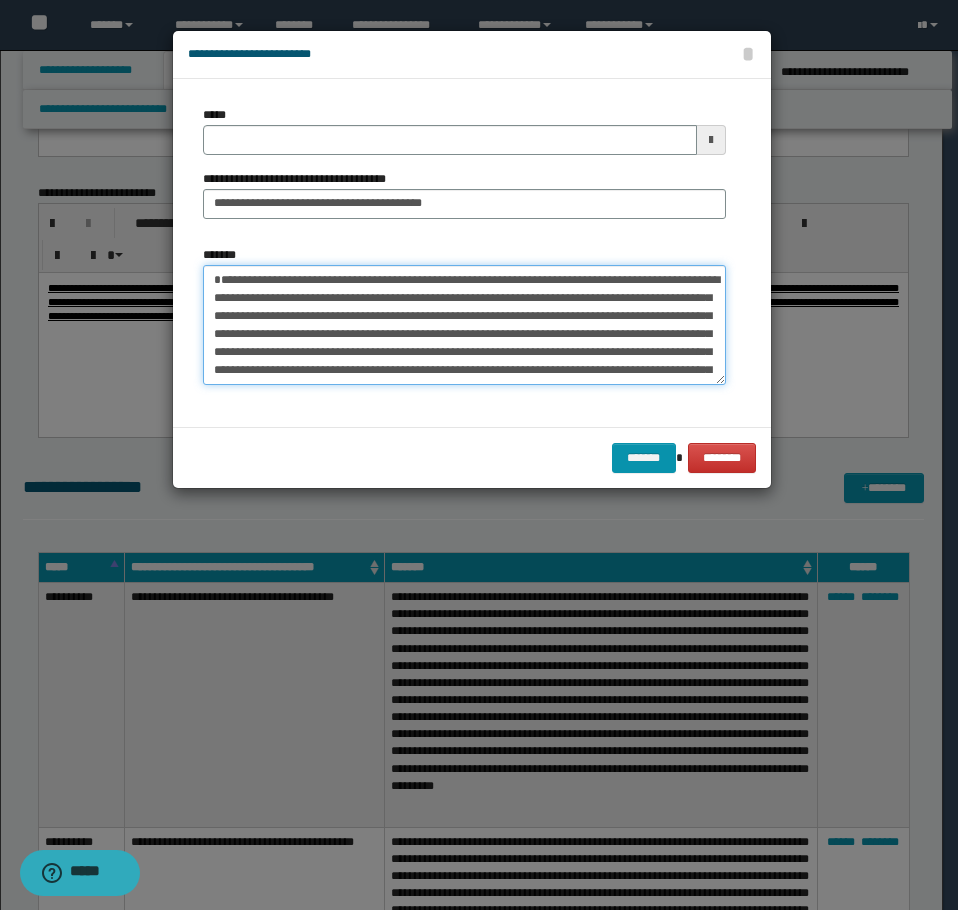 type 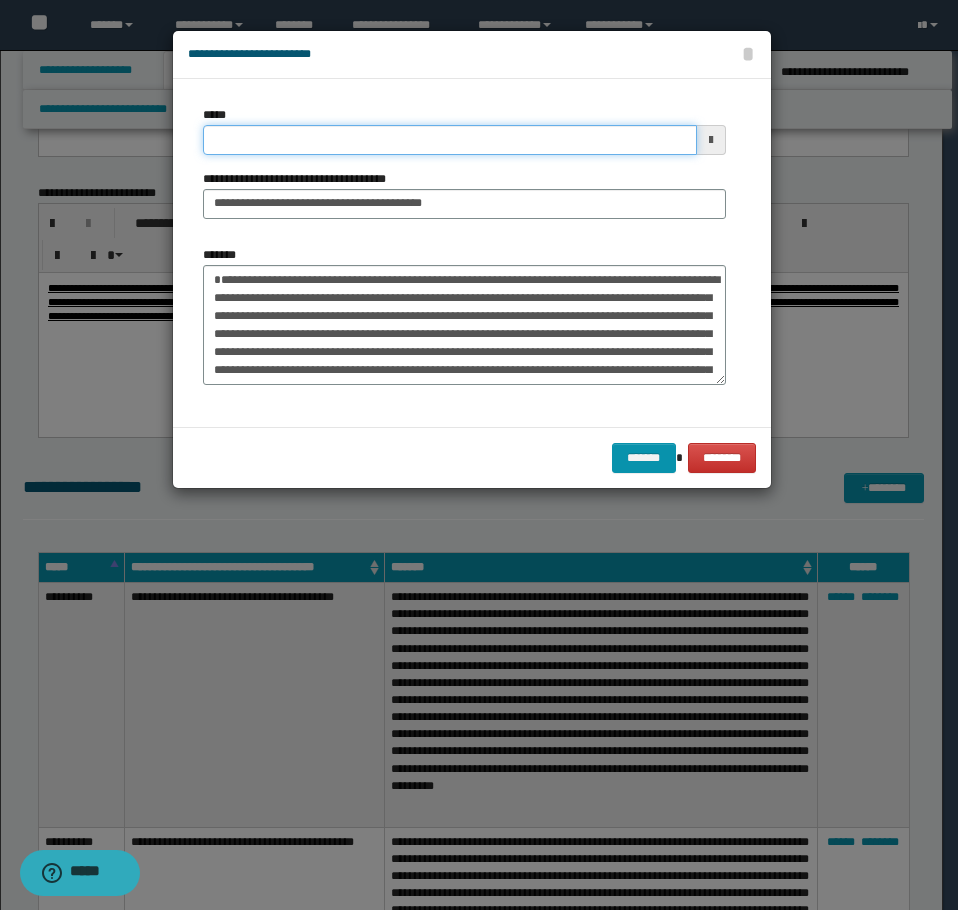 click on "*****" at bounding box center (450, 140) 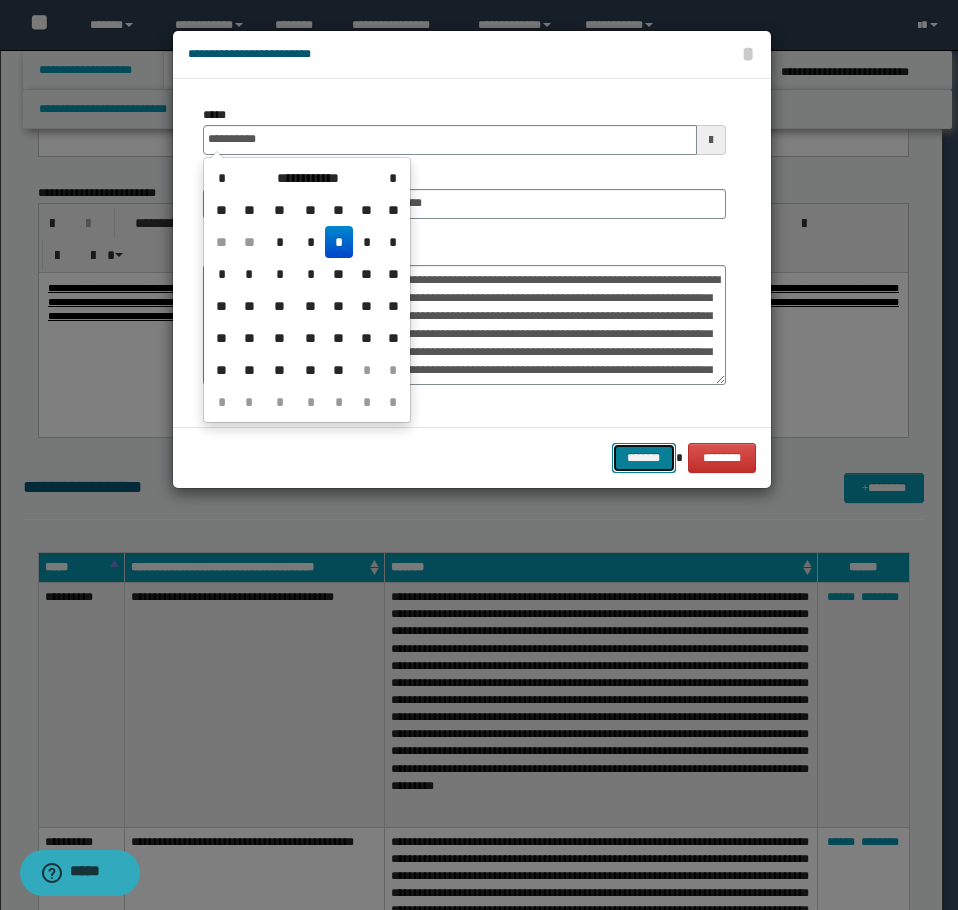 type on "**********" 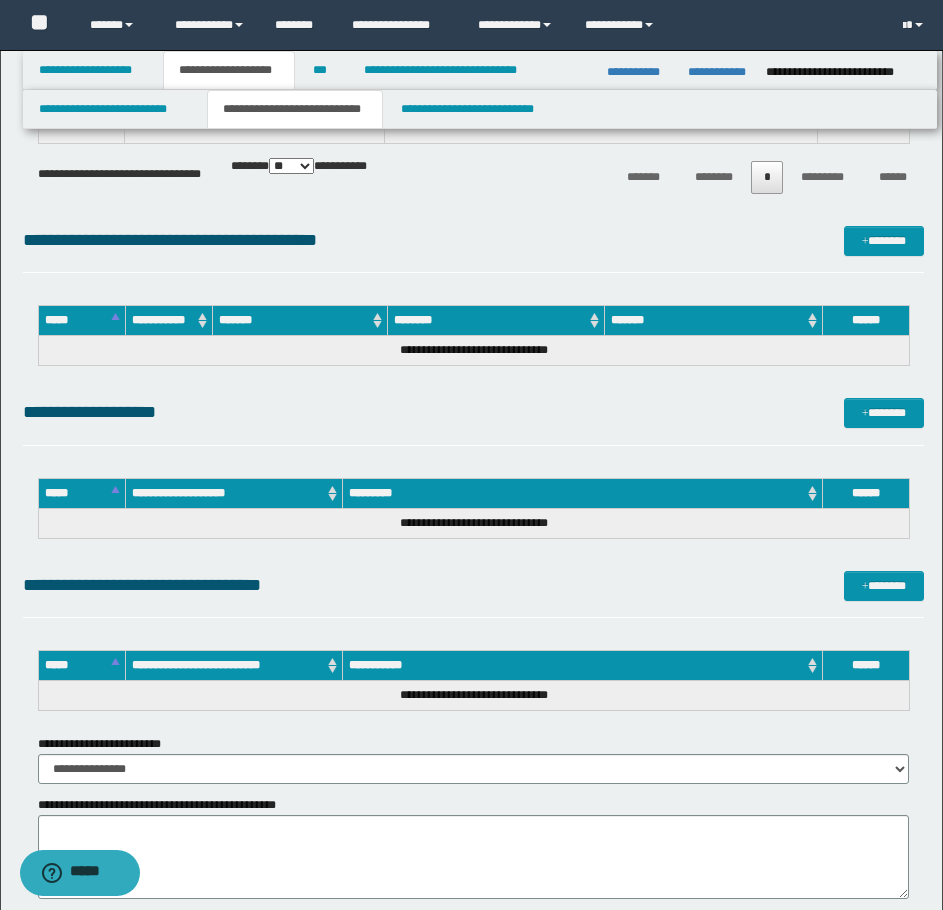 scroll, scrollTop: 8300, scrollLeft: 0, axis: vertical 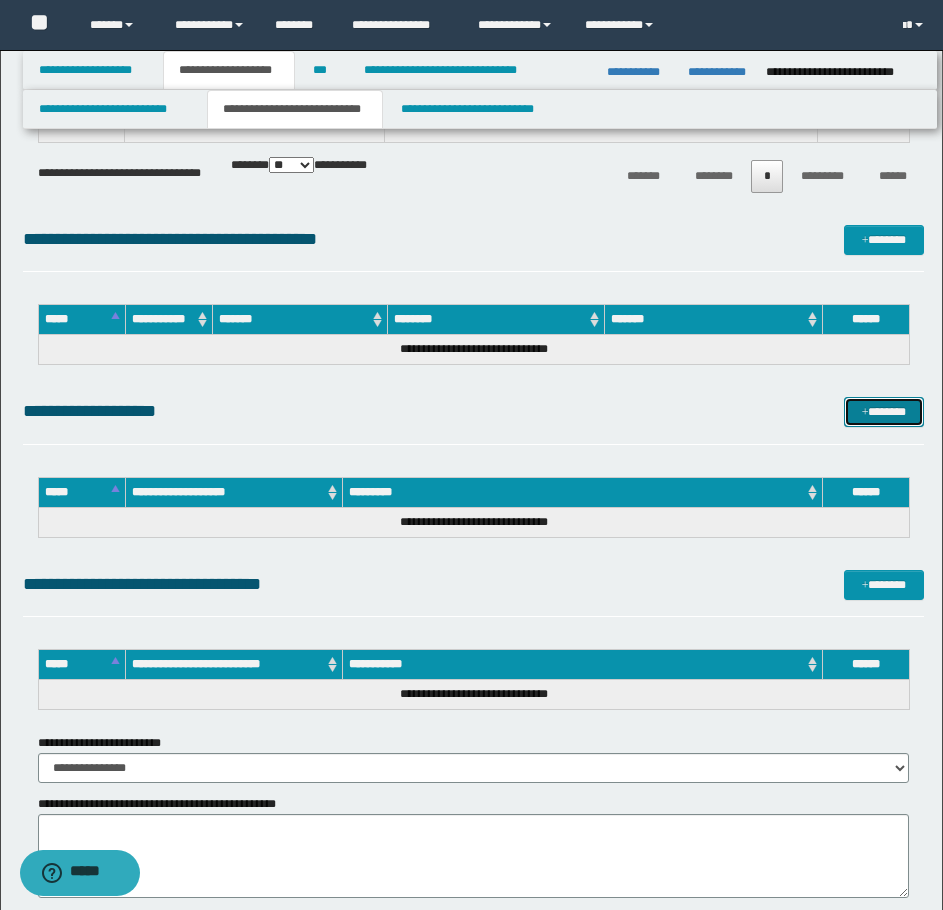 drag, startPoint x: 880, startPoint y: 410, endPoint x: 887, endPoint y: 418, distance: 10.630146 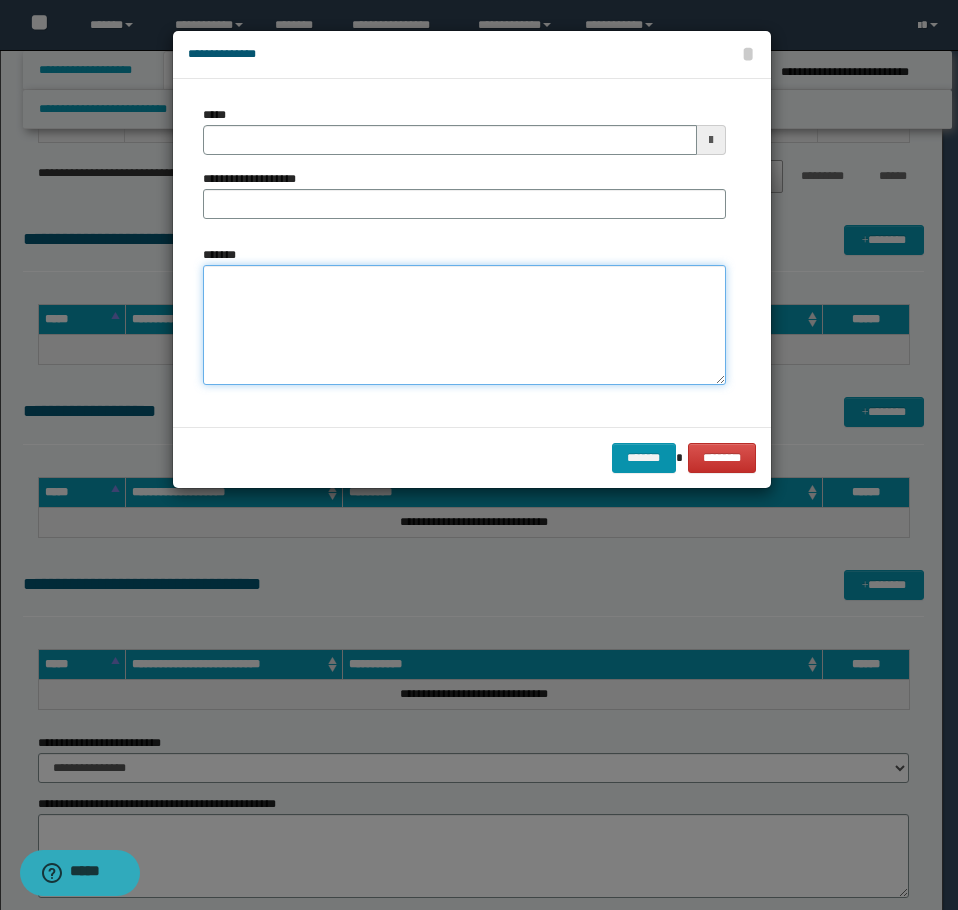 drag, startPoint x: 336, startPoint y: 324, endPoint x: 268, endPoint y: 295, distance: 73.92564 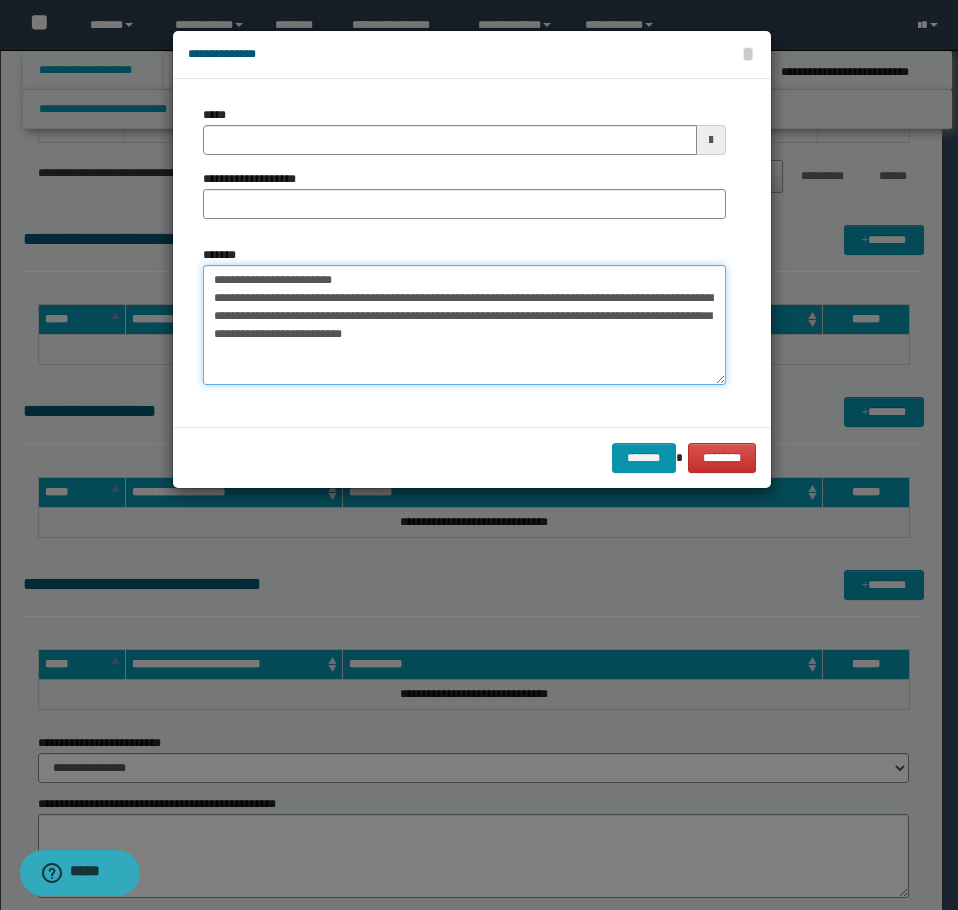 drag, startPoint x: 355, startPoint y: 269, endPoint x: 280, endPoint y: 277, distance: 75.42546 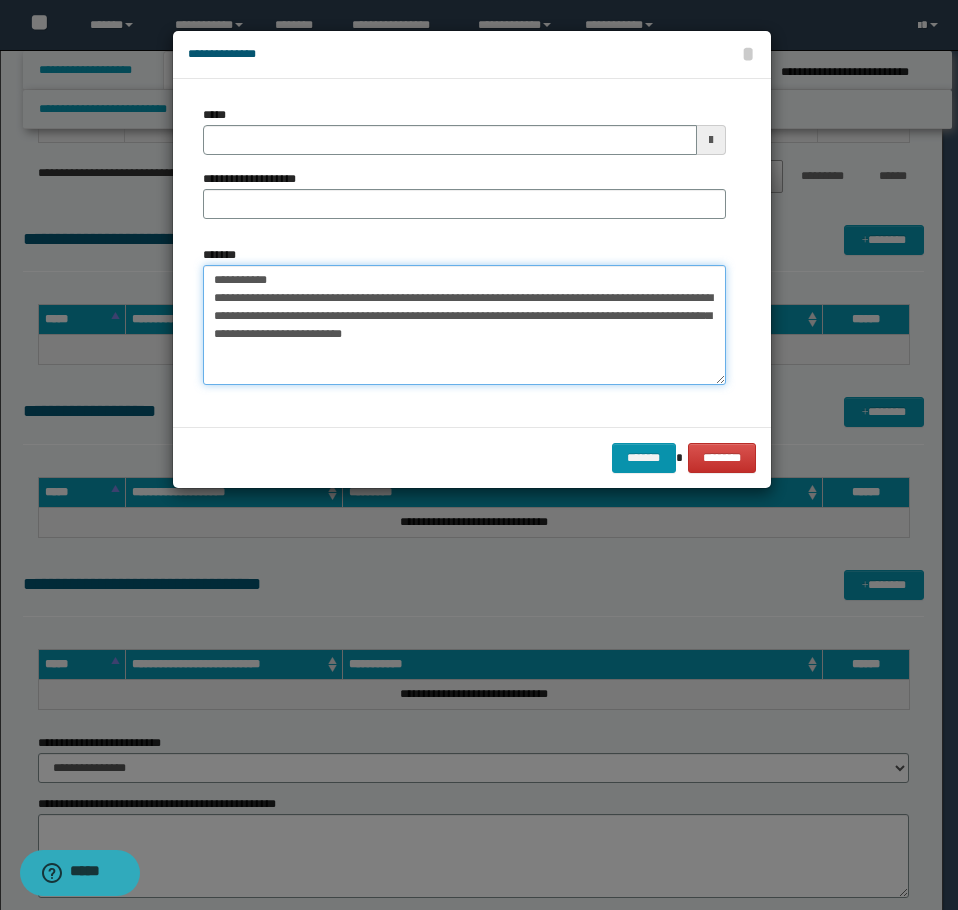 type on "**********" 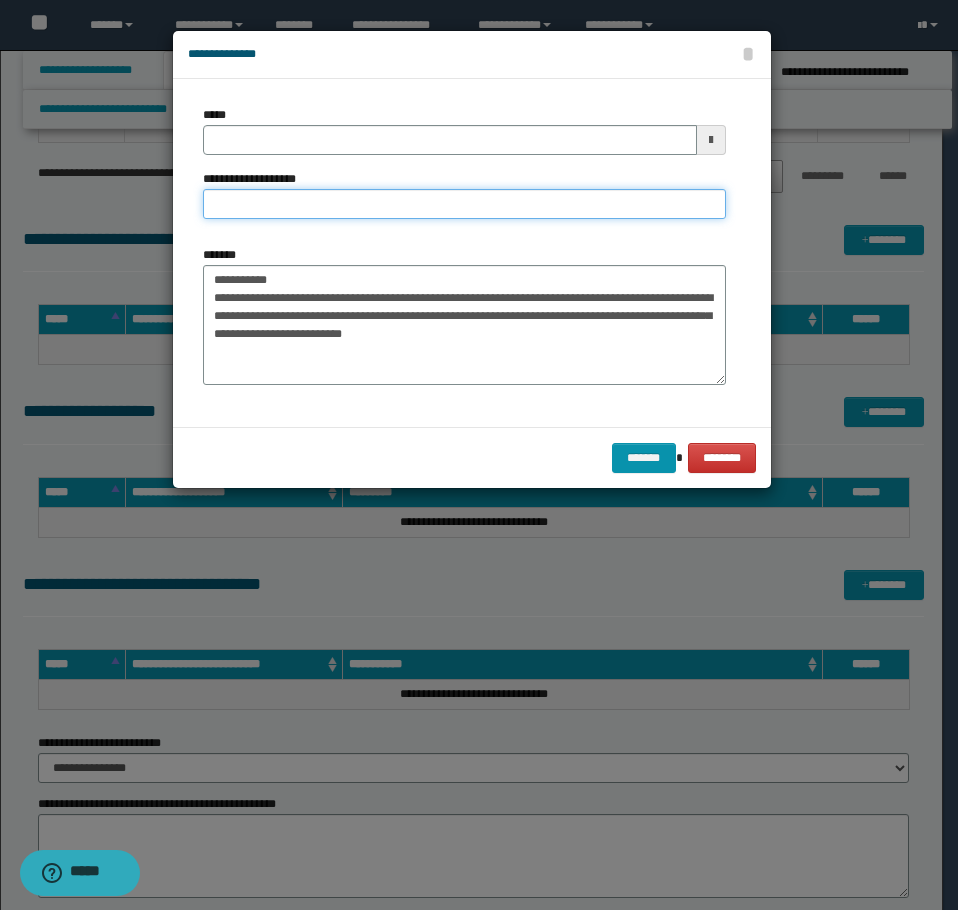 click on "**********" at bounding box center [464, 204] 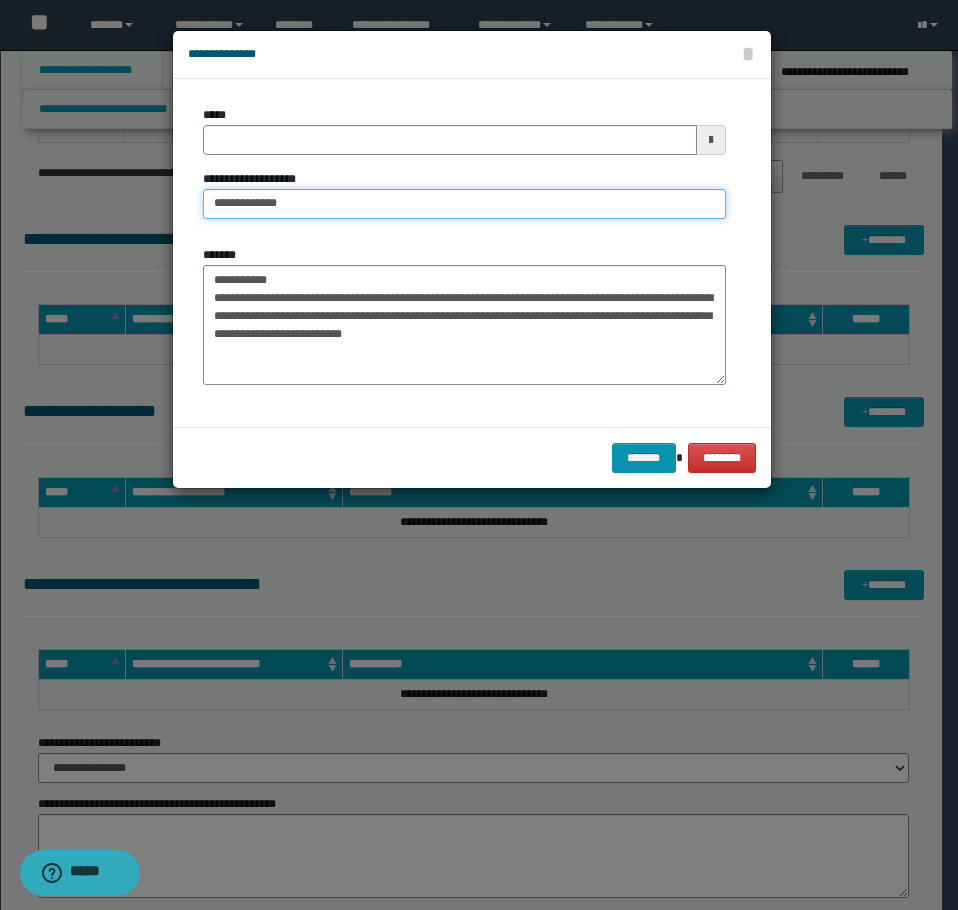 type on "**********" 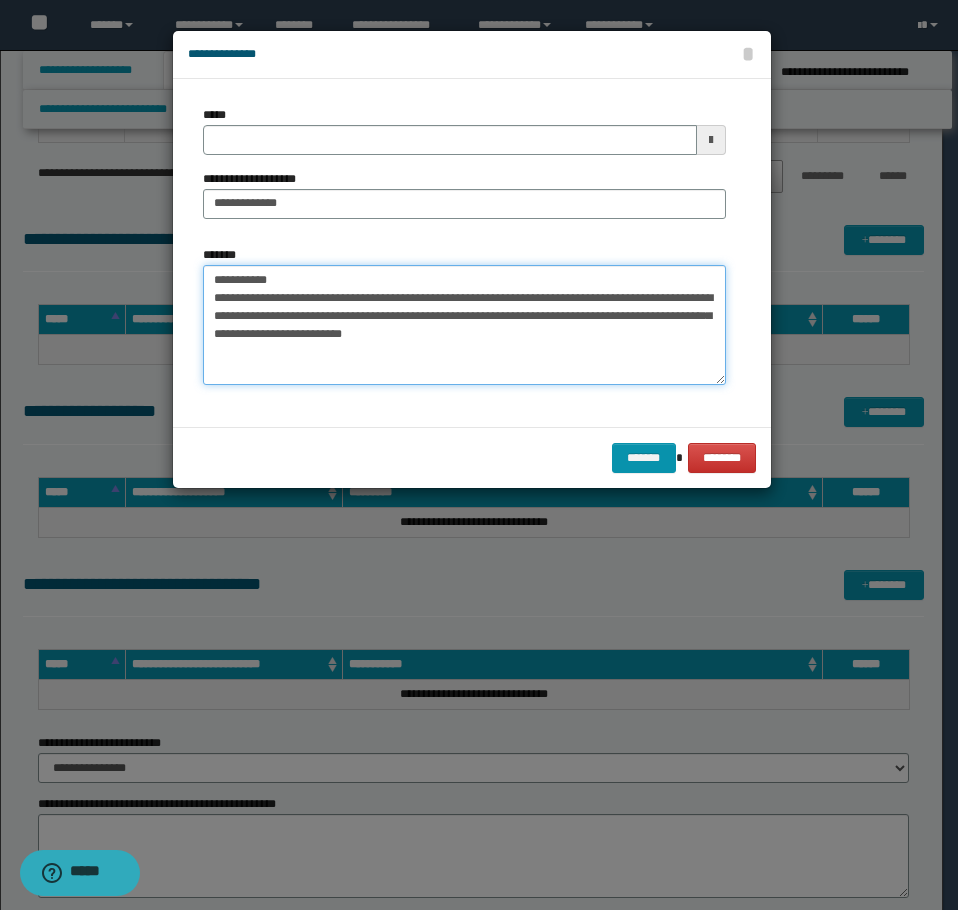 drag, startPoint x: 266, startPoint y: 271, endPoint x: 135, endPoint y: 264, distance: 131.18689 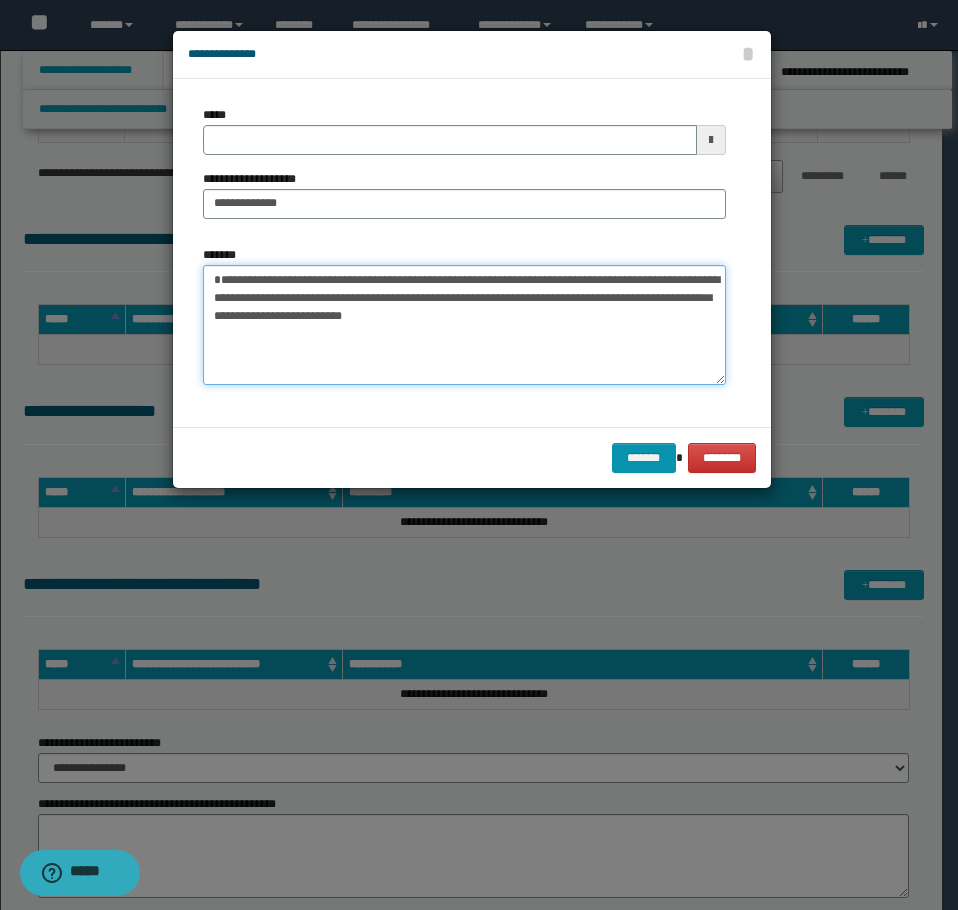 type 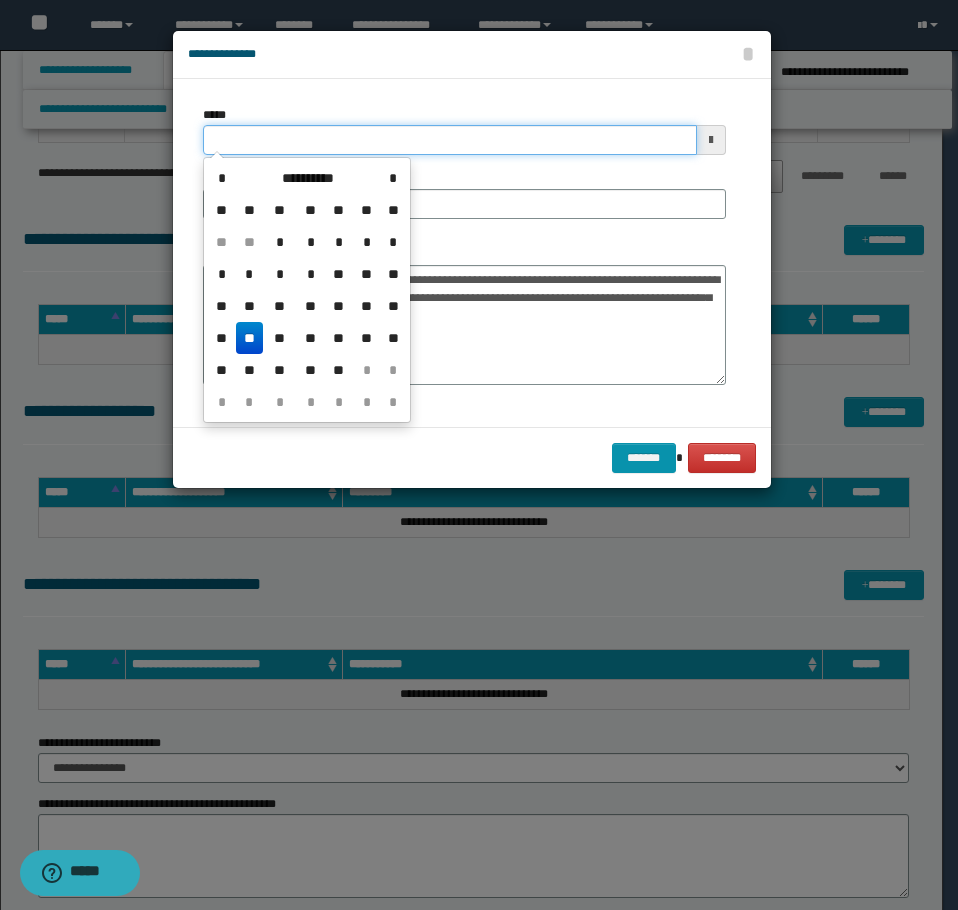 click on "*****" at bounding box center [450, 140] 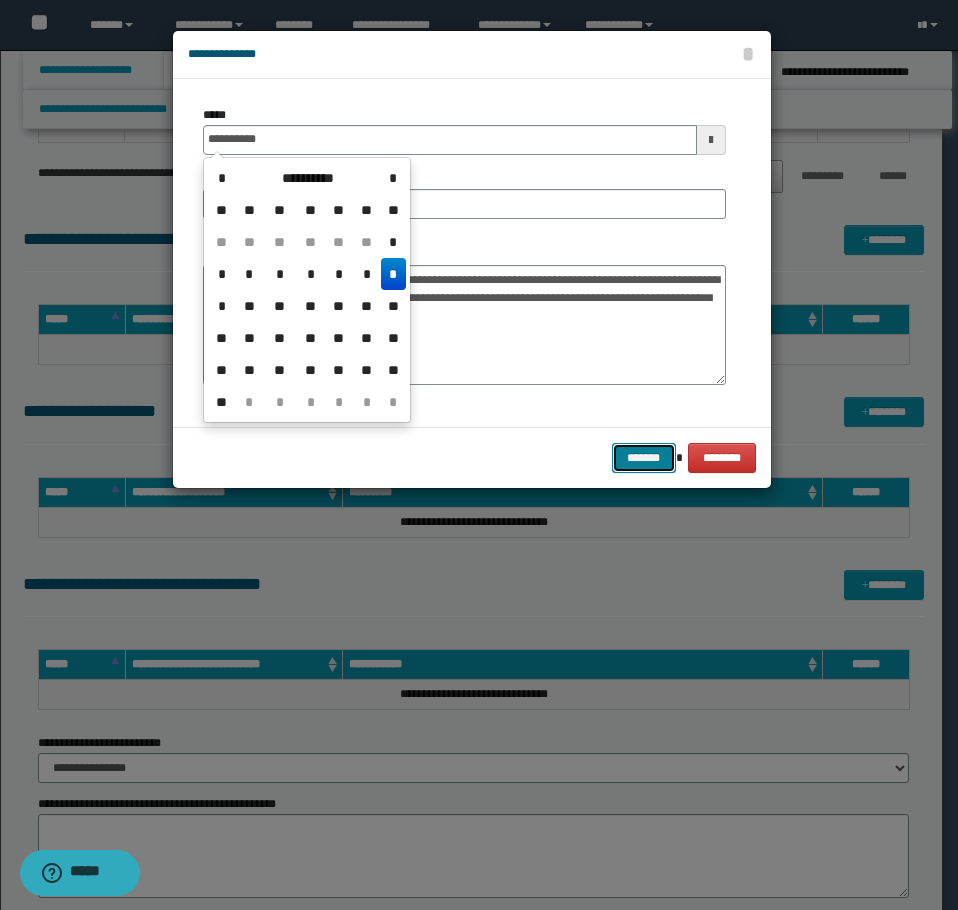 type on "**********" 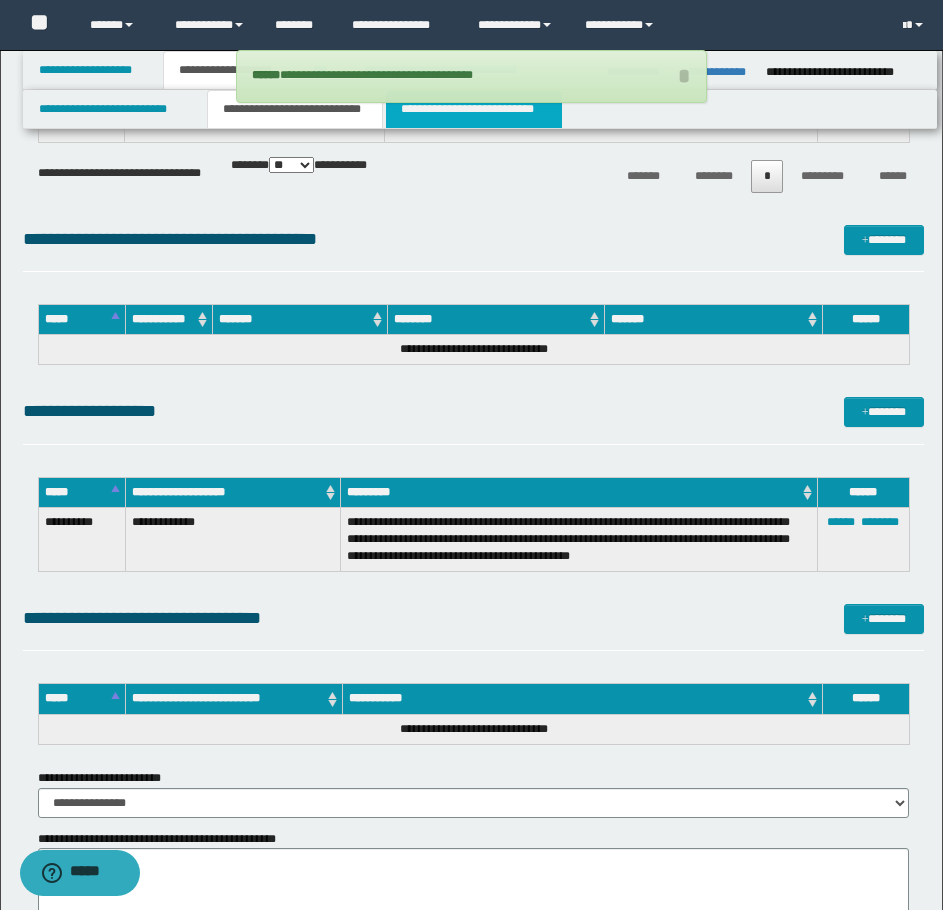 click on "**********" at bounding box center [474, 109] 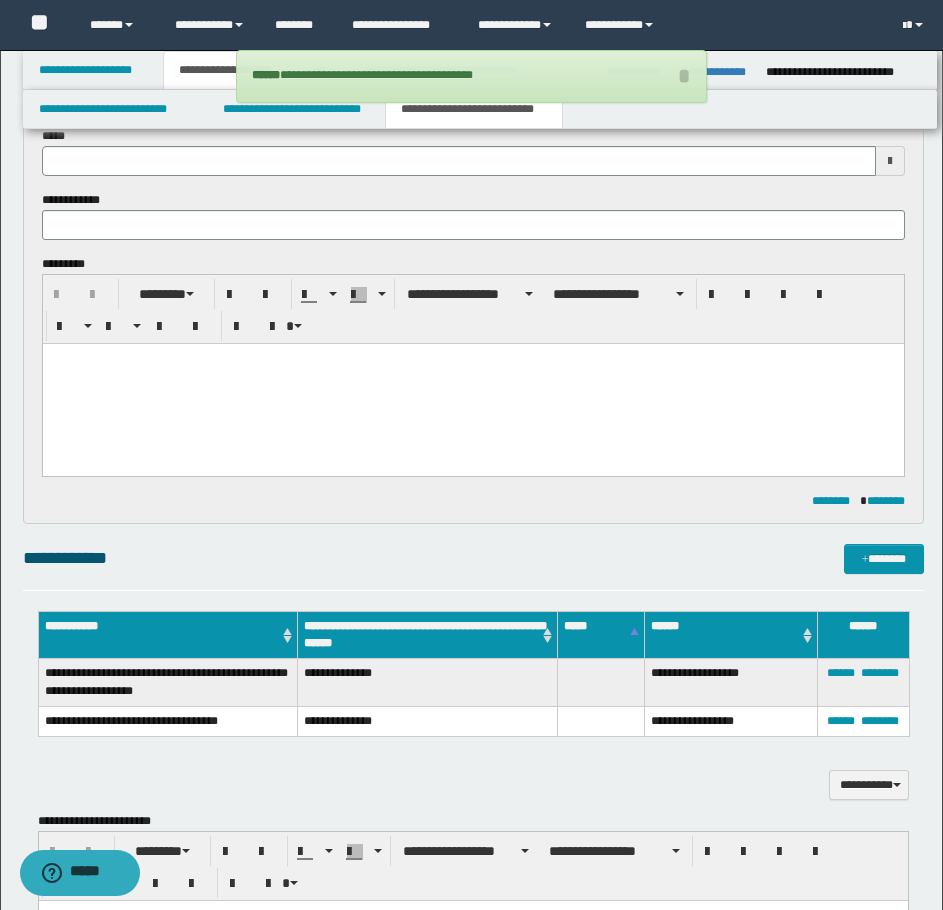 scroll, scrollTop: 0, scrollLeft: 0, axis: both 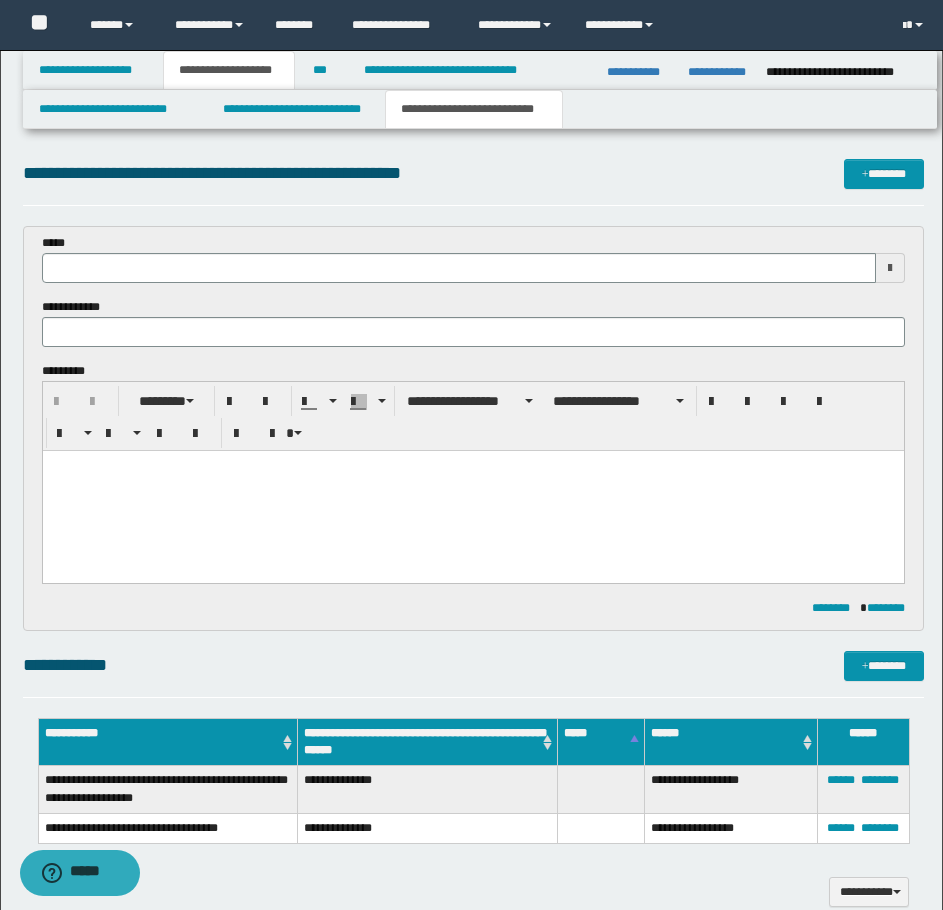 click at bounding box center (472, 491) 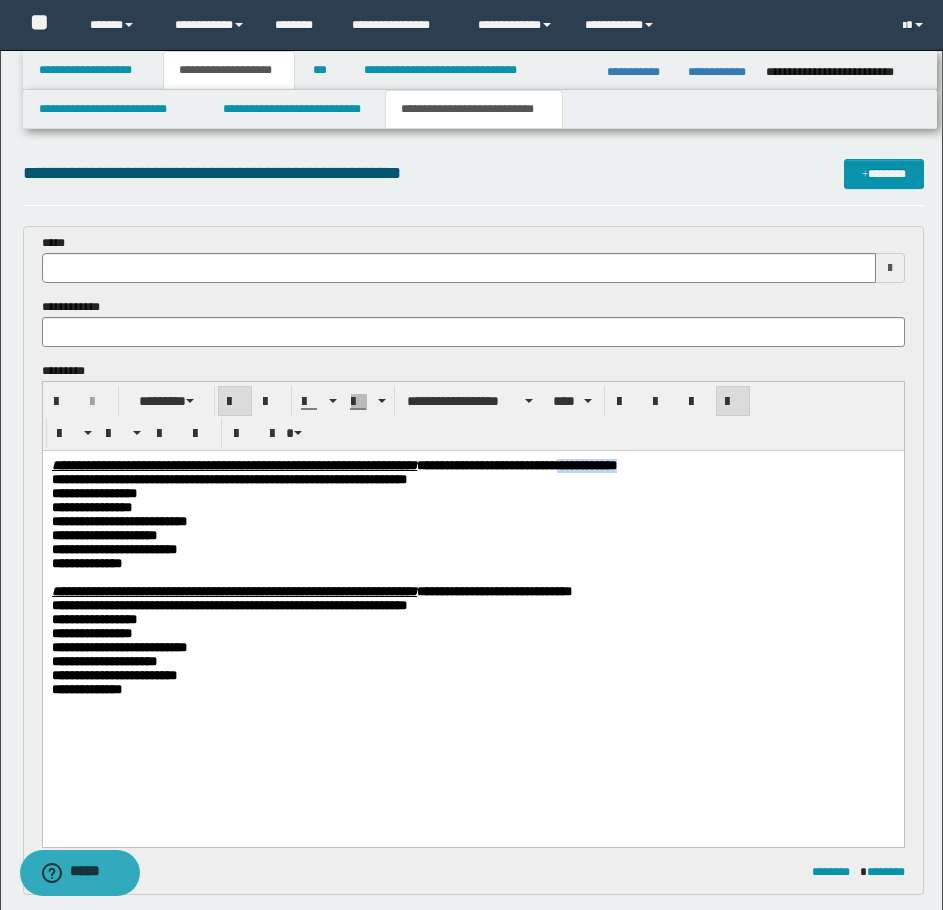 drag, startPoint x: 794, startPoint y: 468, endPoint x: 755, endPoint y: 893, distance: 426.78568 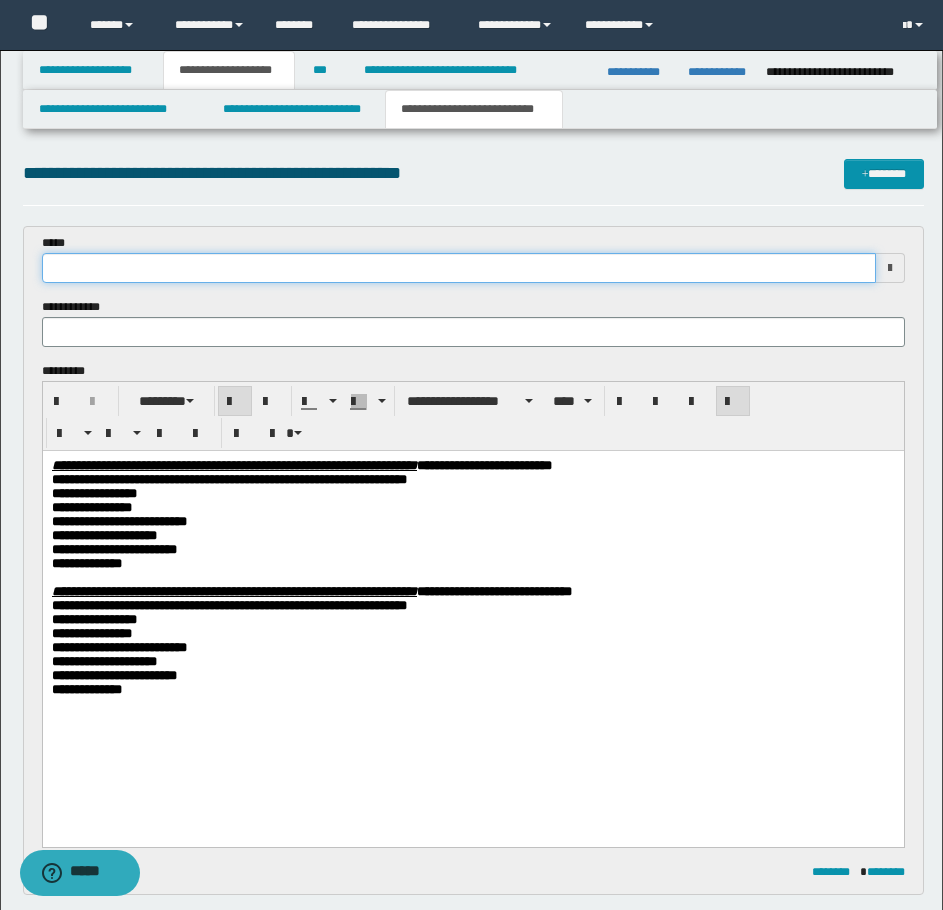 click at bounding box center [459, 268] 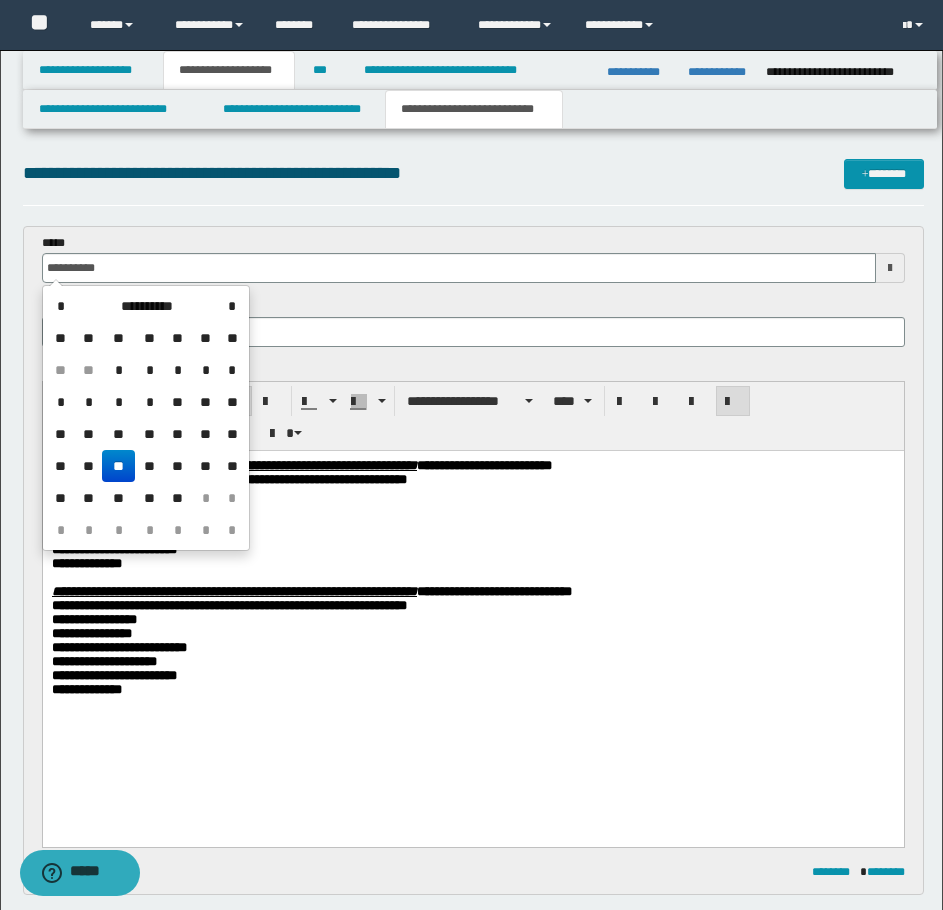 click on "**" at bounding box center (118, 466) 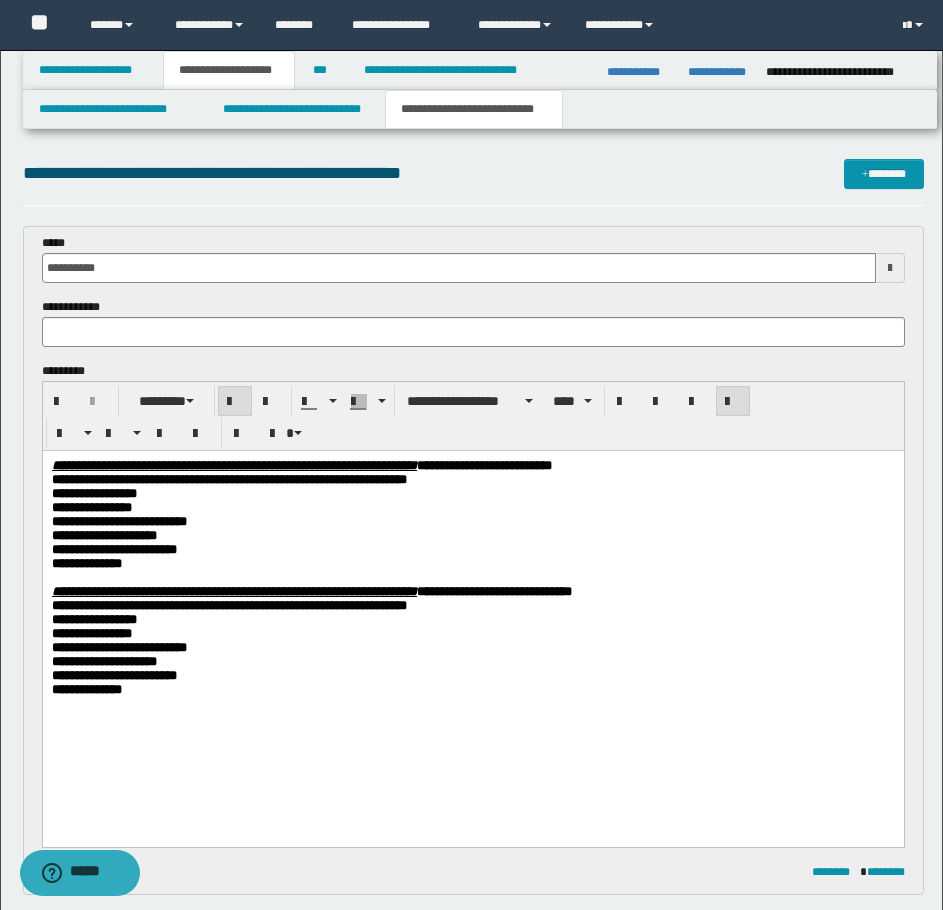 drag, startPoint x: 369, startPoint y: 536, endPoint x: 633, endPoint y: 503, distance: 266.0545 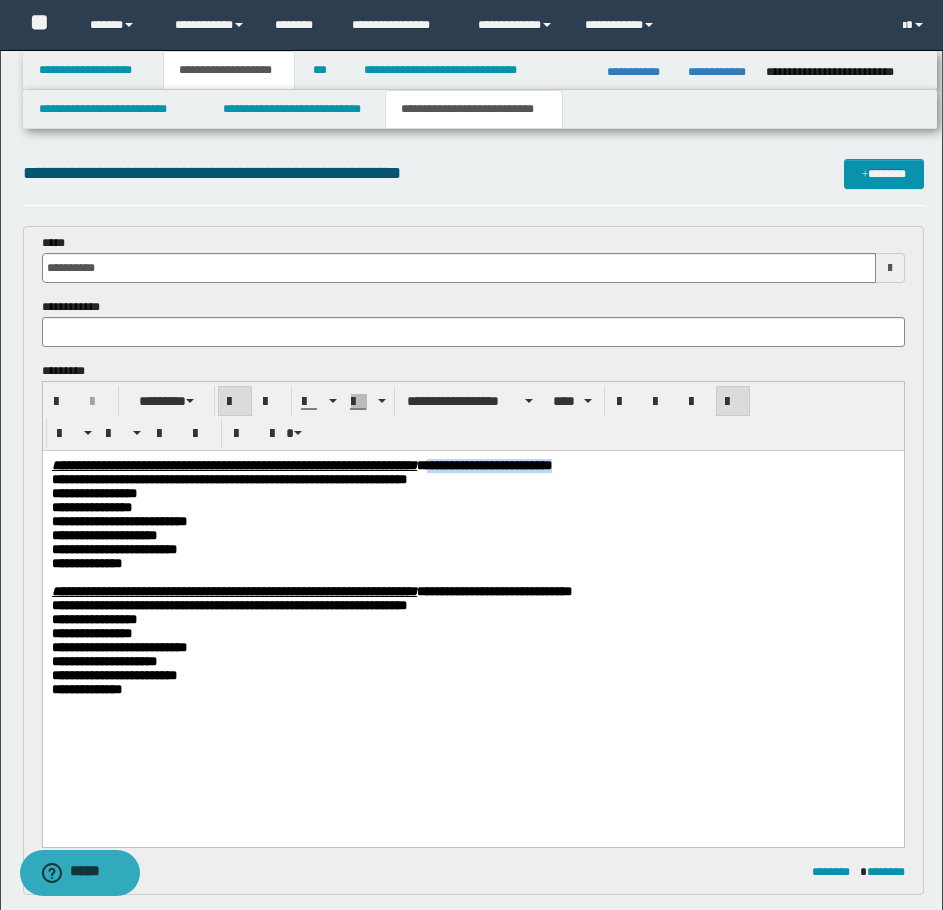 drag, startPoint x: 786, startPoint y: 460, endPoint x: 617, endPoint y: 461, distance: 169.00296 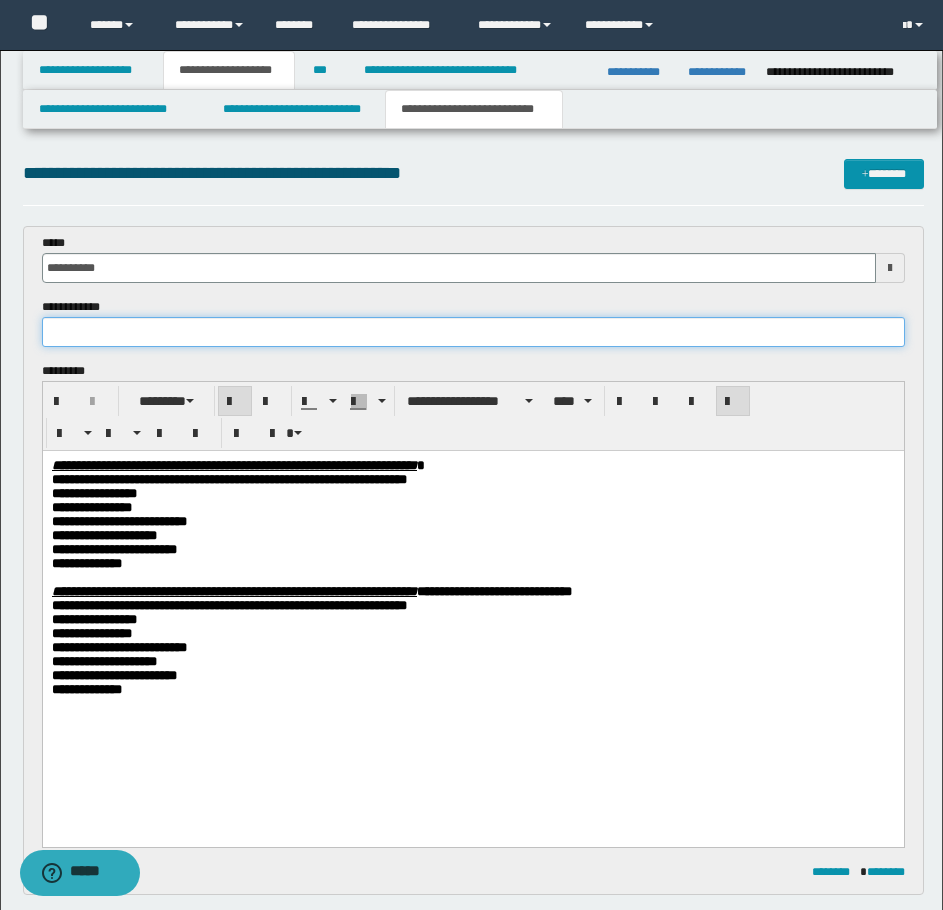 click at bounding box center [473, 332] 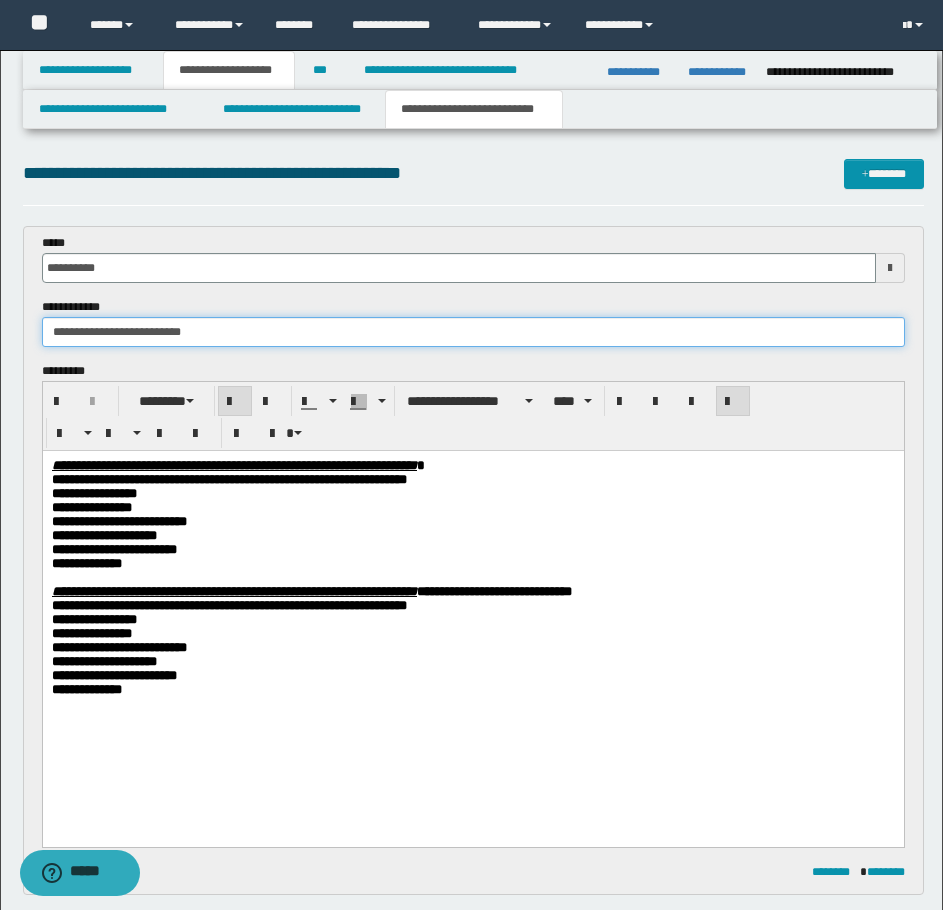 type on "**********" 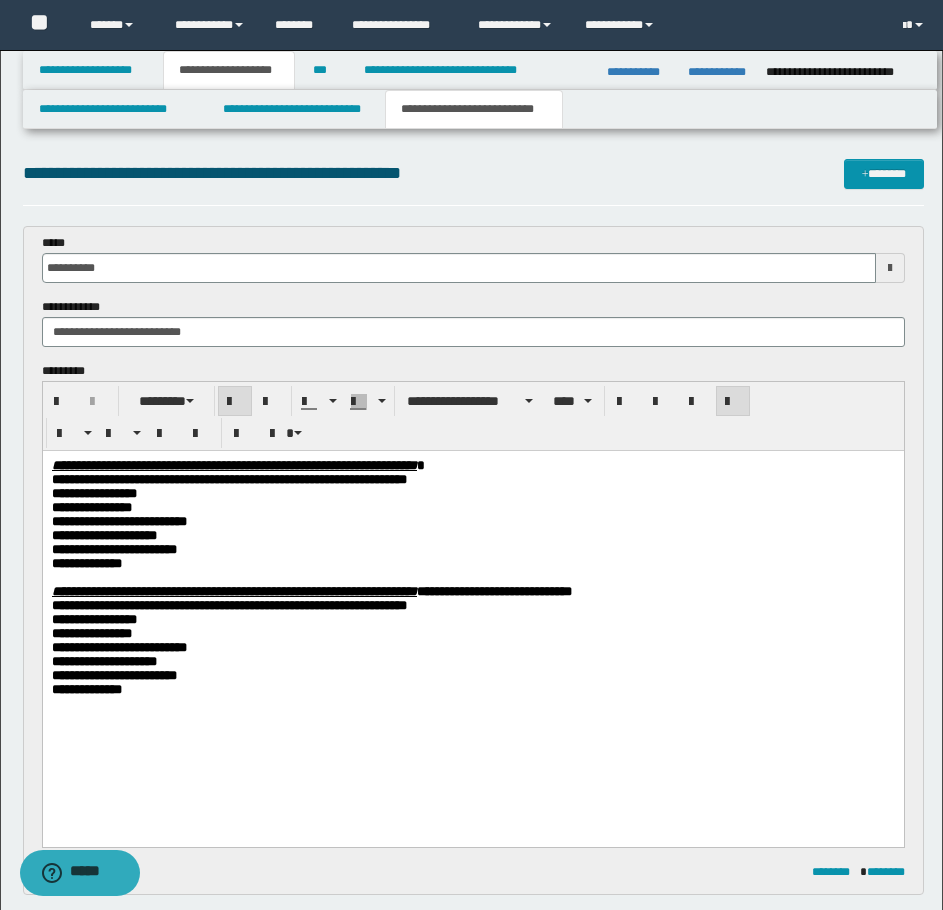 click on "**********" at bounding box center [472, 508] 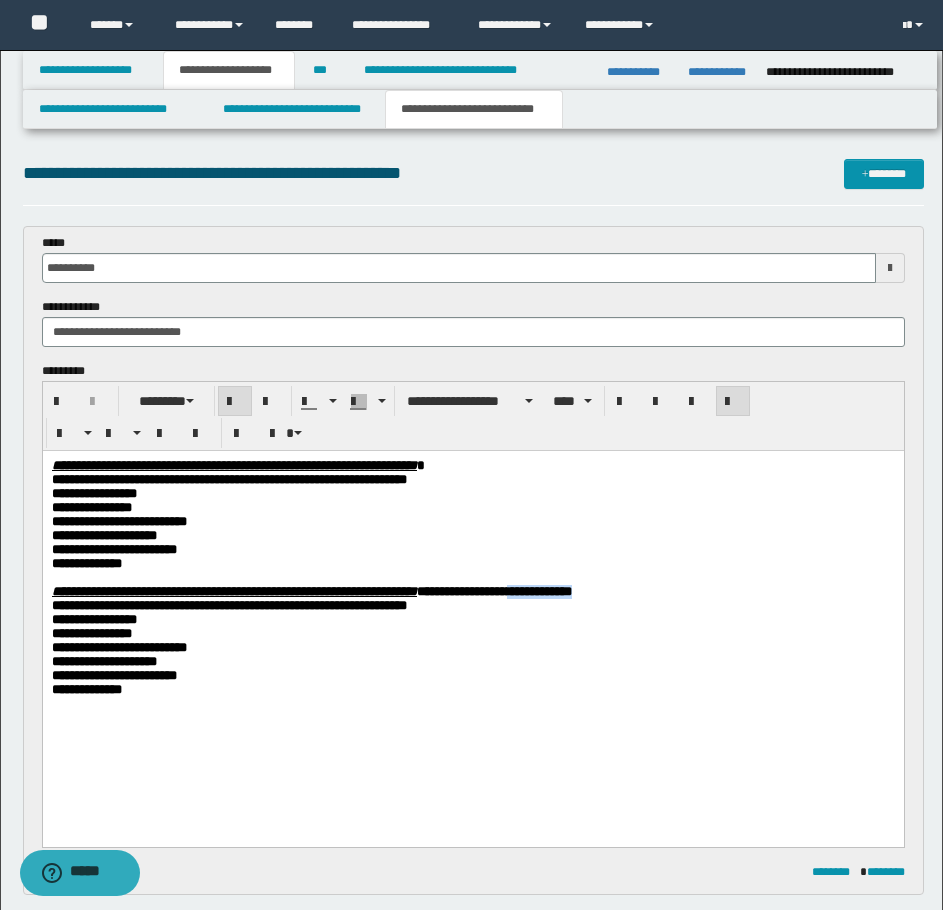 drag, startPoint x: 804, startPoint y: 615, endPoint x: 723, endPoint y: 605, distance: 81.61495 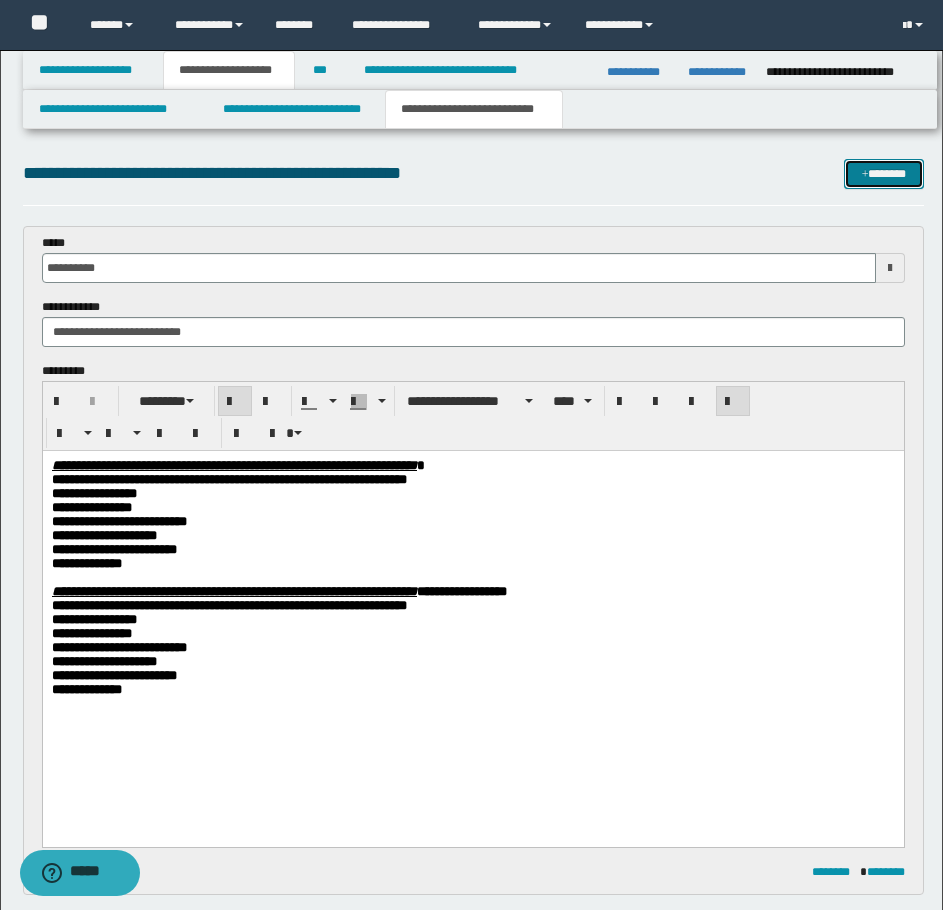click on "*******" at bounding box center (884, 174) 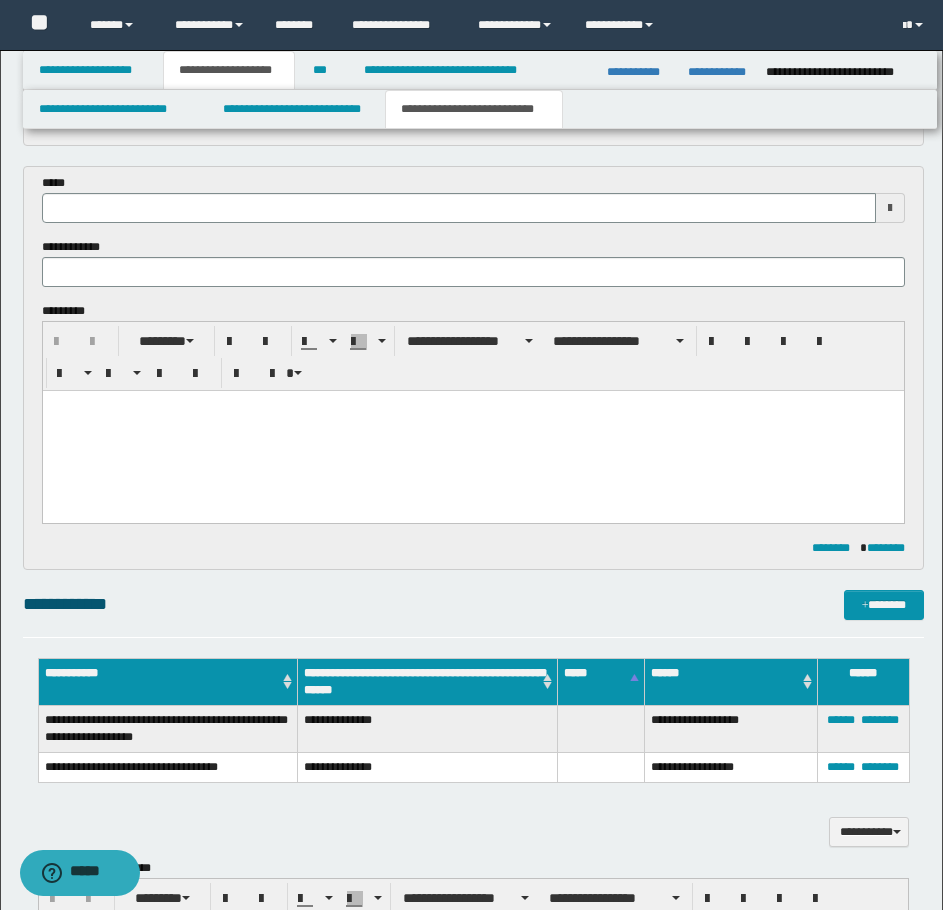 scroll, scrollTop: 642, scrollLeft: 0, axis: vertical 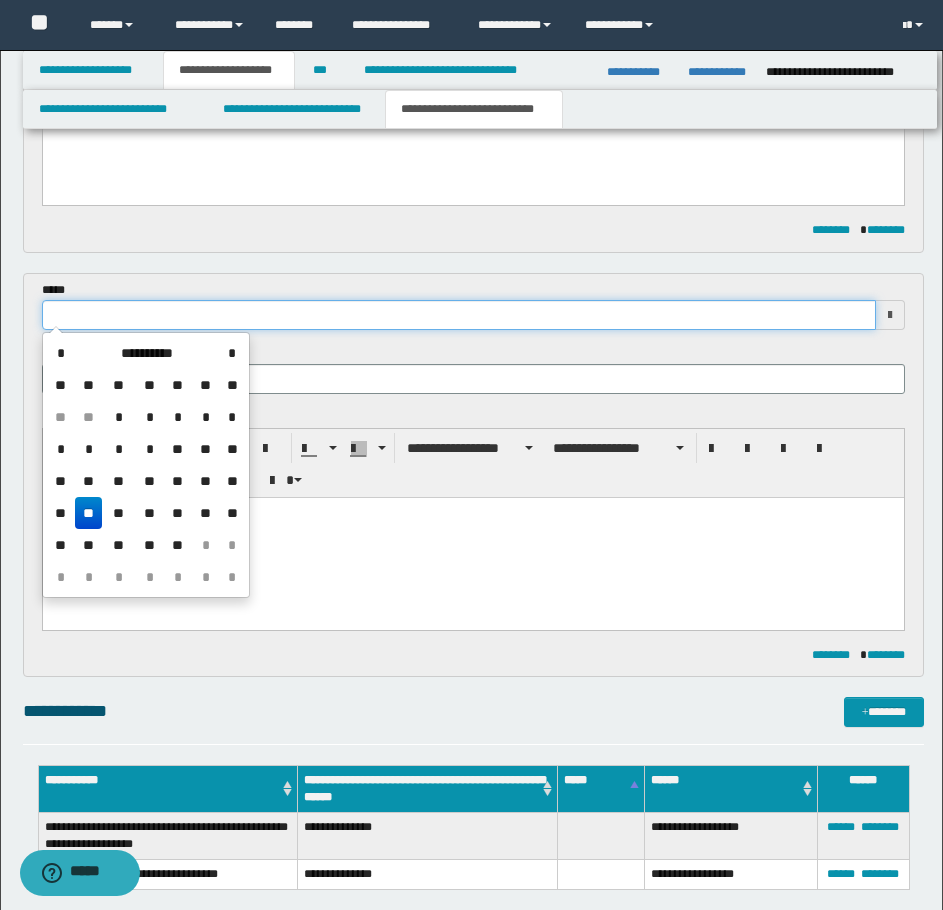 click at bounding box center [459, 315] 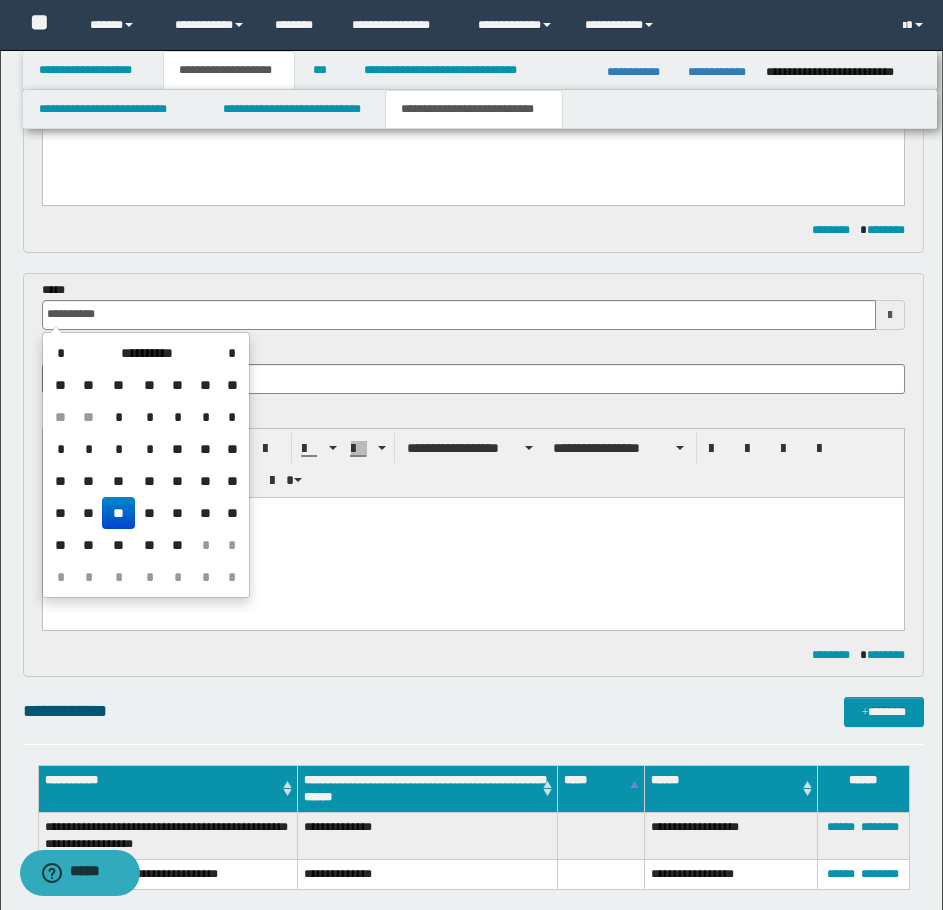 click on "**" at bounding box center (118, 513) 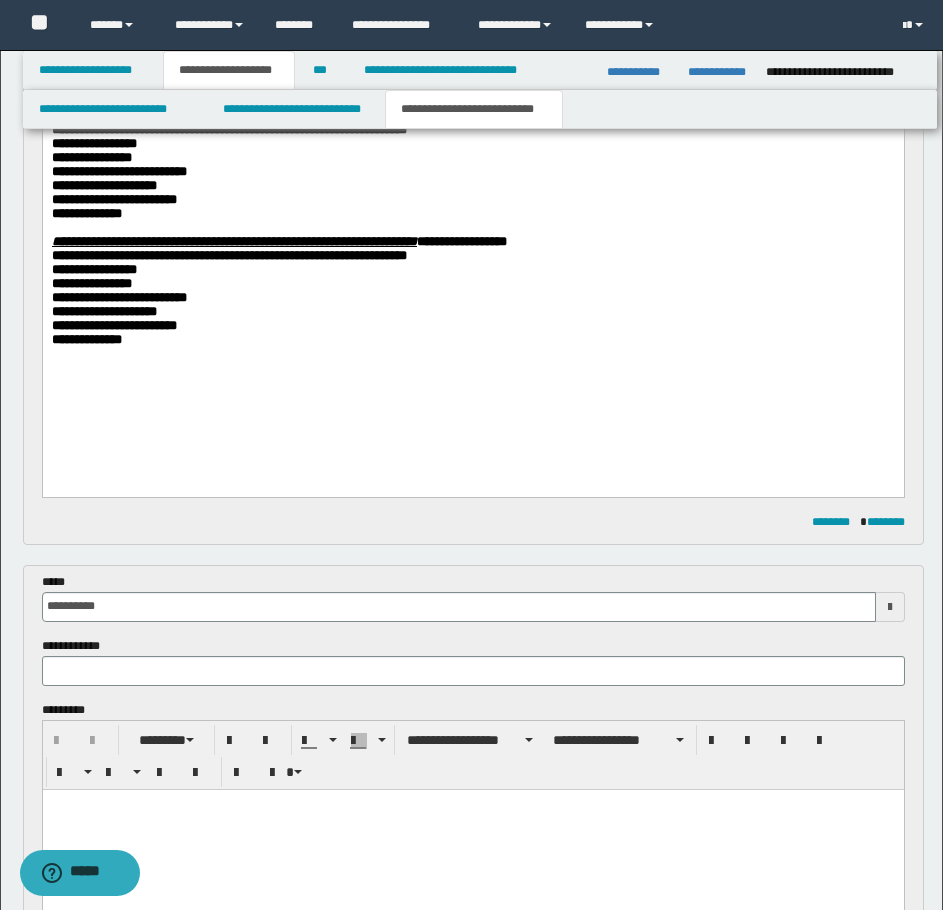 scroll, scrollTop: 342, scrollLeft: 0, axis: vertical 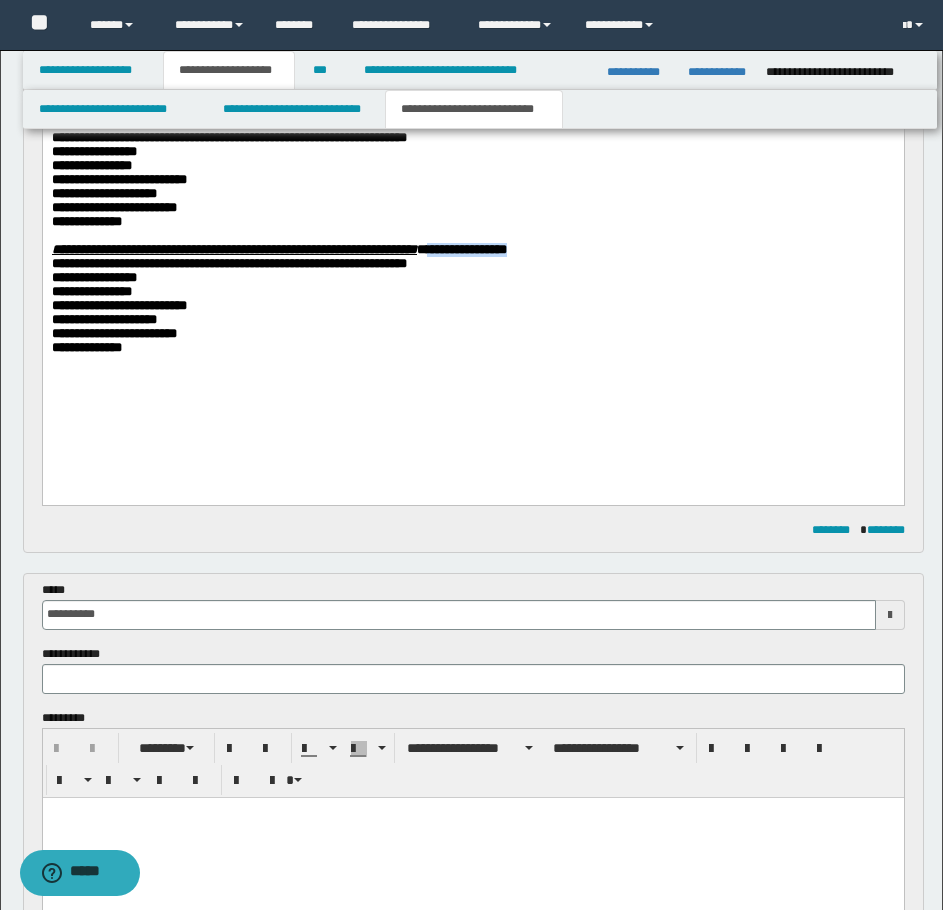 drag, startPoint x: 738, startPoint y: 269, endPoint x: 621, endPoint y: 265, distance: 117.06836 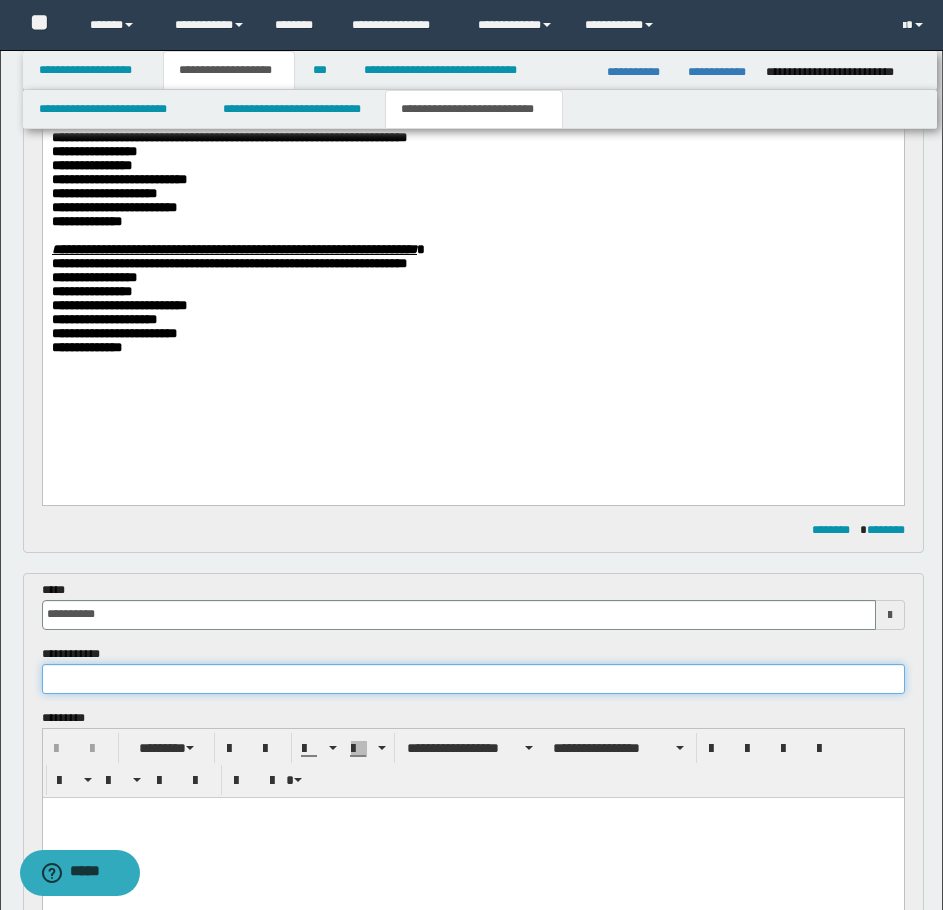 click at bounding box center [473, 679] 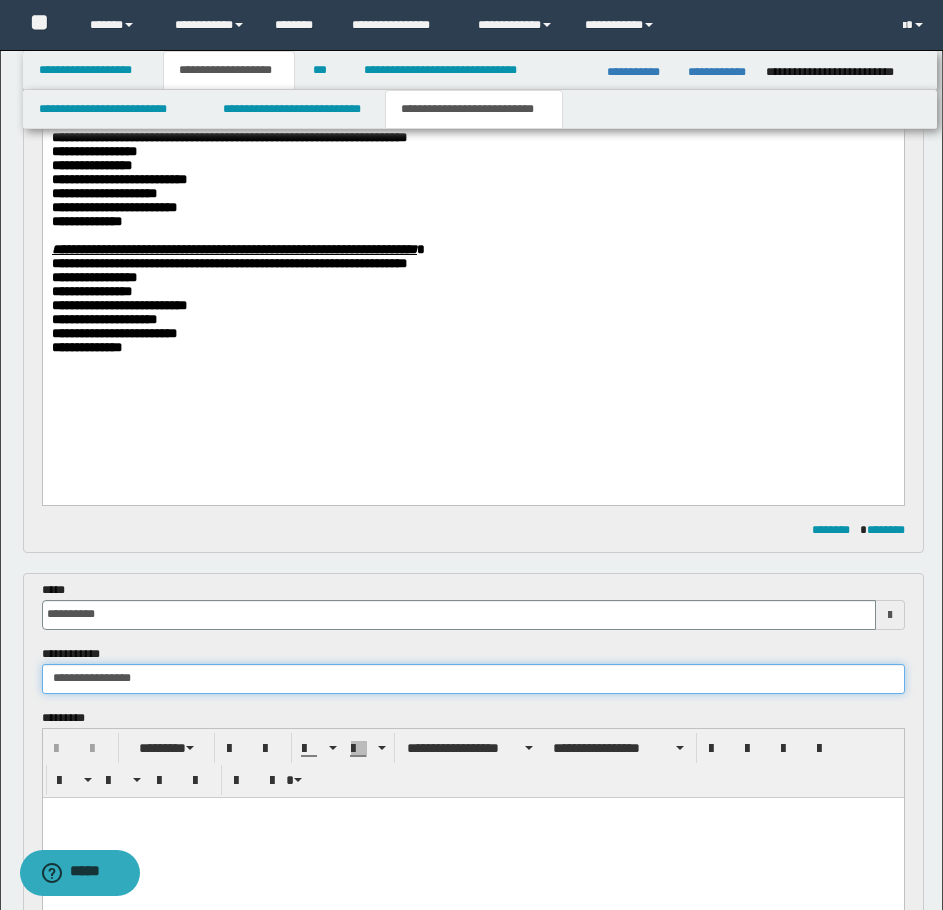 type on "**********" 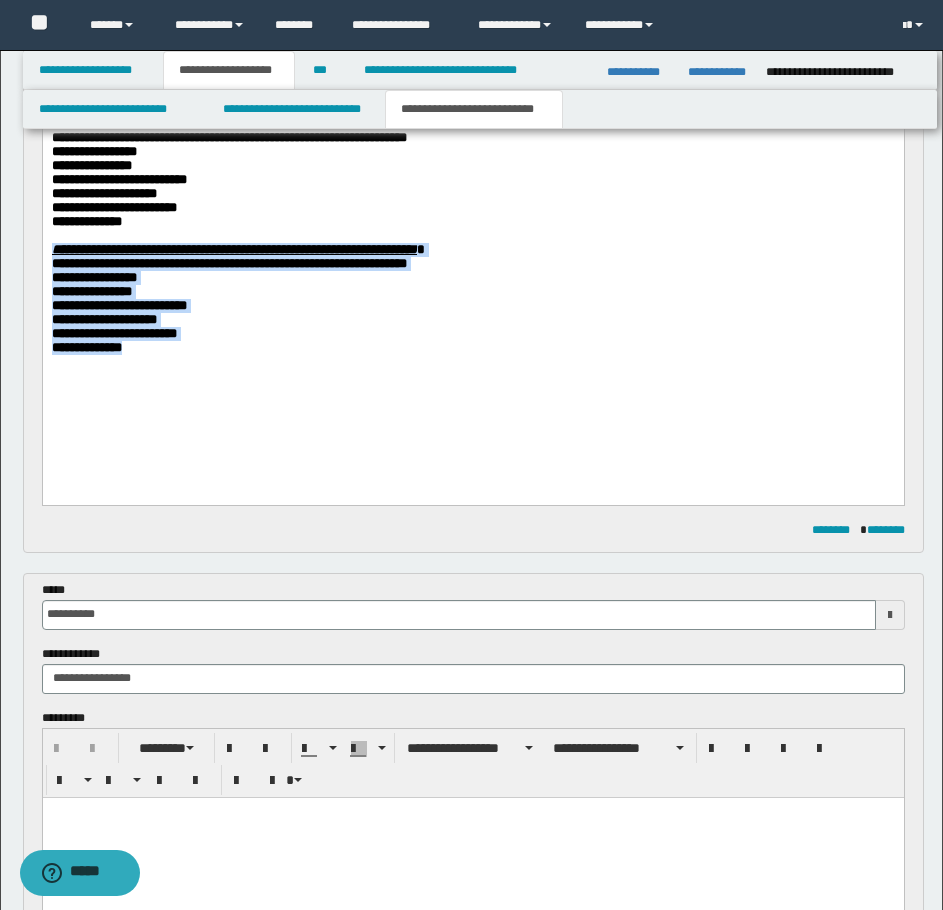 drag, startPoint x: 26, startPoint y: 342, endPoint x: 3, endPoint y: 270, distance: 75.58439 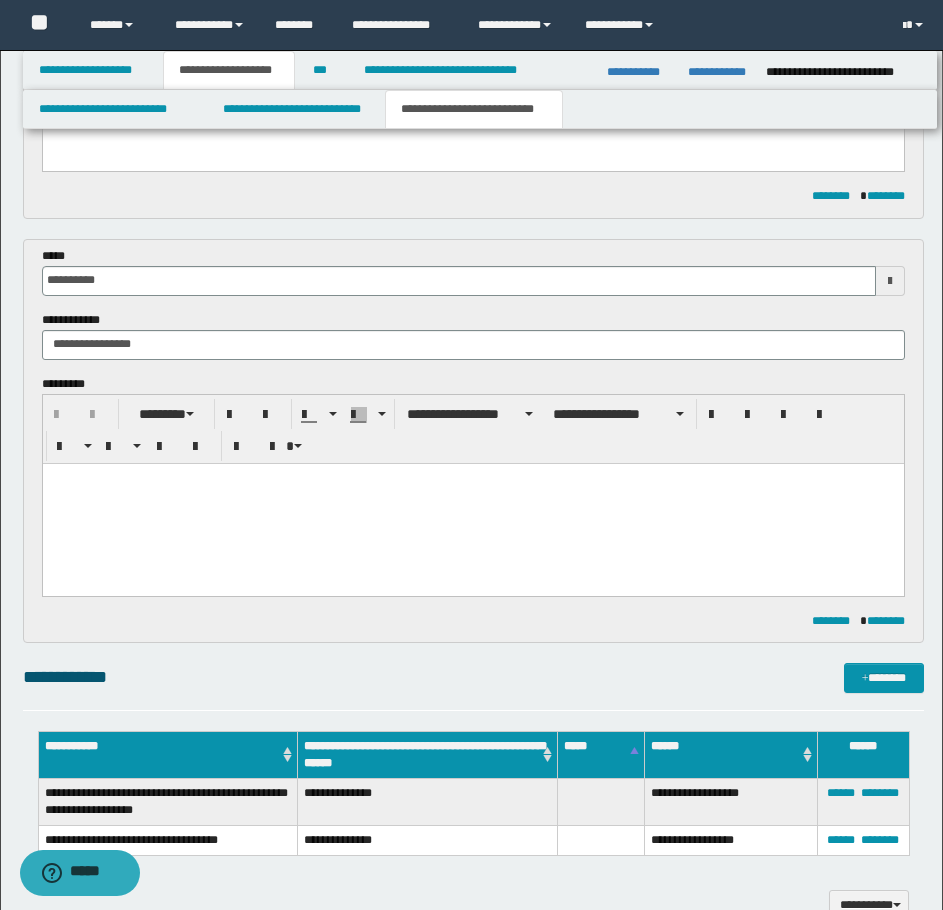 scroll, scrollTop: 542, scrollLeft: 0, axis: vertical 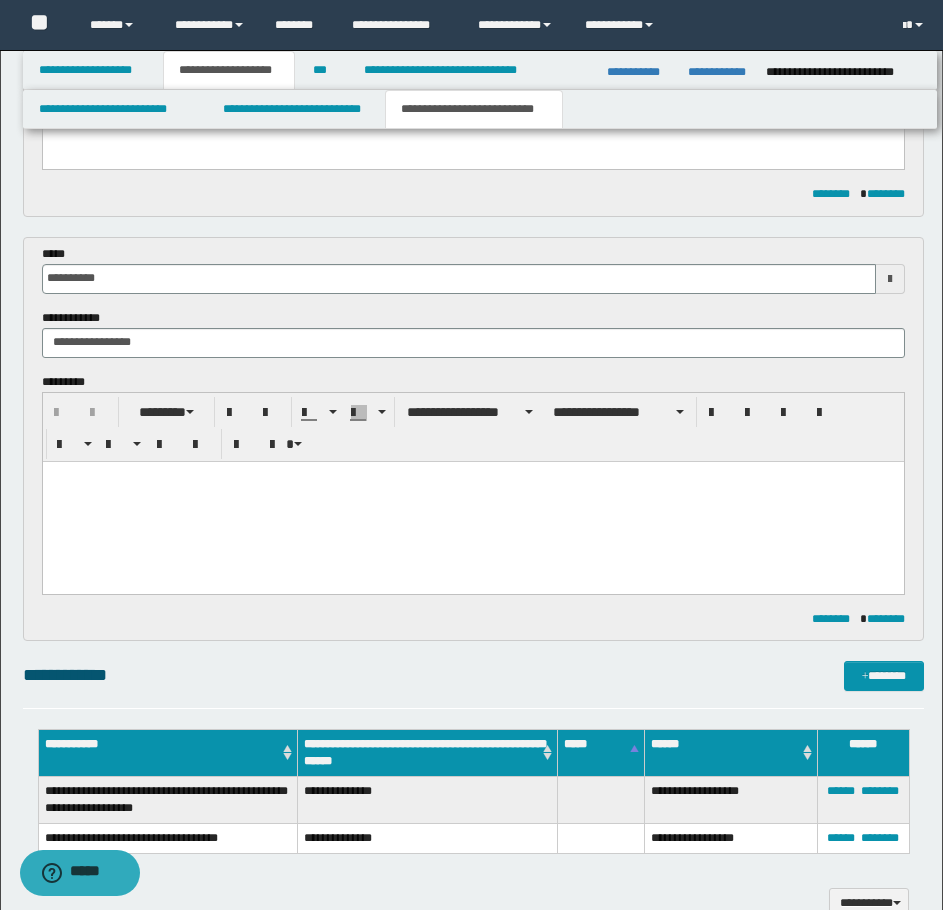 click at bounding box center [472, 501] 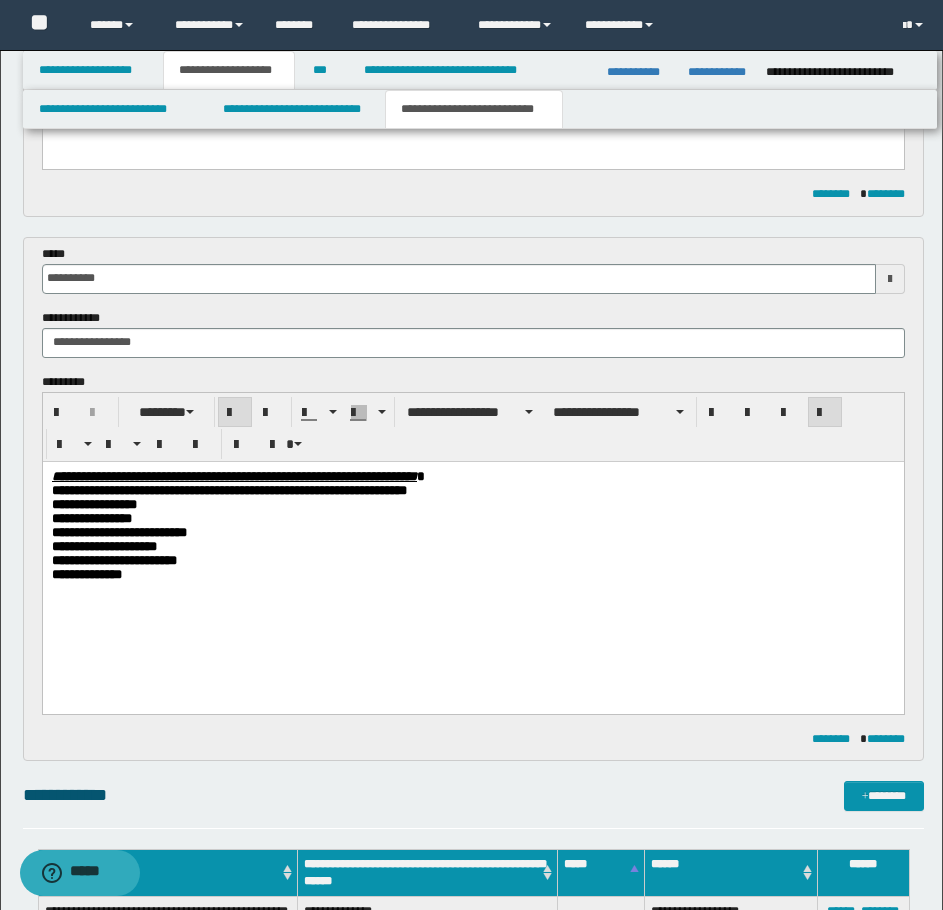 click on "**********" at bounding box center [472, 532] 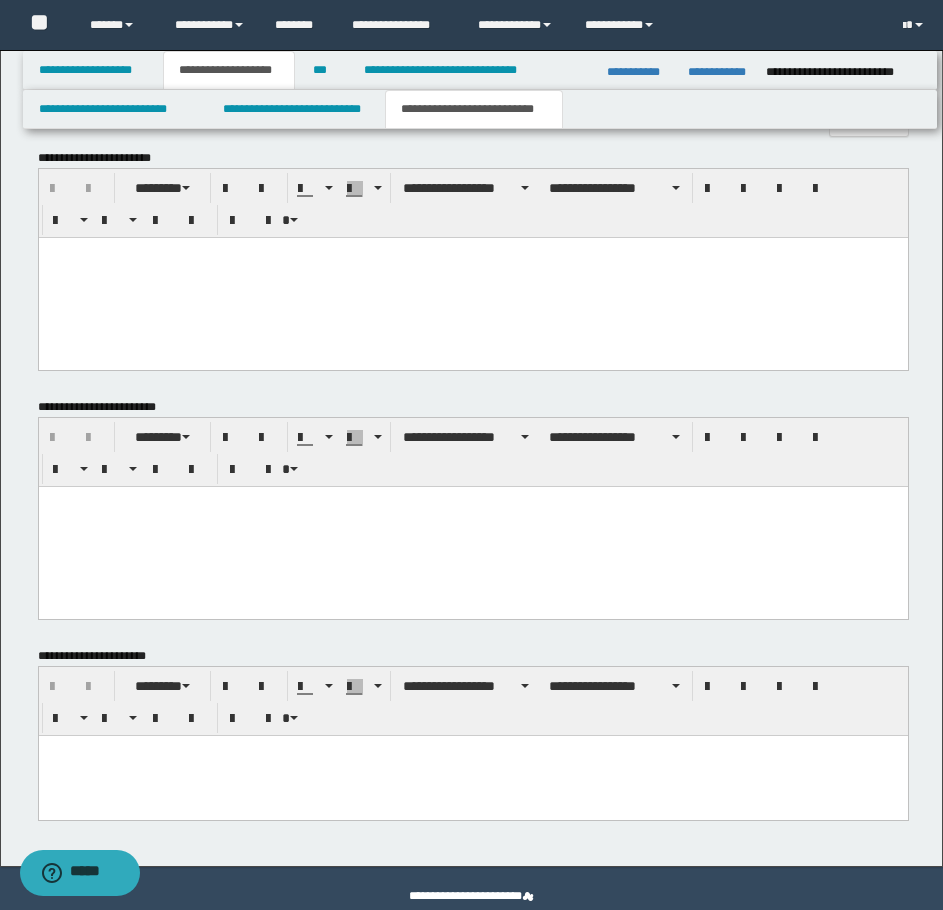 scroll, scrollTop: 1477, scrollLeft: 0, axis: vertical 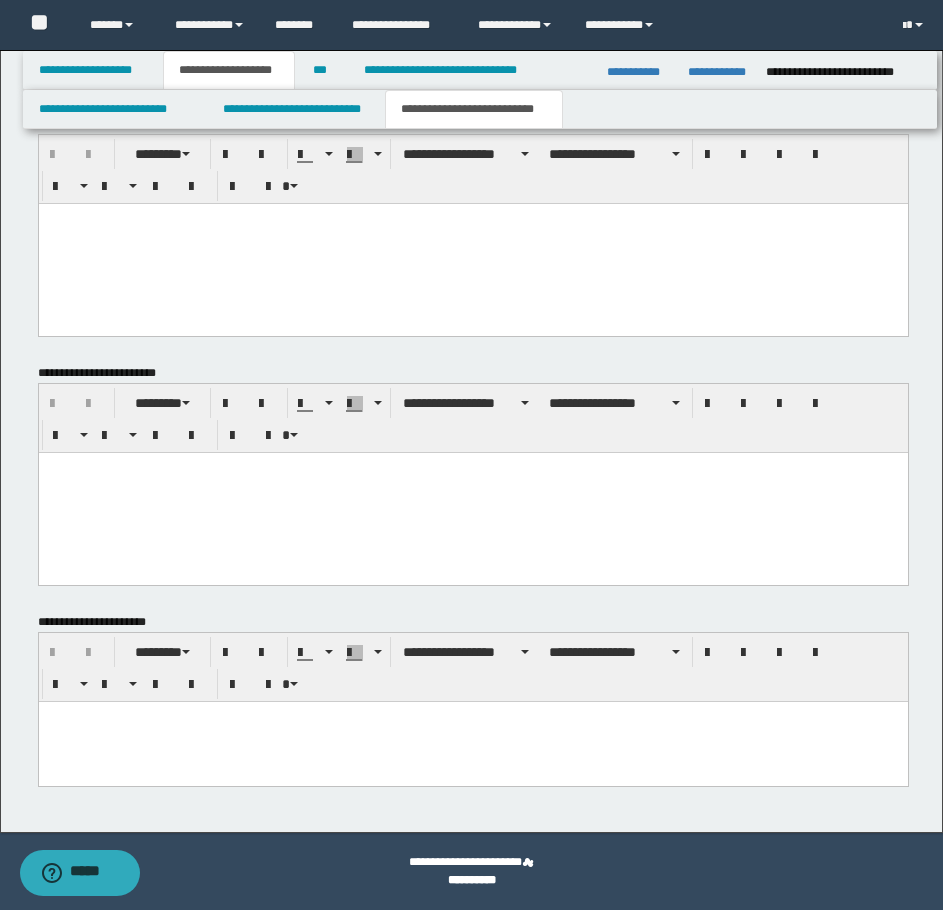 click at bounding box center (472, 741) 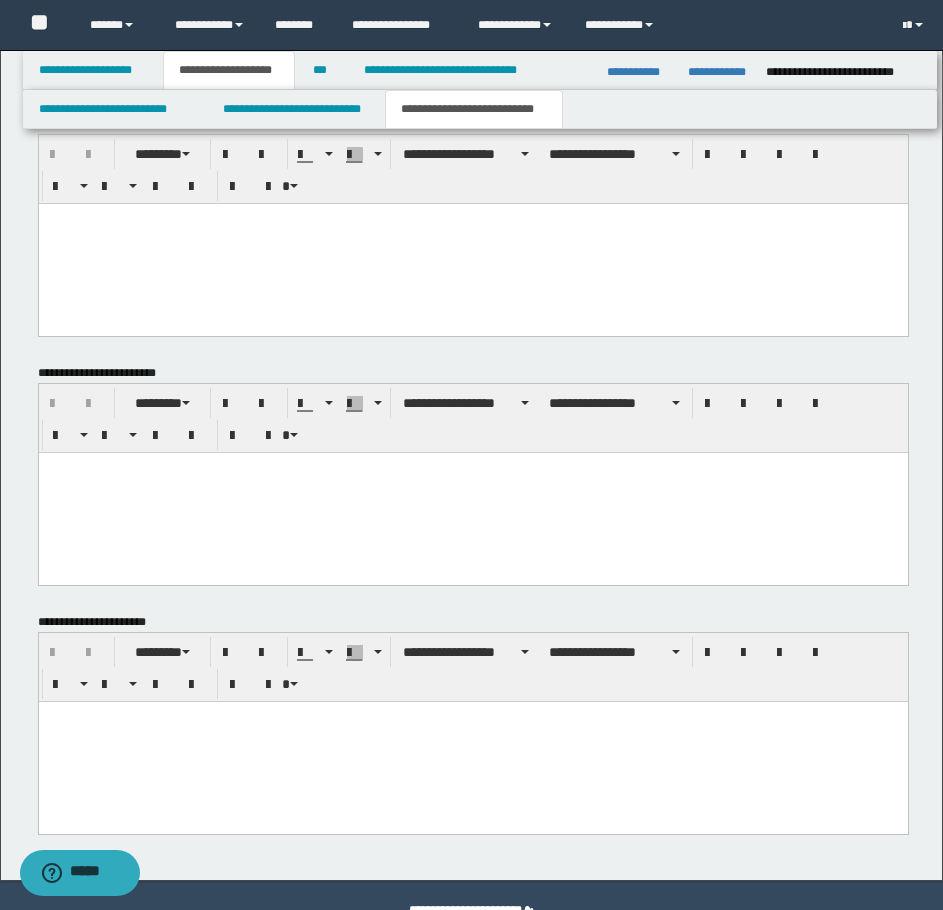 type 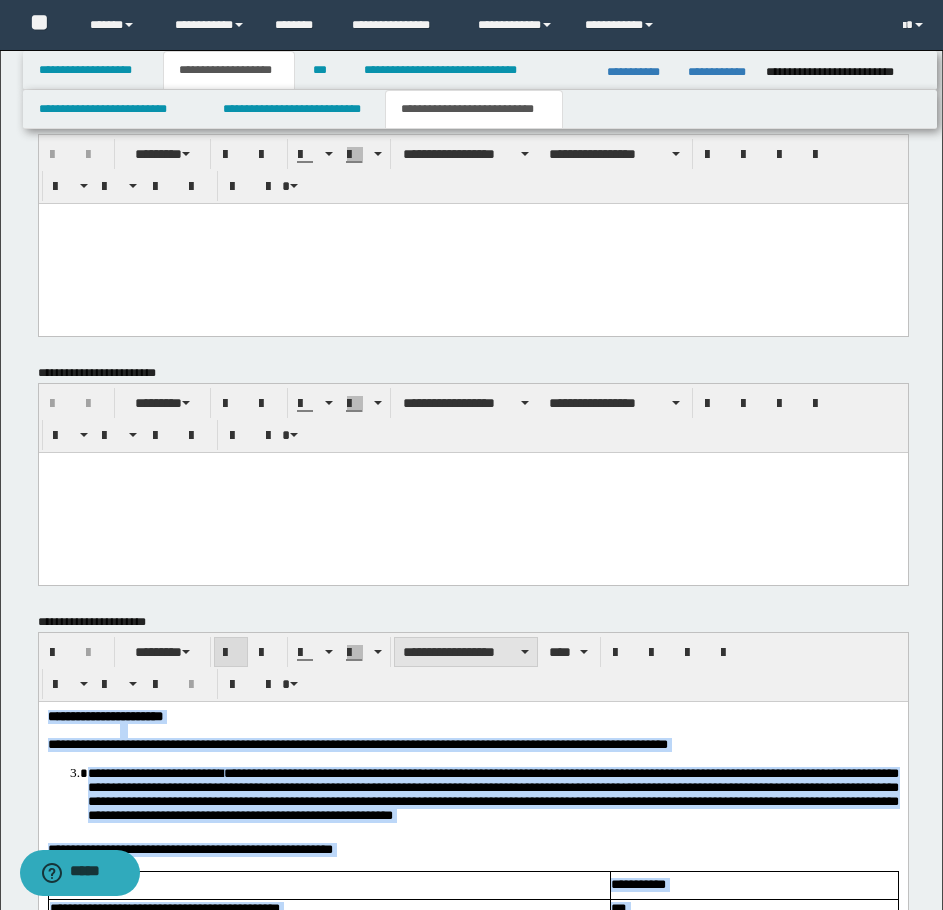 click on "**********" at bounding box center [466, 652] 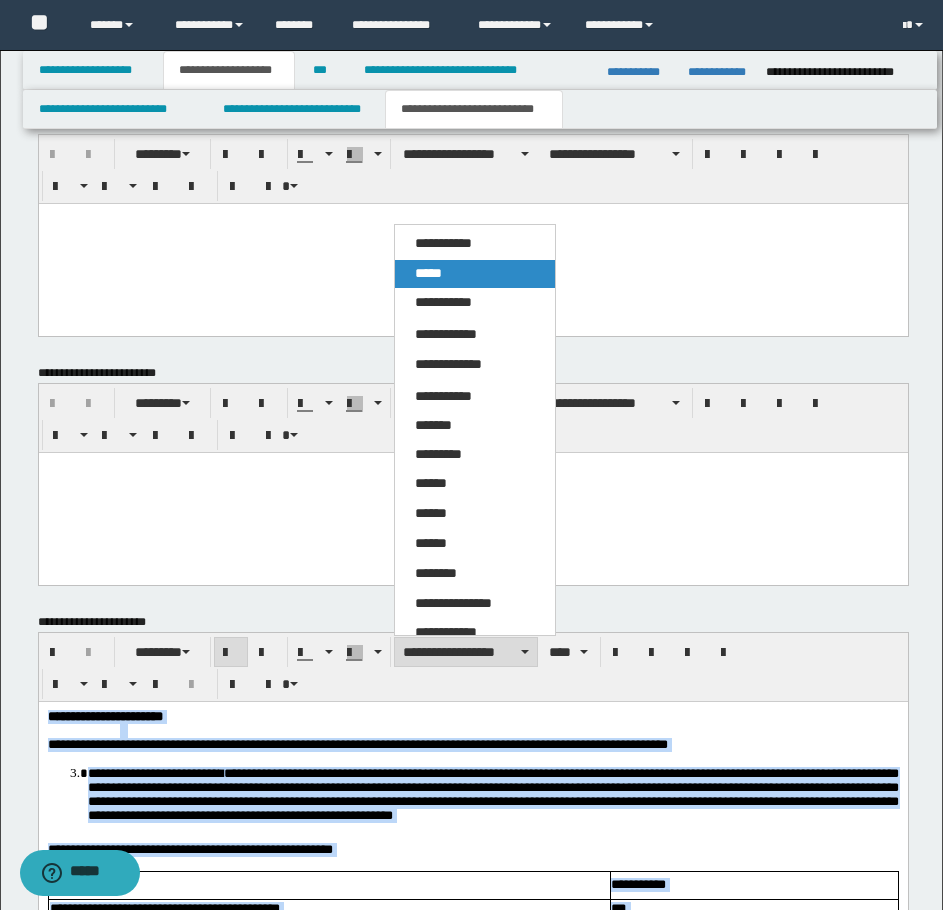 click on "*****" at bounding box center [428, 273] 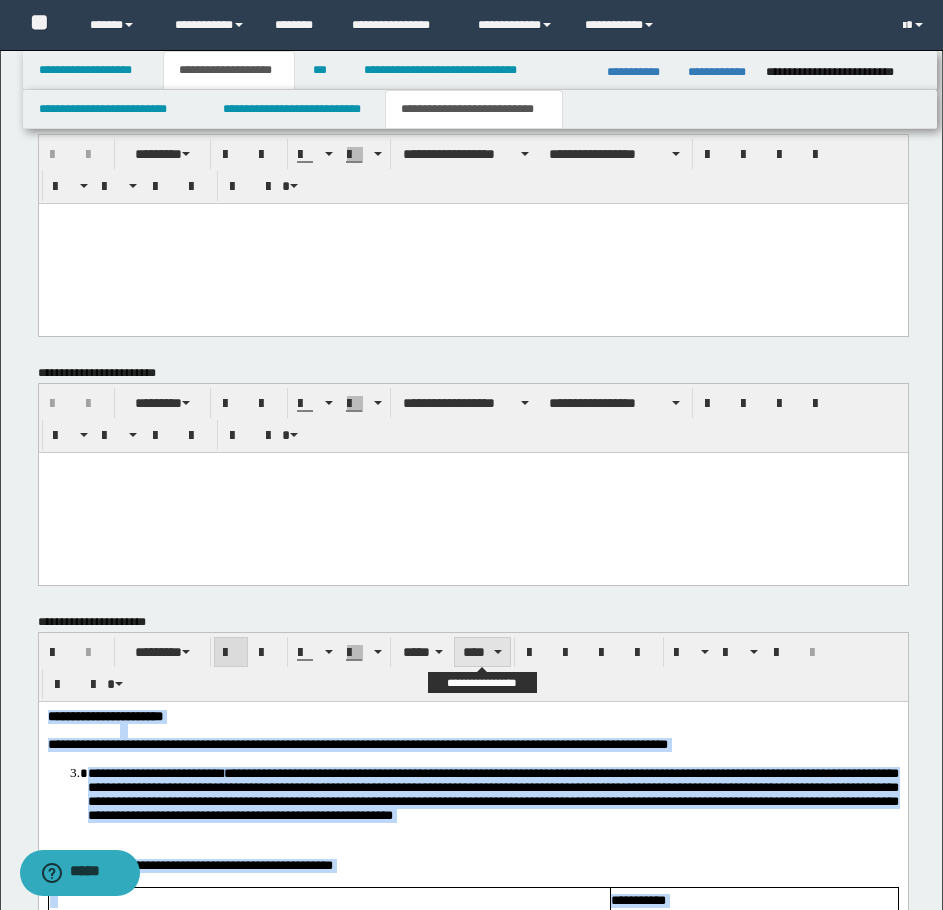 click on "****" at bounding box center [482, 652] 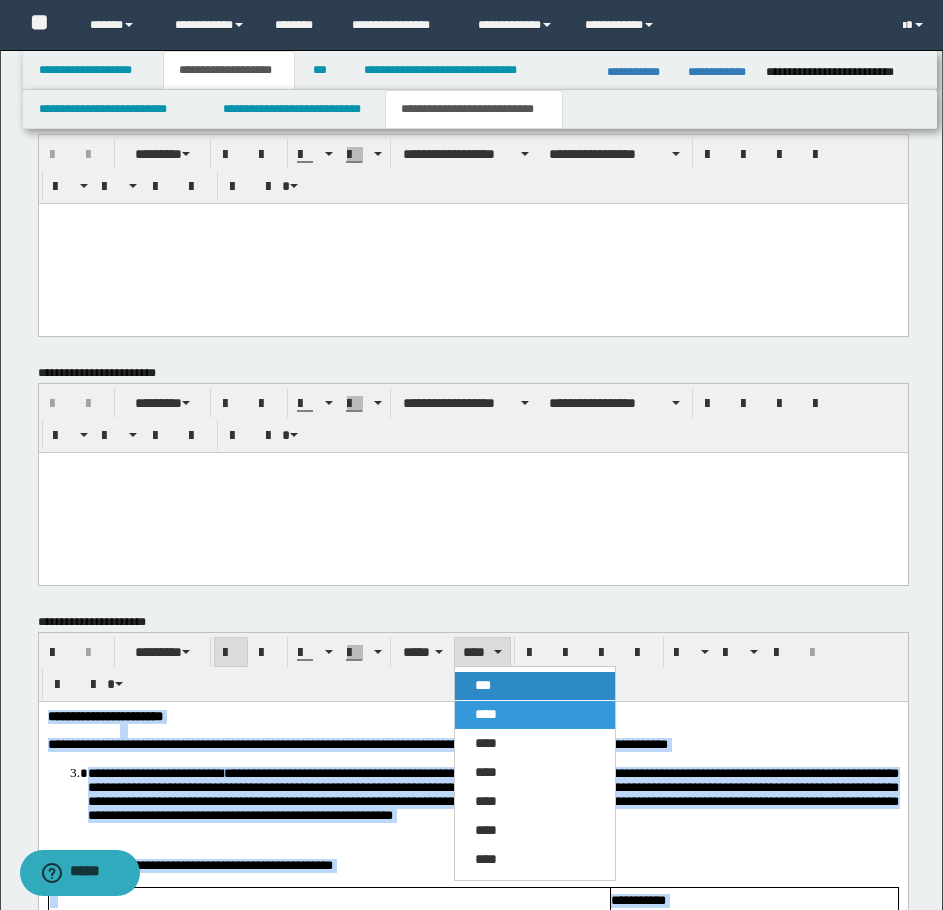 click on "***" at bounding box center (535, 686) 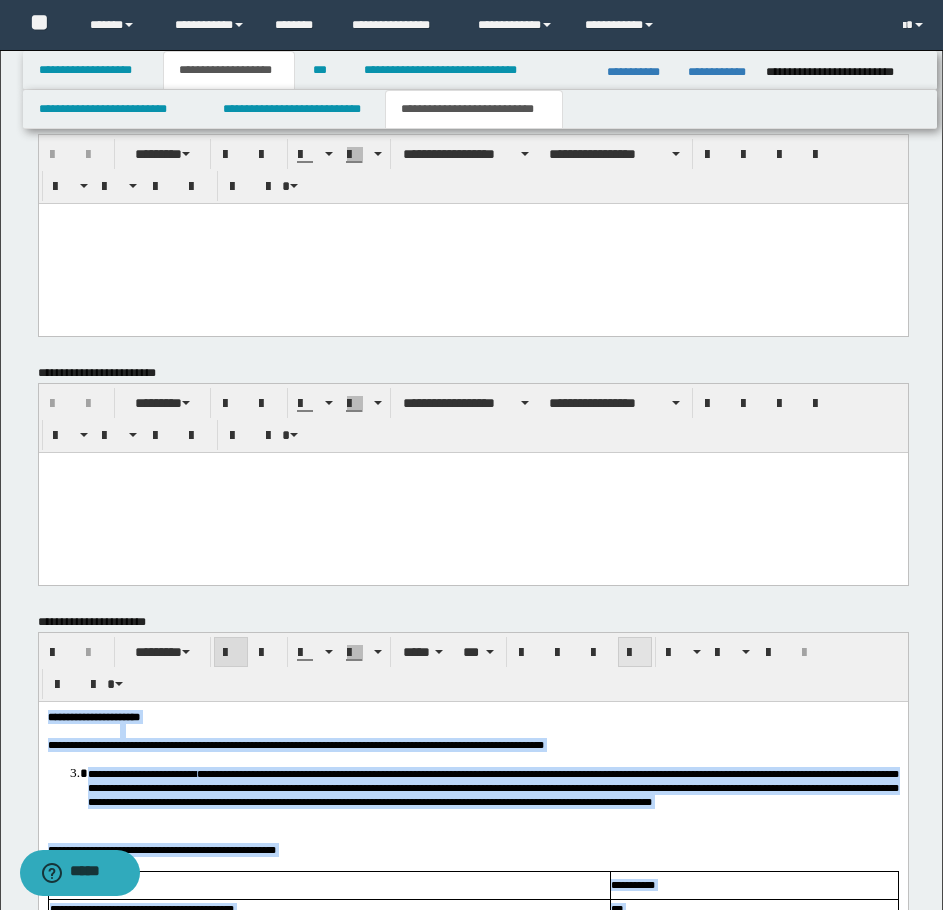click at bounding box center (635, 653) 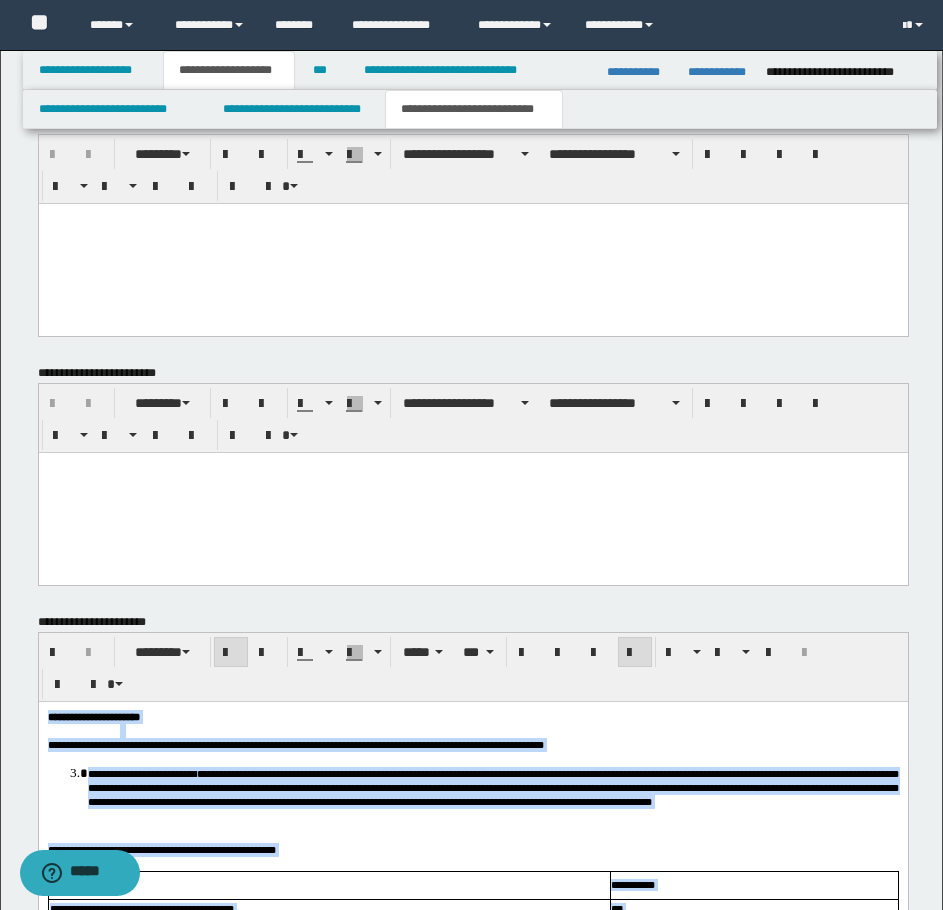 click on "**********" at bounding box center [472, 716] 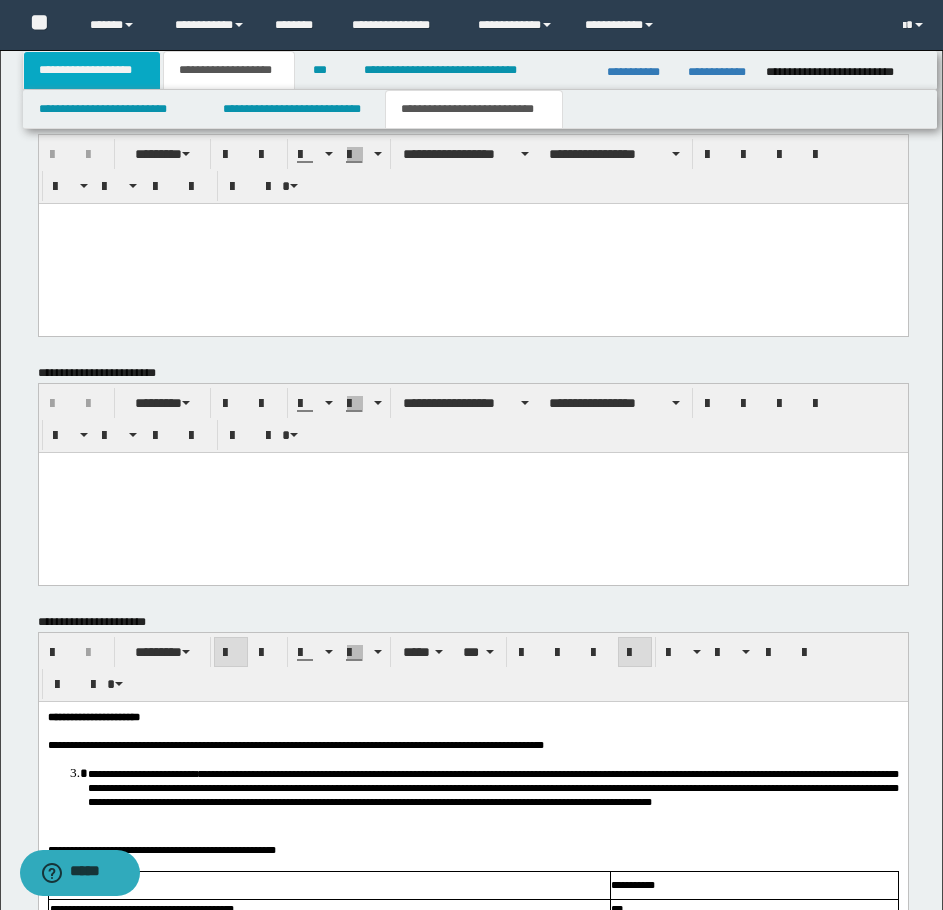 click on "**********" at bounding box center (92, 70) 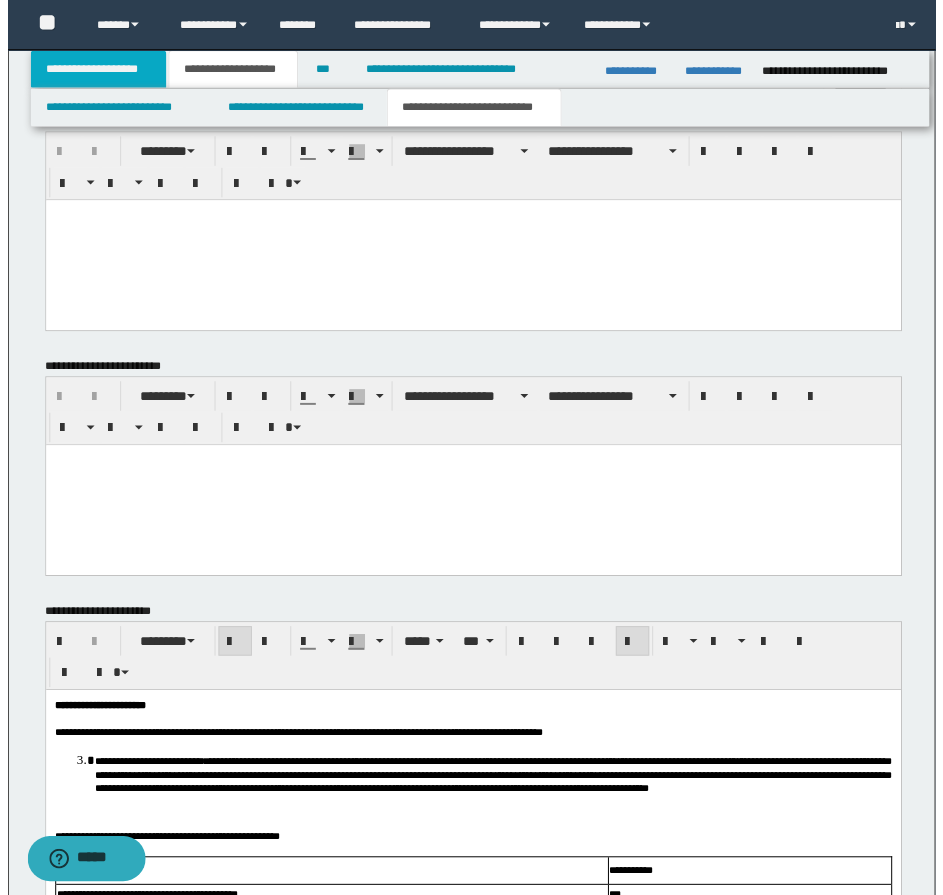 scroll, scrollTop: 897, scrollLeft: 0, axis: vertical 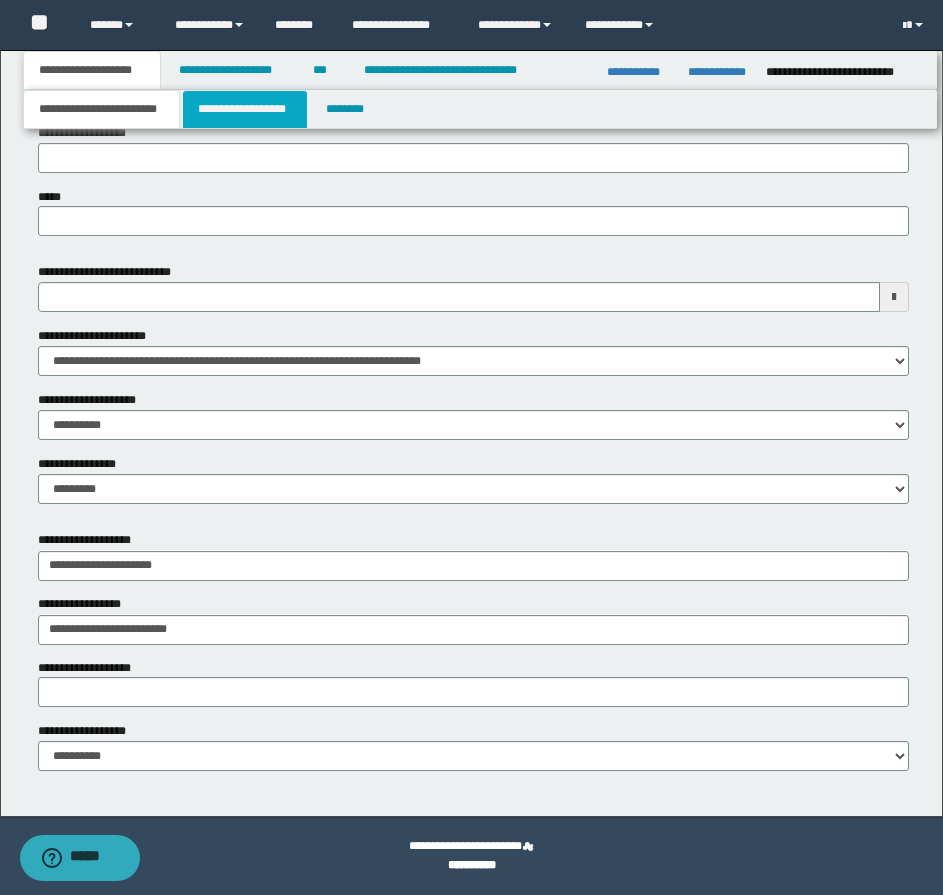 click on "**********" at bounding box center (245, 109) 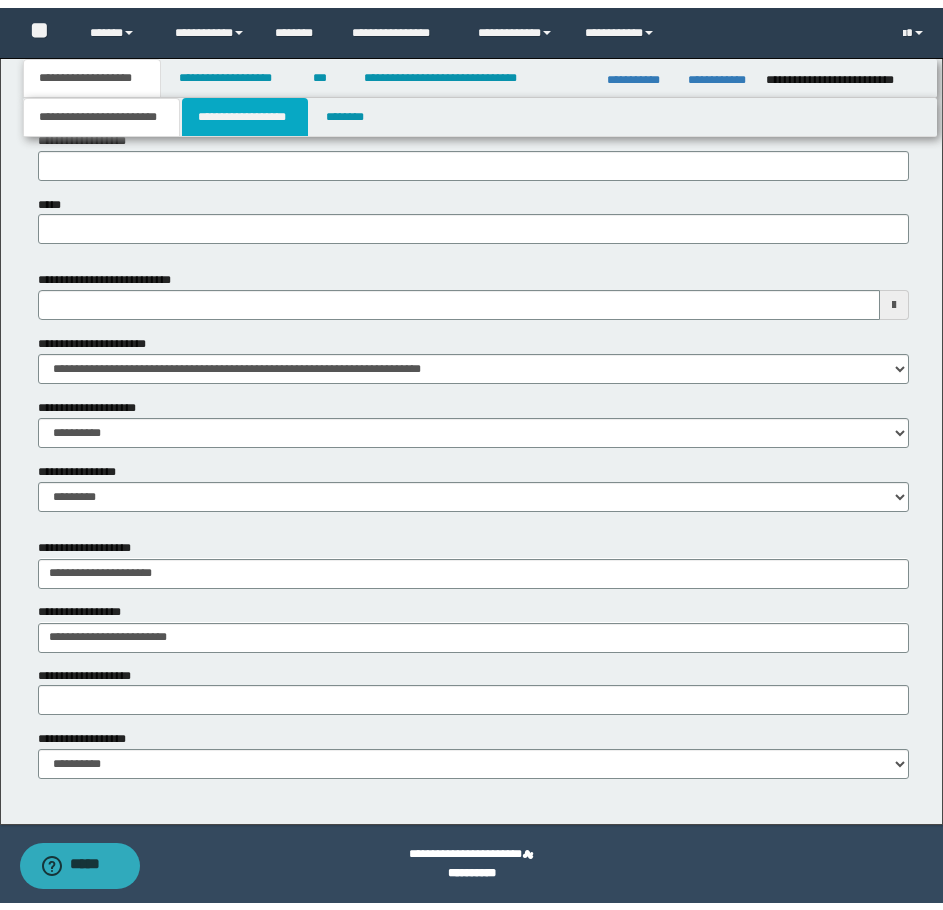 scroll, scrollTop: 0, scrollLeft: 0, axis: both 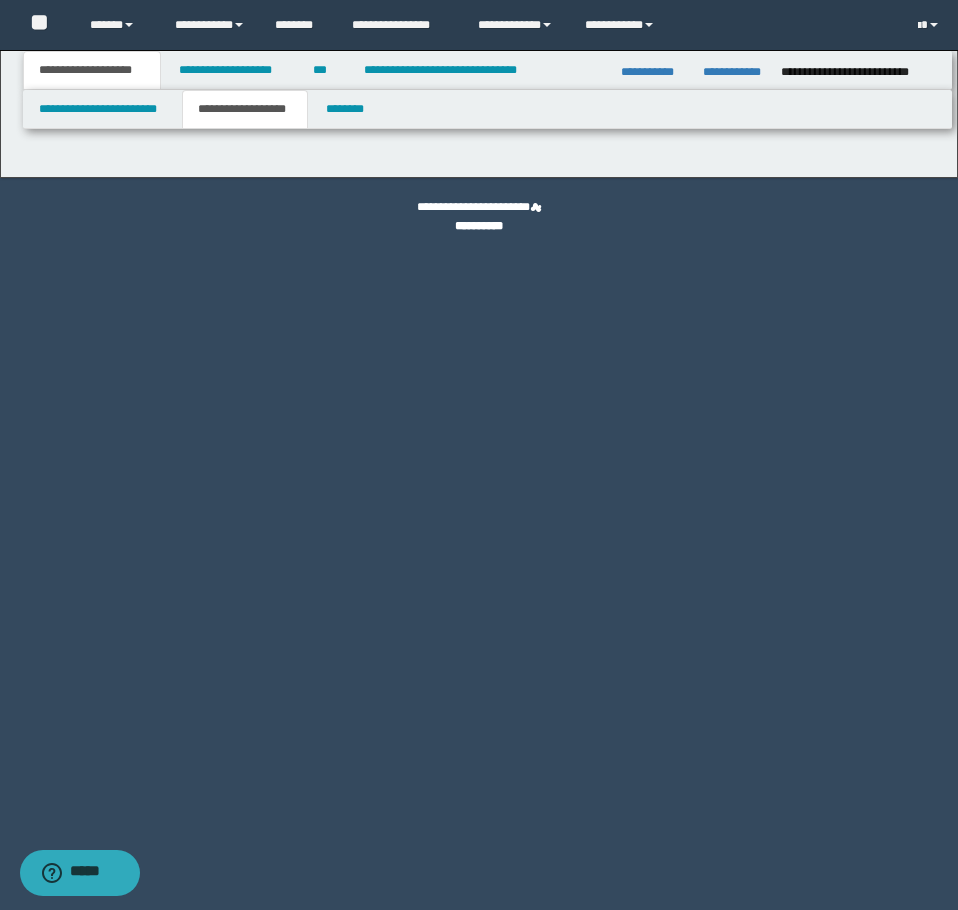 type on "*******" 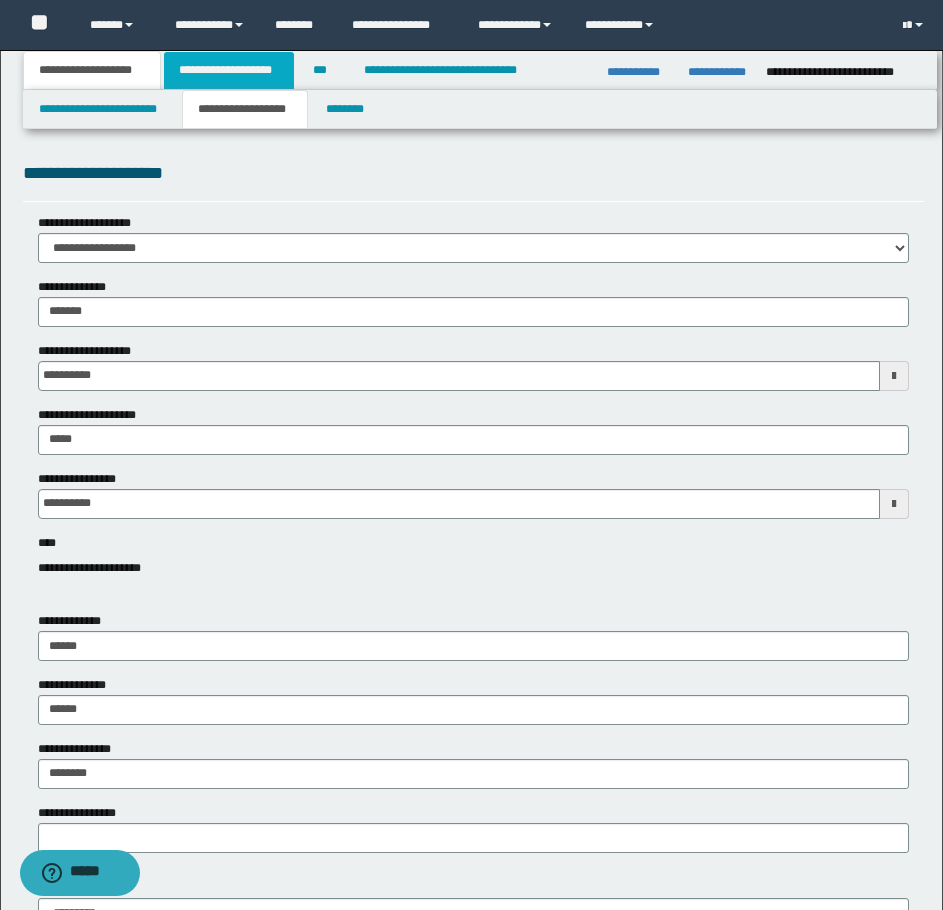 click on "**********" at bounding box center (229, 70) 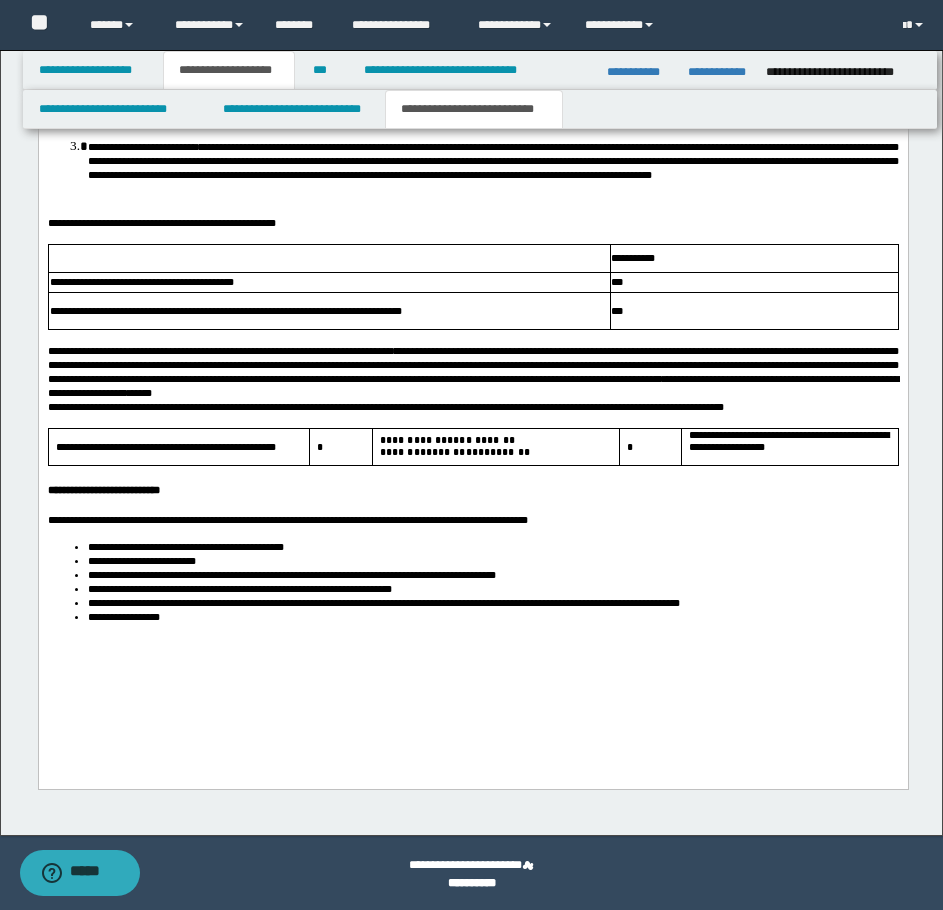 scroll, scrollTop: 2107, scrollLeft: 0, axis: vertical 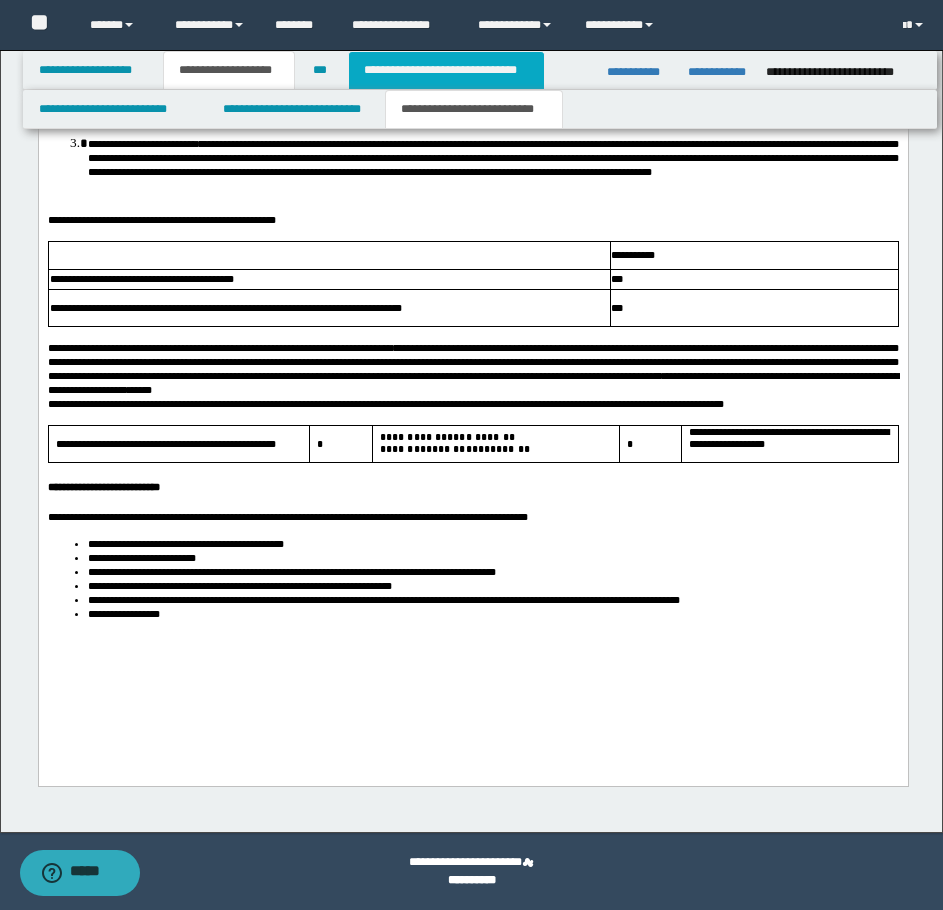click on "**********" at bounding box center [446, 70] 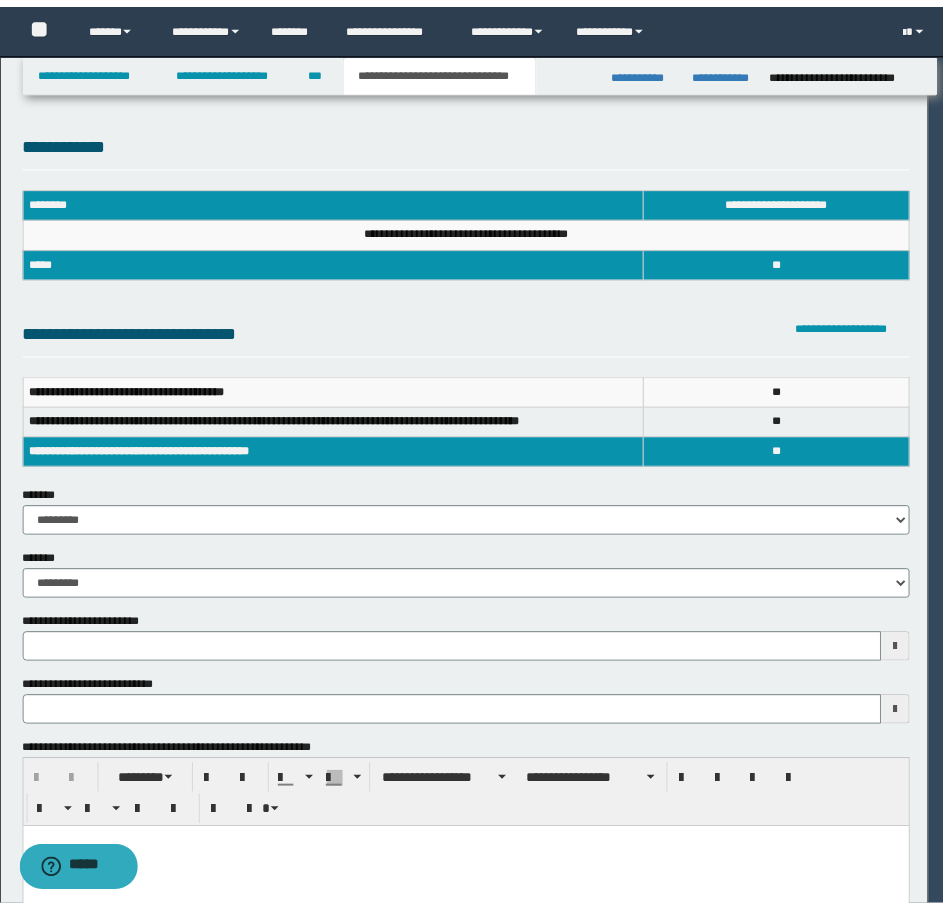 scroll, scrollTop: 0, scrollLeft: 0, axis: both 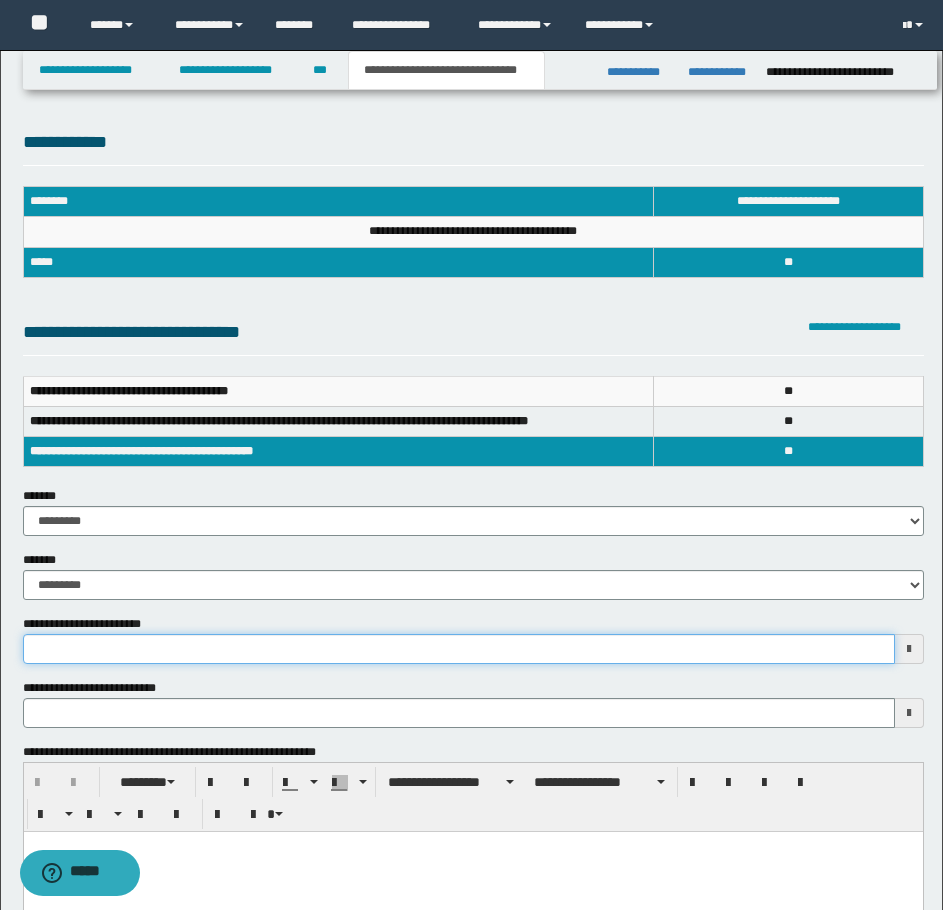 click on "**********" at bounding box center [459, 649] 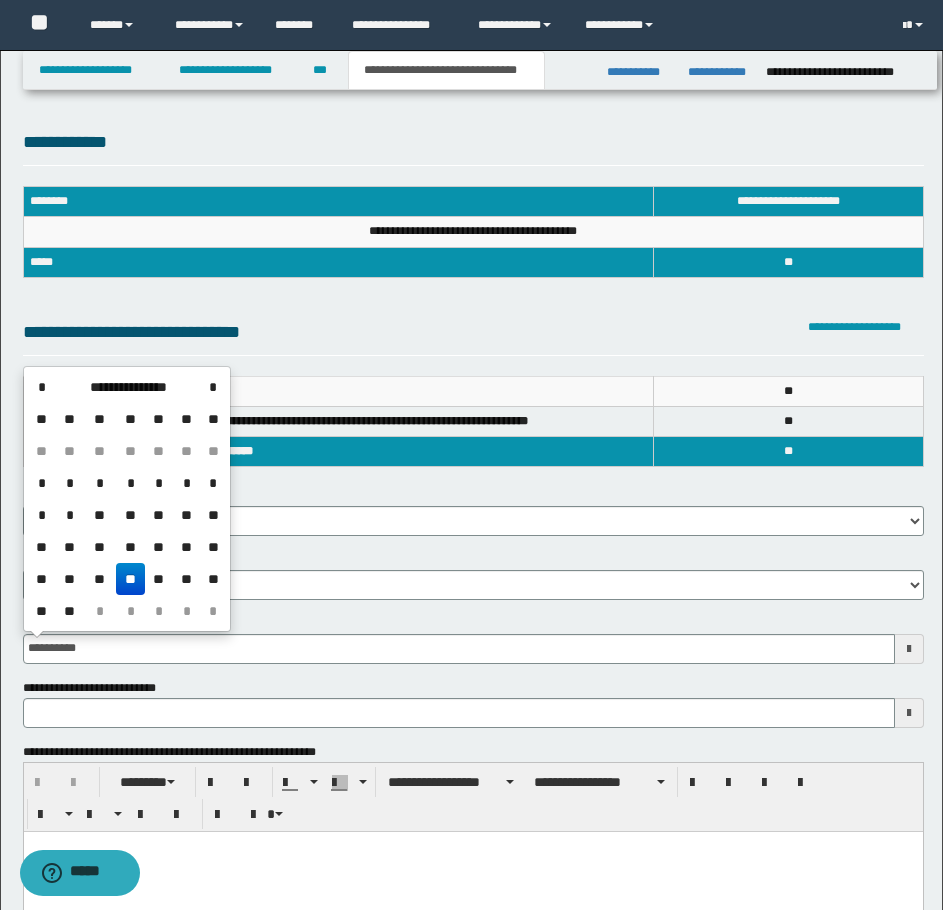 click on "**" at bounding box center [130, 579] 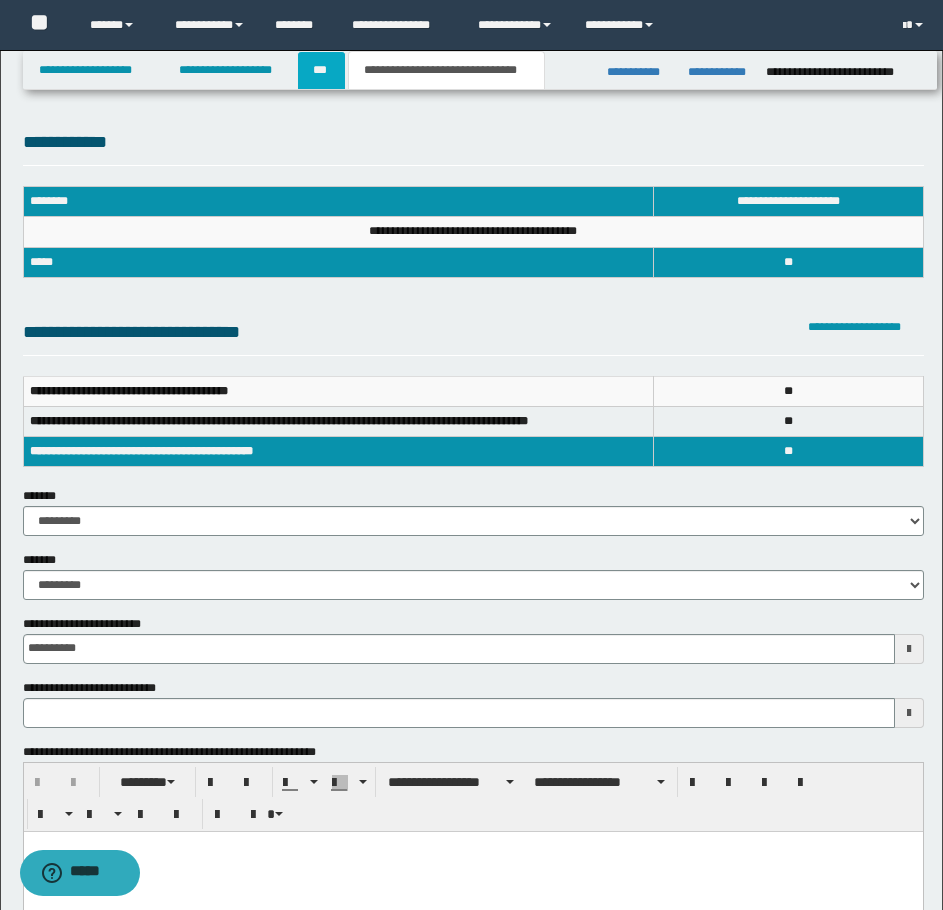 click on "***" at bounding box center (321, 70) 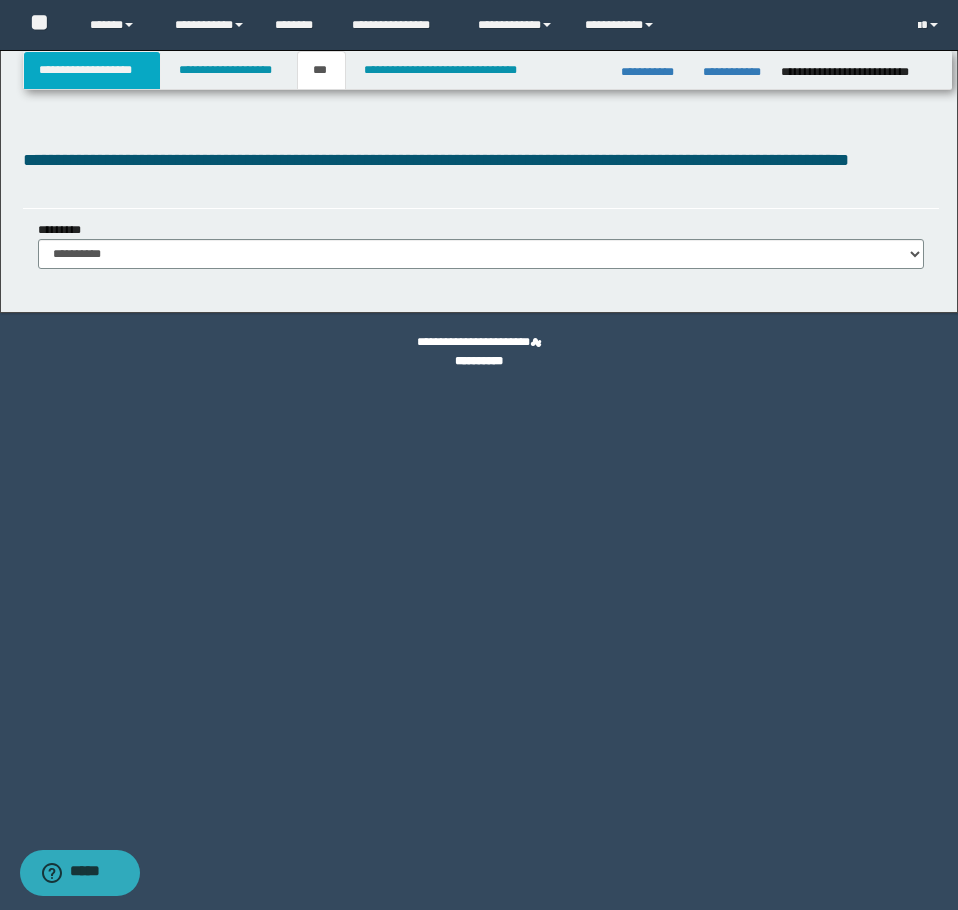 click on "**********" at bounding box center (92, 70) 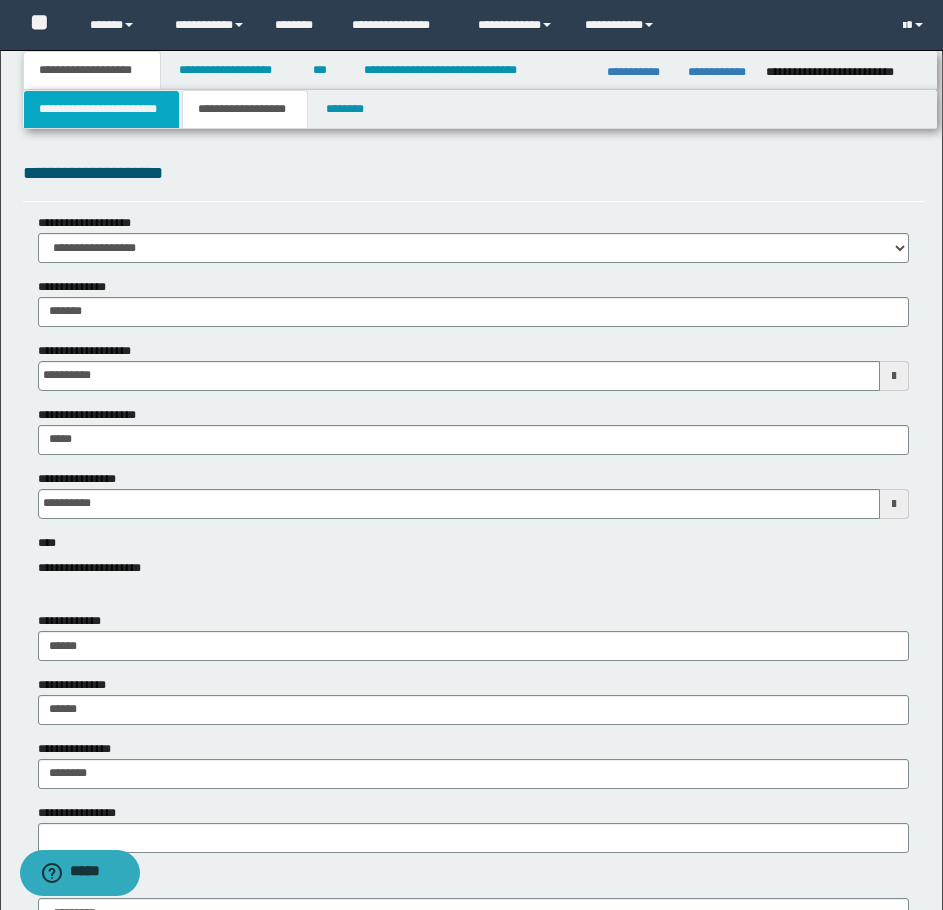click on "**********" at bounding box center [101, 109] 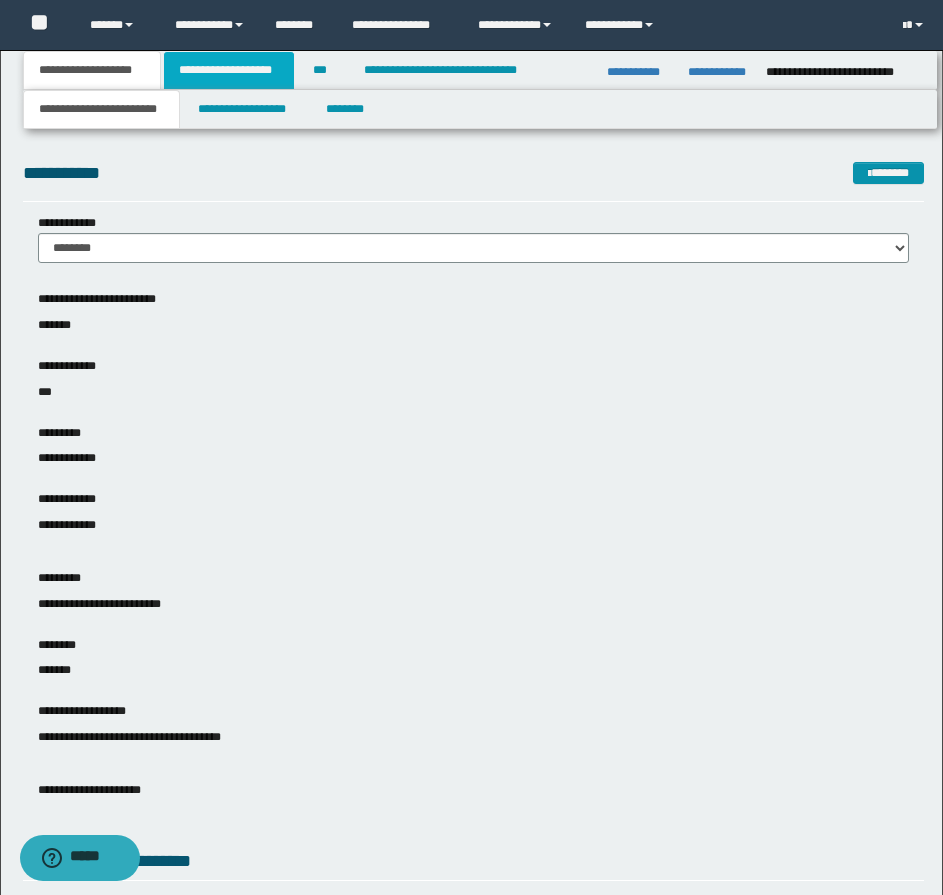 click on "**********" at bounding box center (229, 70) 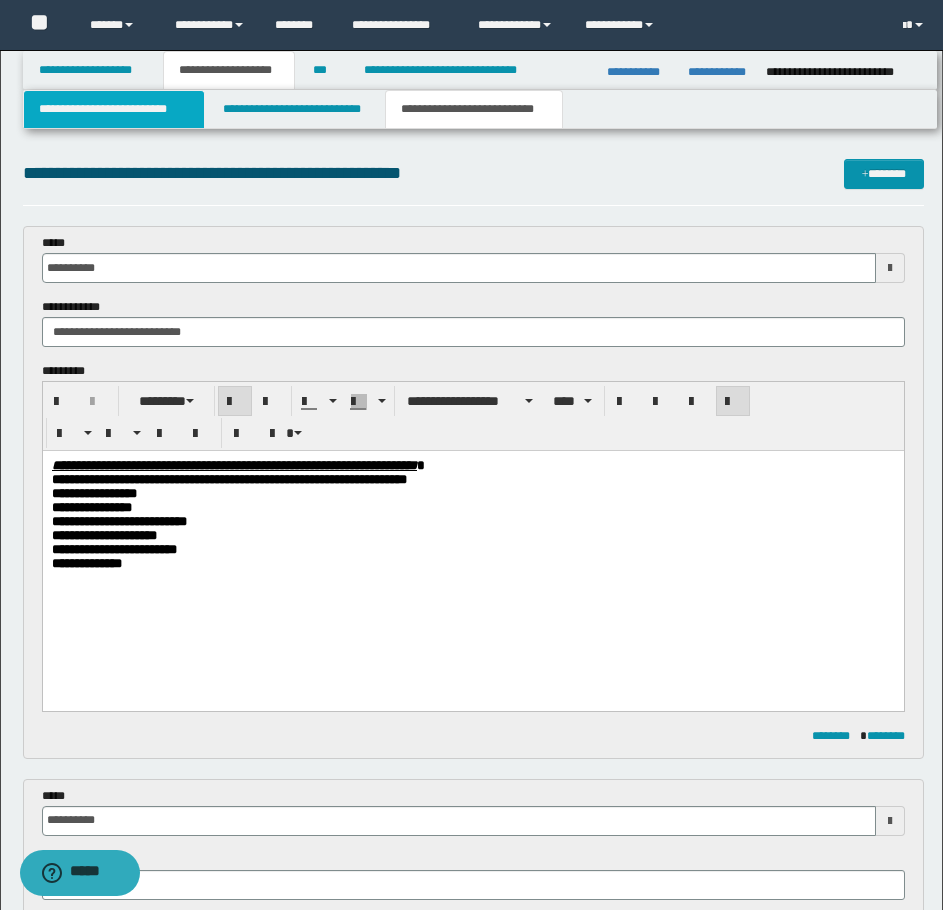 click on "**********" at bounding box center [114, 109] 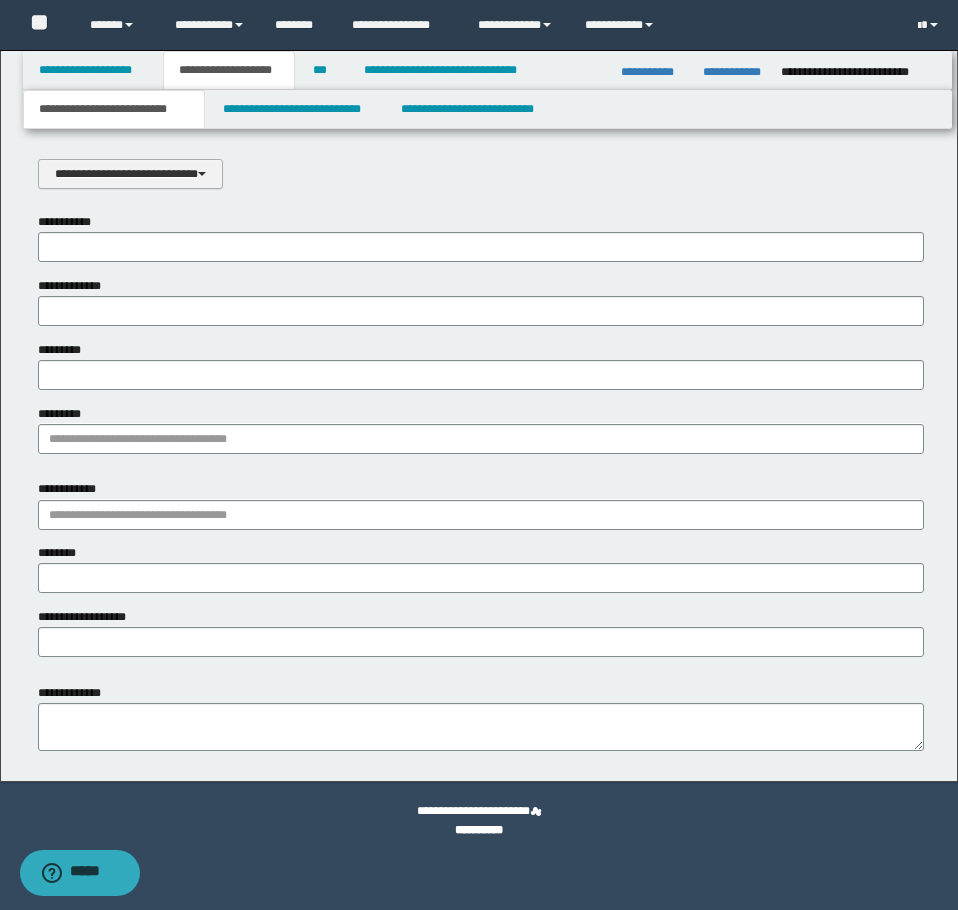 click on "**********" at bounding box center [130, 174] 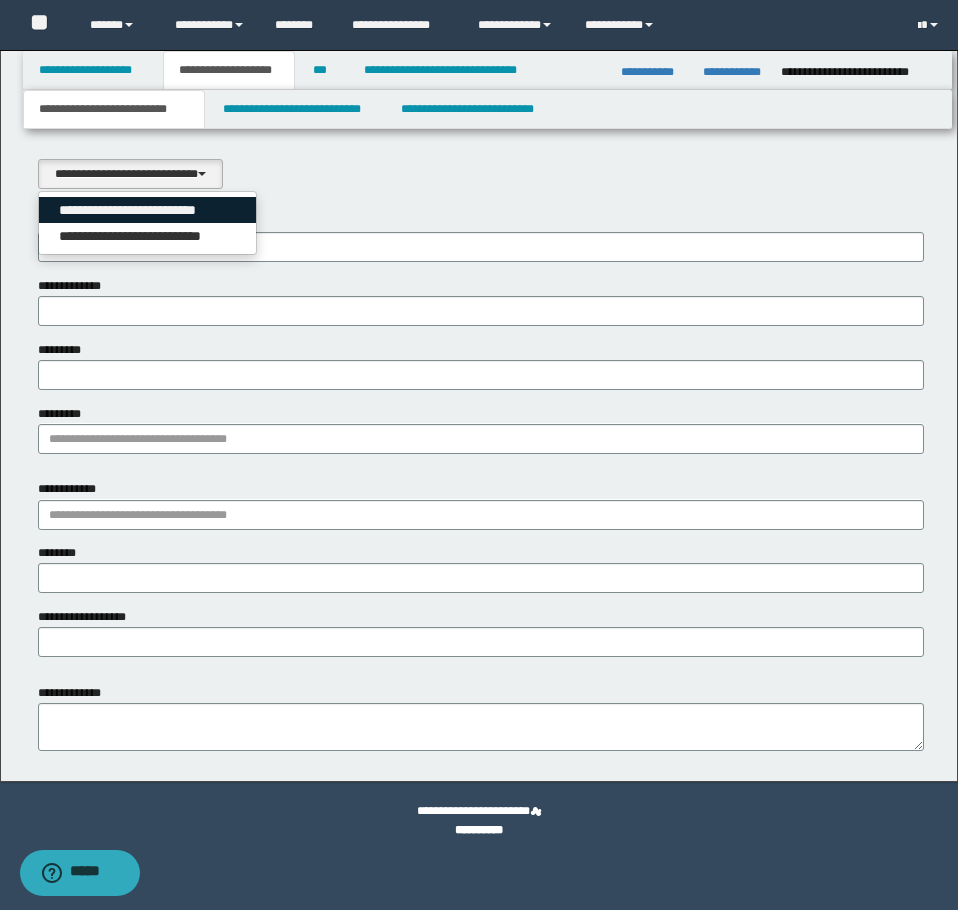 click on "**********" at bounding box center (148, 210) 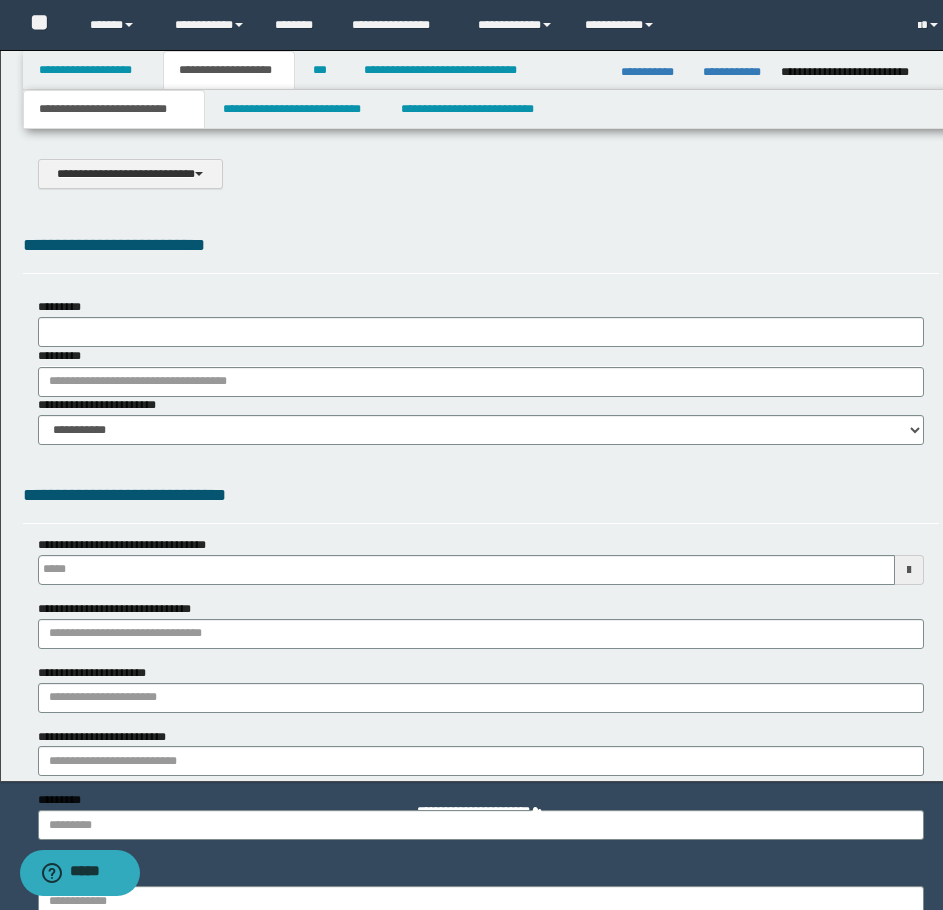 select on "*" 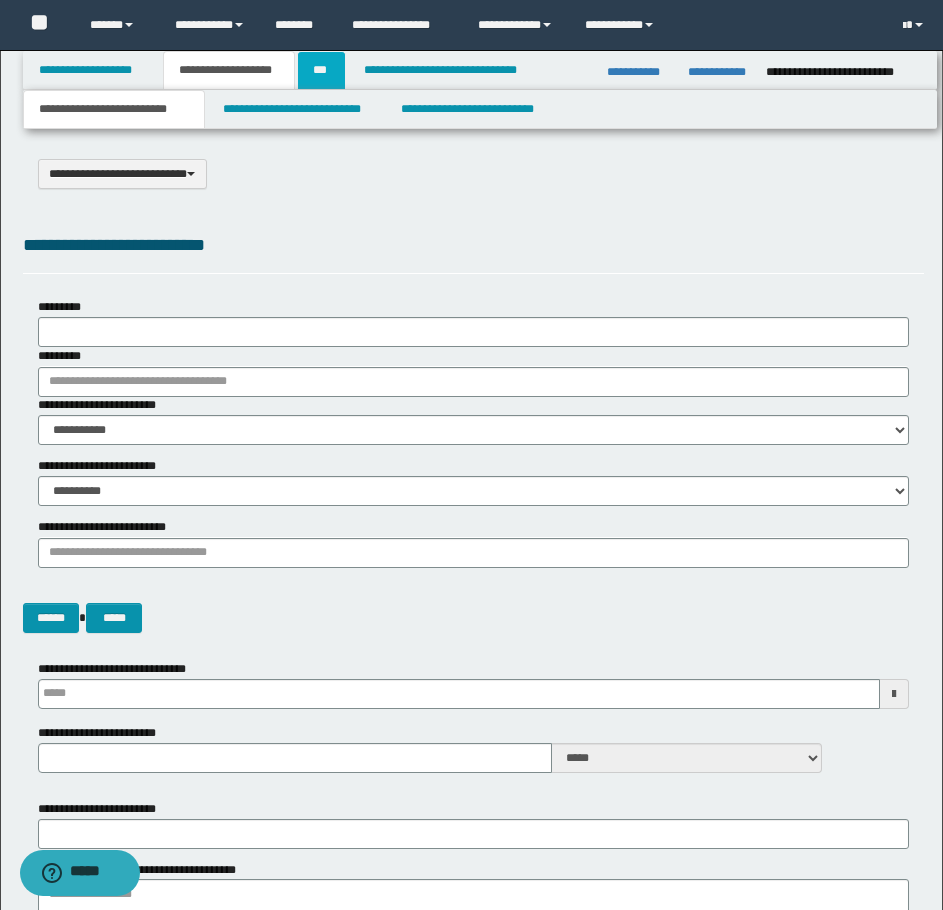 click on "***" at bounding box center [321, 70] 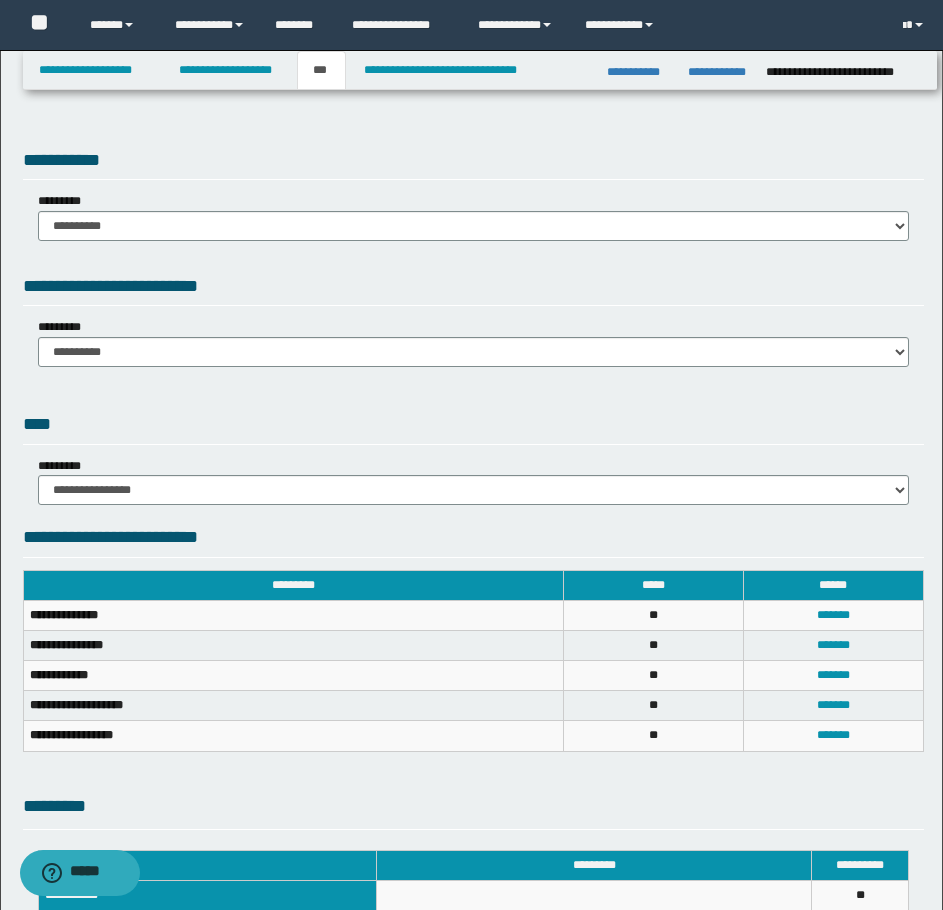 click on "**********" at bounding box center (473, 216) 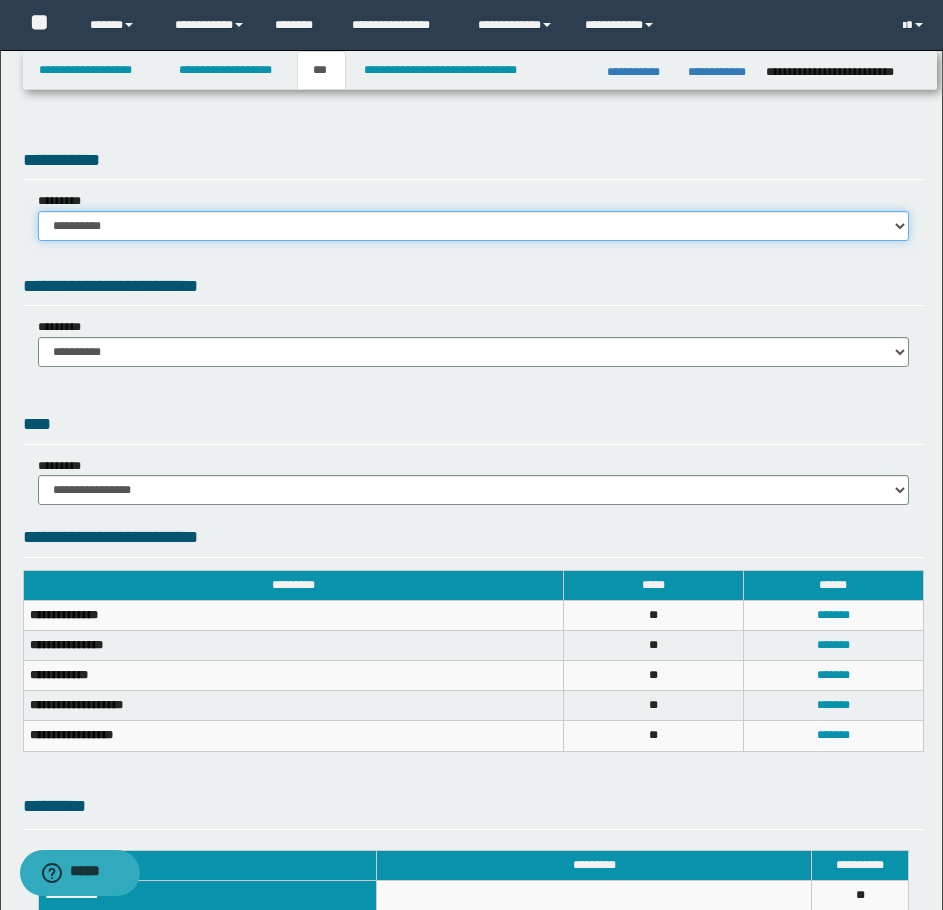 click on "**********" at bounding box center [473, 226] 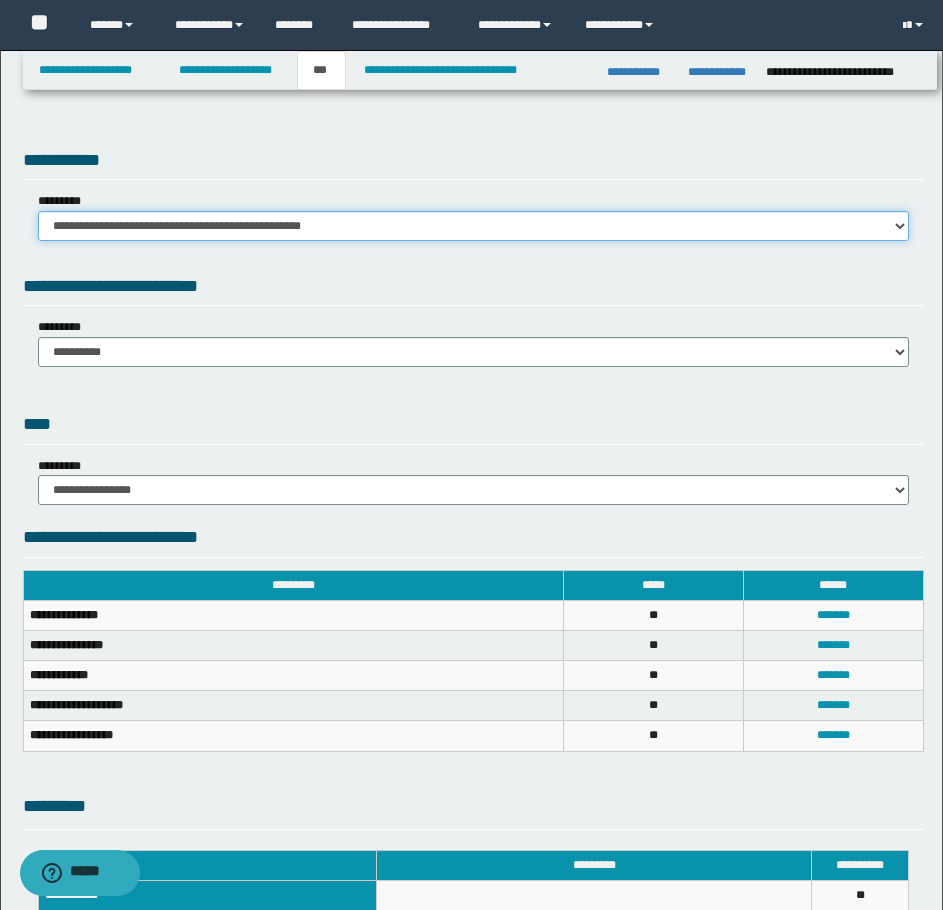 click on "**********" at bounding box center [473, 226] 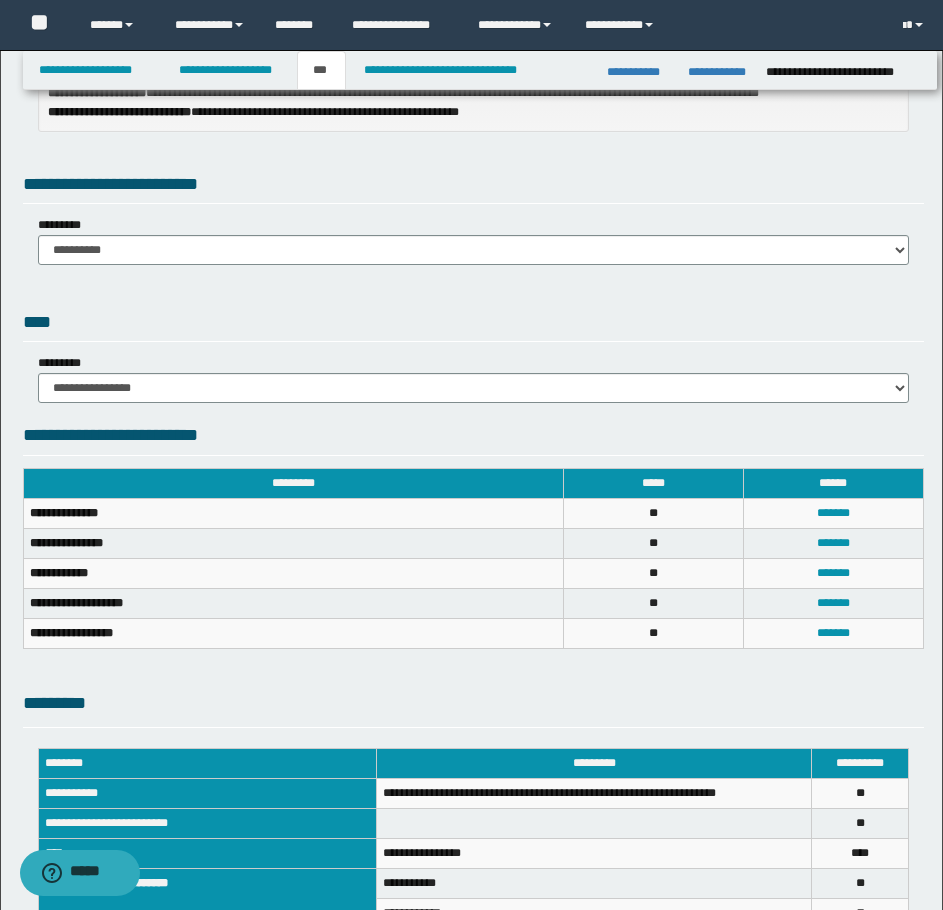 scroll, scrollTop: 300, scrollLeft: 0, axis: vertical 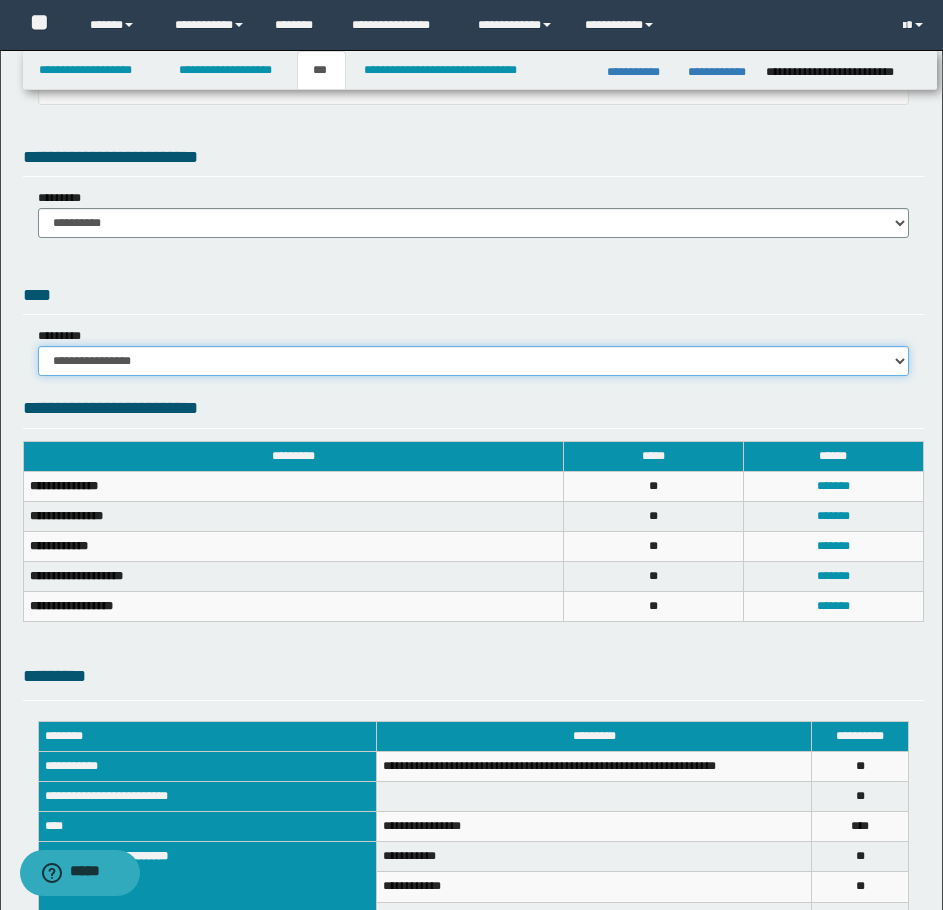 click on "**********" at bounding box center (473, 361) 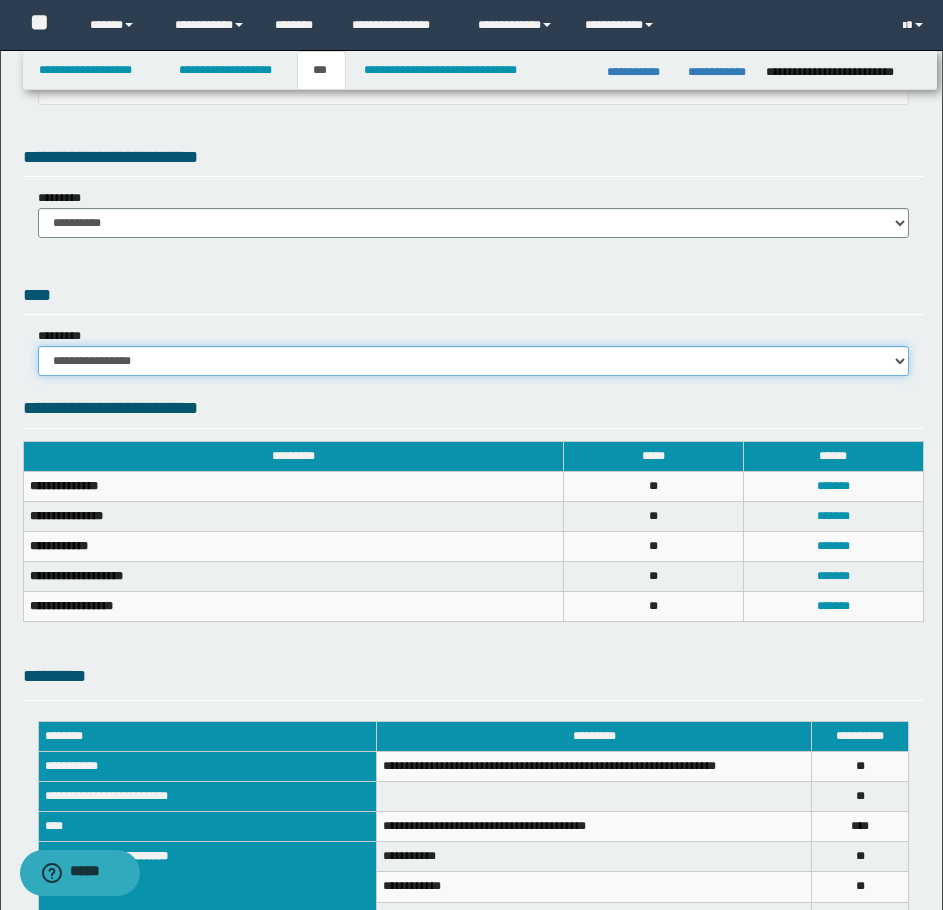 click on "**********" at bounding box center (473, 361) 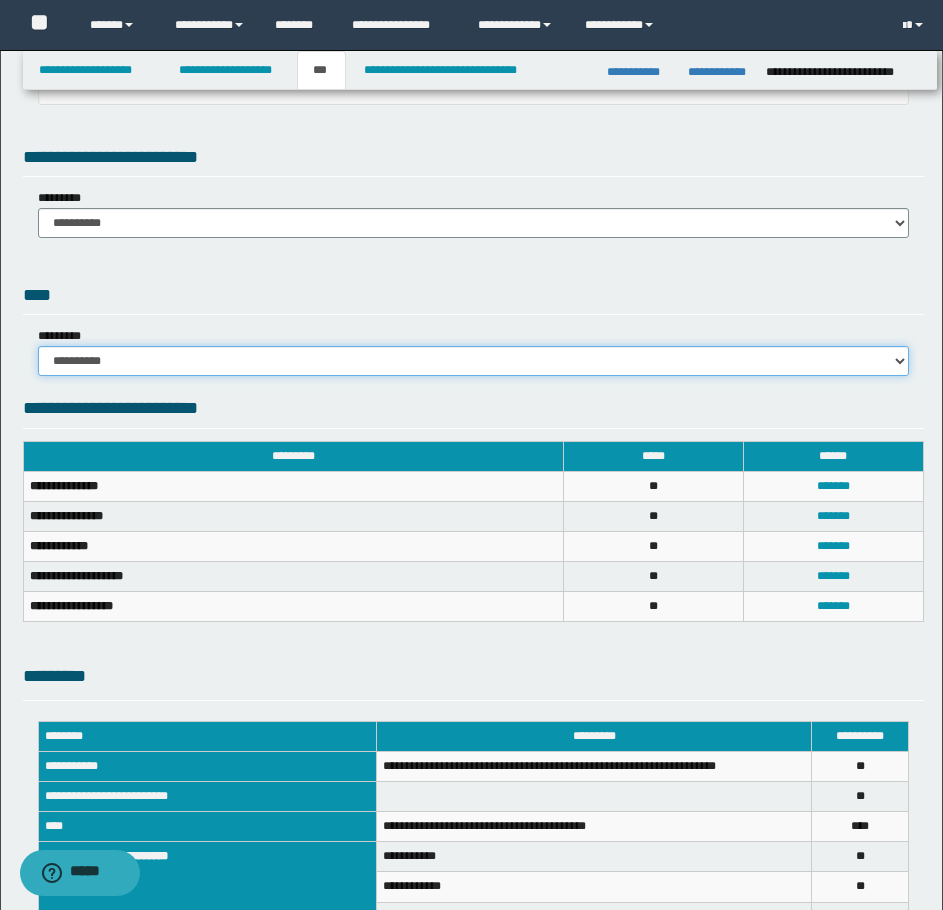 click on "**********" at bounding box center (473, 361) 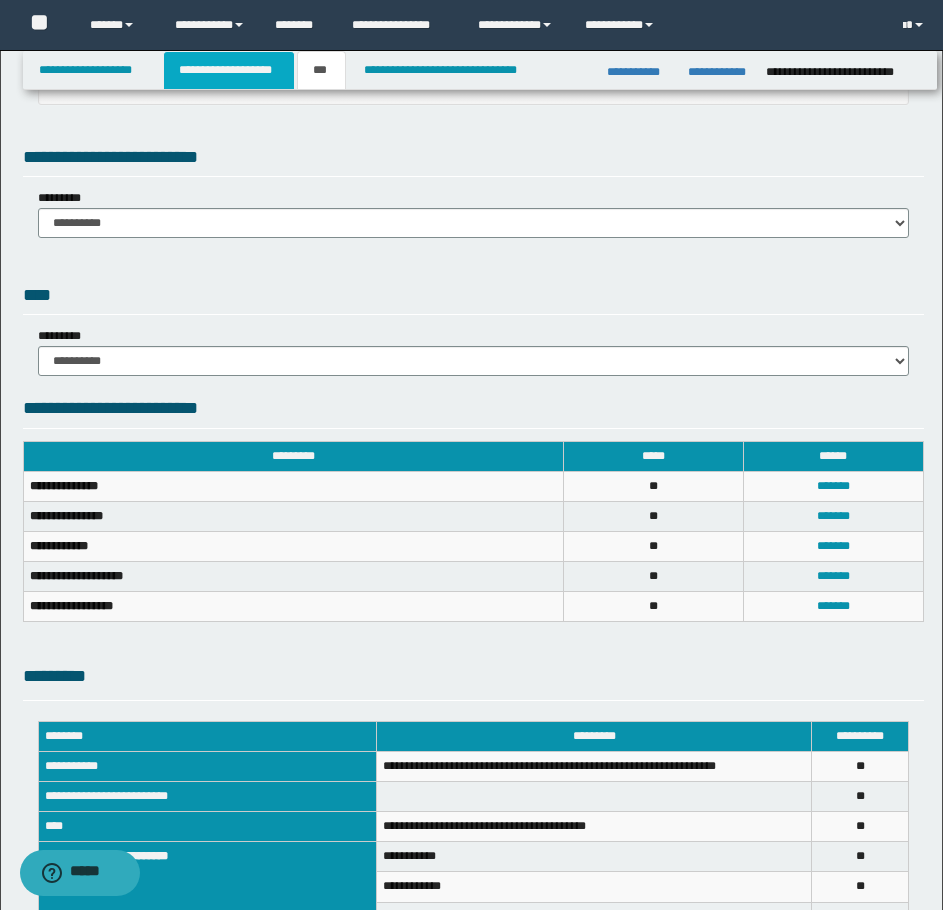 click on "**********" at bounding box center [229, 70] 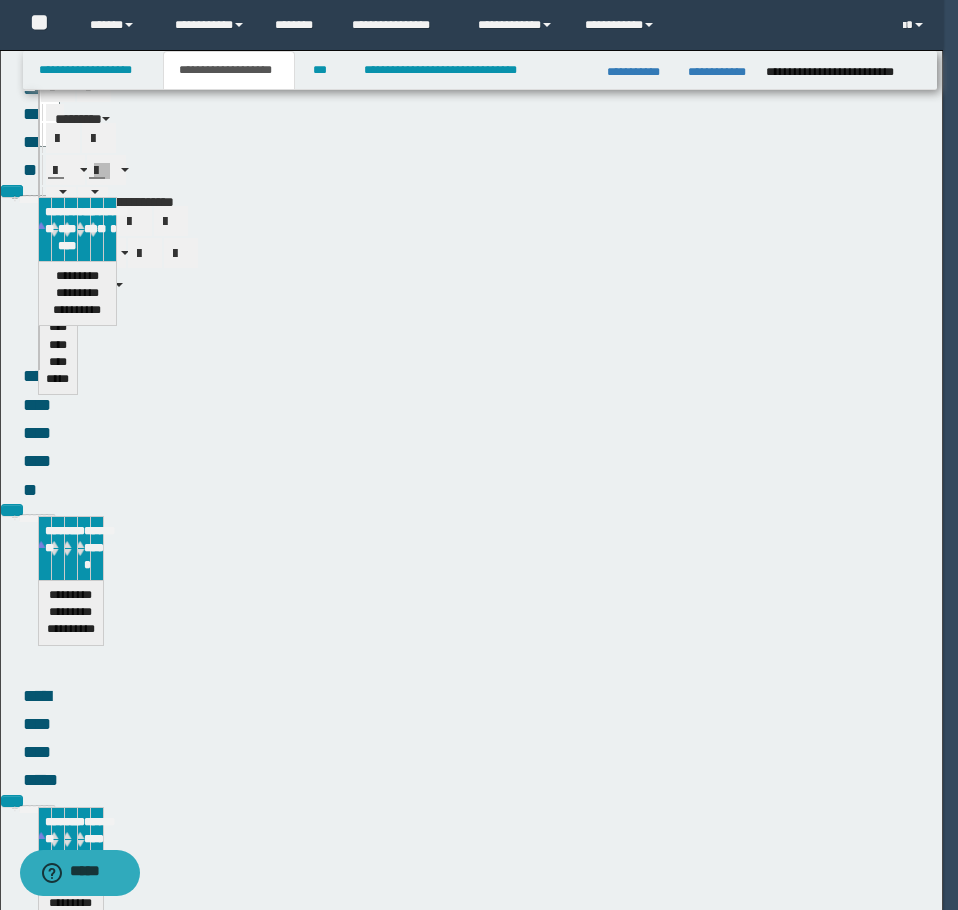 type 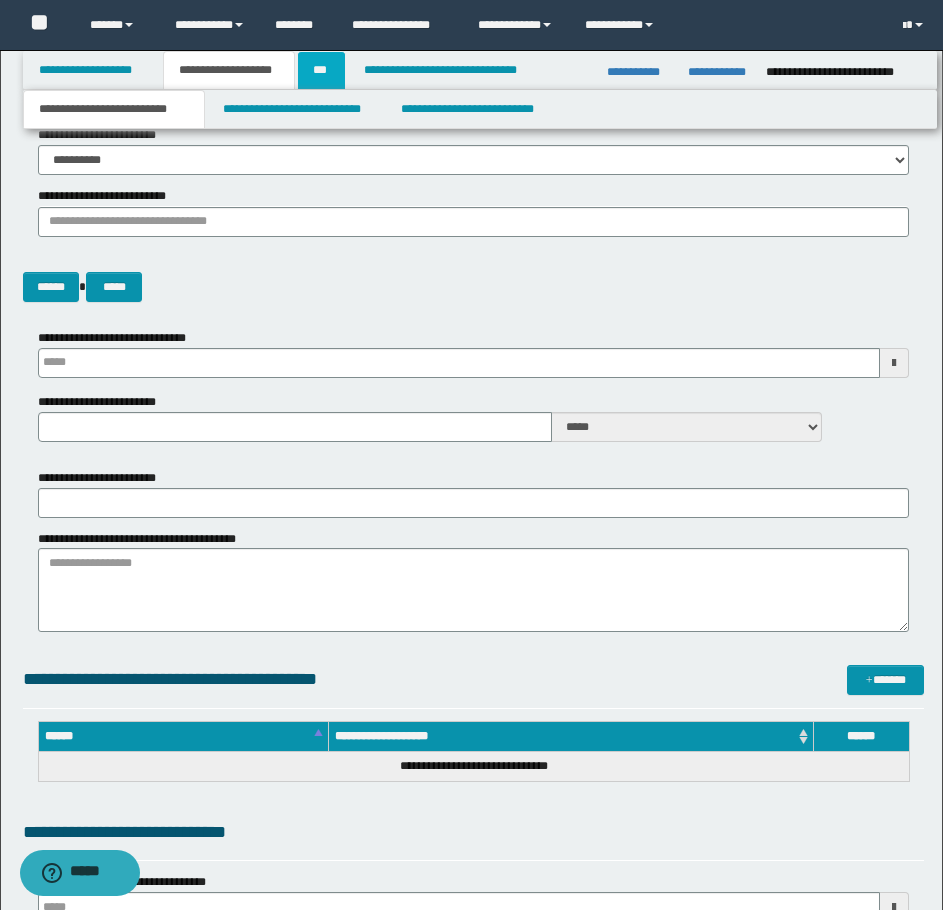 click on "***" at bounding box center [321, 70] 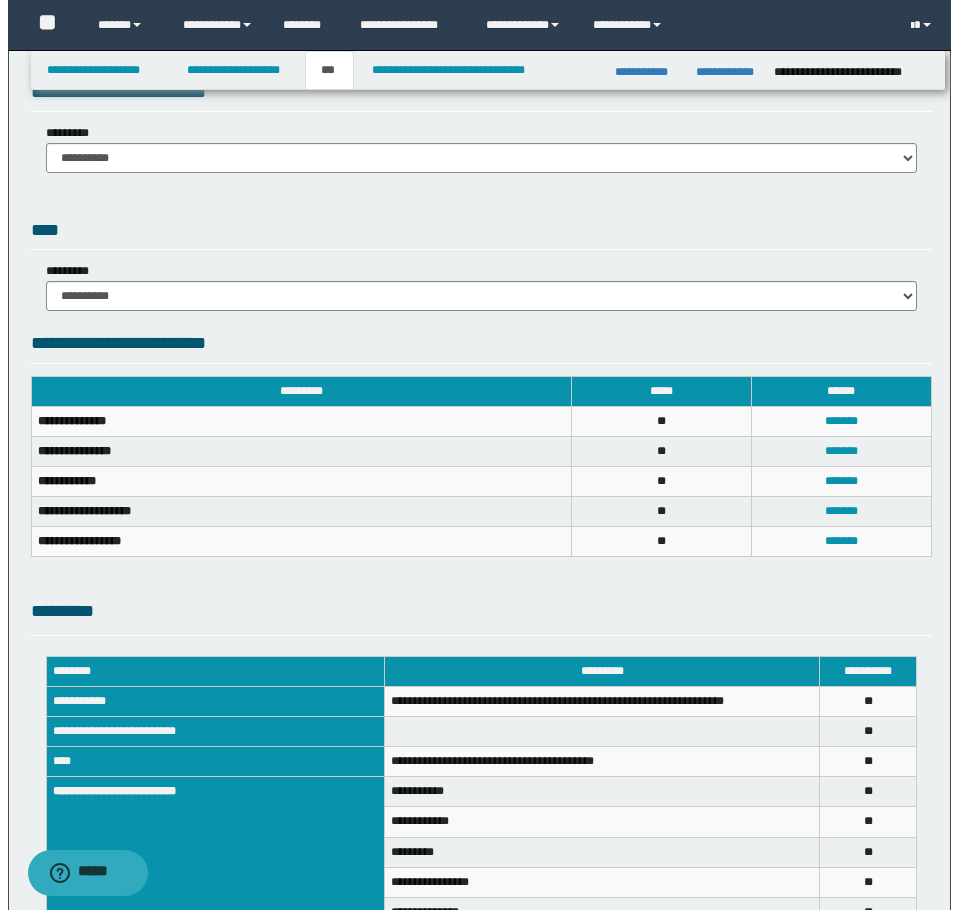 scroll, scrollTop: 400, scrollLeft: 0, axis: vertical 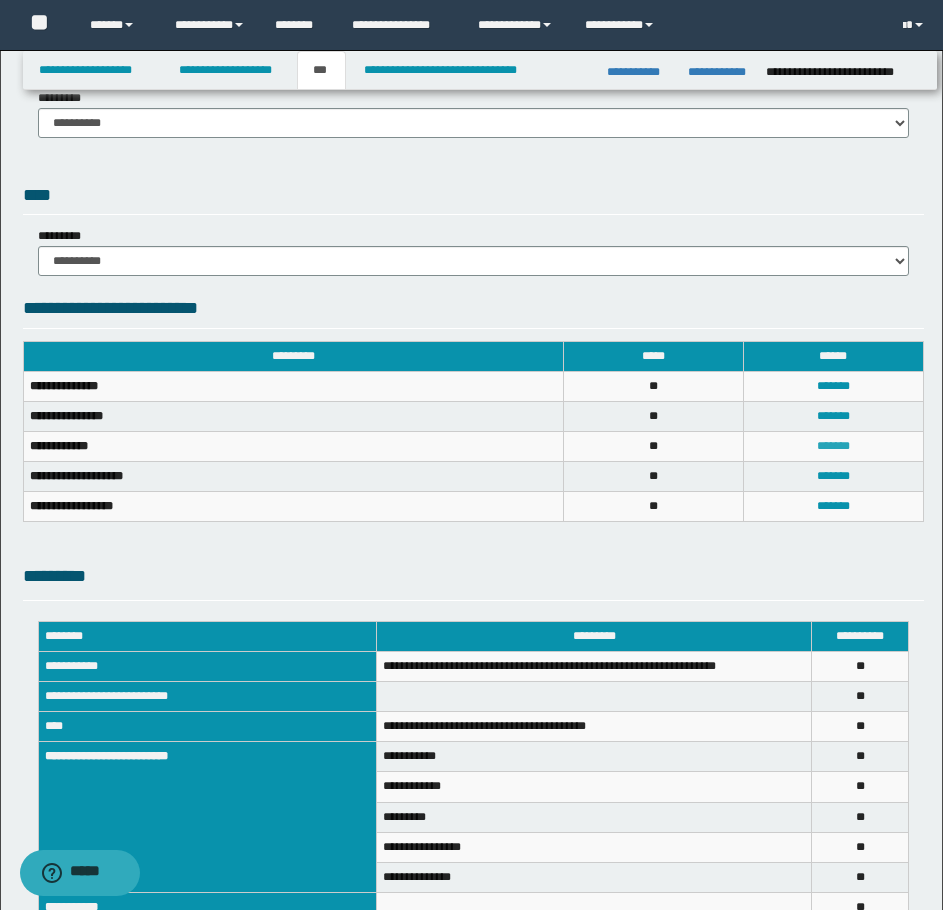 click on "*******" at bounding box center (833, 446) 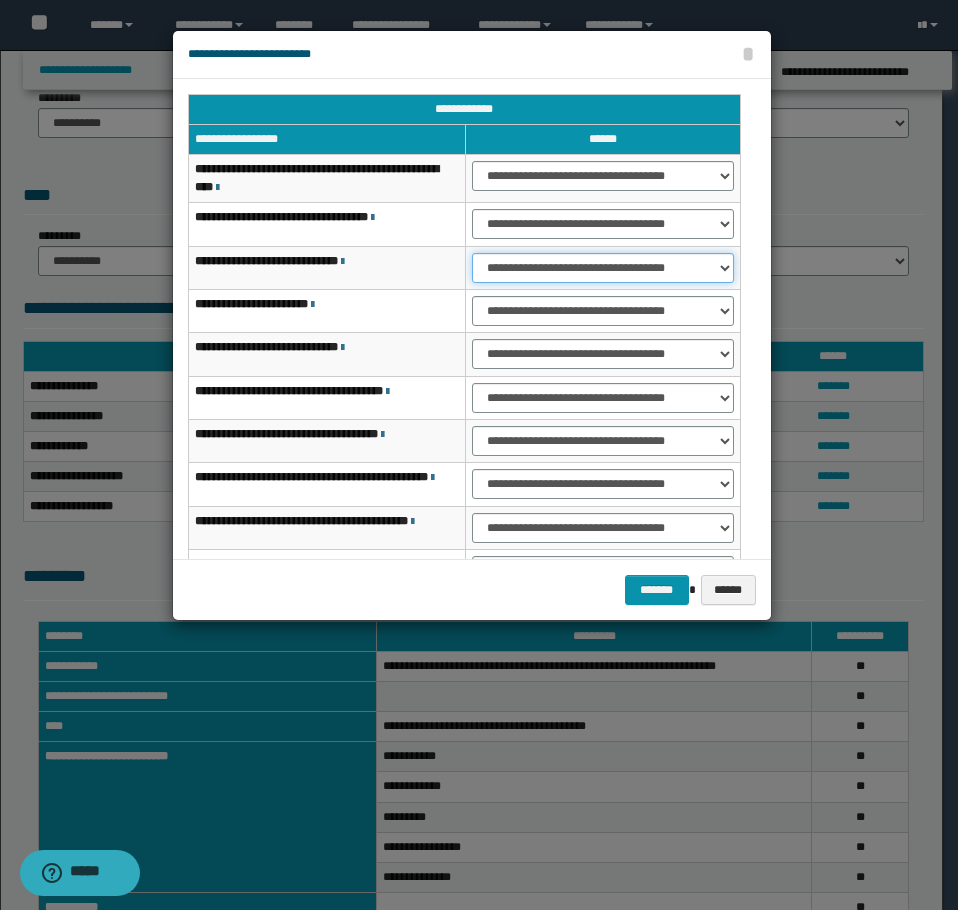 click on "**********" at bounding box center (603, 268) 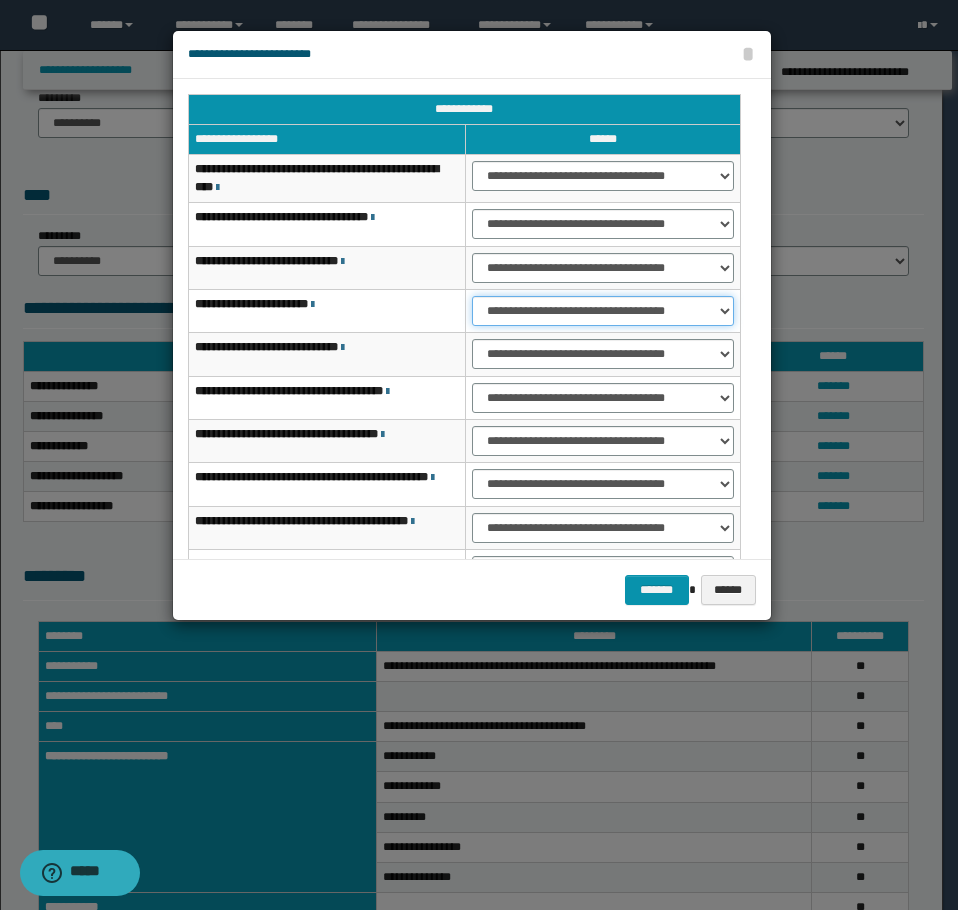 click on "**********" at bounding box center [603, 311] 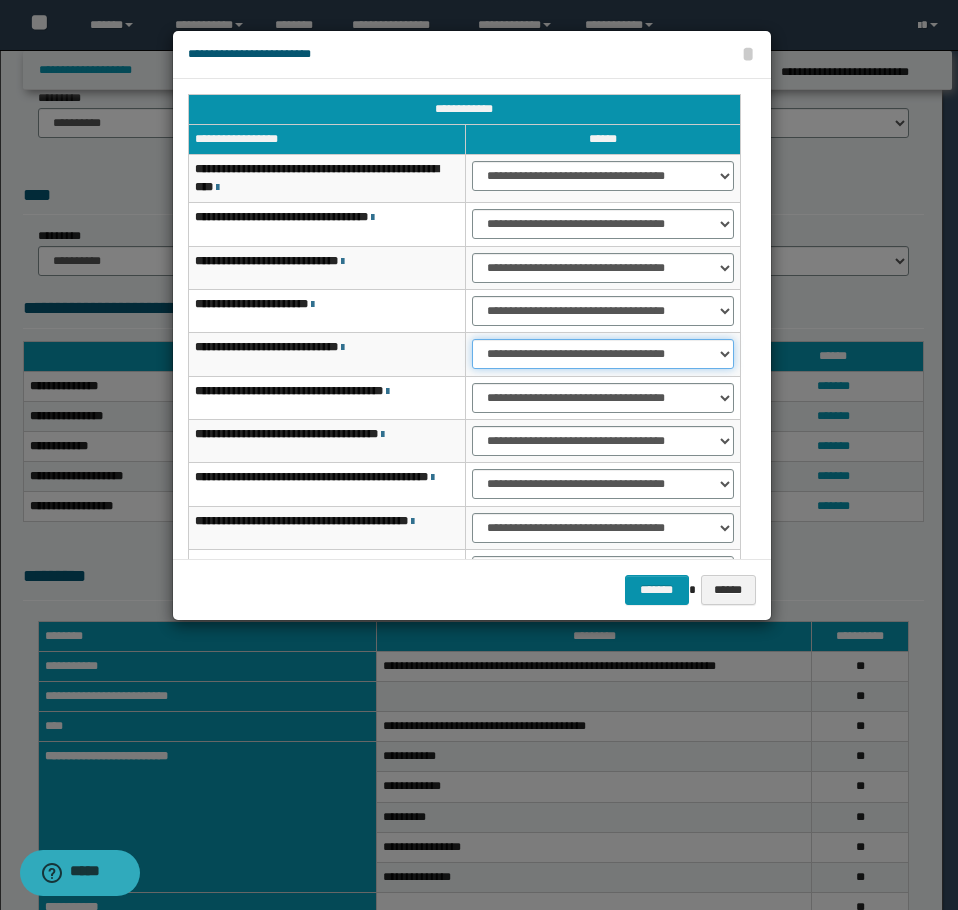 click on "**********" at bounding box center (603, 354) 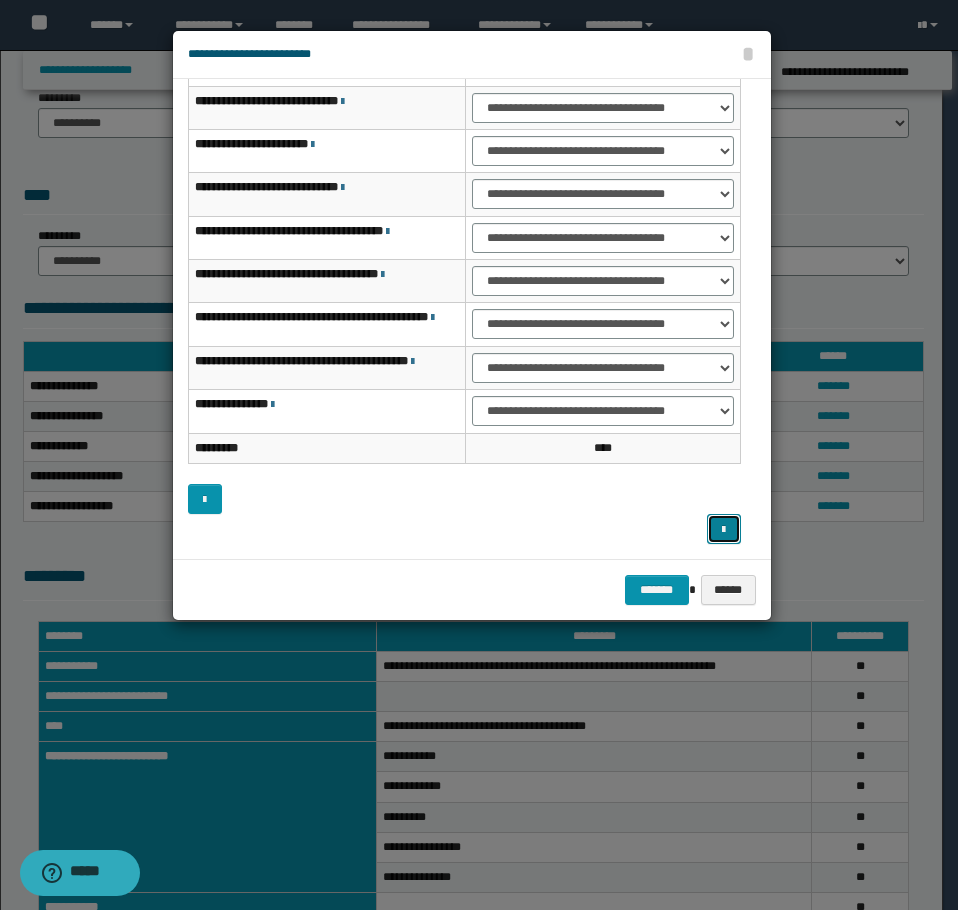 click at bounding box center (723, 530) 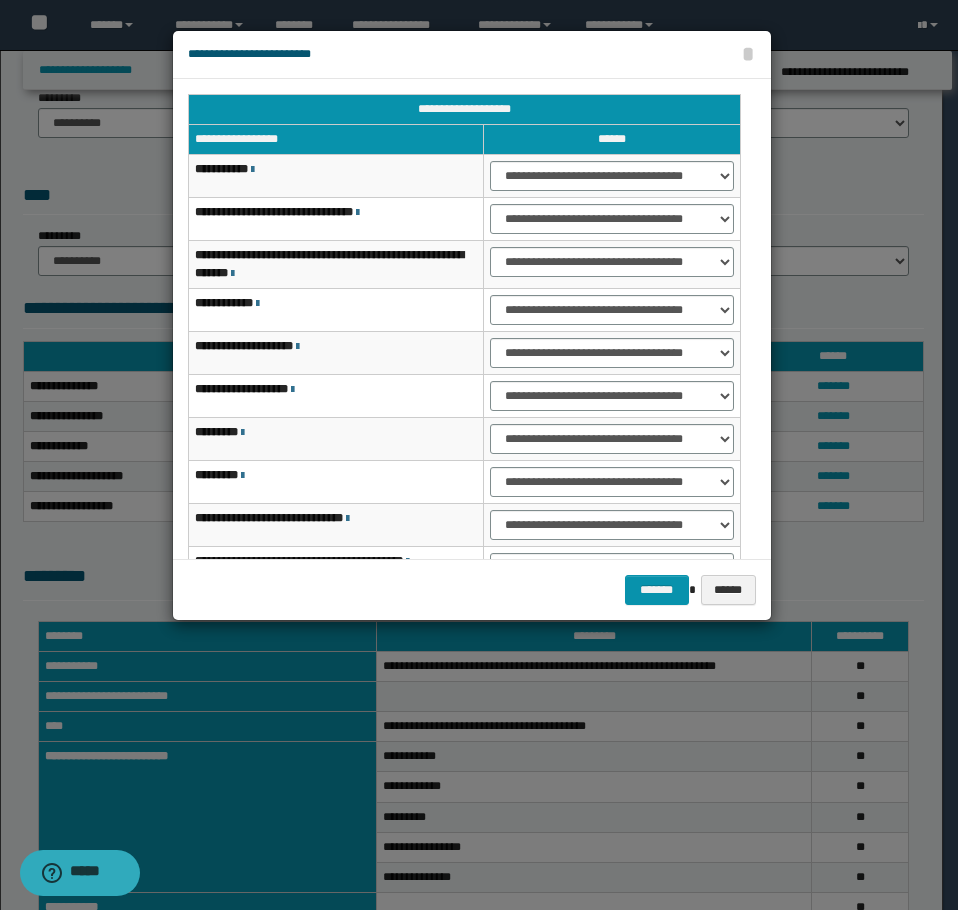 scroll, scrollTop: 156, scrollLeft: 0, axis: vertical 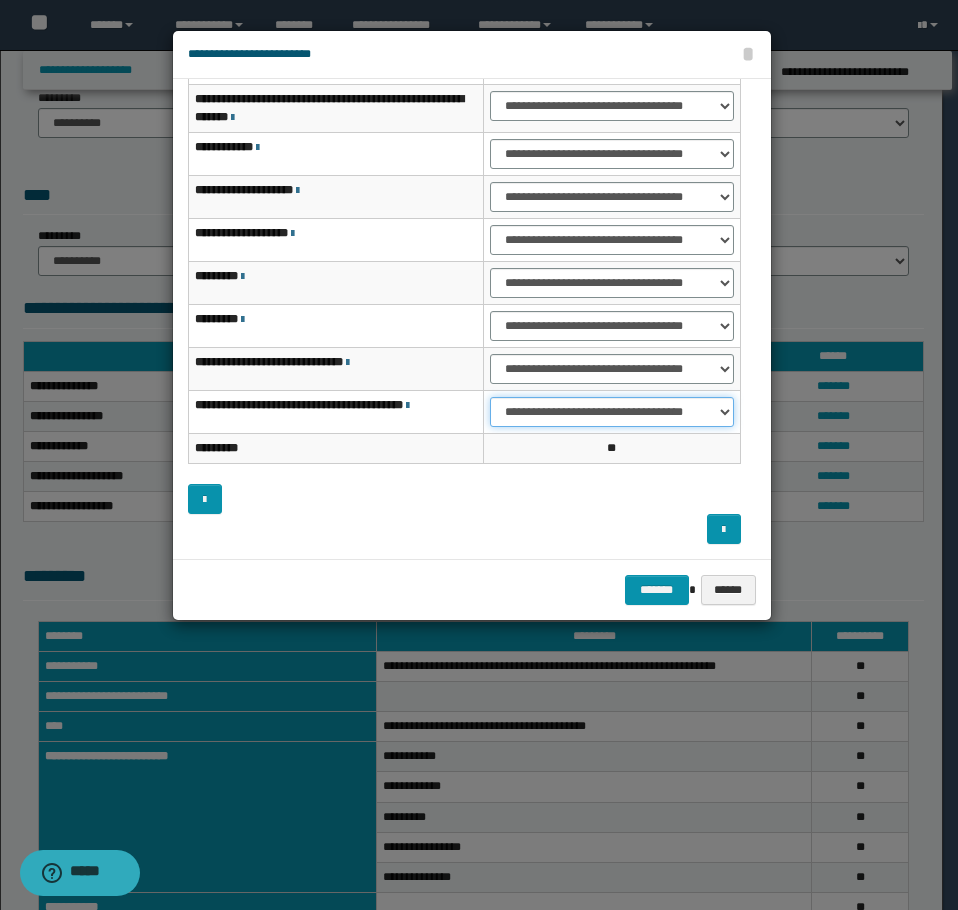 click on "**********" at bounding box center [611, 412] 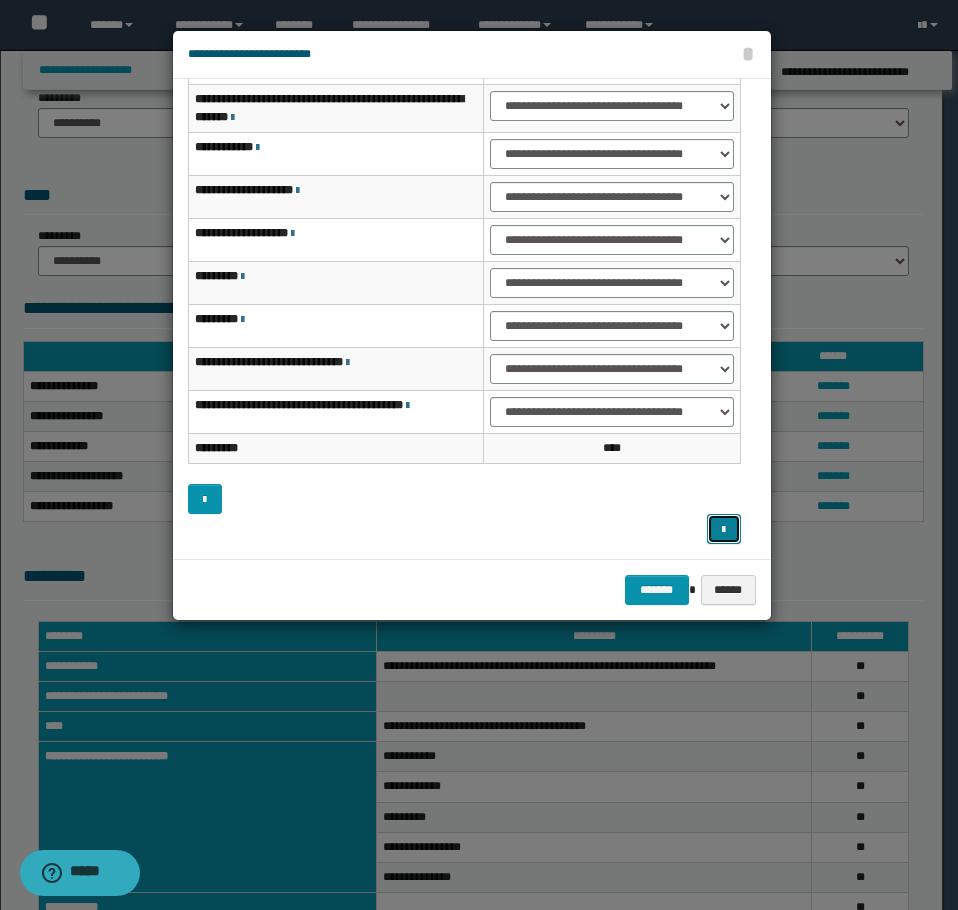 click at bounding box center [723, 530] 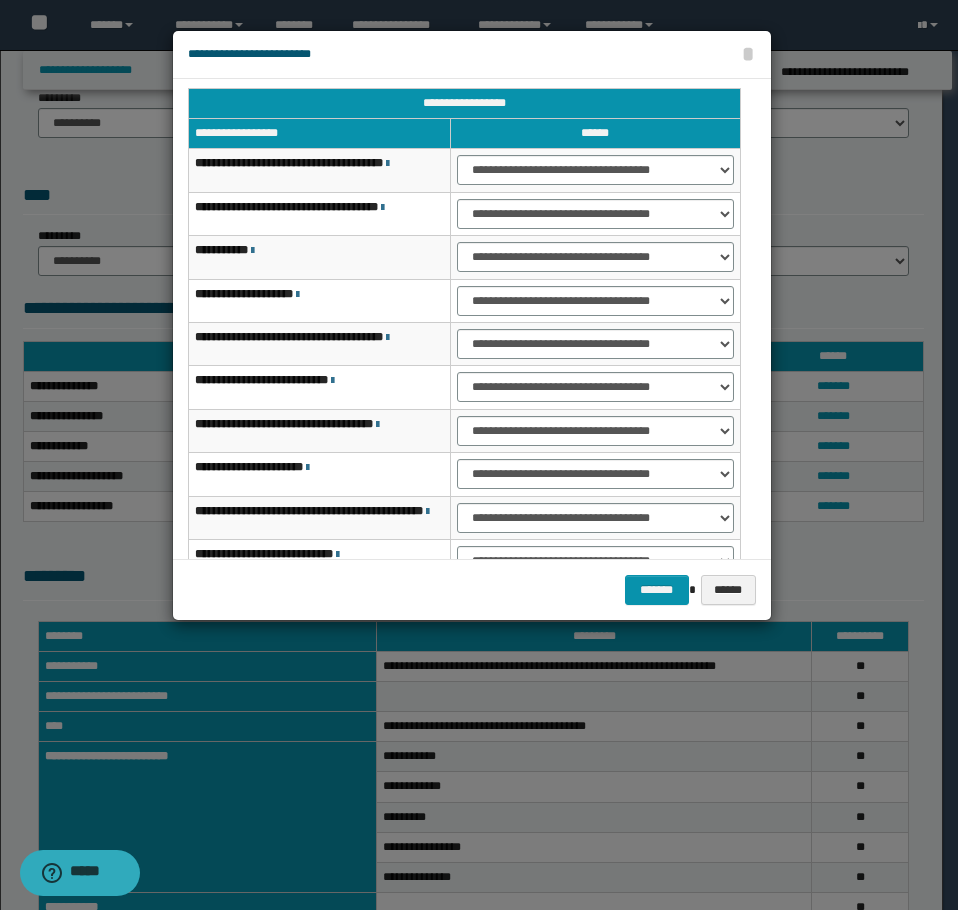 scroll, scrollTop: 0, scrollLeft: 0, axis: both 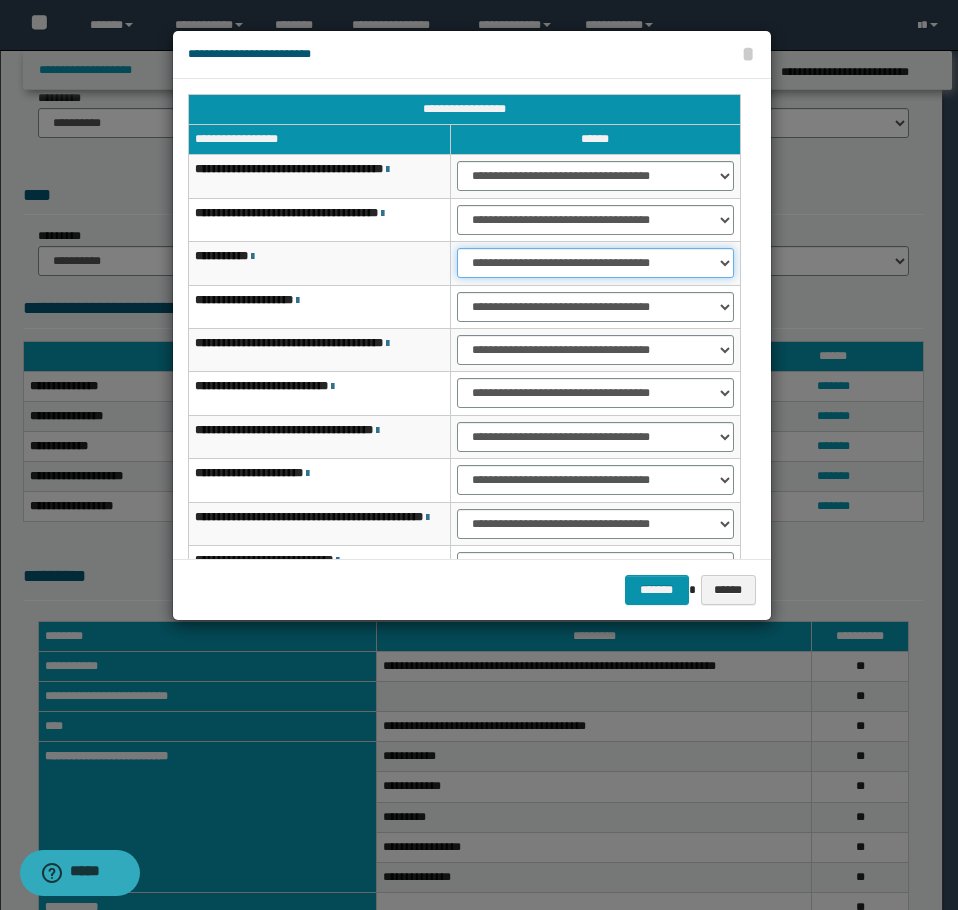 click on "**********" at bounding box center (595, 263) 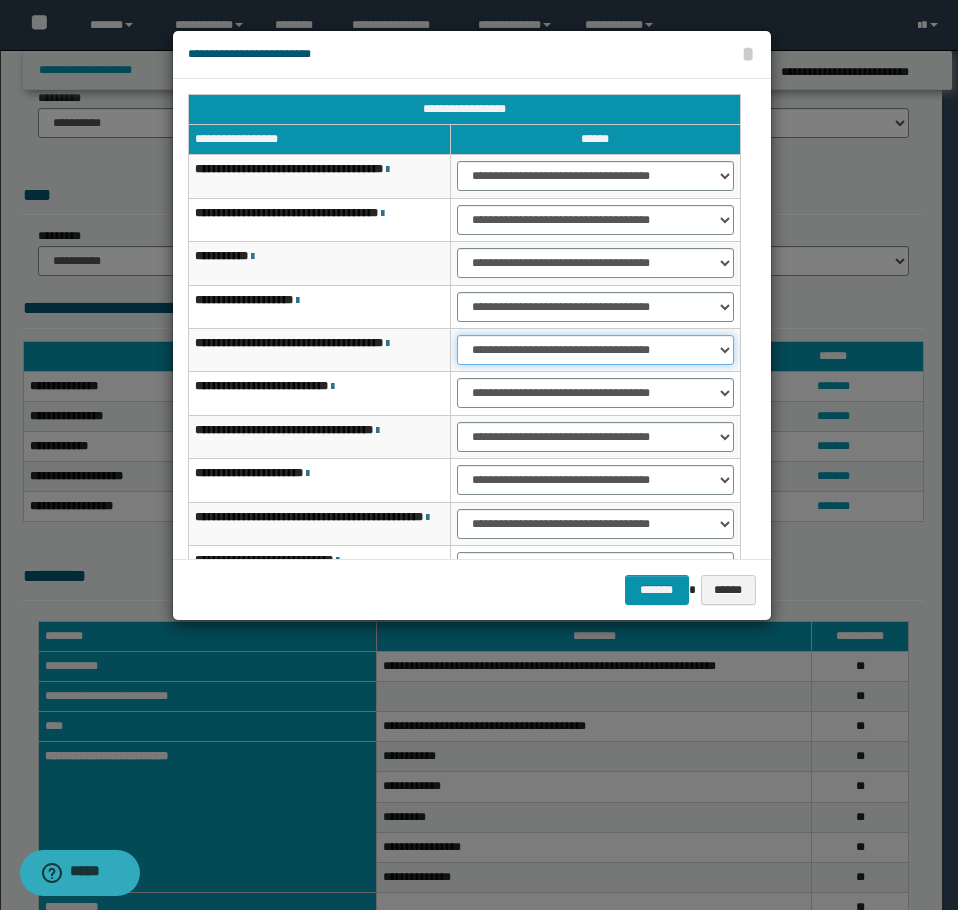 click on "**********" at bounding box center (595, 350) 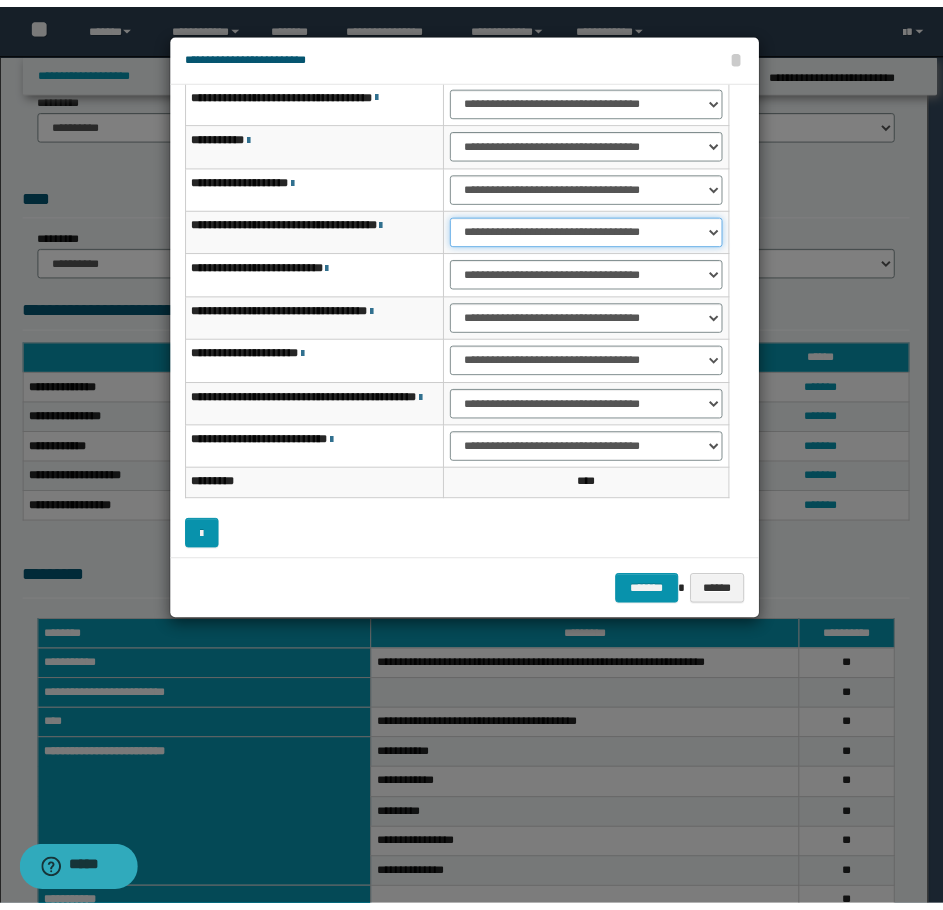 scroll, scrollTop: 127, scrollLeft: 0, axis: vertical 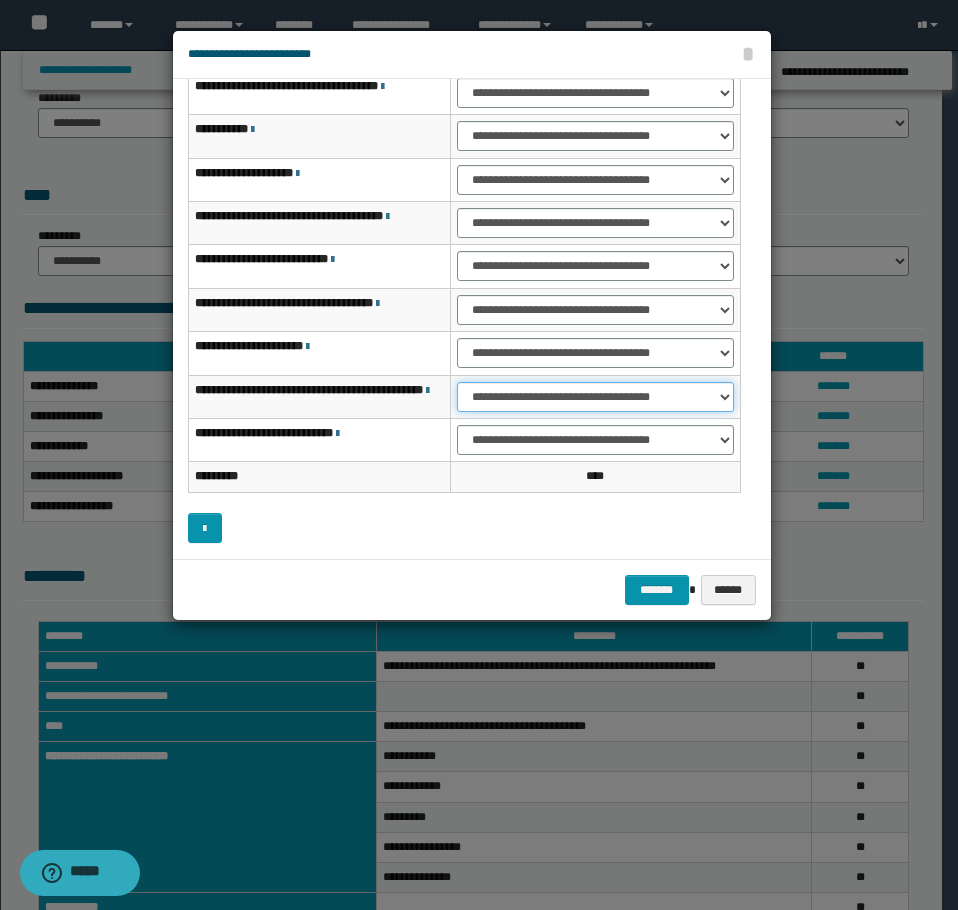 click on "**********" at bounding box center [595, 397] 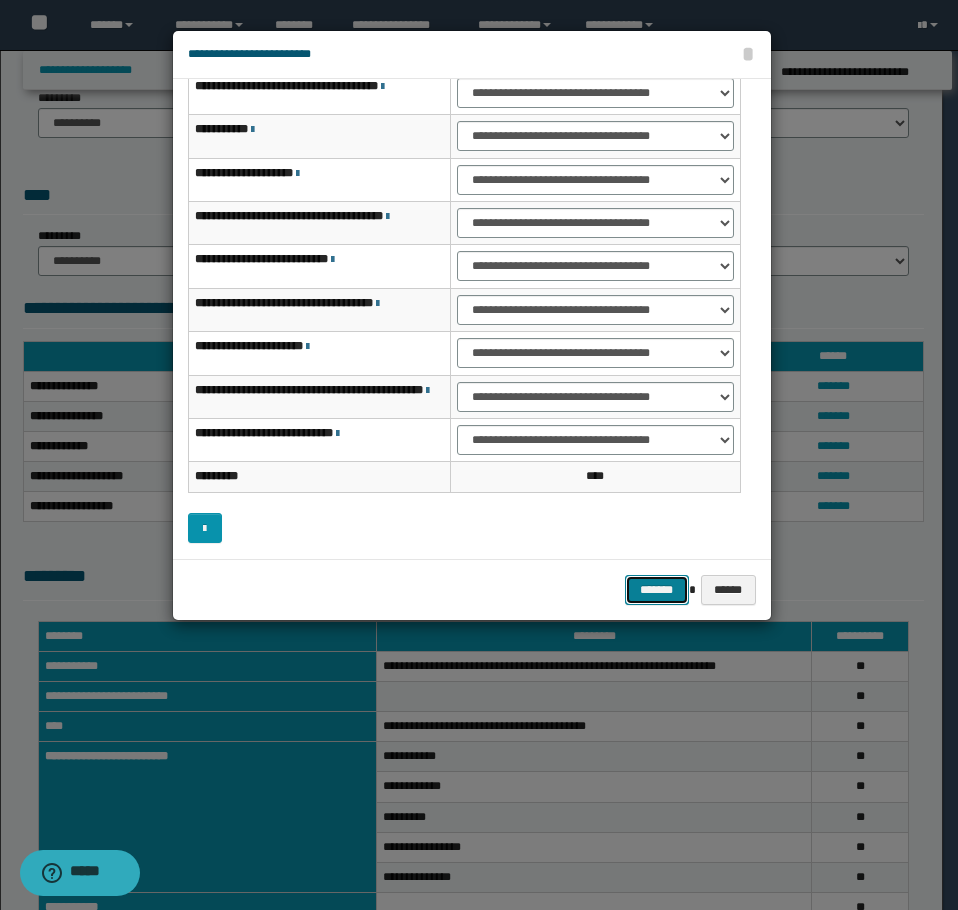 click on "*******" at bounding box center (657, 590) 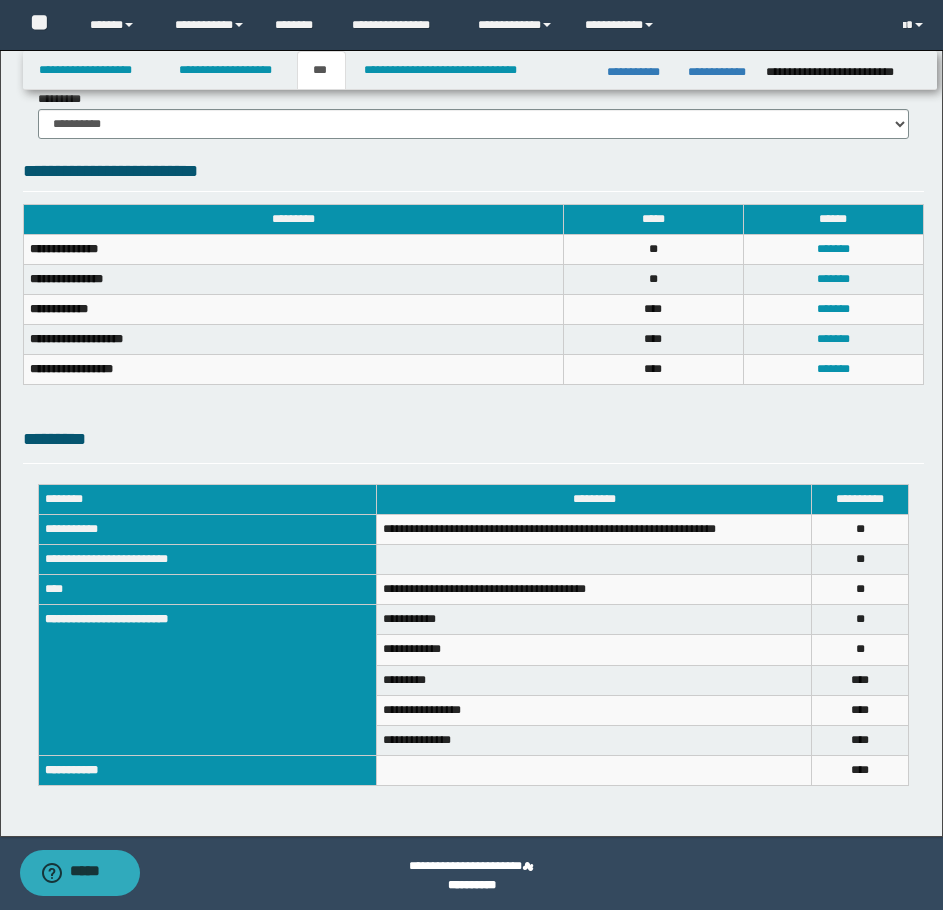 scroll, scrollTop: 542, scrollLeft: 0, axis: vertical 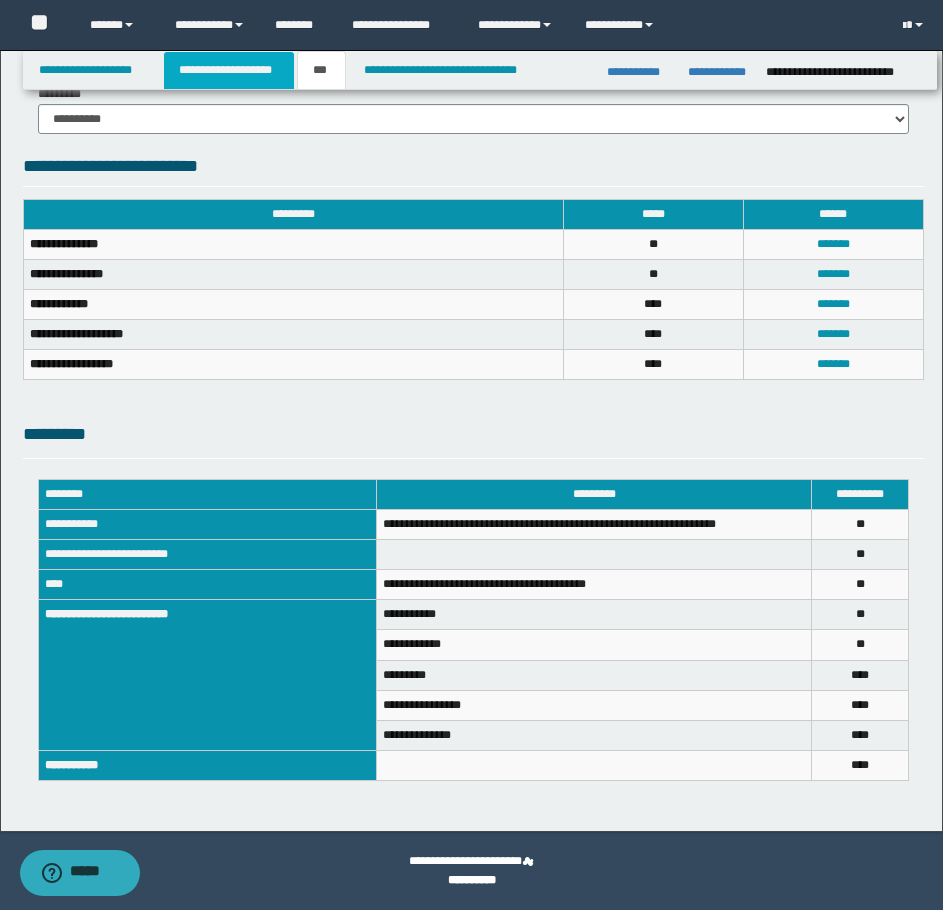 click on "**********" at bounding box center (229, 70) 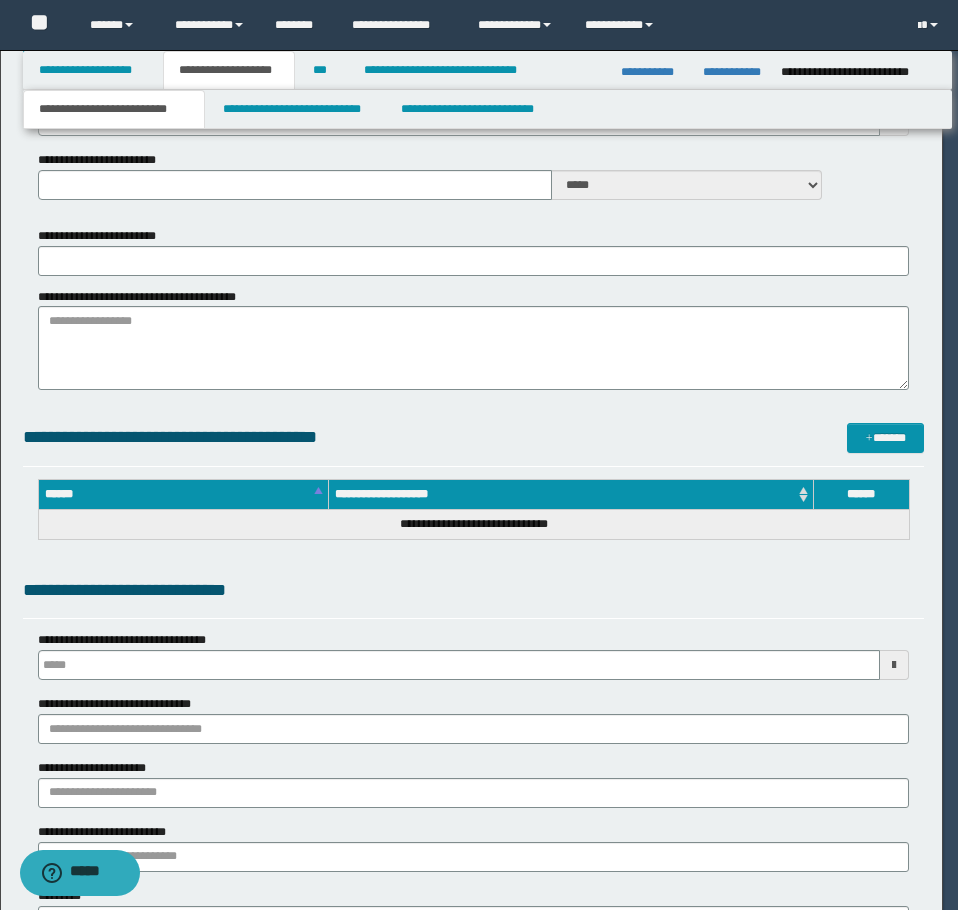 type 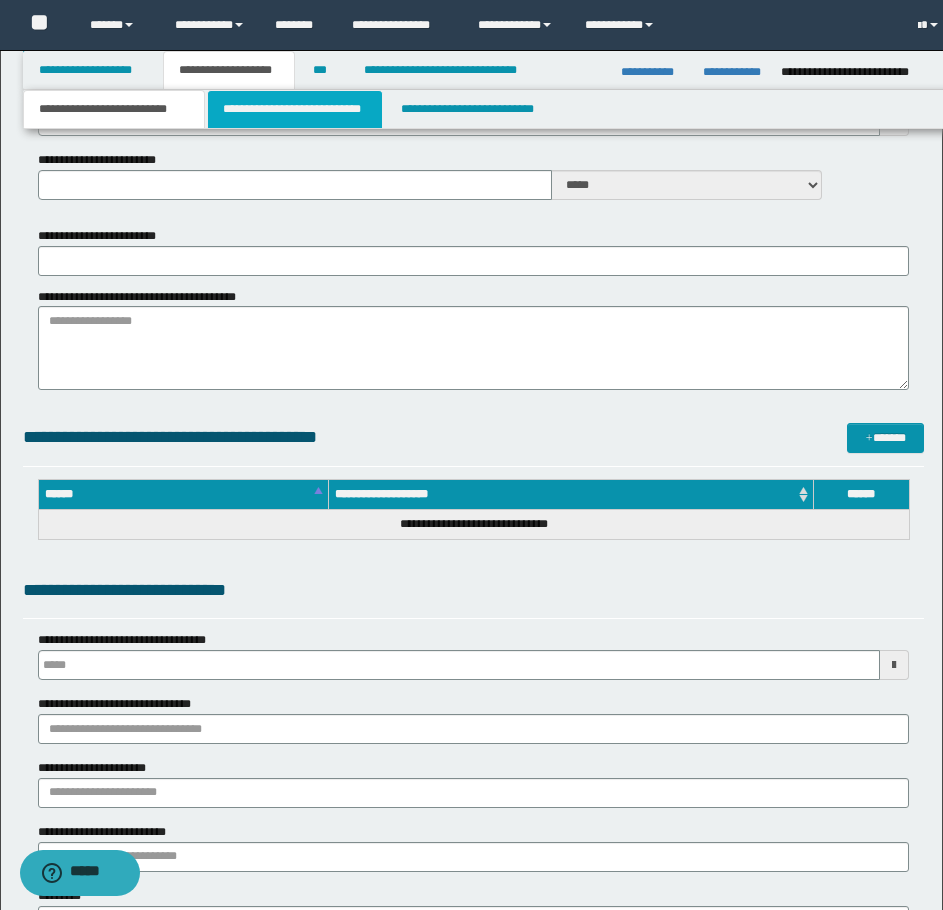 click on "**********" at bounding box center (295, 109) 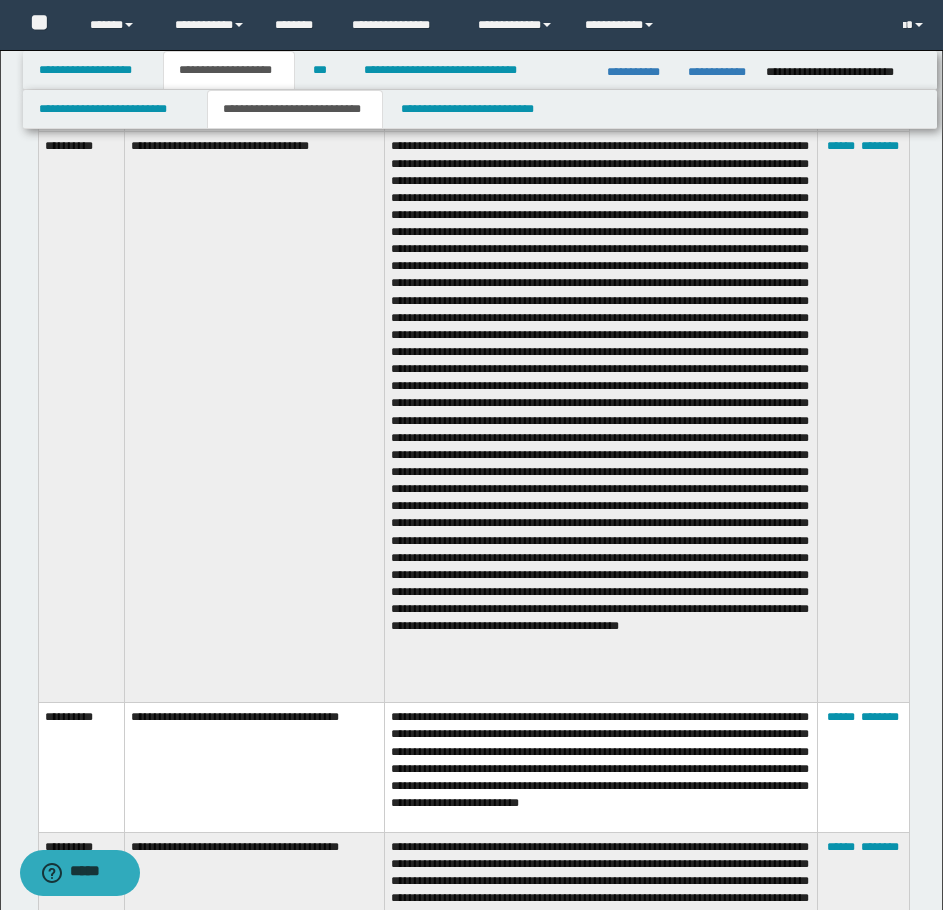 scroll, scrollTop: 6773, scrollLeft: 0, axis: vertical 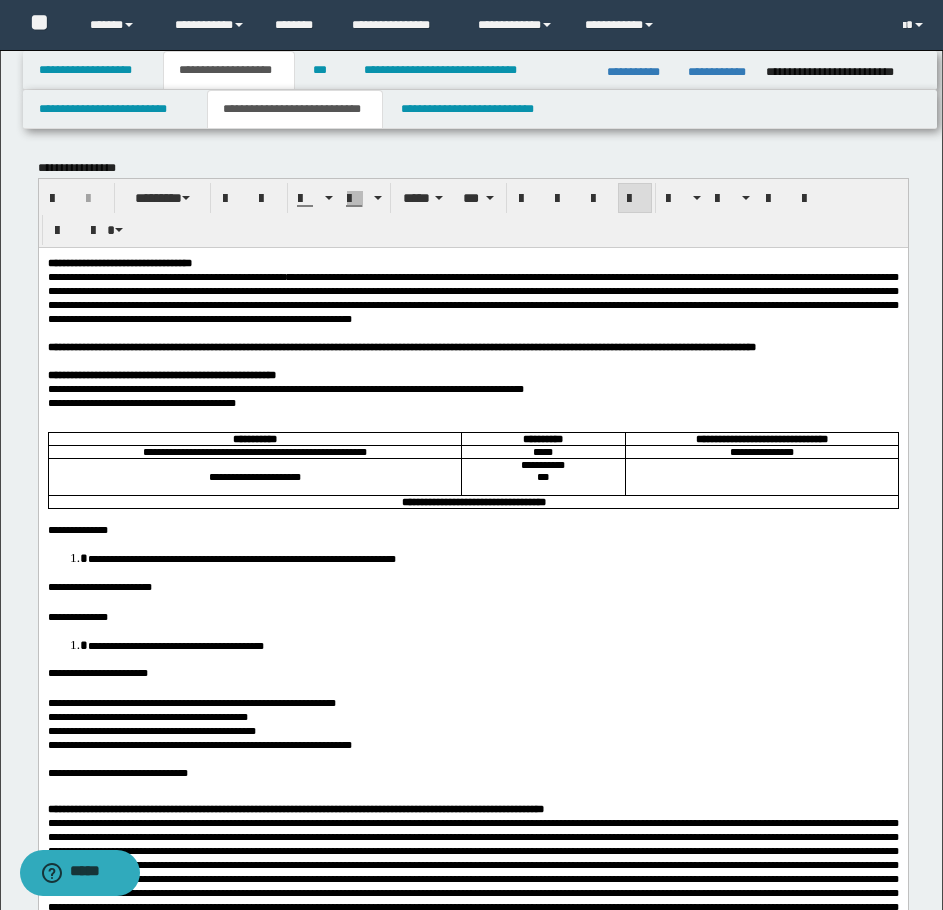 click on "**********" at bounding box center [472, 587] 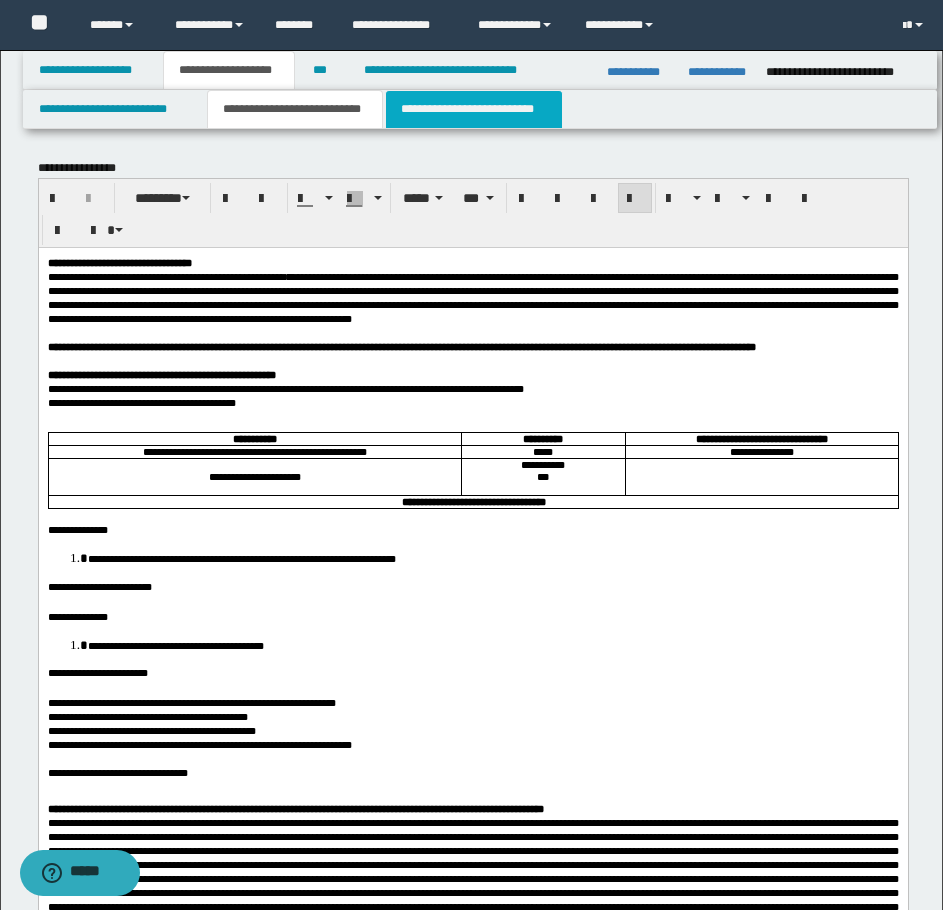 click on "**********" at bounding box center (474, 109) 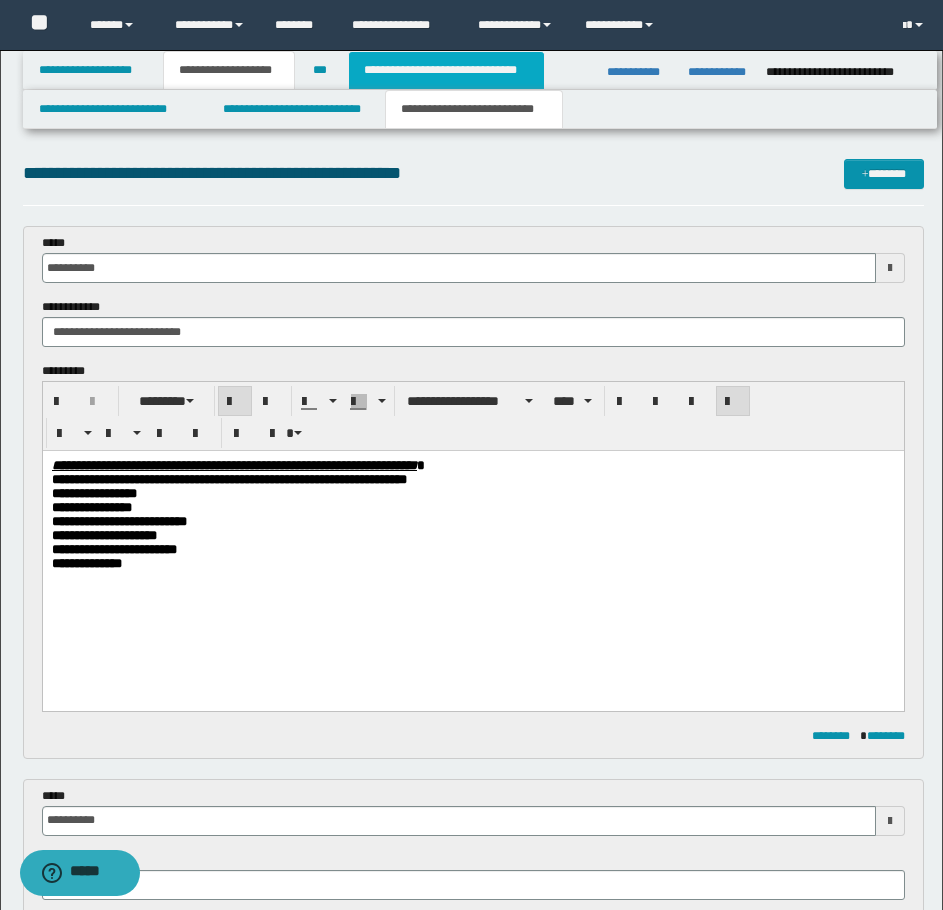 click on "**********" at bounding box center (446, 70) 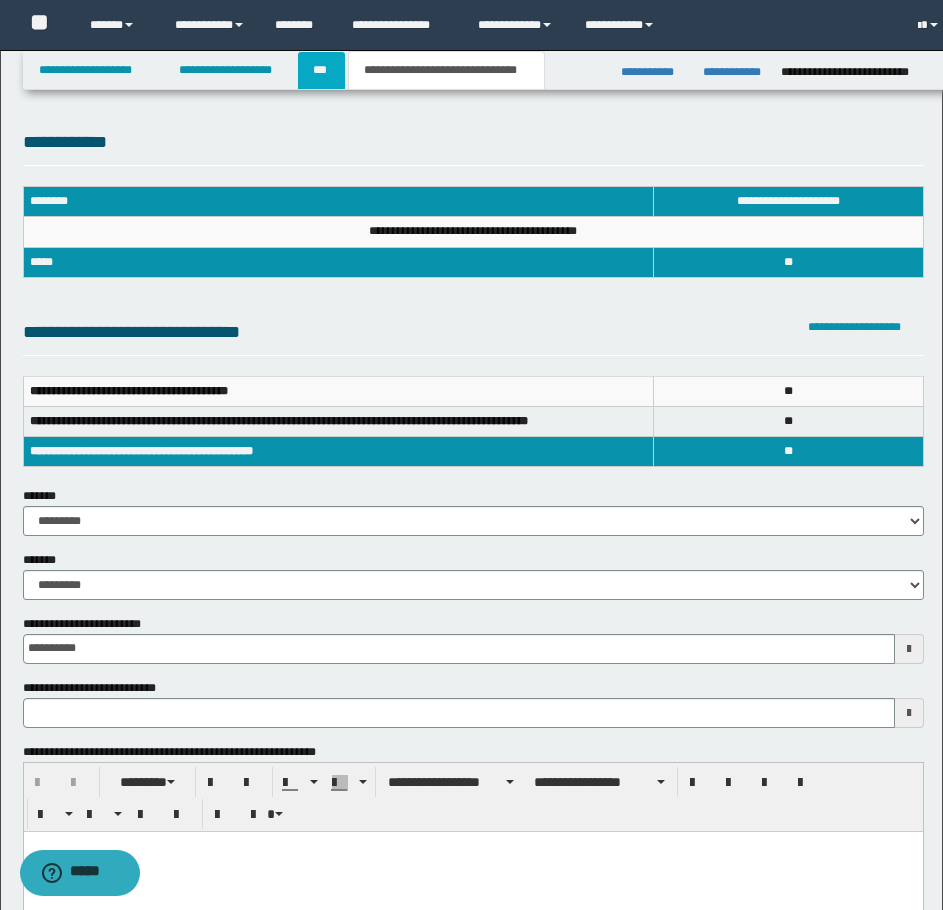 click on "***" at bounding box center [321, 70] 